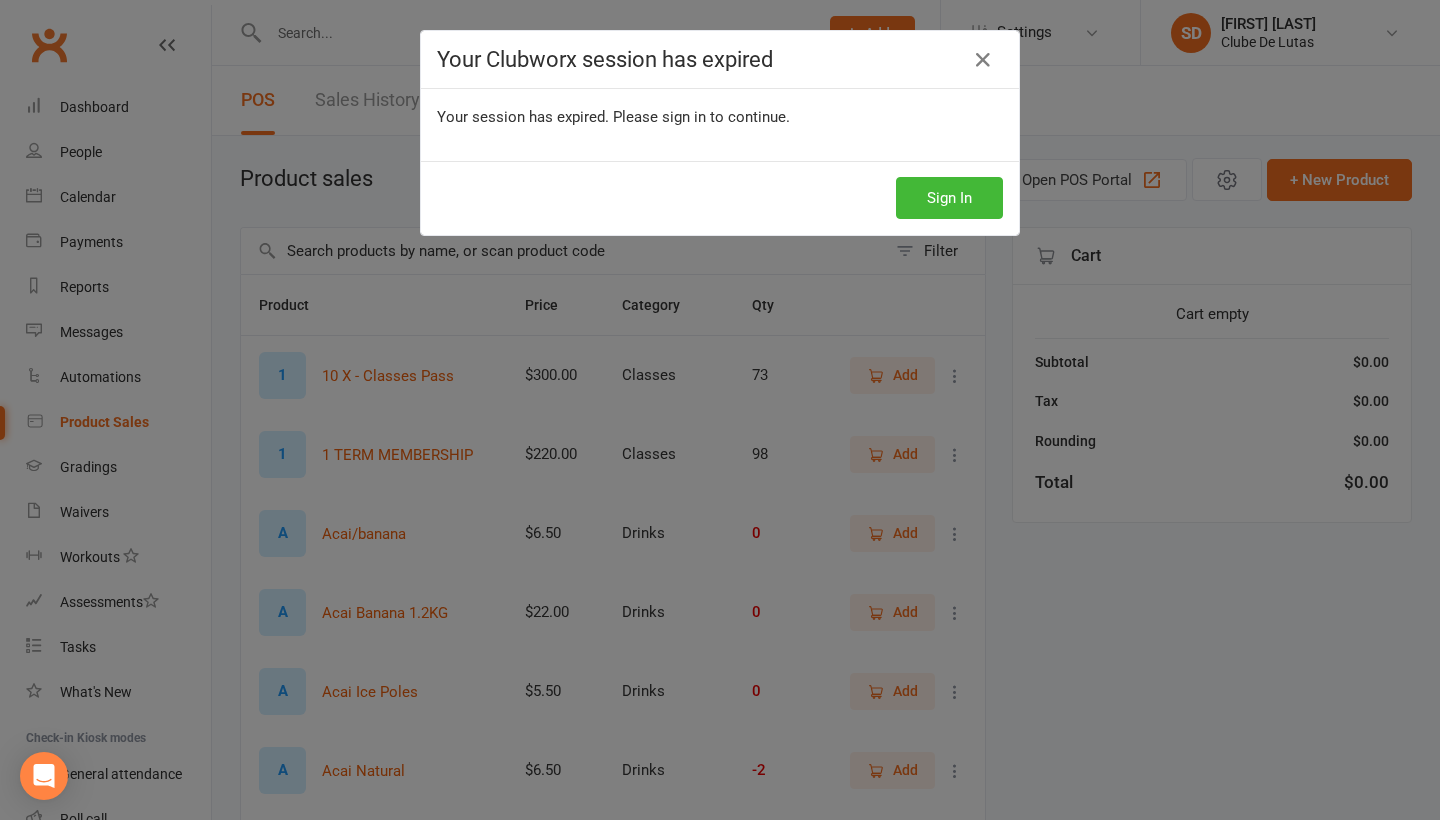 scroll, scrollTop: 0, scrollLeft: 0, axis: both 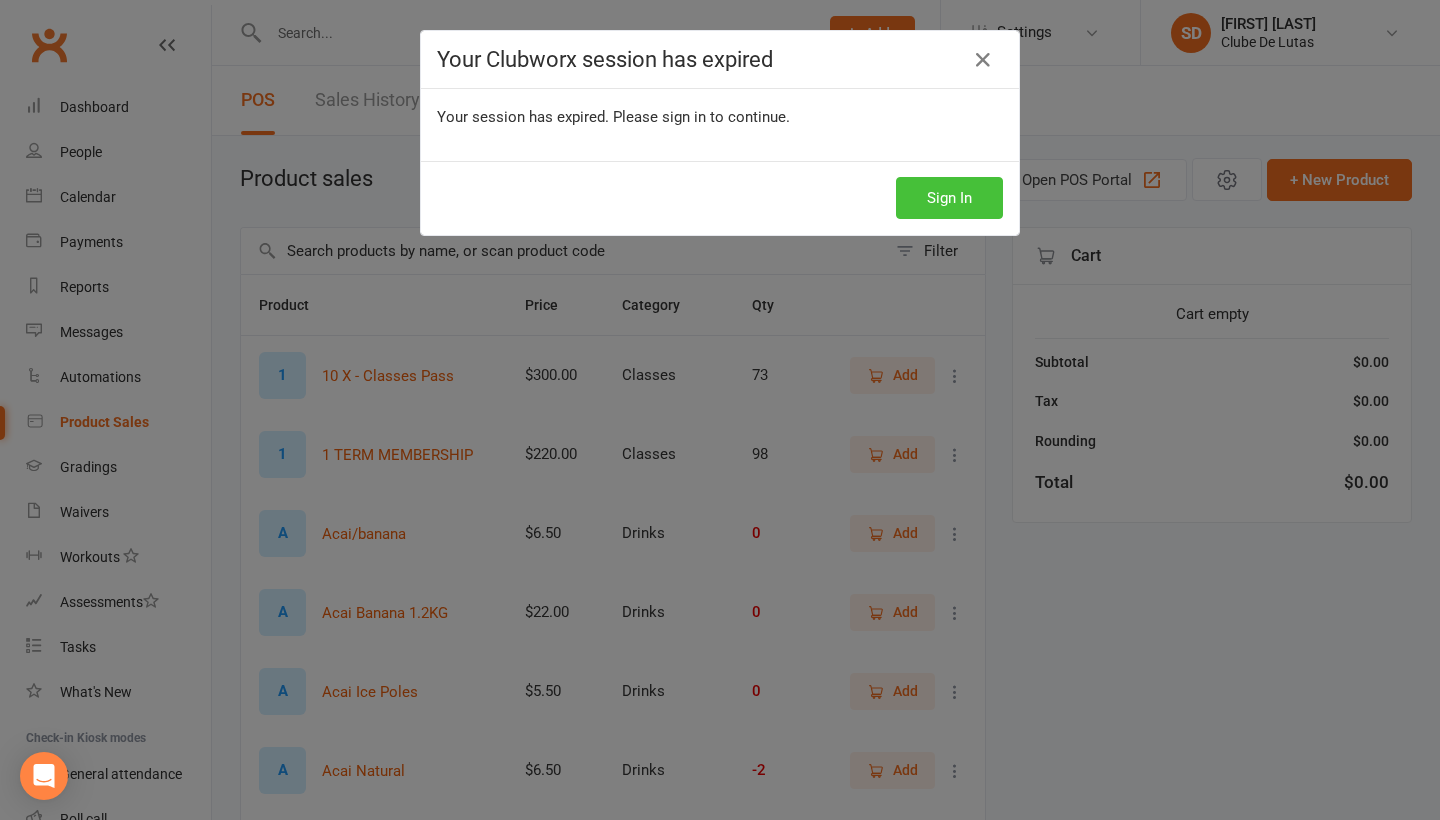 click on "Sign In" at bounding box center [949, 198] 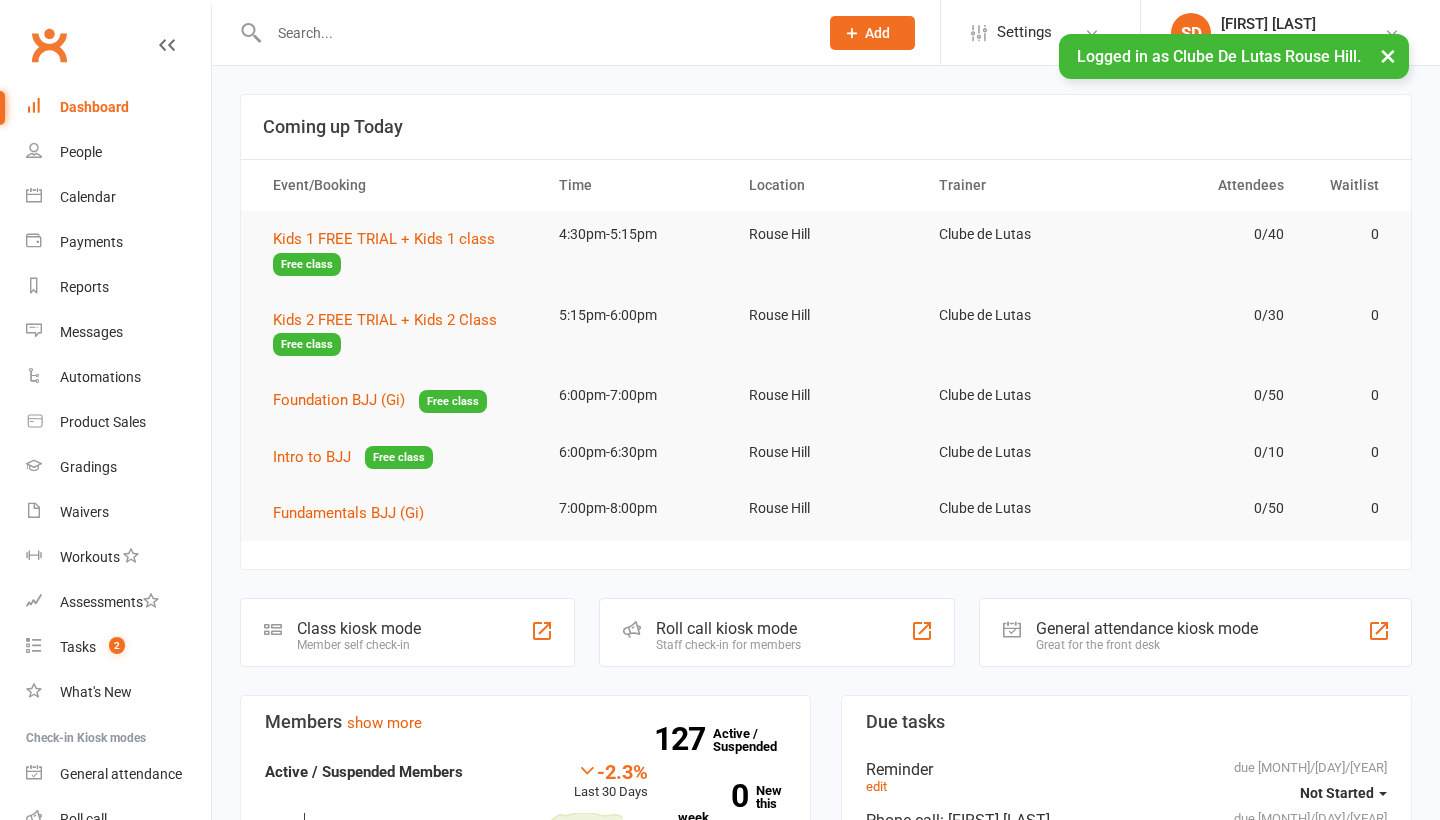 scroll, scrollTop: 0, scrollLeft: 0, axis: both 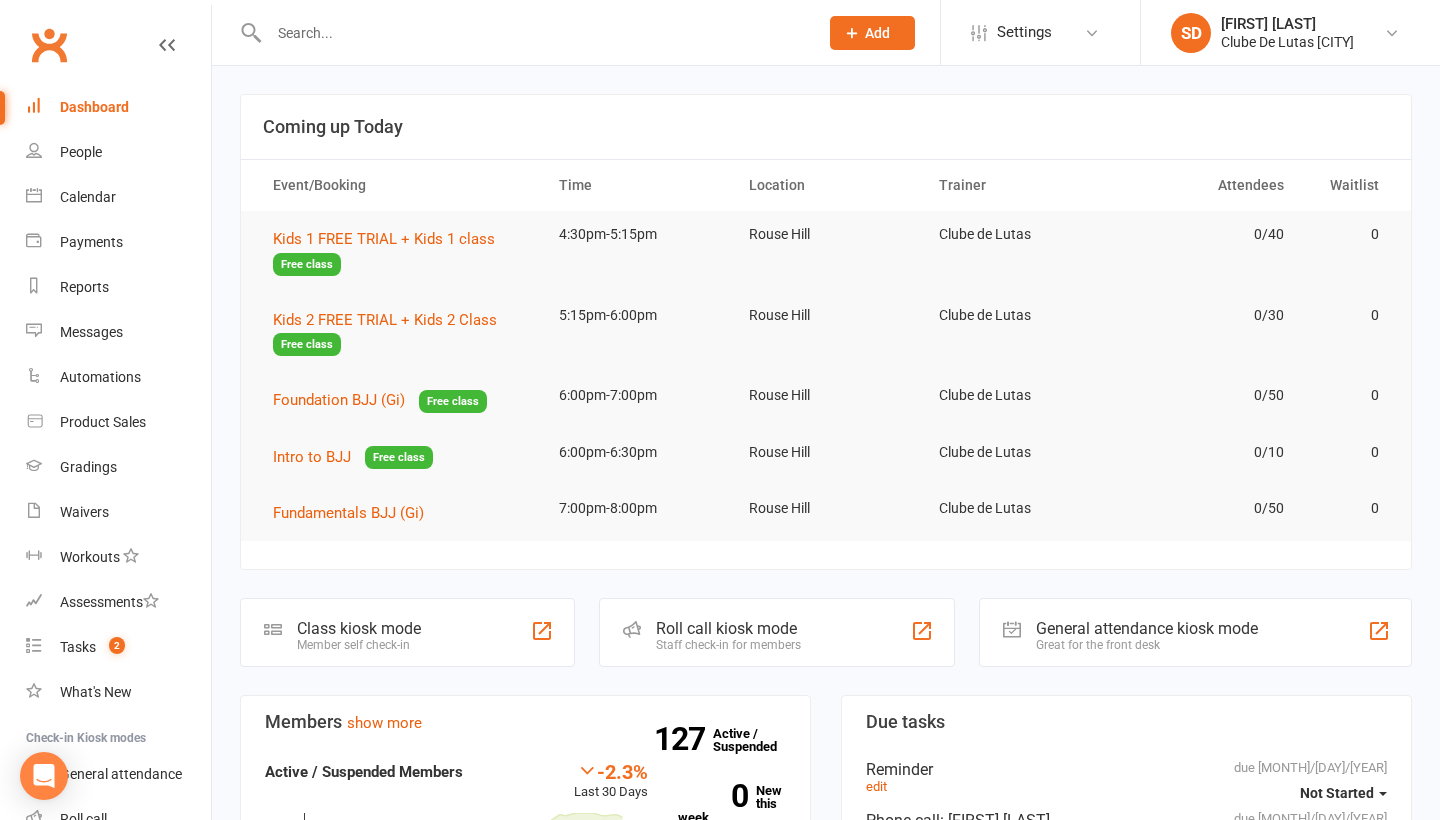 click at bounding box center [533, 33] 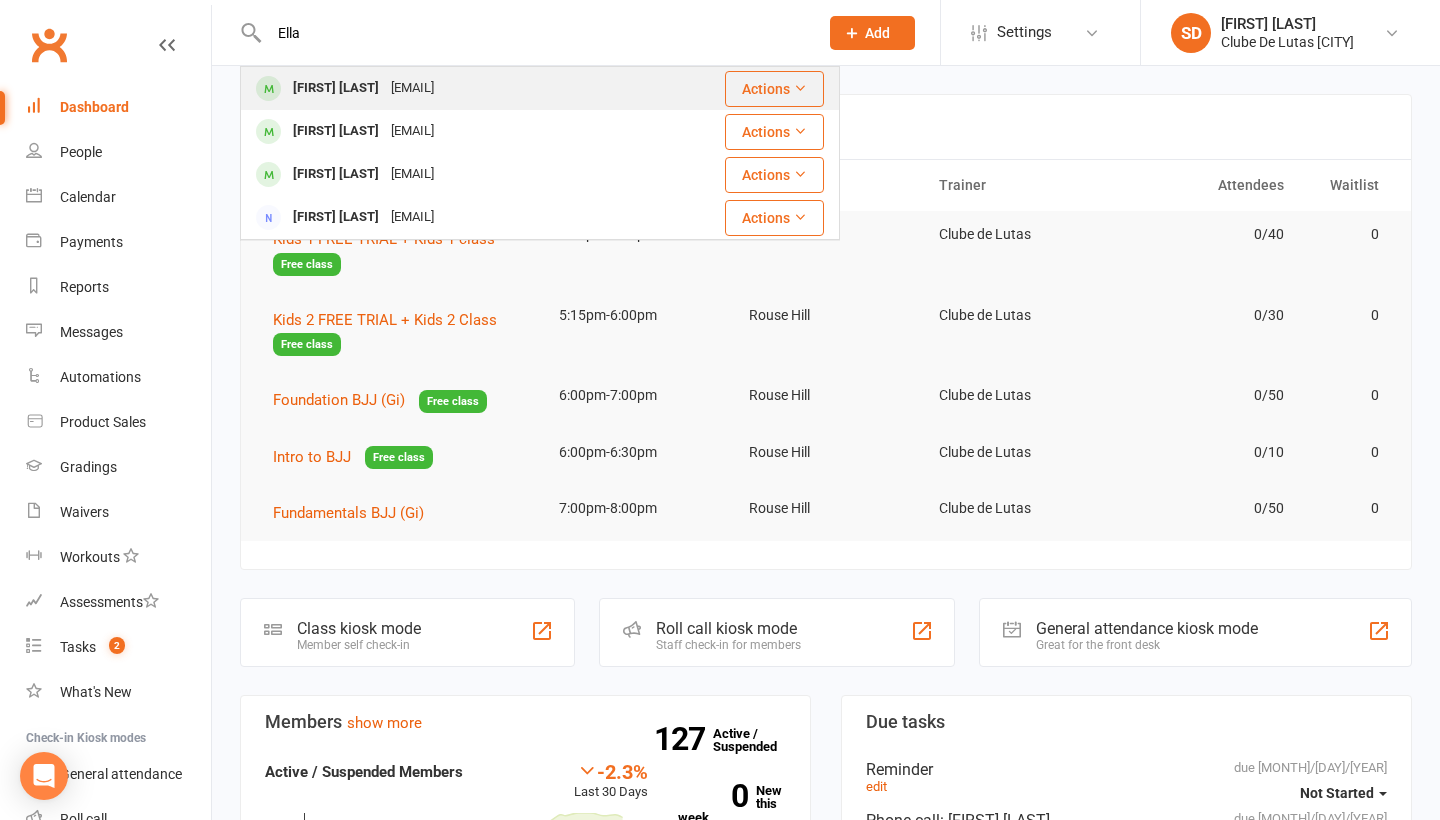 type on "Ella" 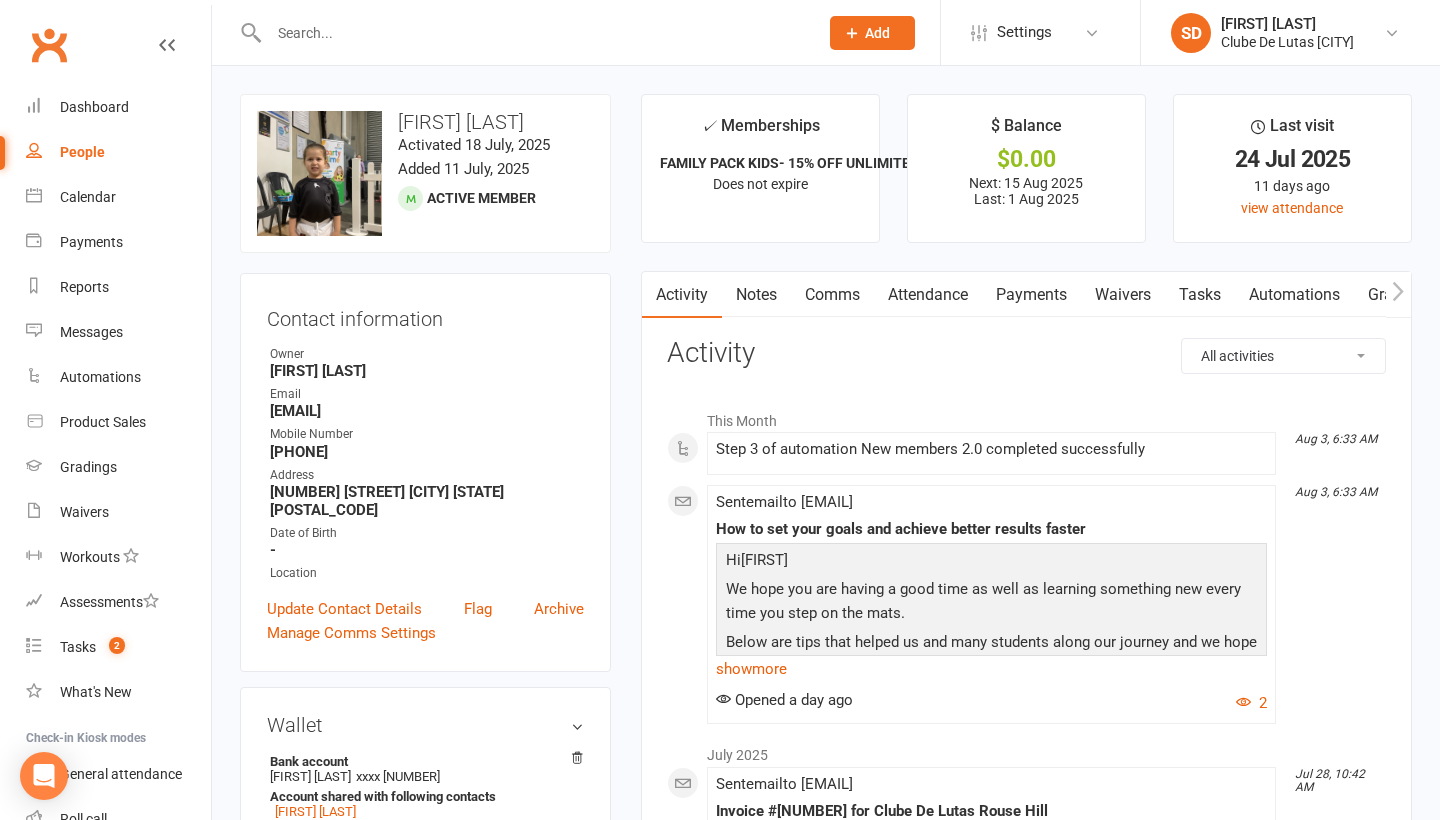 click on "Payments" at bounding box center (1031, 295) 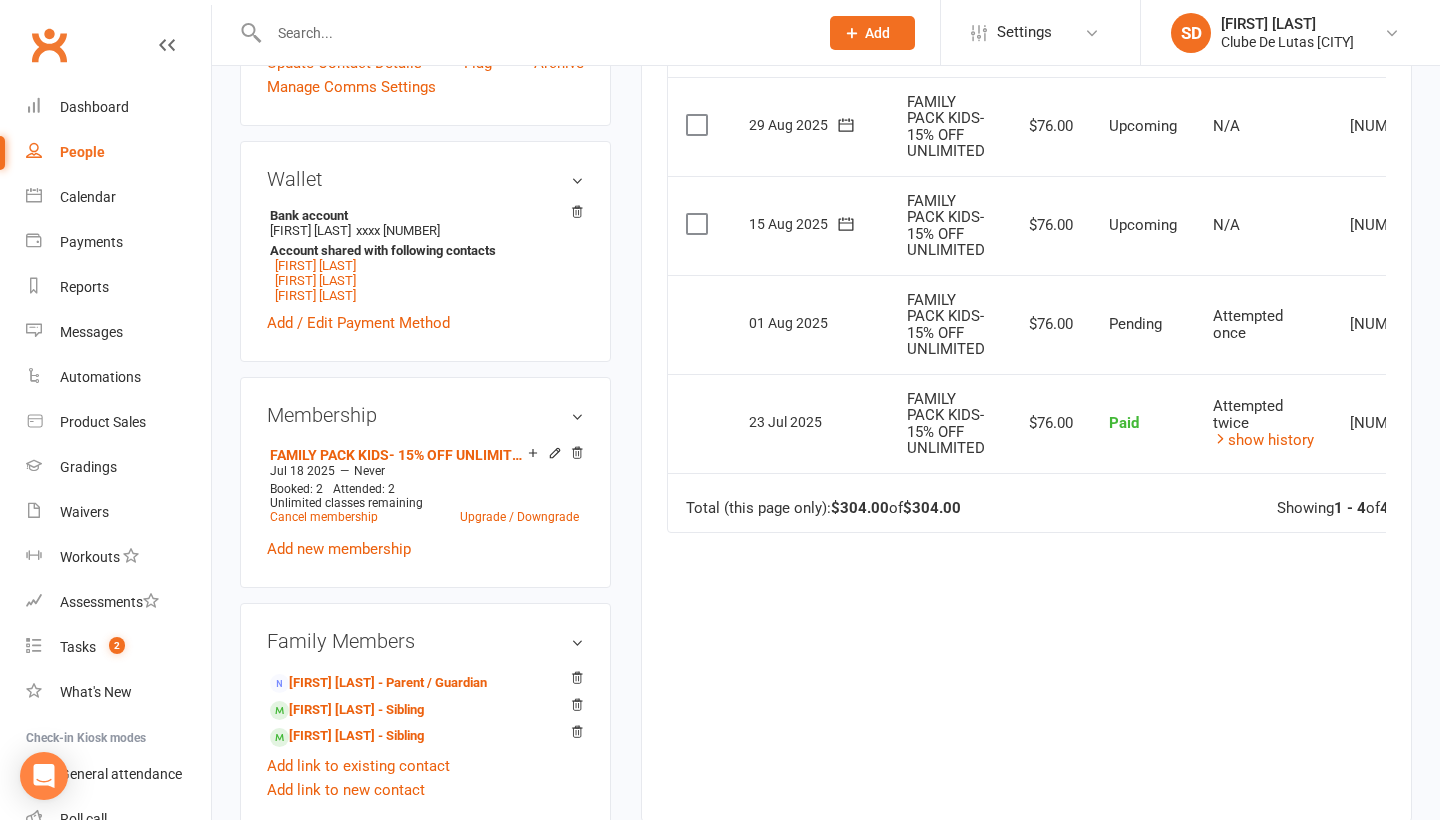 scroll, scrollTop: 753, scrollLeft: 0, axis: vertical 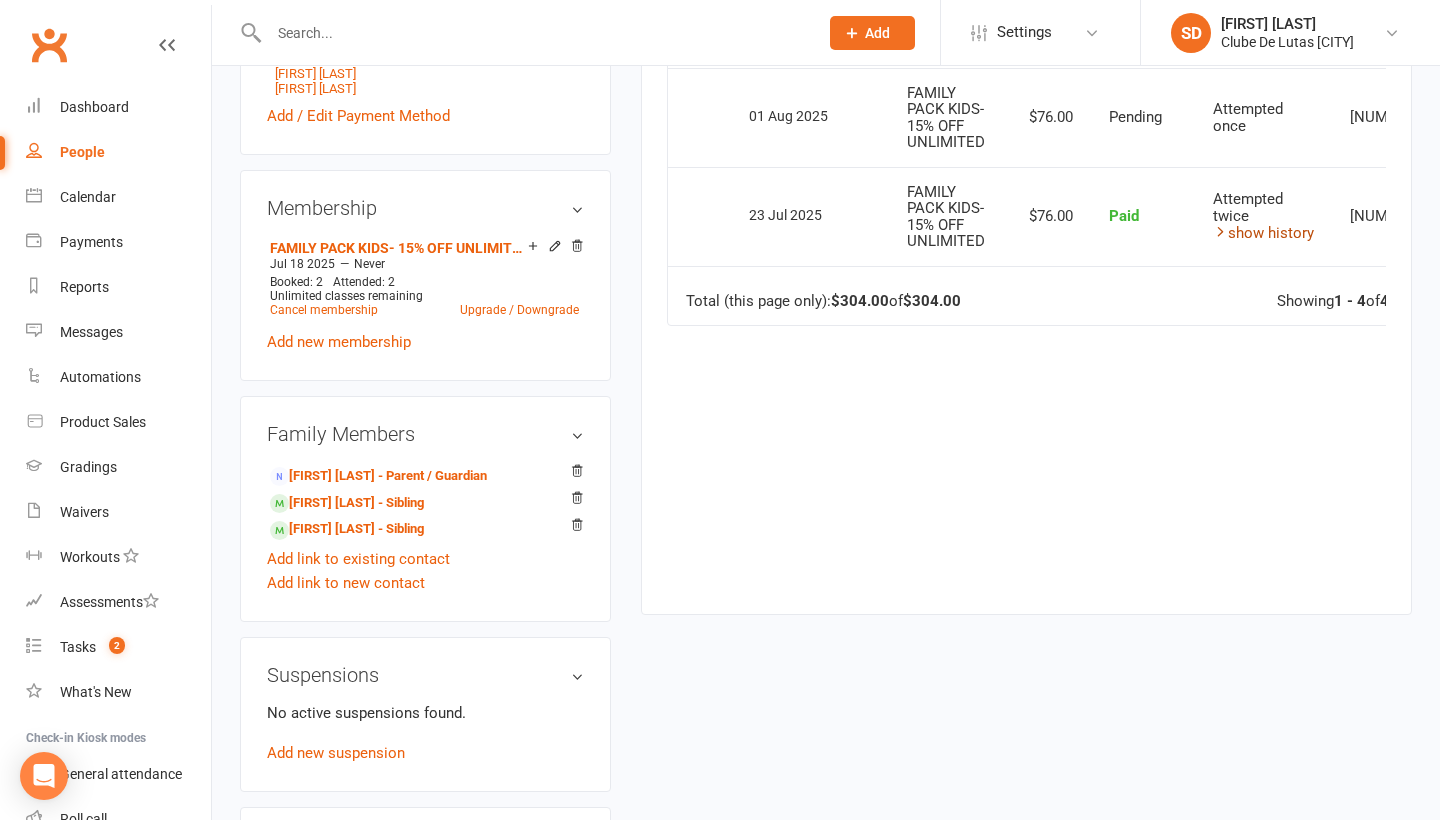 click on "show history" at bounding box center [1263, 233] 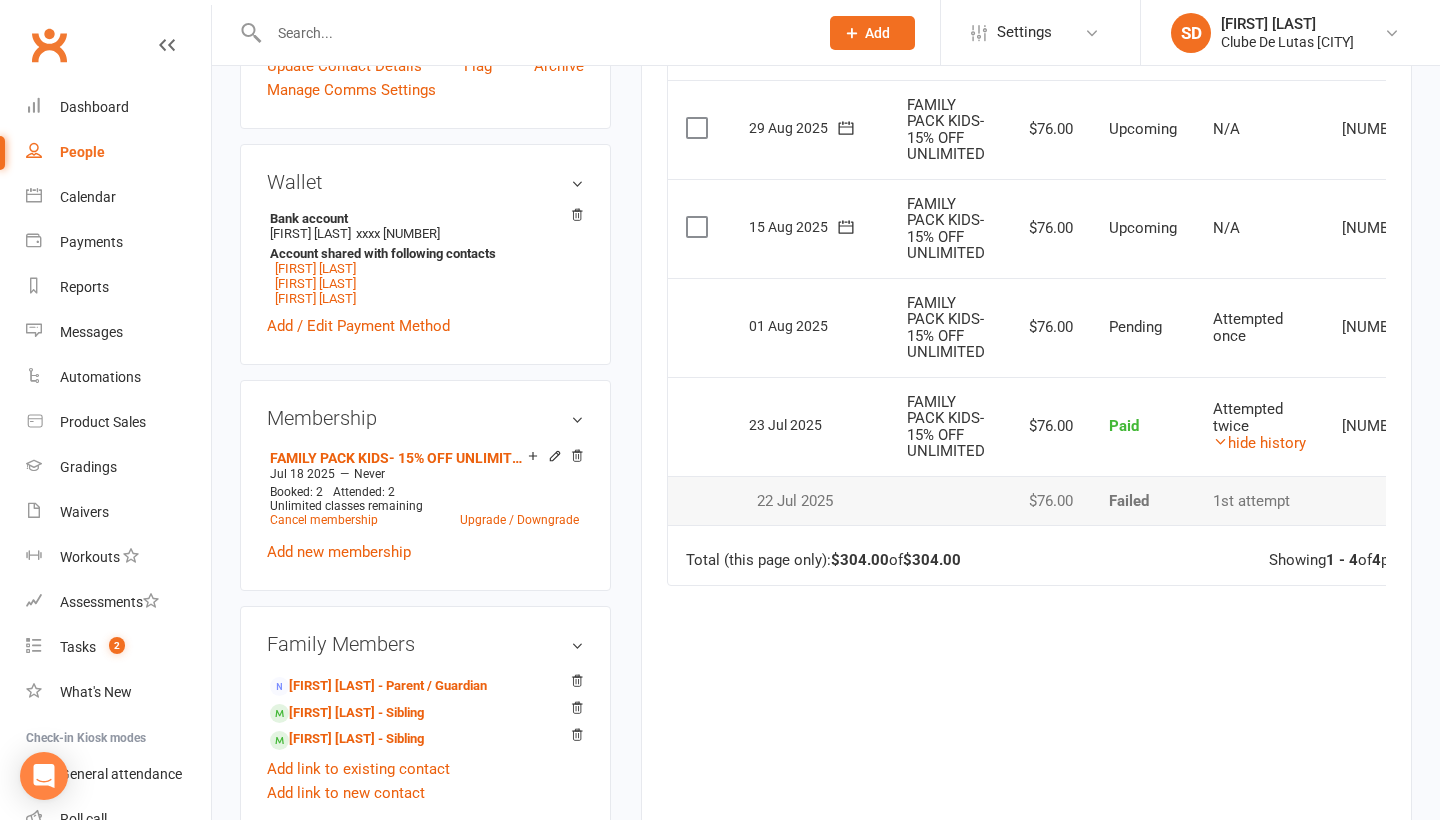 scroll, scrollTop: 397, scrollLeft: 0, axis: vertical 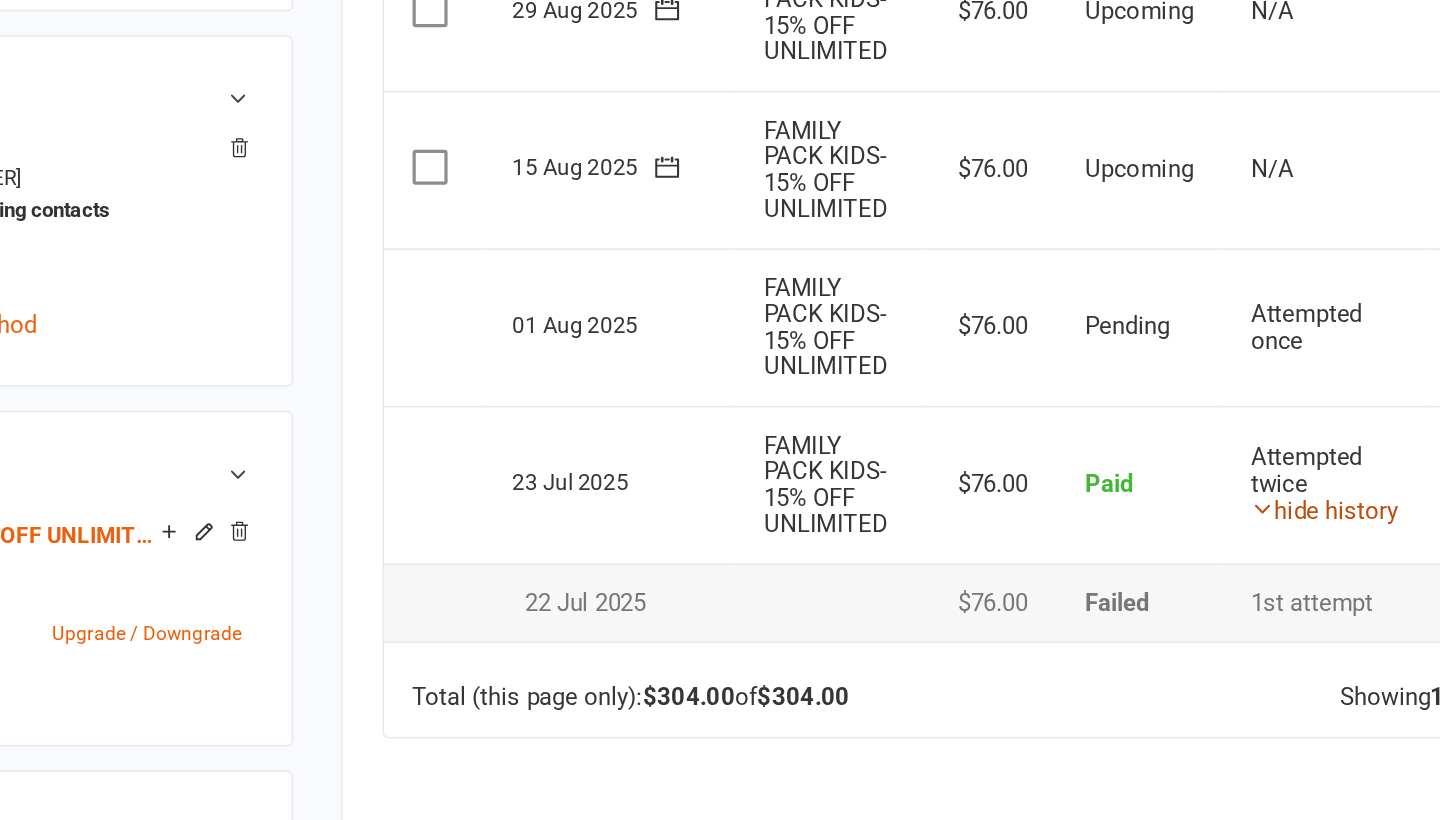 click on "hide history" at bounding box center [1259, 589] 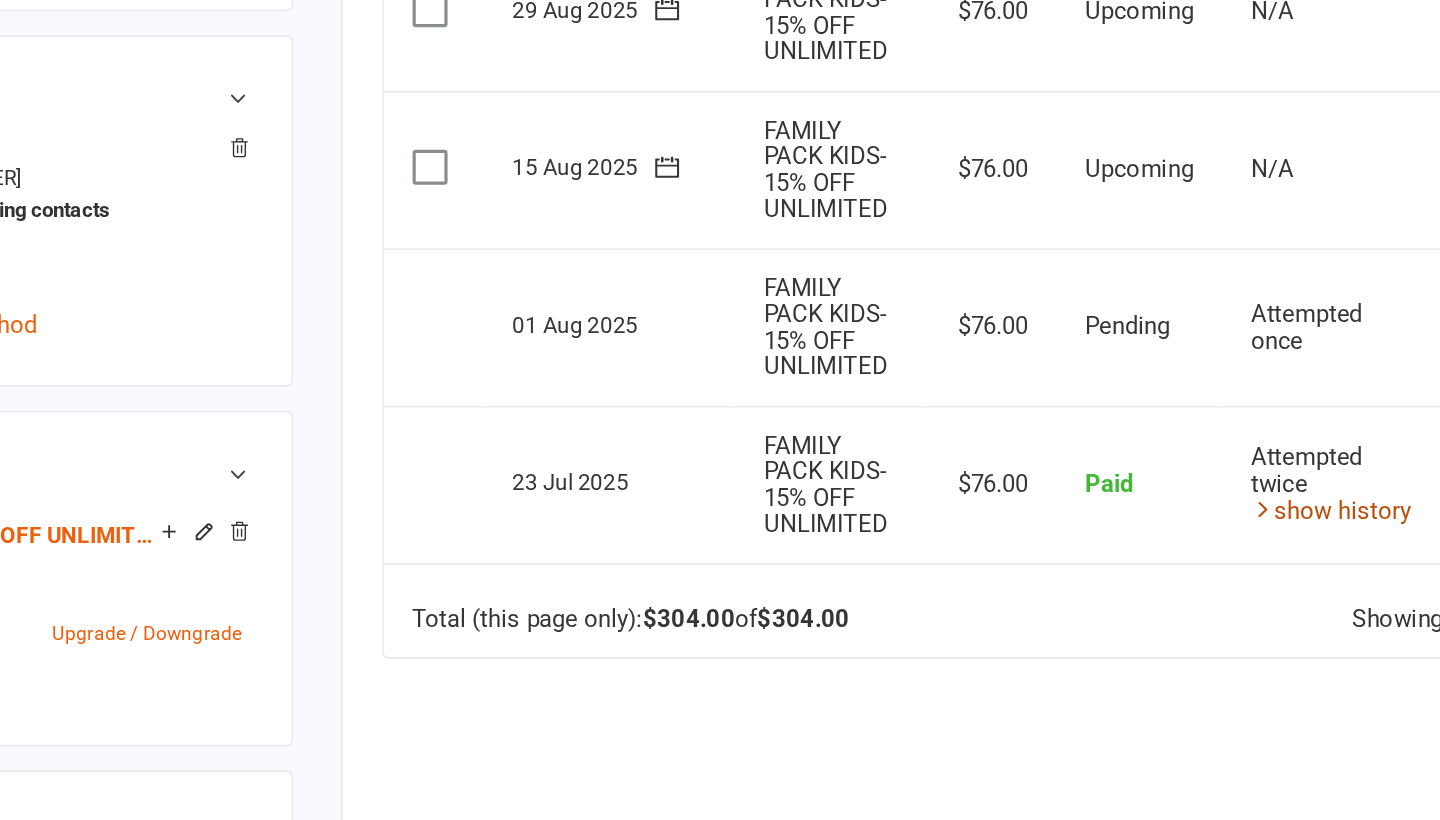 click on "show history" at bounding box center (1263, 589) 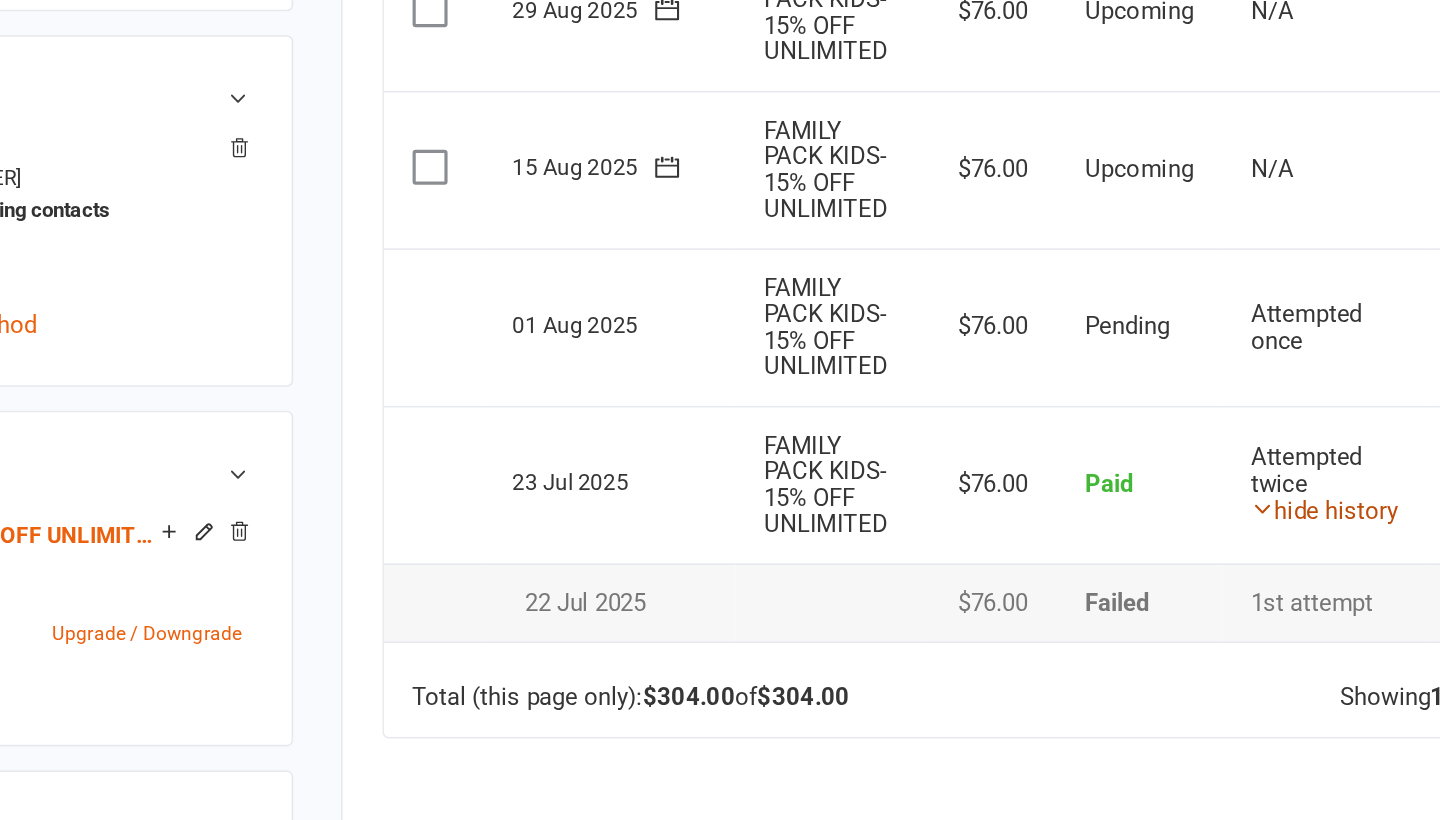 click on "hide history" at bounding box center (1259, 589) 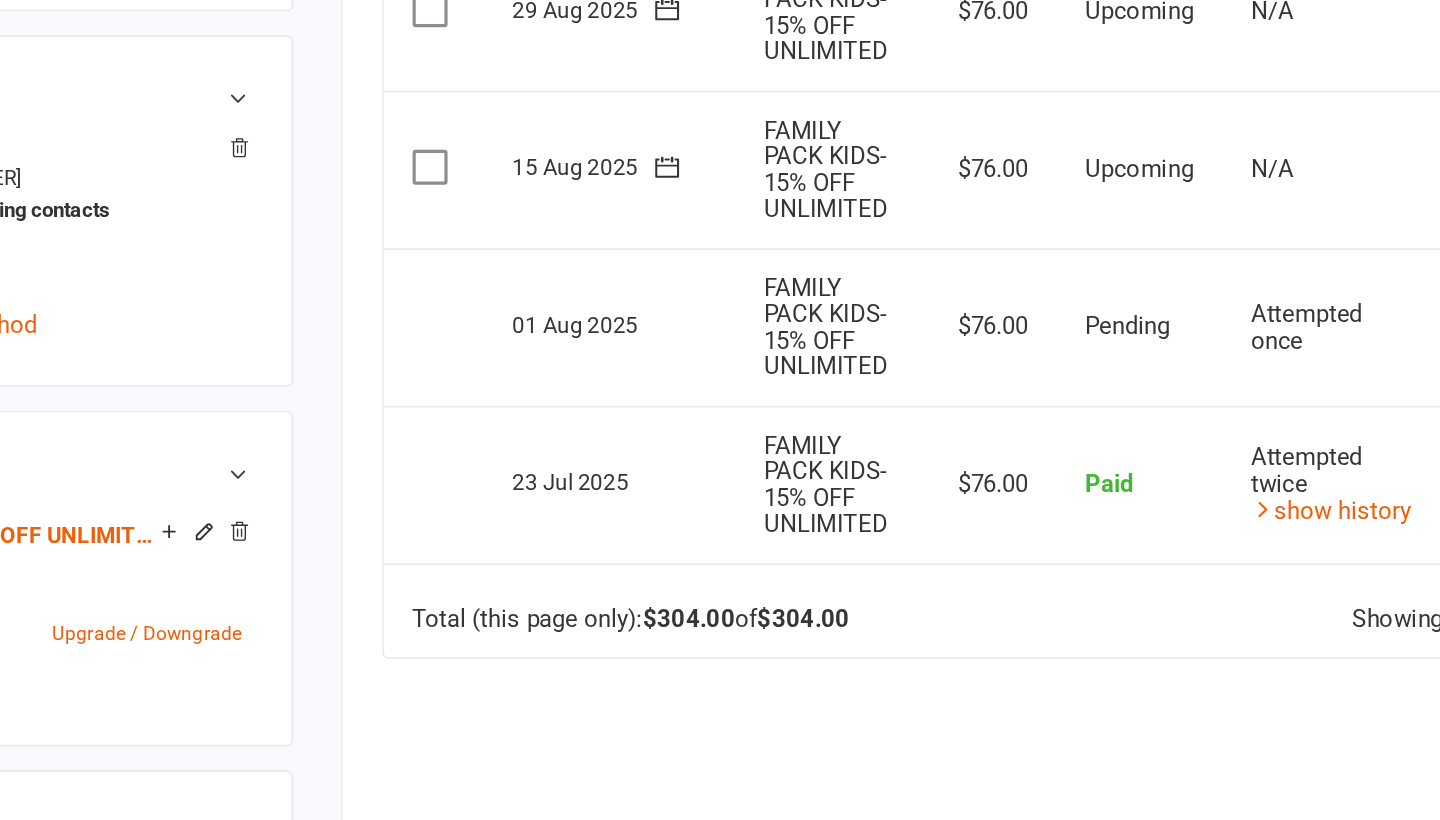 scroll, scrollTop: 0, scrollLeft: 0, axis: both 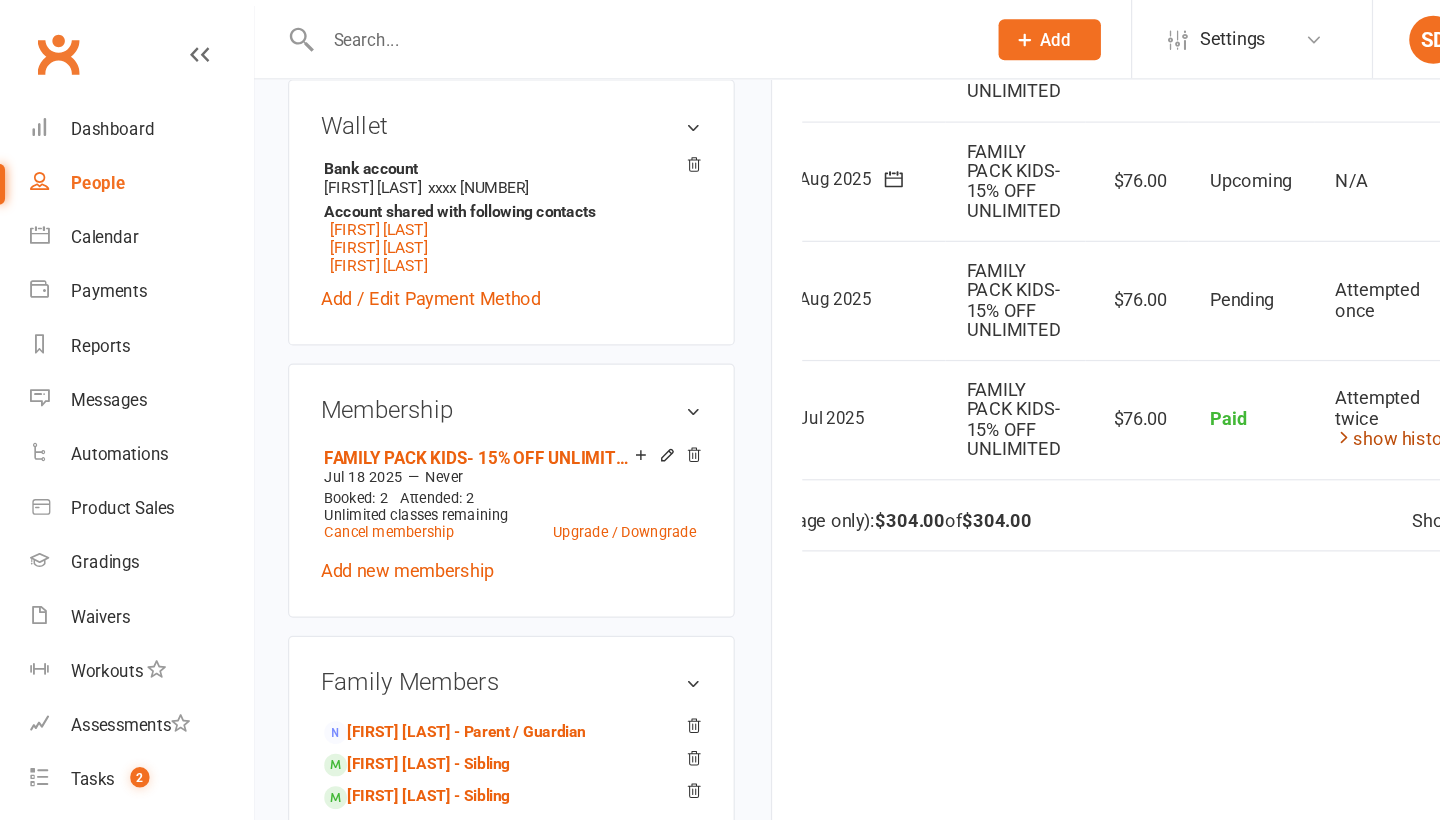 click on "show history" at bounding box center [1160, 365] 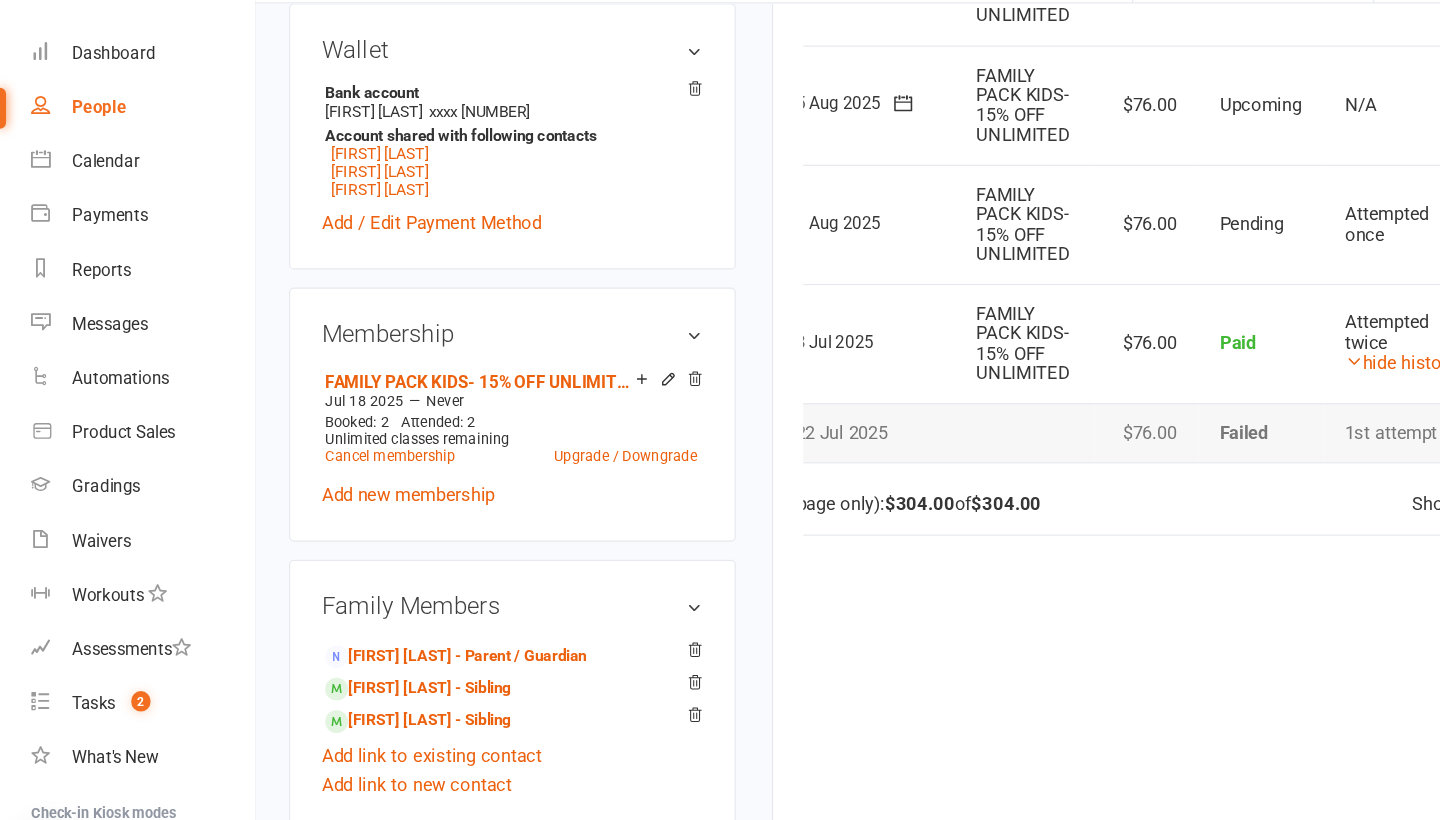 scroll, scrollTop: 0, scrollLeft: 95, axis: horizontal 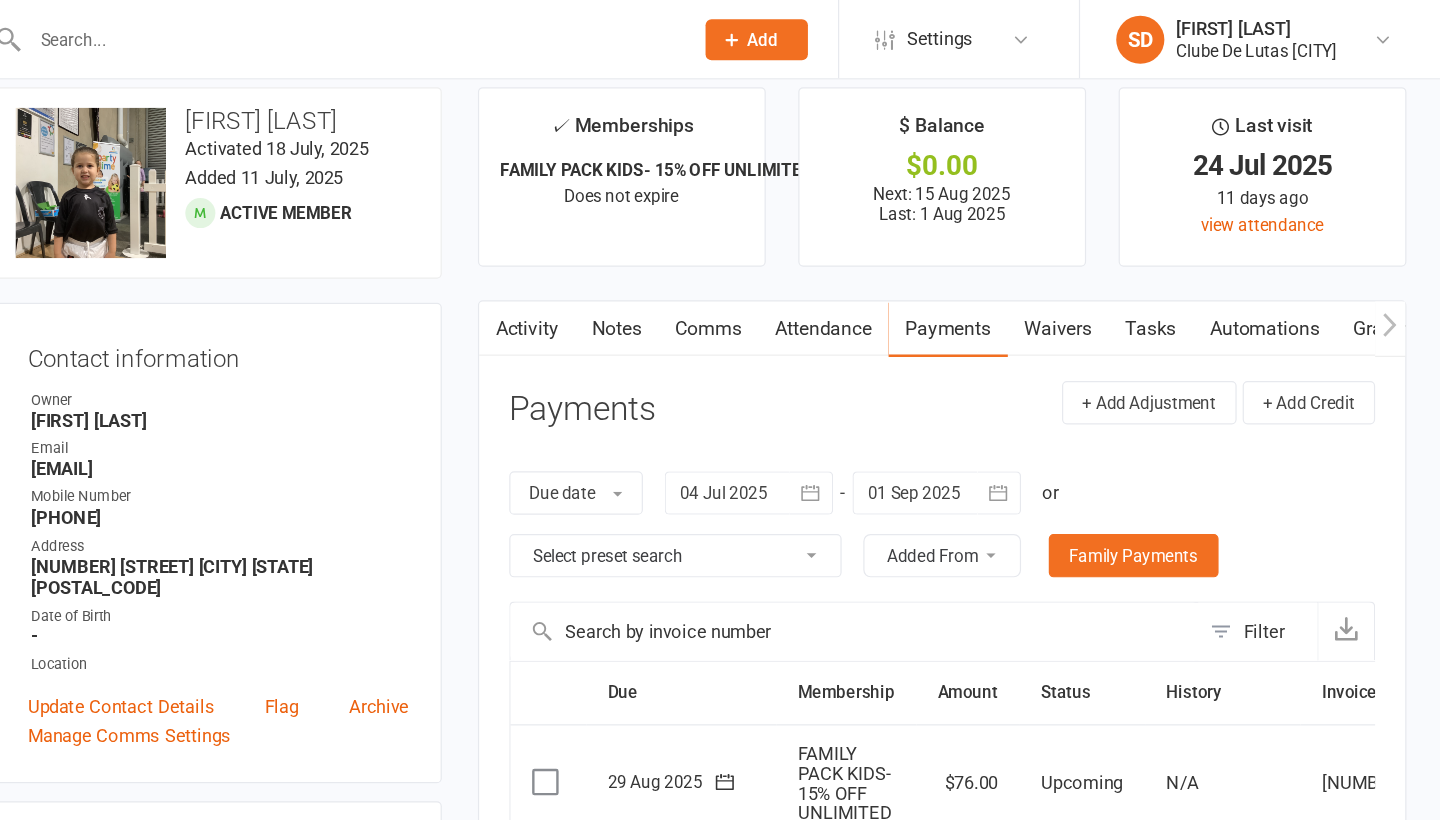 click 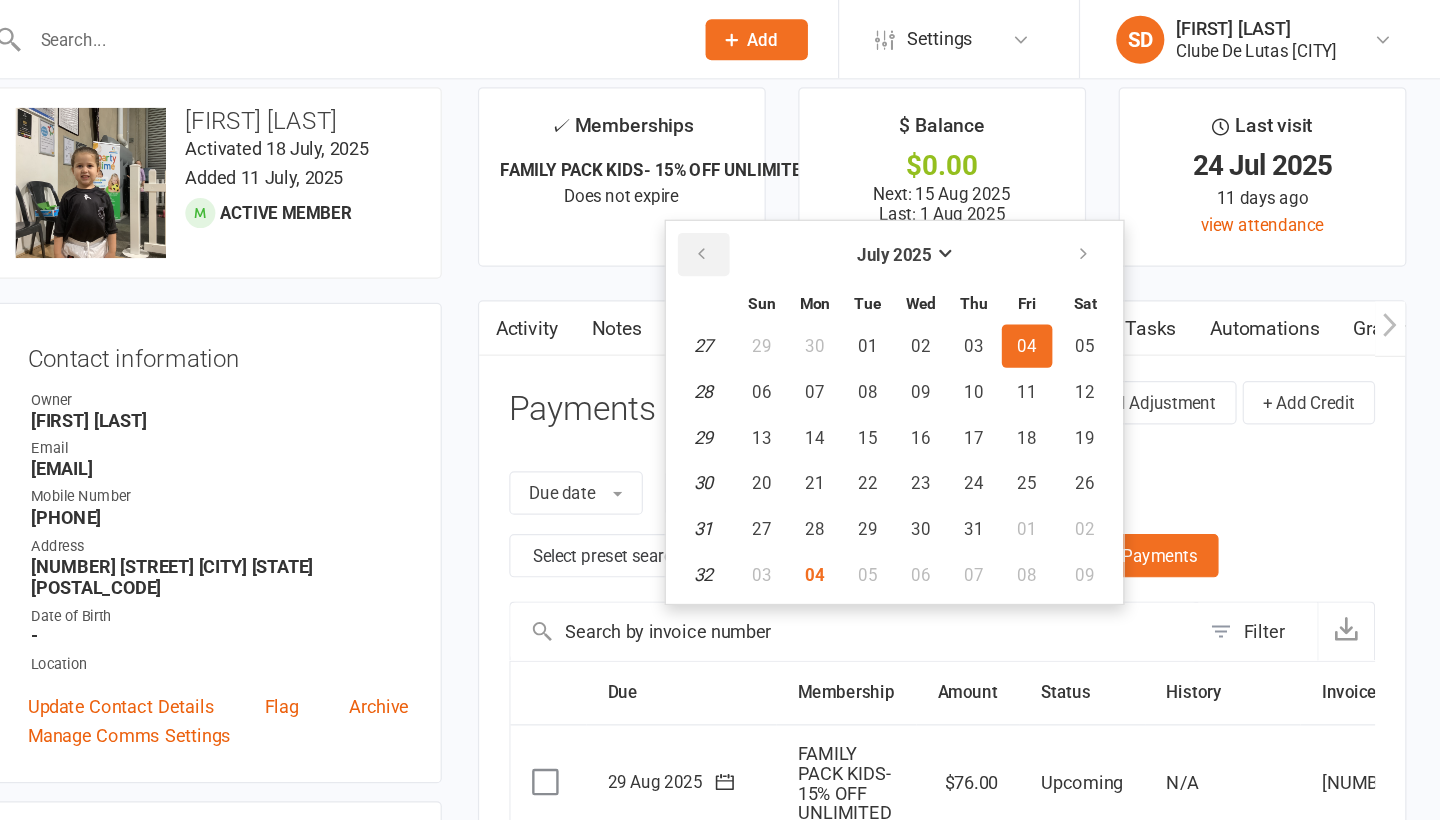 click at bounding box center (828, 211) 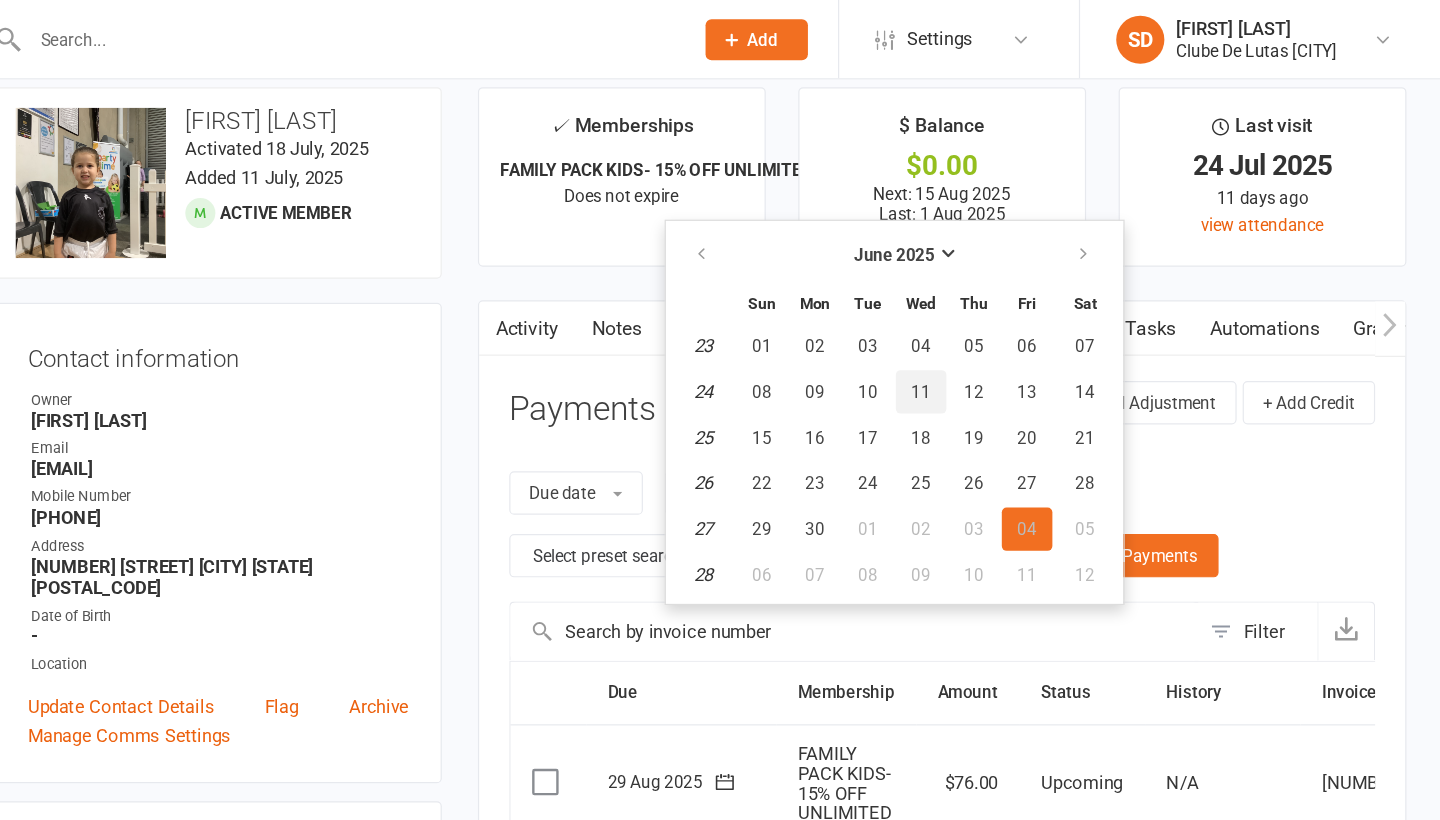 click on "11" at bounding box center (1009, 325) 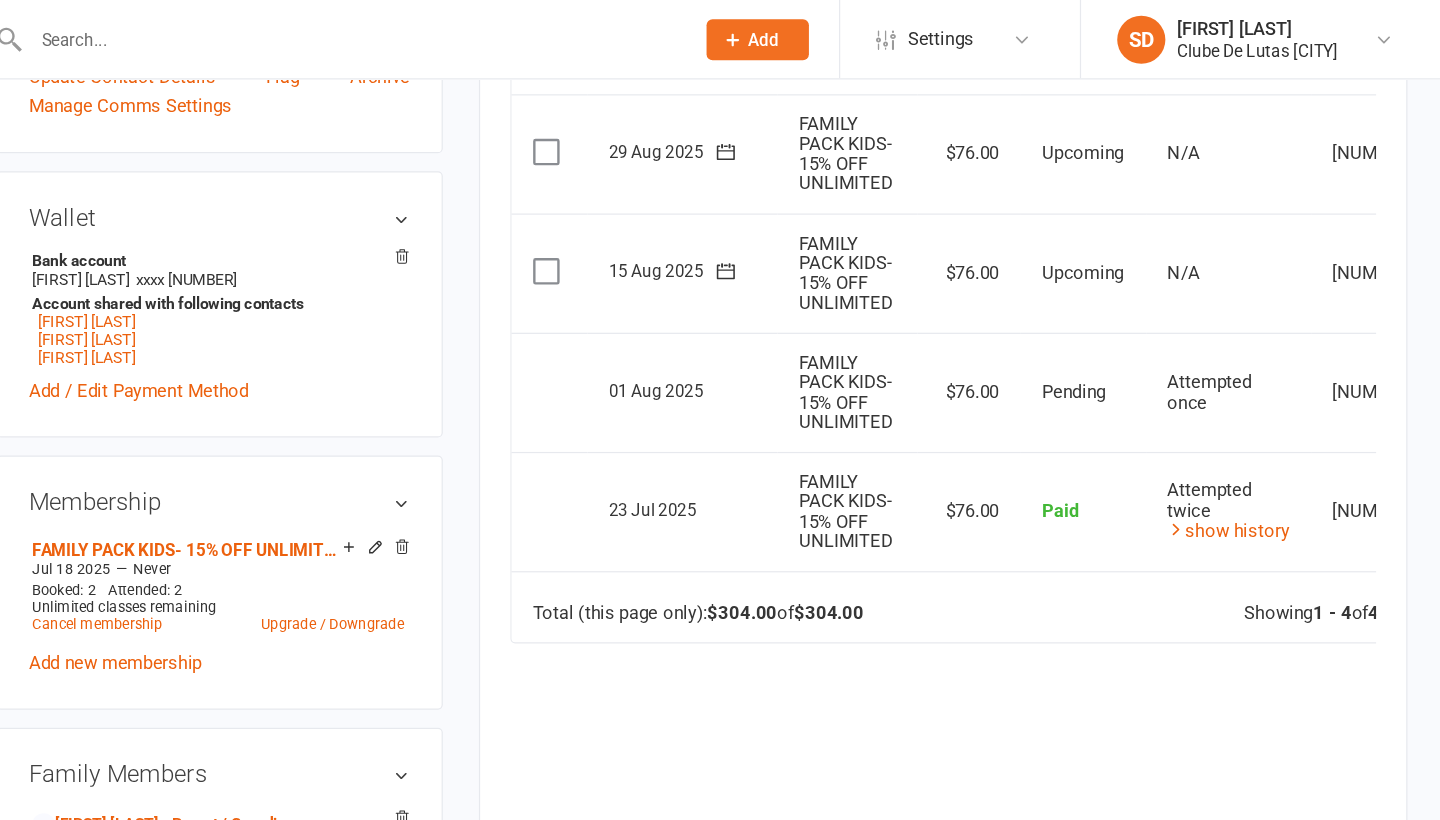 scroll, scrollTop: 544, scrollLeft: 0, axis: vertical 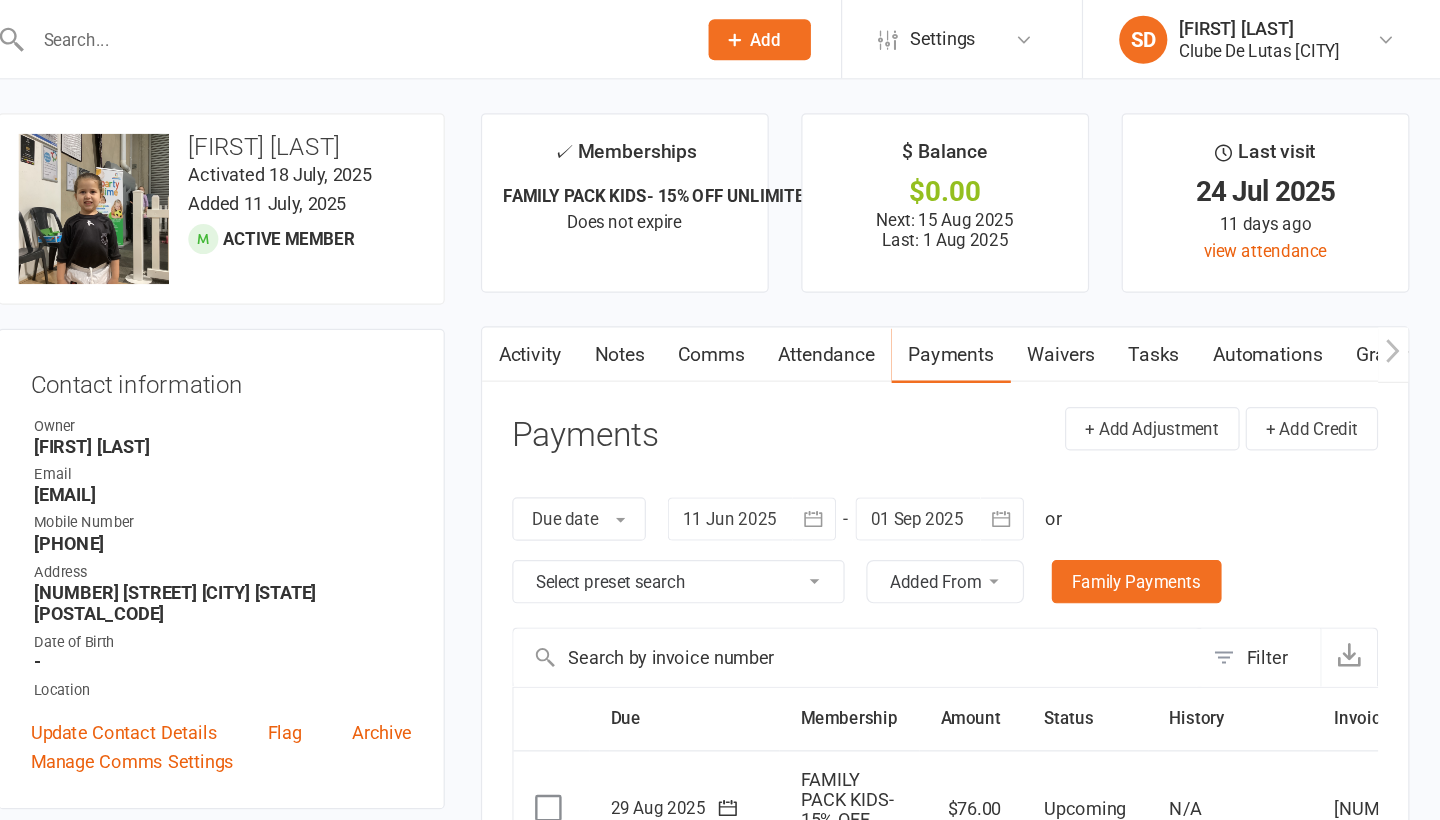 click on "Waivers" at bounding box center (1123, 295) 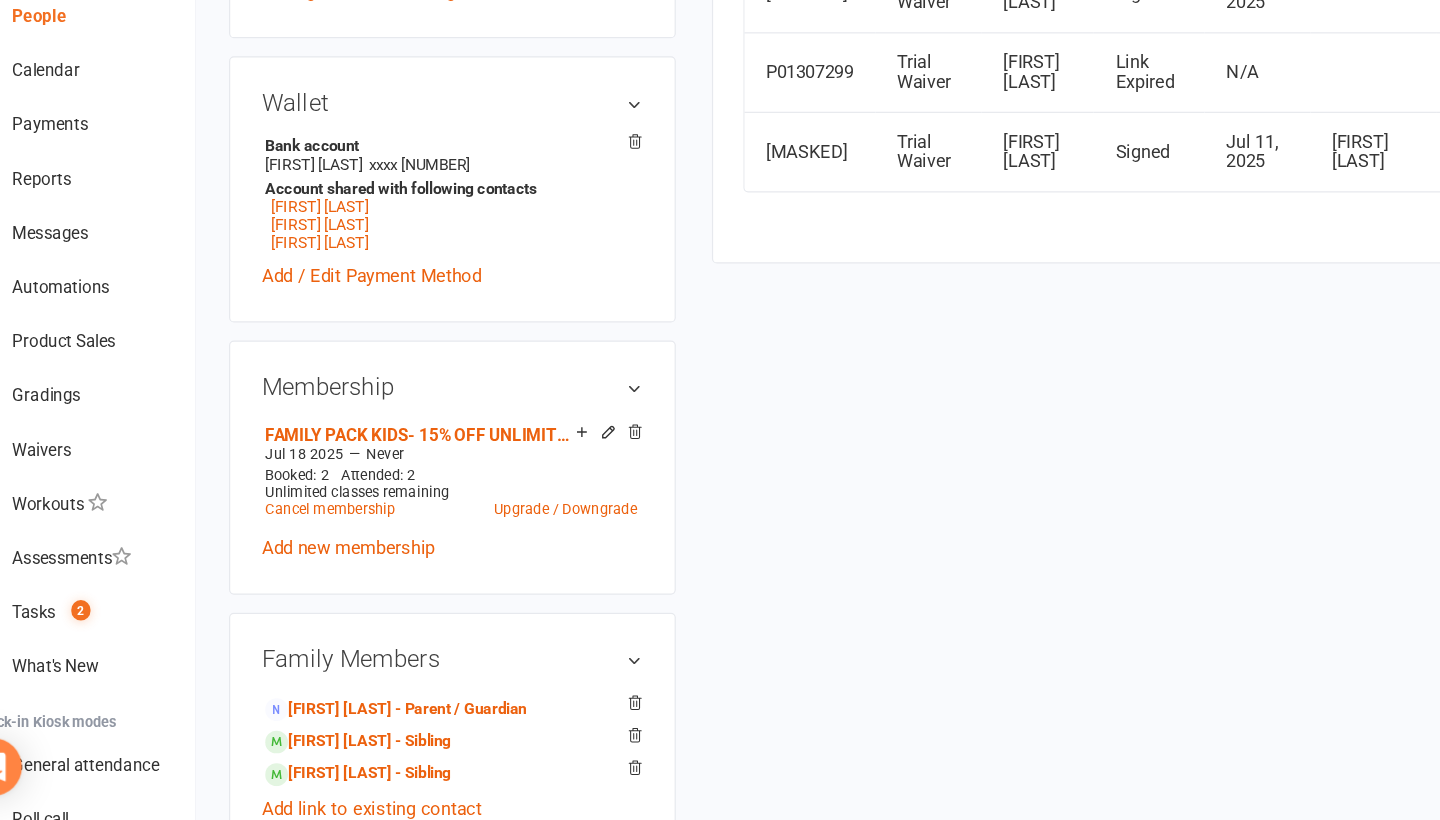 scroll, scrollTop: 501, scrollLeft: 0, axis: vertical 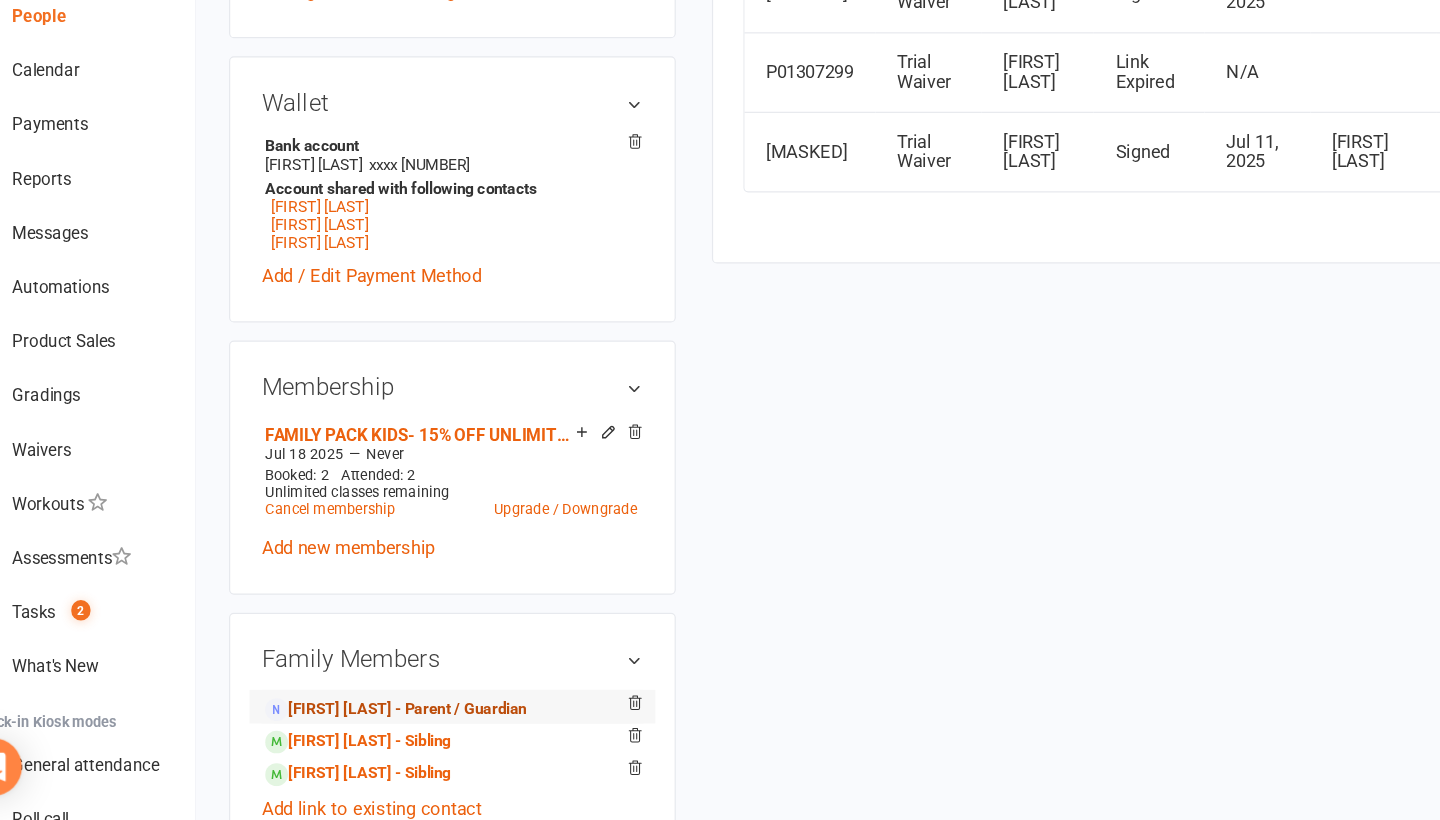 click on "Jessica Elsley - Parent / Guardian" at bounding box center [378, 728] 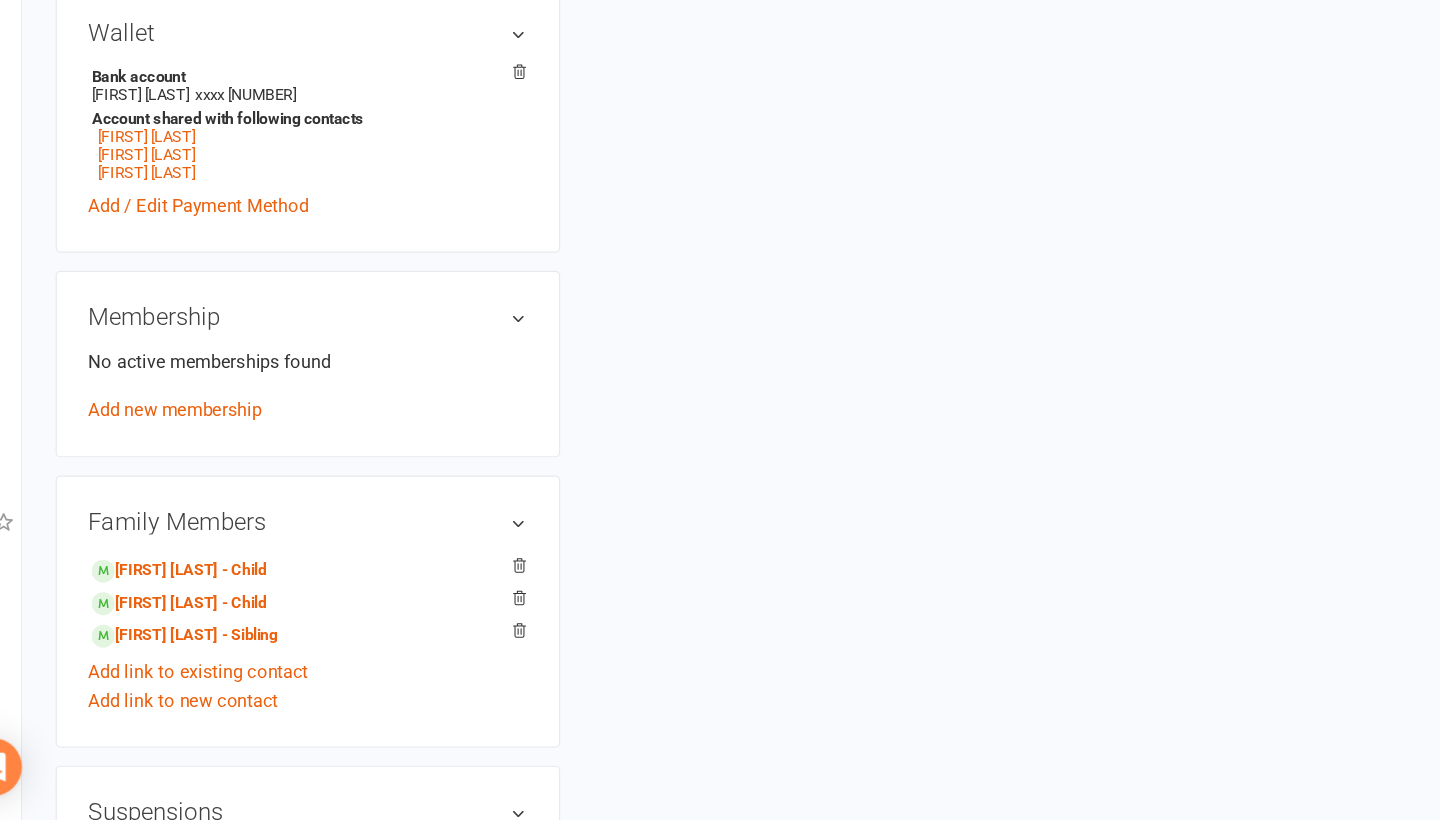 scroll, scrollTop: 0, scrollLeft: 0, axis: both 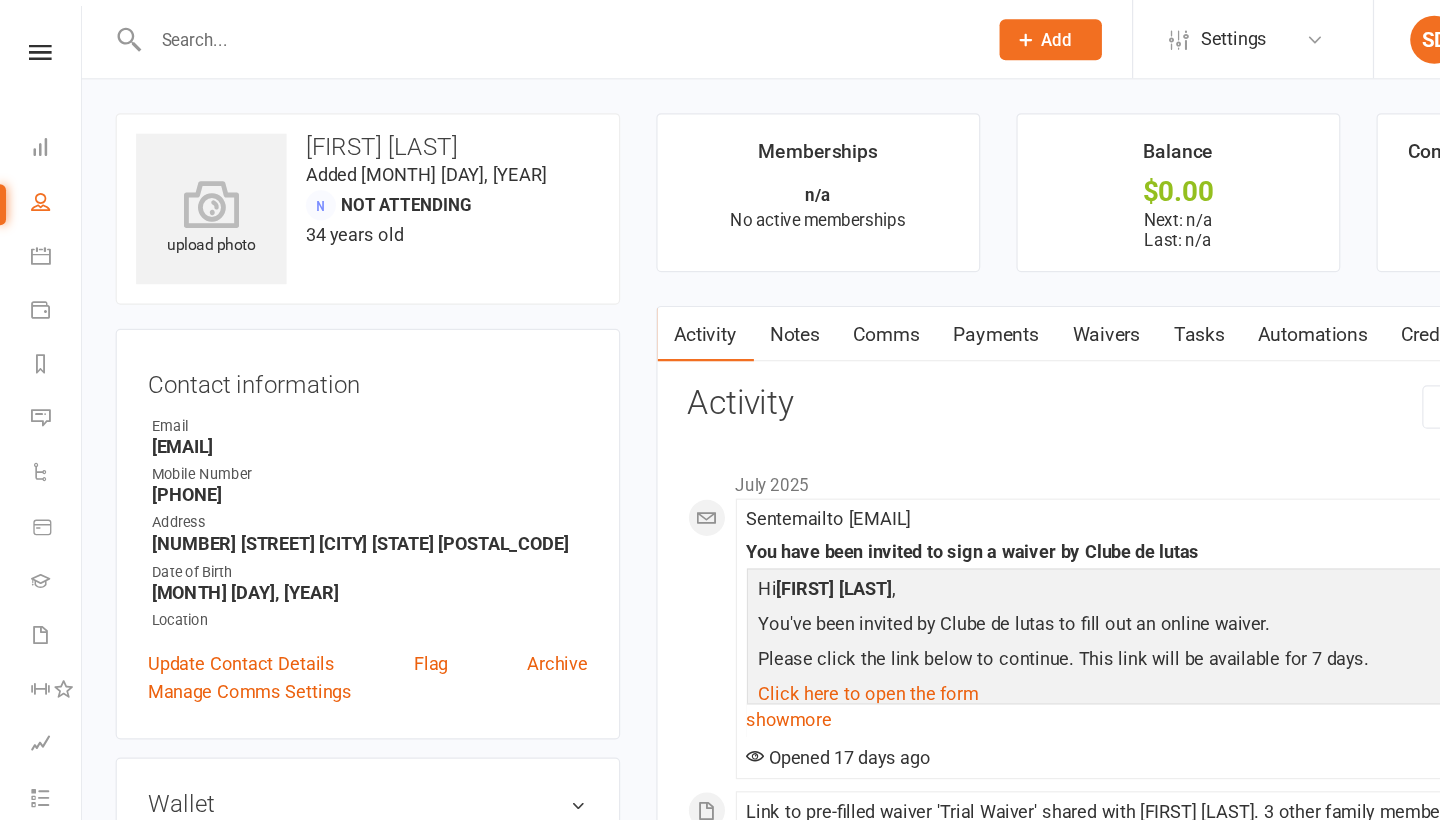 click on "Waivers" at bounding box center (919, 278) 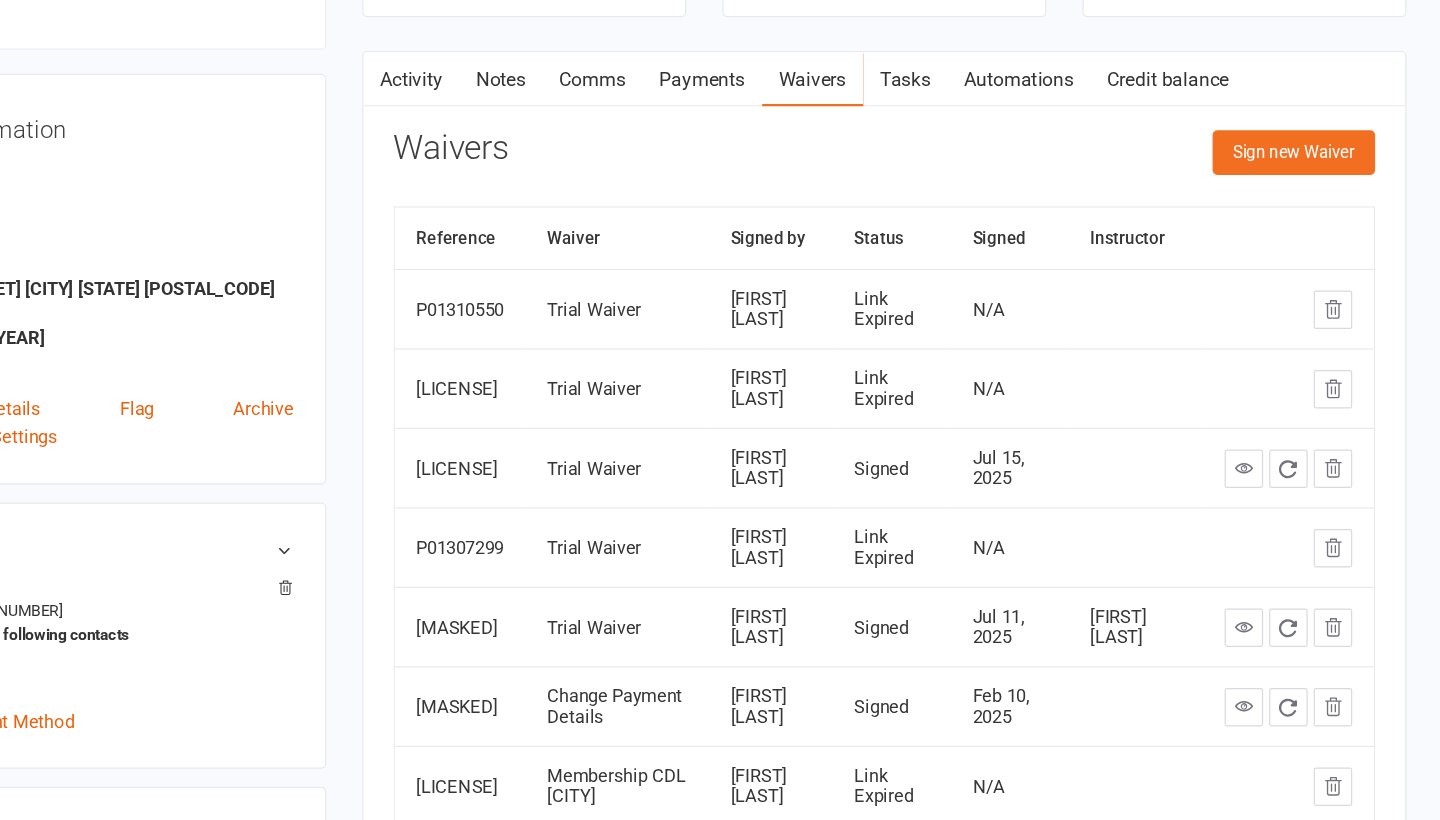 scroll, scrollTop: 73, scrollLeft: 0, axis: vertical 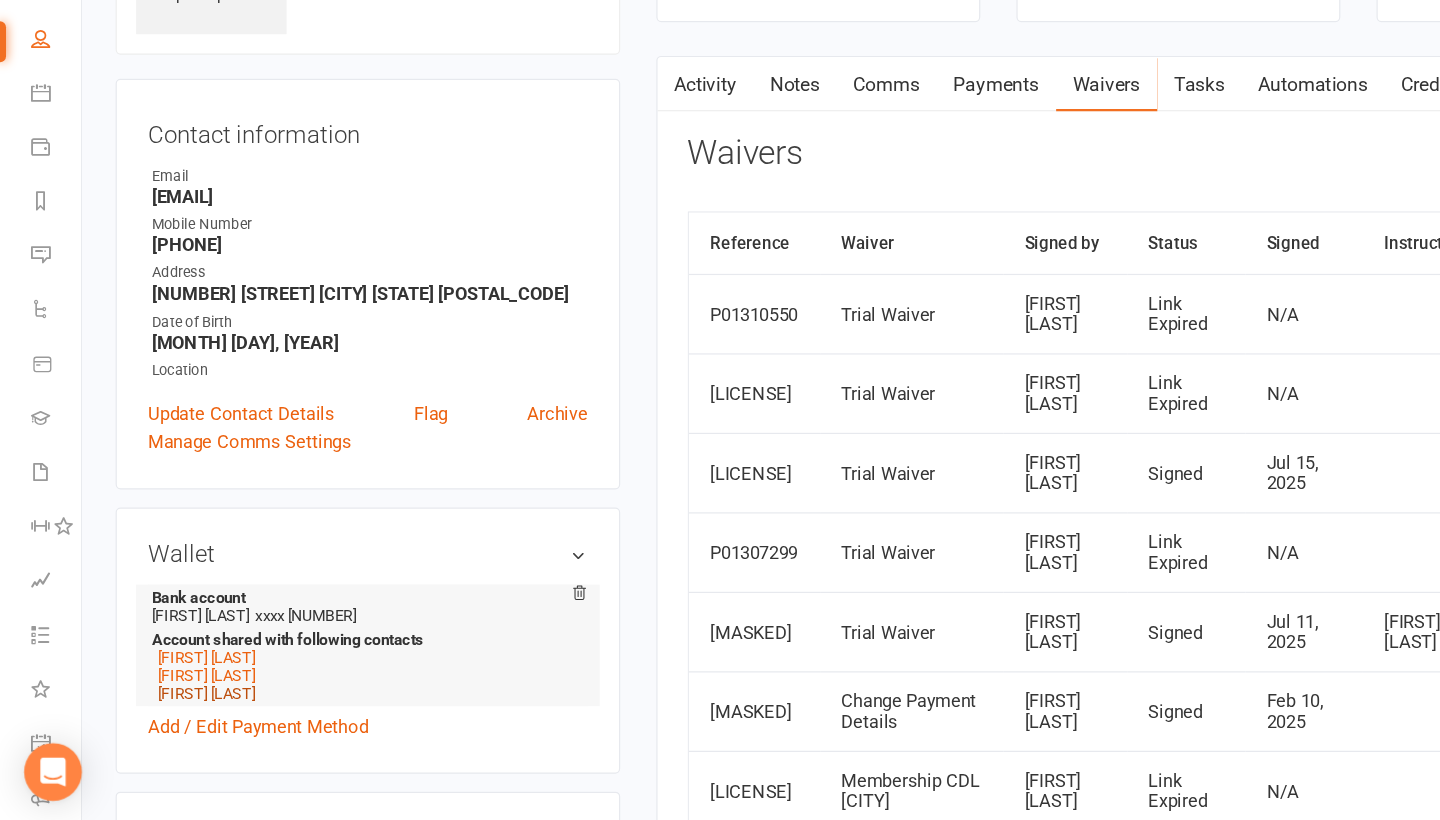 click on "[FIRST] [LAST]" at bounding box center [171, 710] 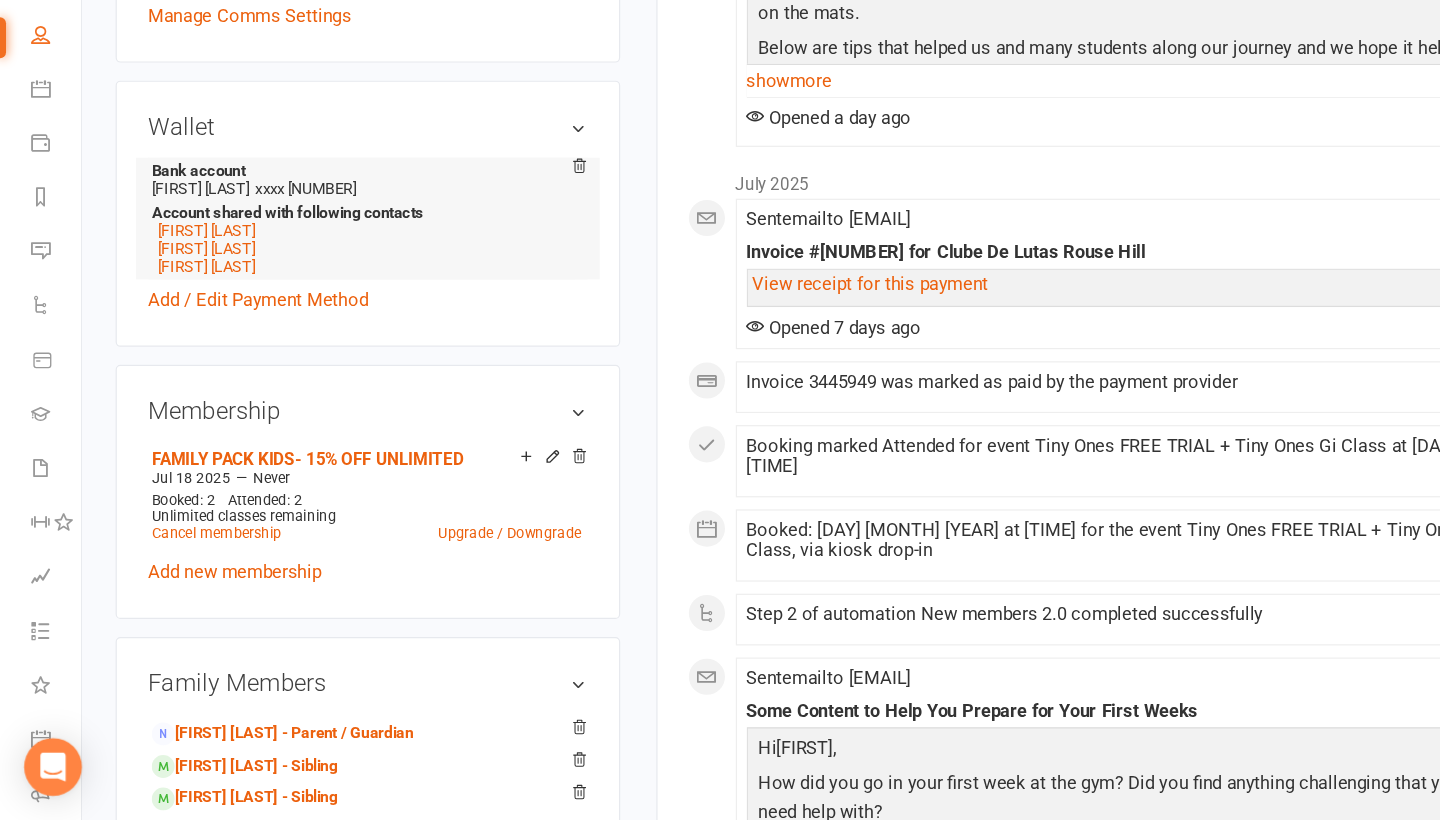 scroll, scrollTop: 464, scrollLeft: 0, axis: vertical 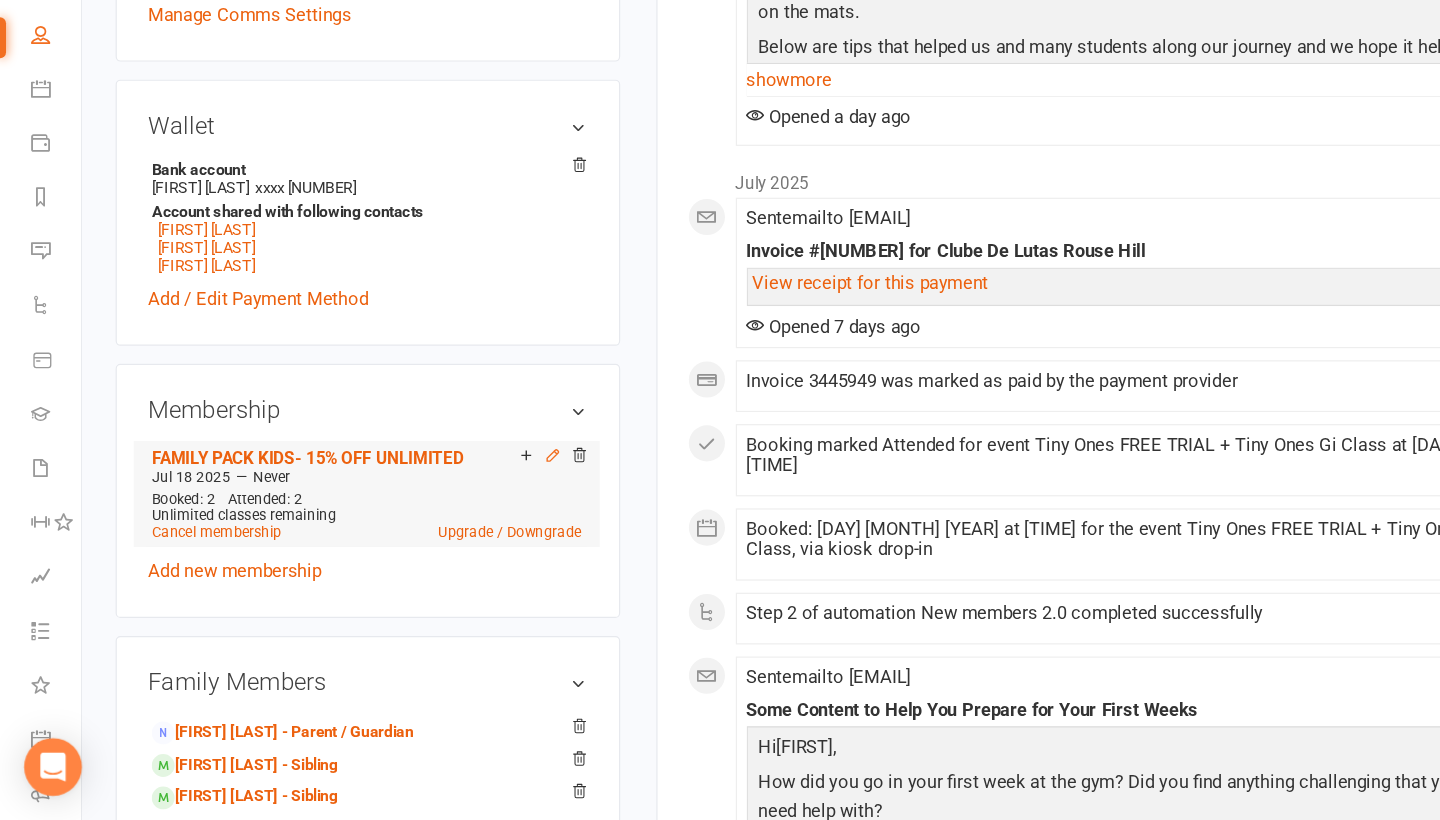 click 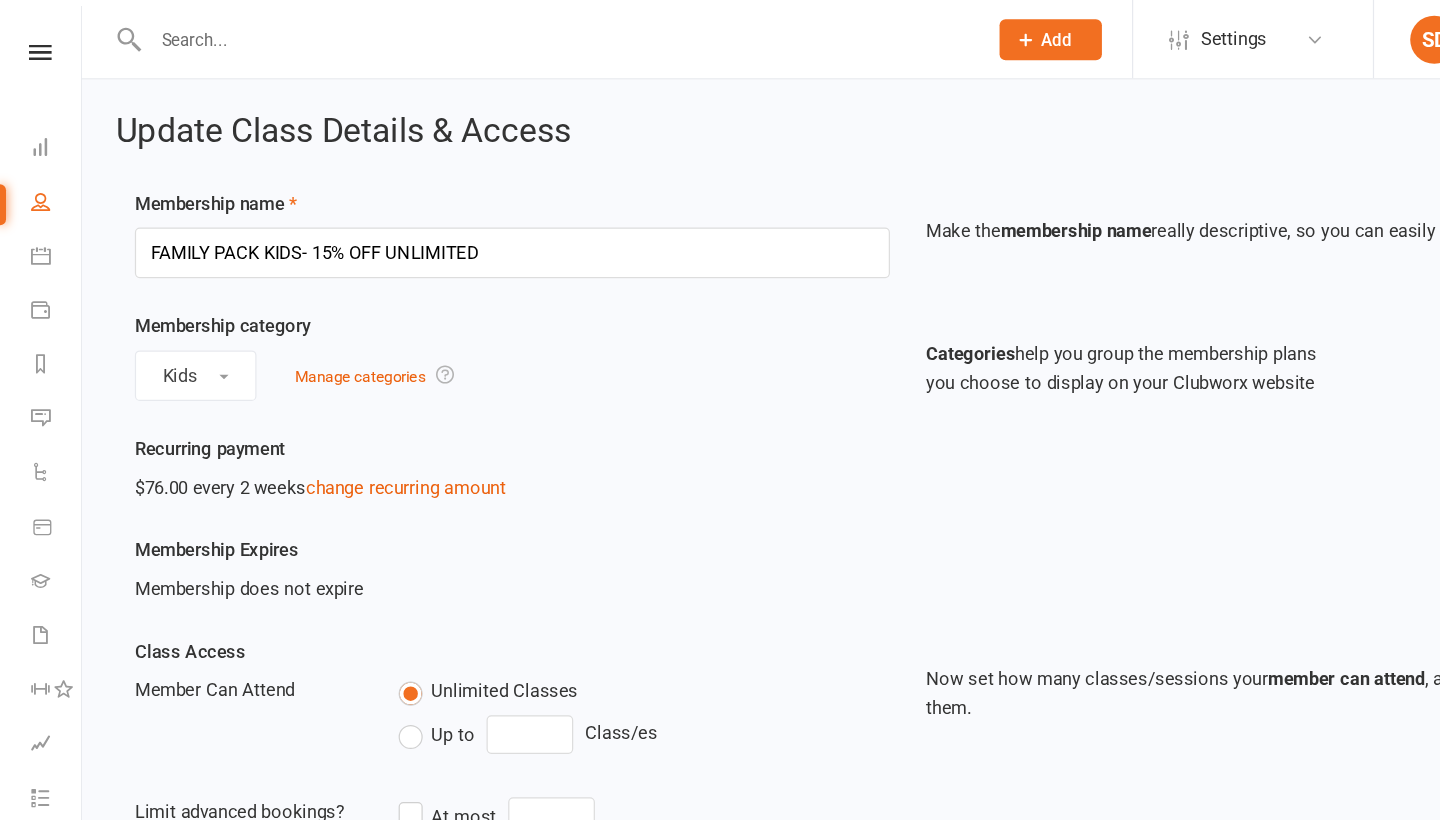 scroll, scrollTop: 0, scrollLeft: 0, axis: both 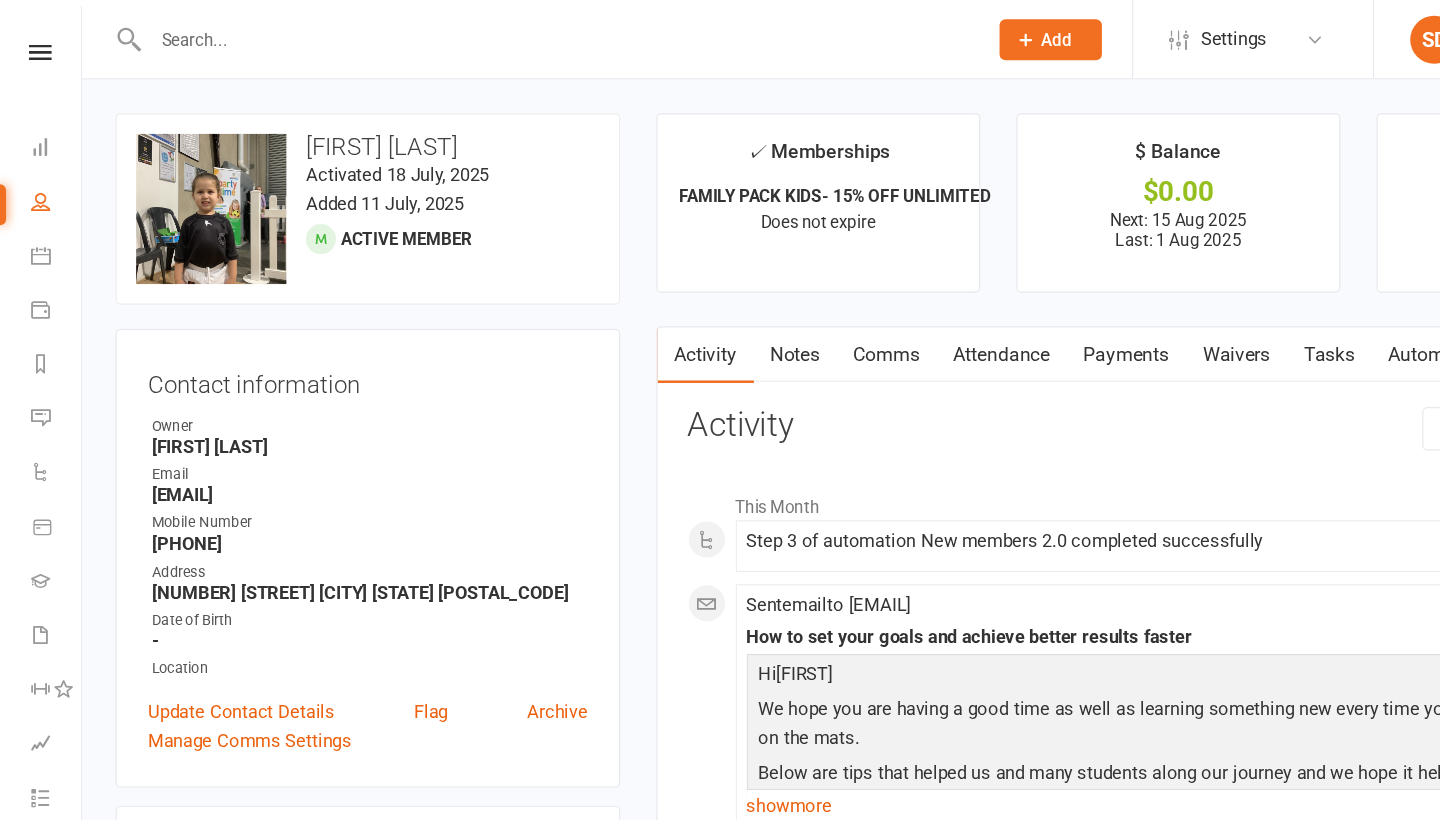 click on "Attendance" at bounding box center (832, 295) 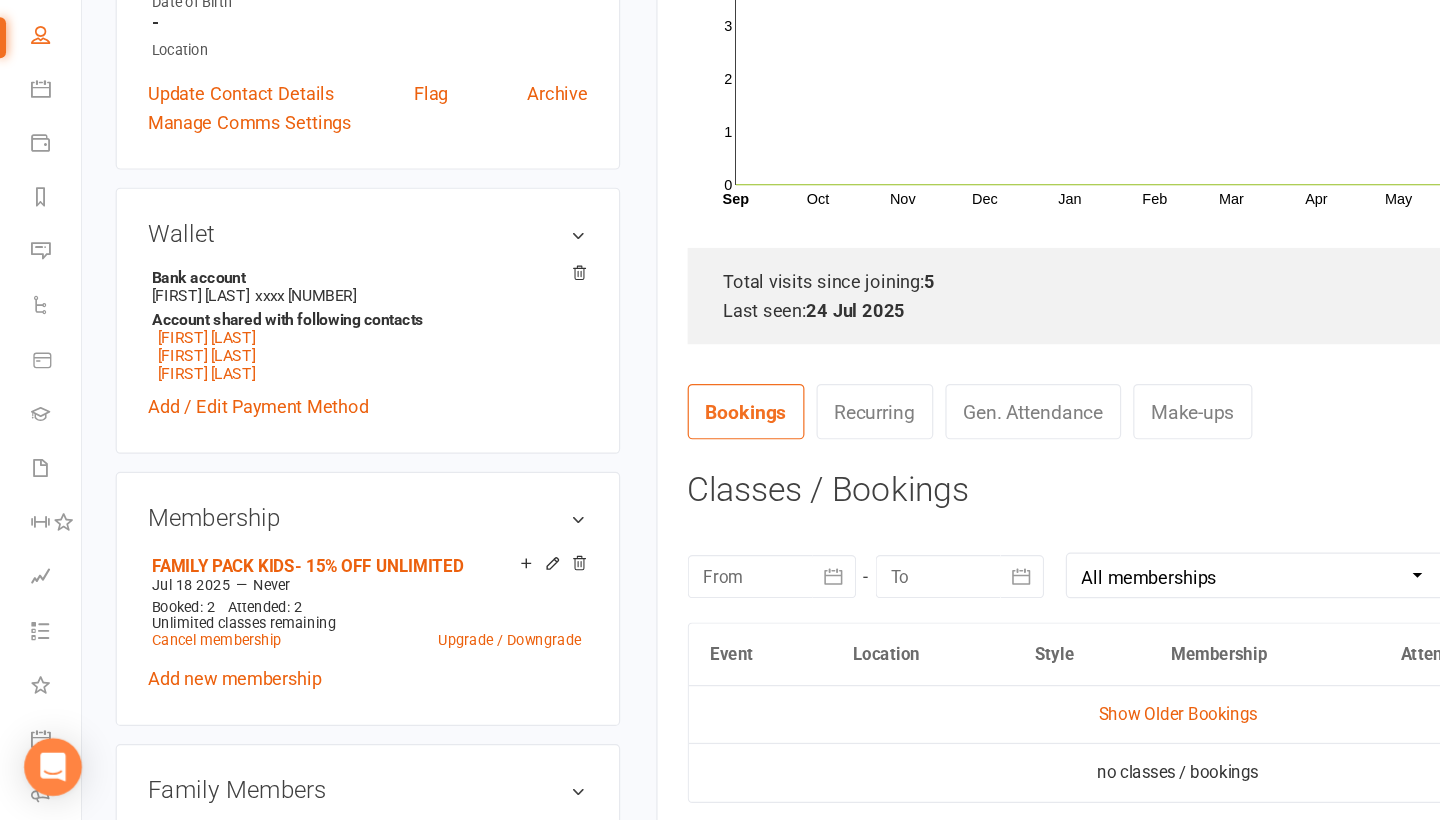 scroll, scrollTop: 419, scrollLeft: 0, axis: vertical 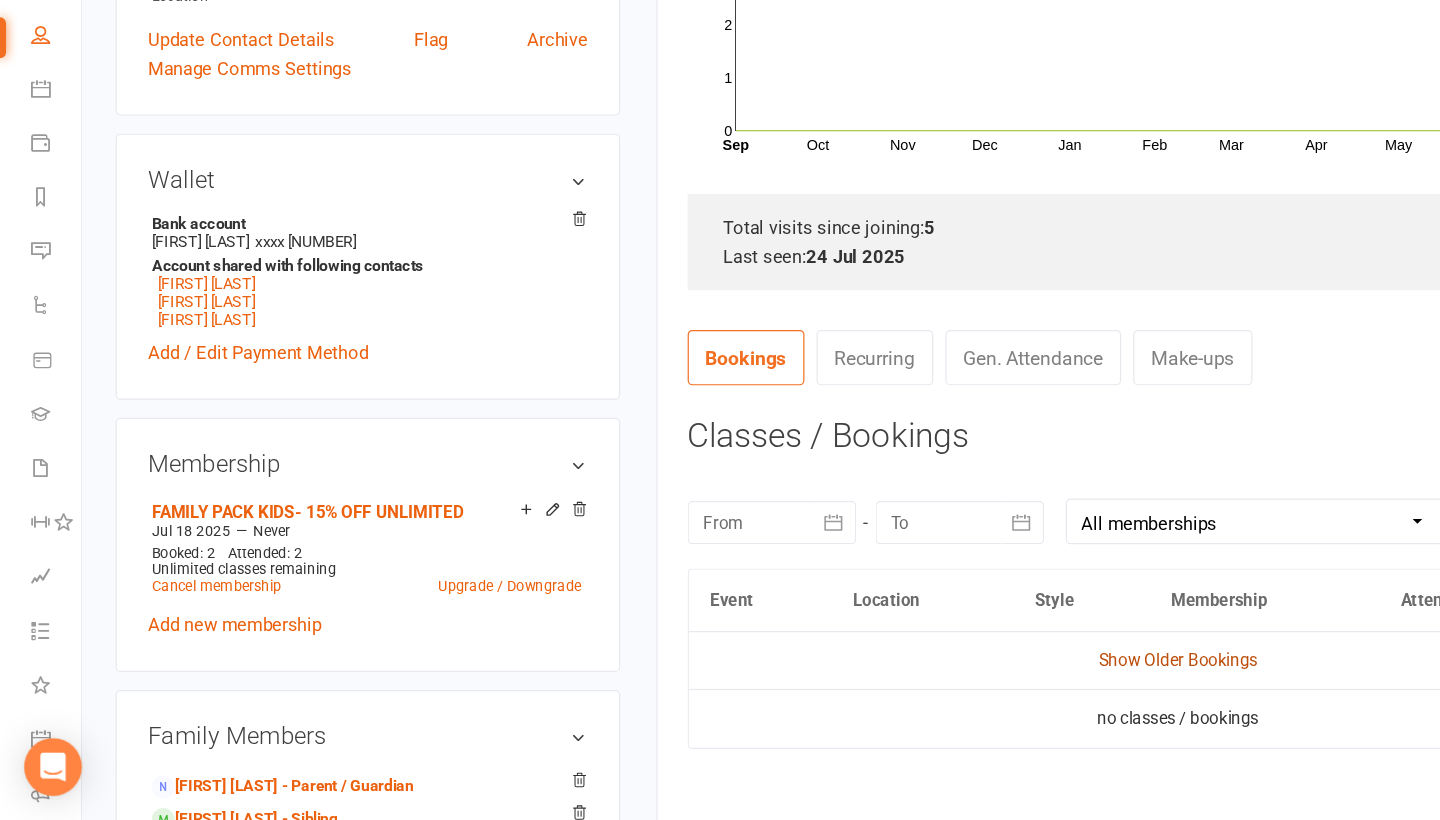 click on "Show Older Bookings" at bounding box center [978, 687] 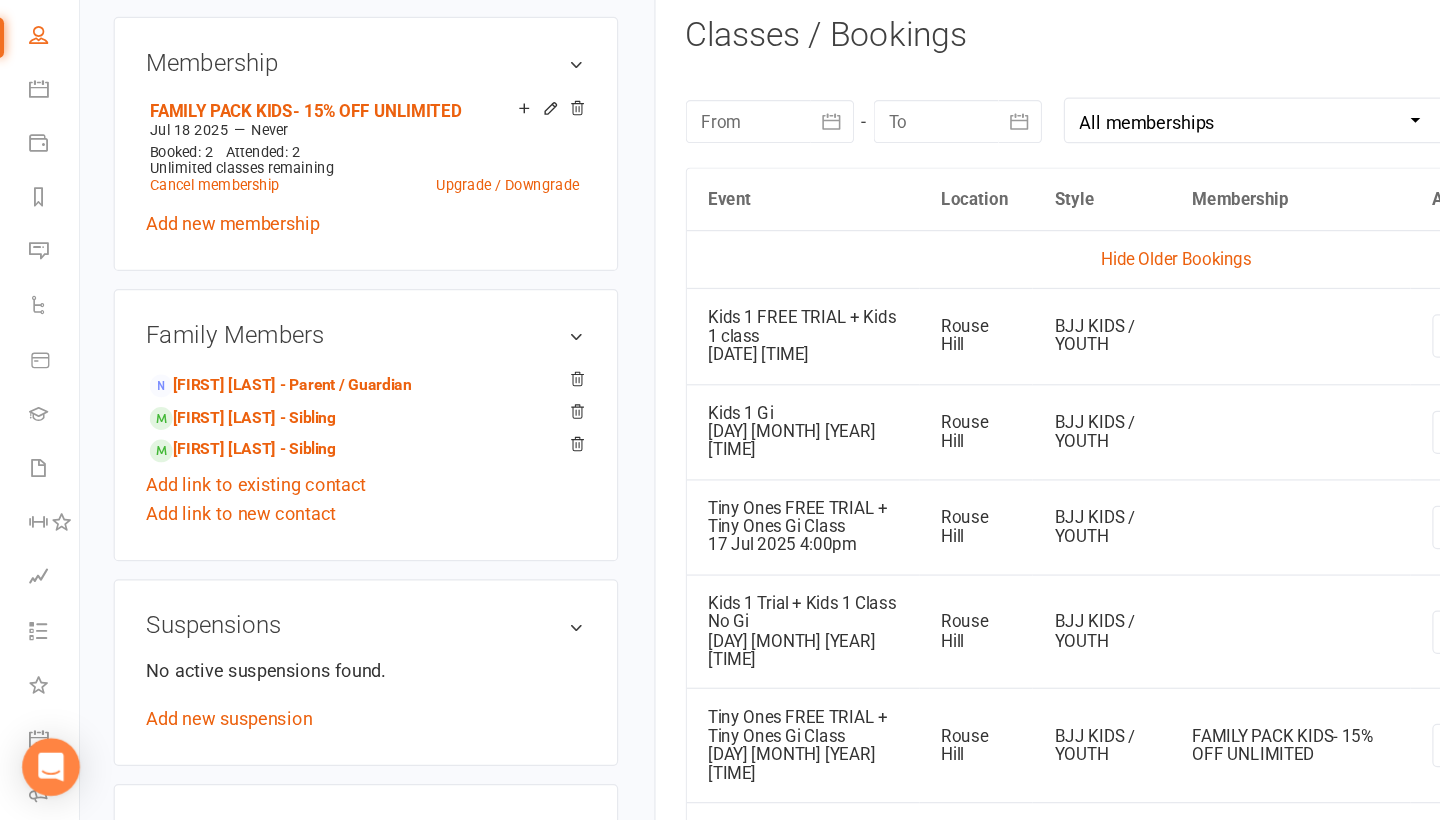 scroll, scrollTop: 756, scrollLeft: 0, axis: vertical 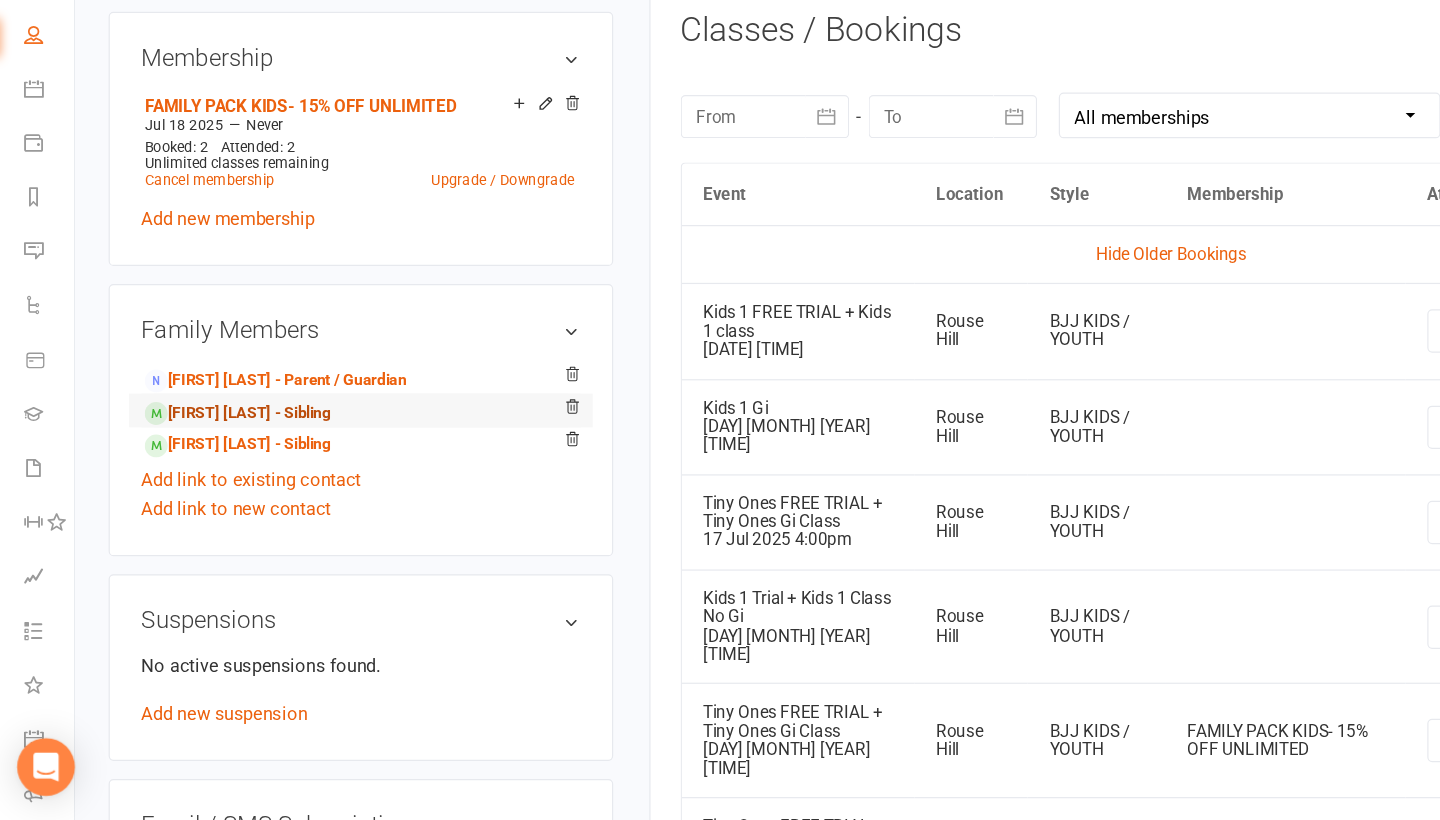 click on "Grayson Elsley - Sibling" at bounding box center (203, 482) 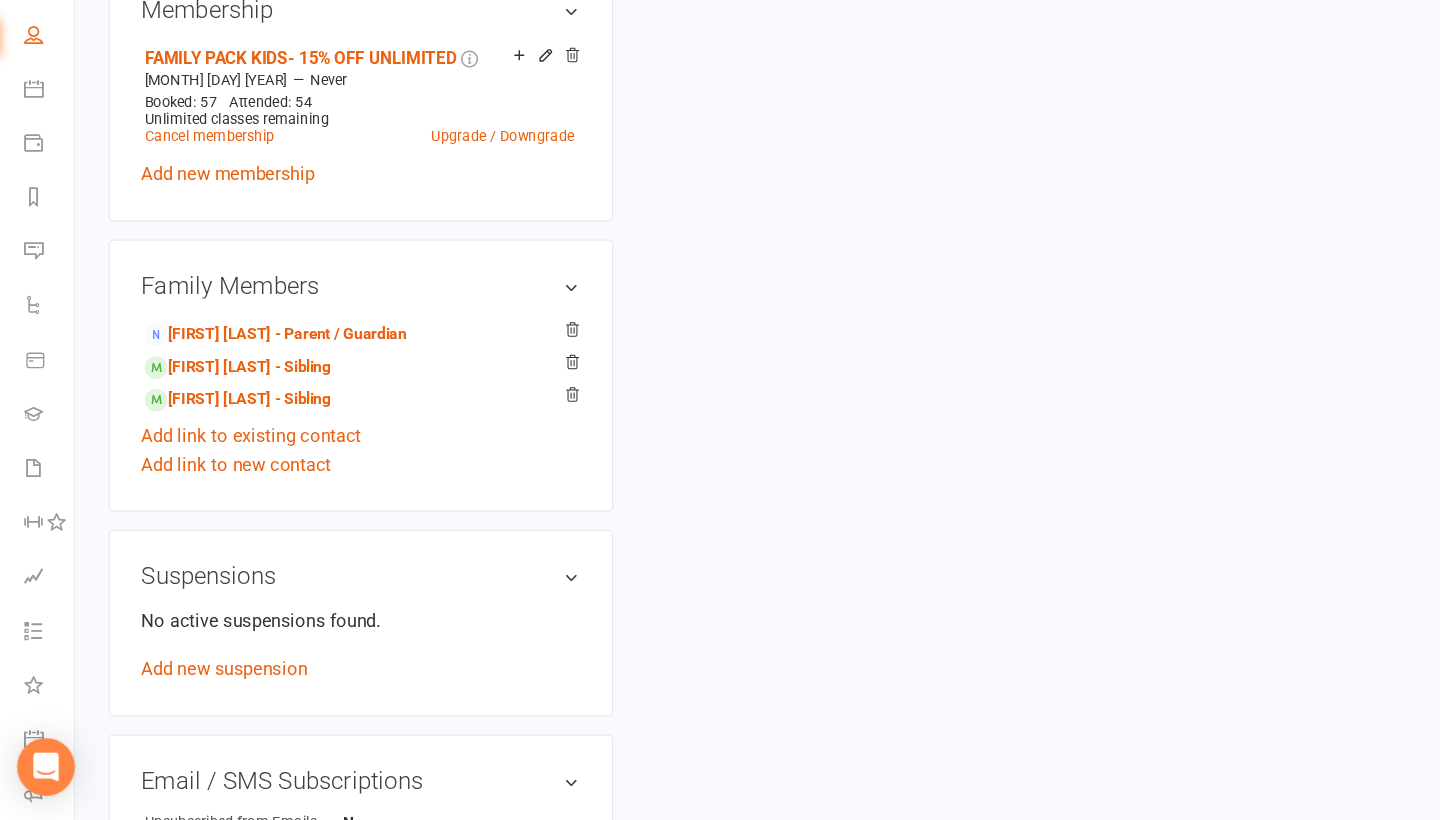 scroll, scrollTop: 0, scrollLeft: 0, axis: both 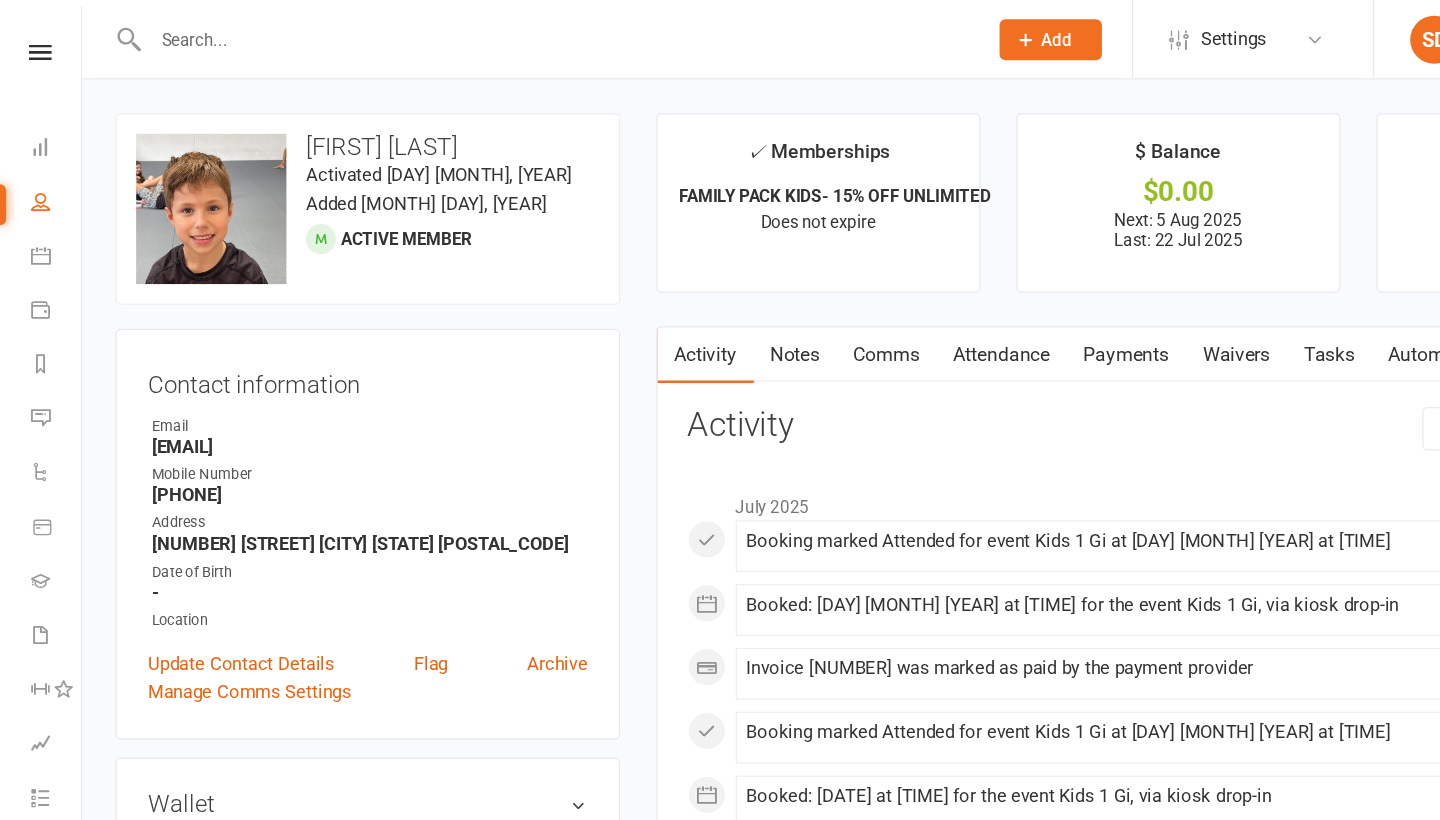click on "Payments" at bounding box center [935, 295] 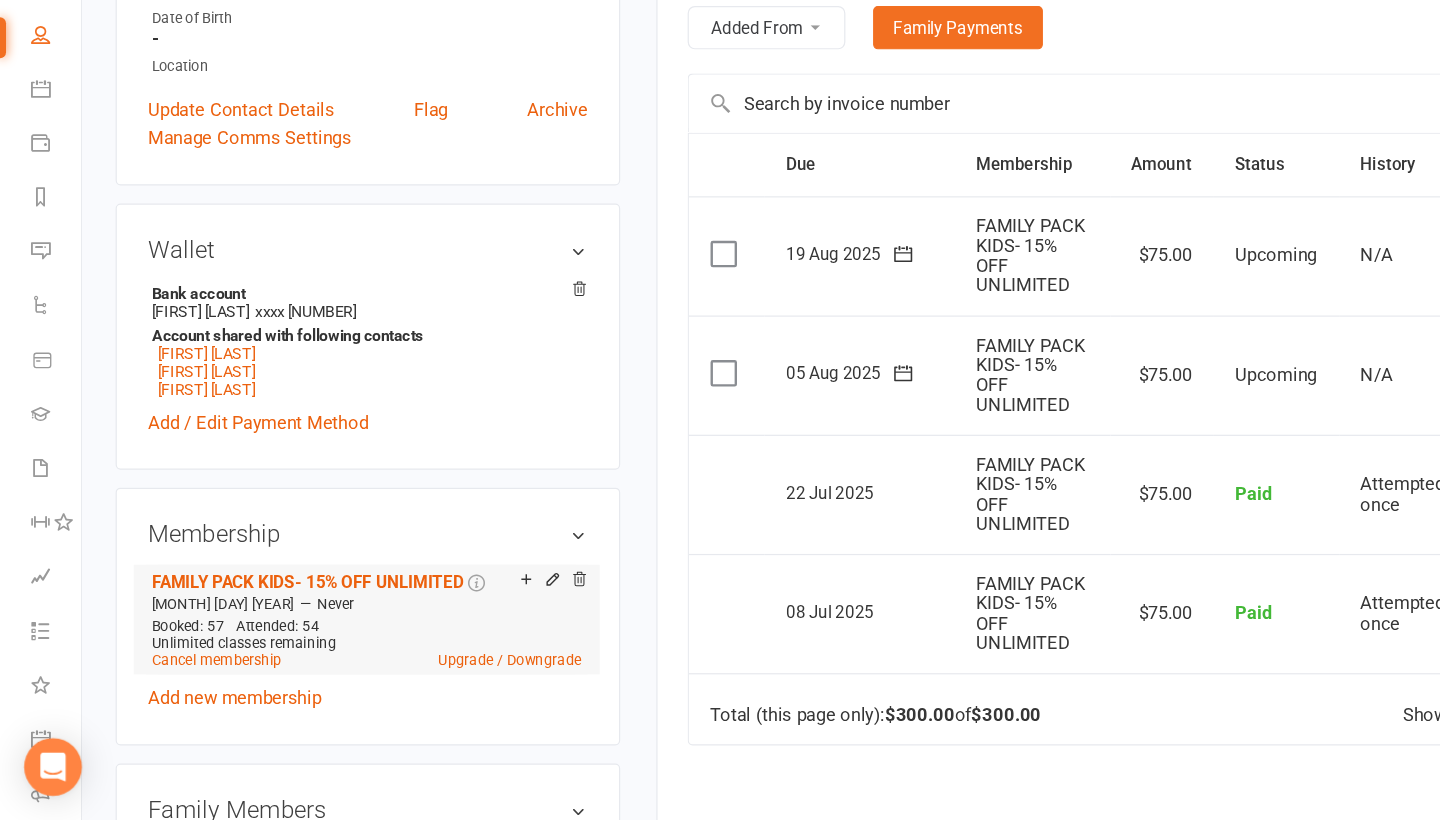 scroll, scrollTop: 330, scrollLeft: 0, axis: vertical 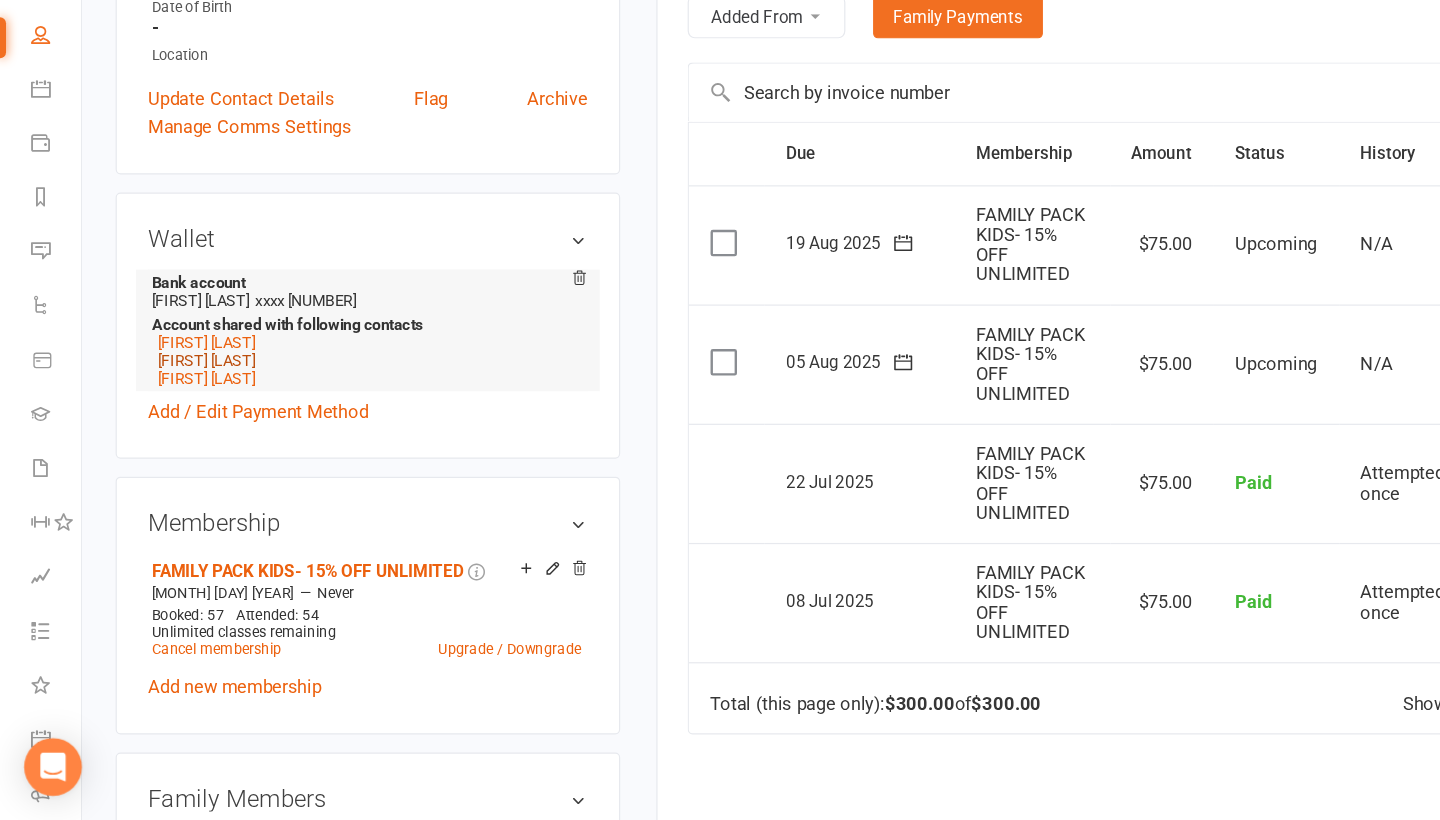 click on "Samson Elsley" at bounding box center [171, 438] 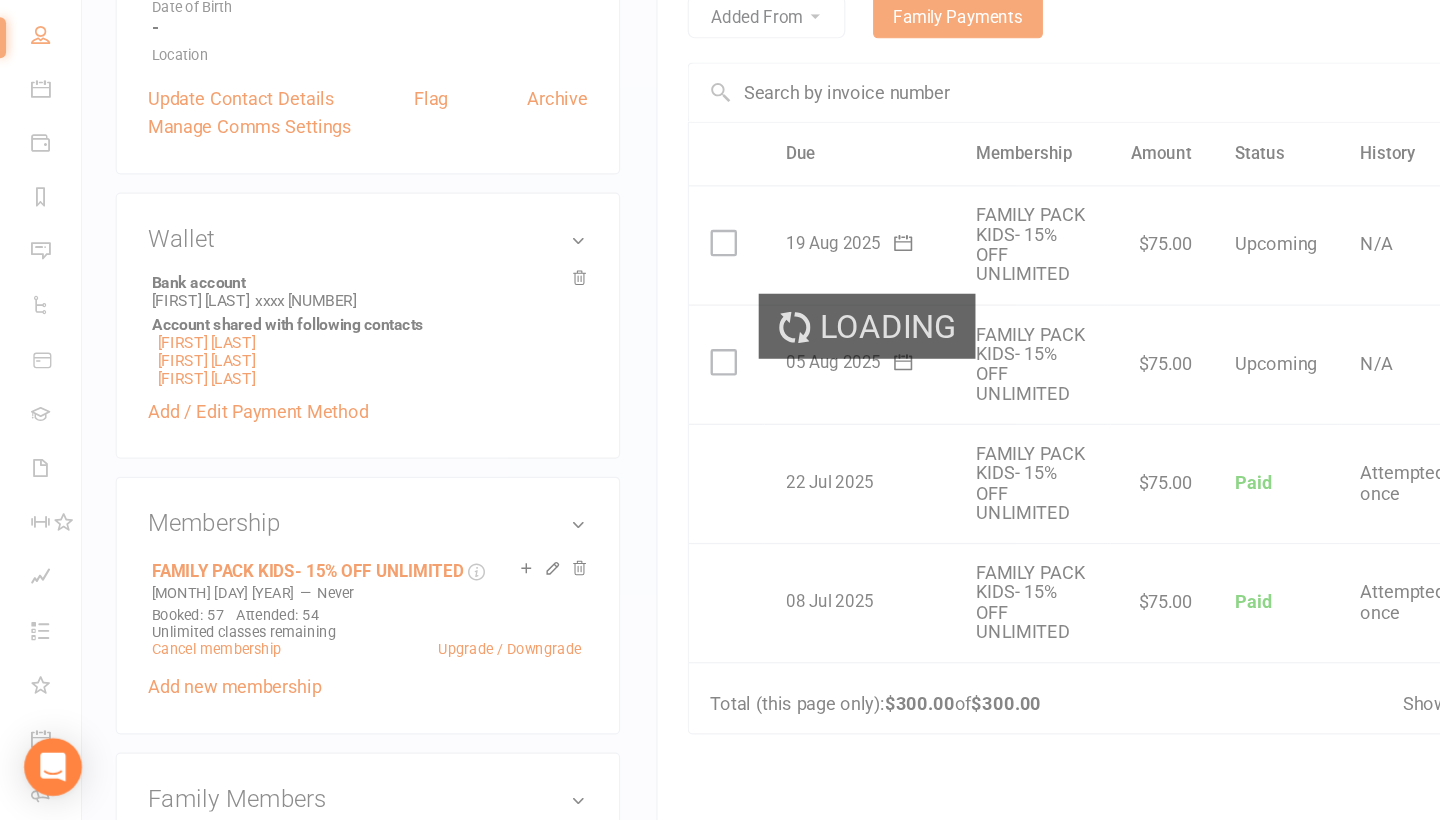 scroll, scrollTop: 0, scrollLeft: 0, axis: both 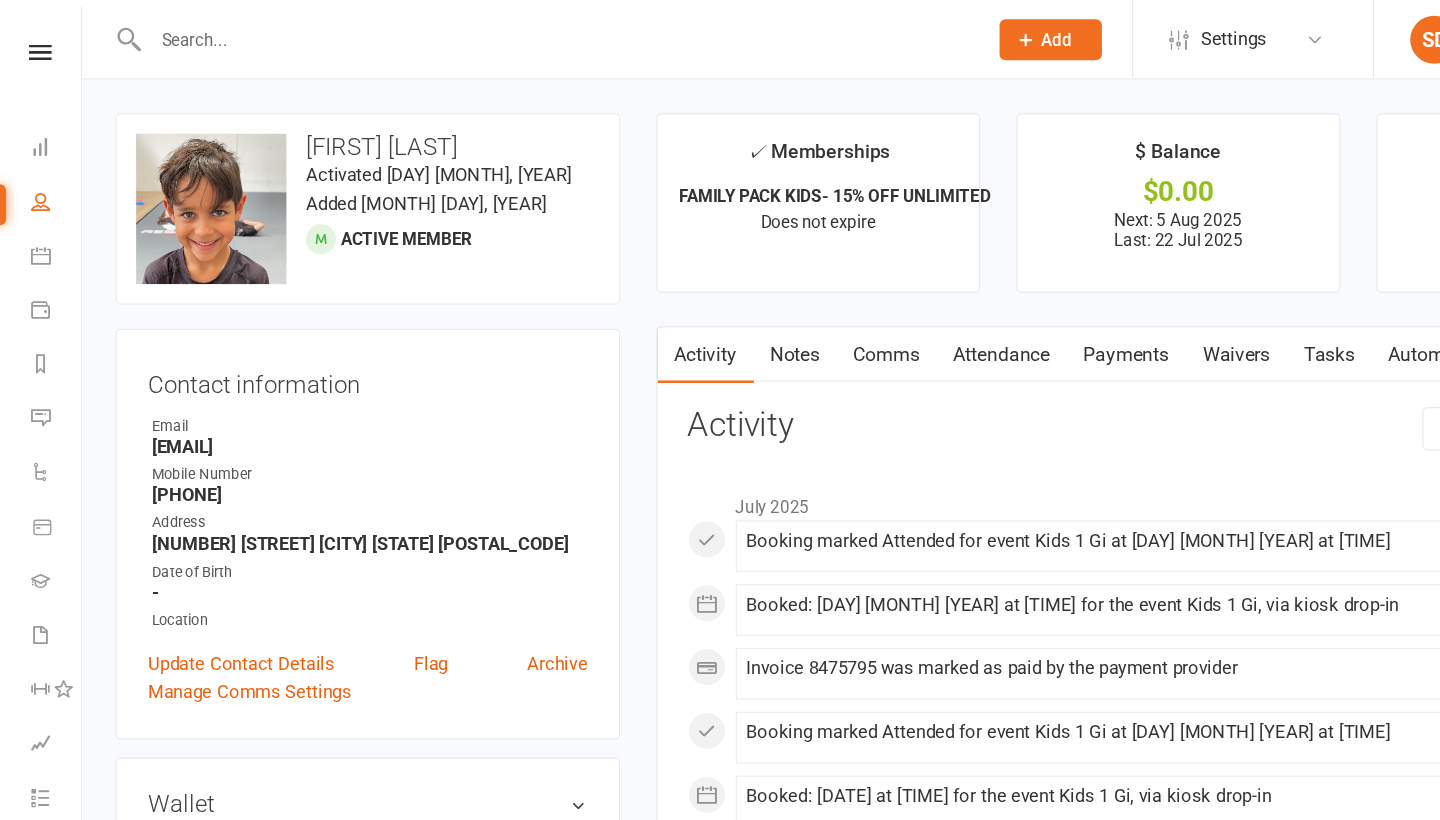 click on "Payments" at bounding box center [935, 295] 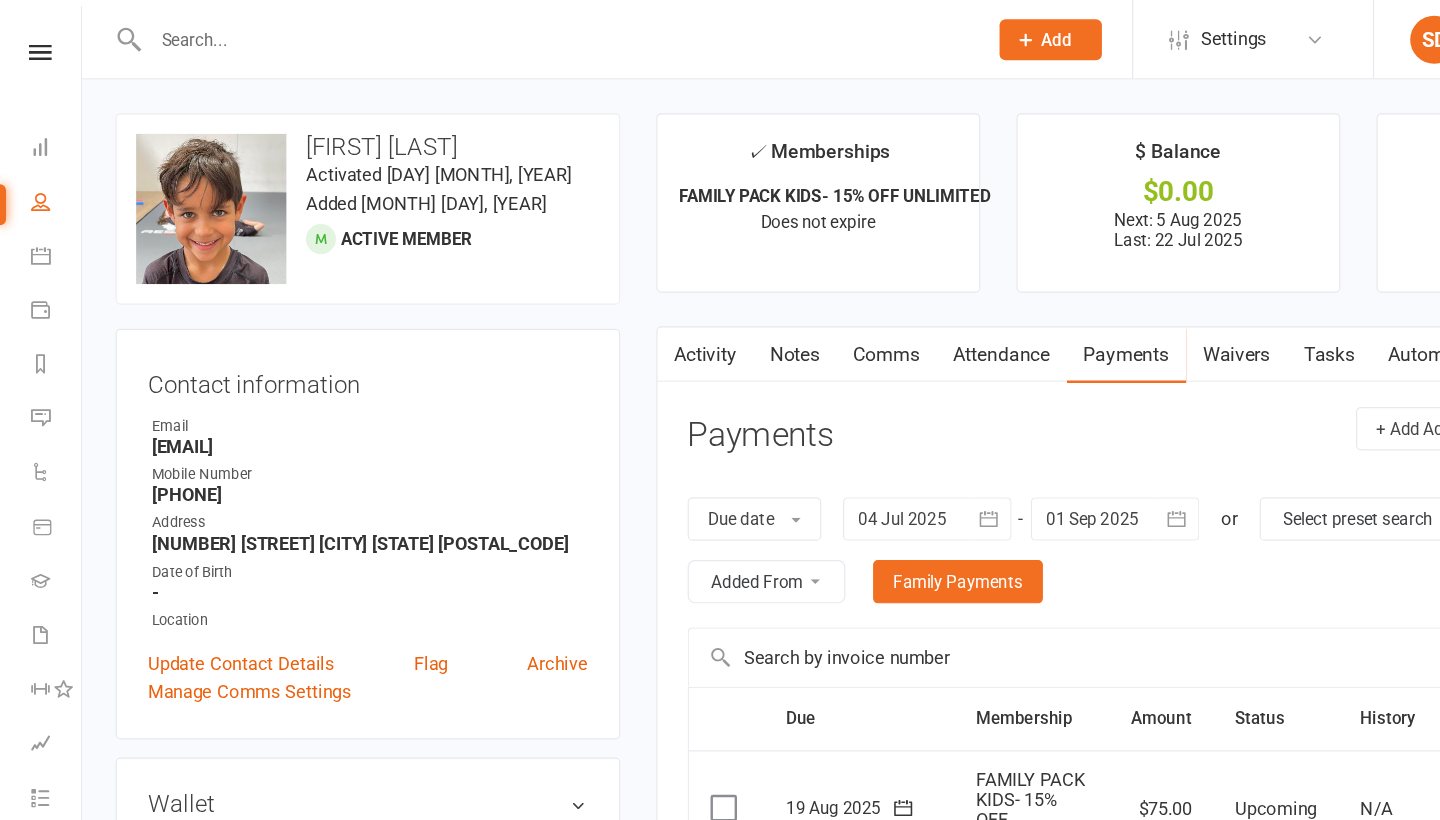 scroll, scrollTop: 0, scrollLeft: 0, axis: both 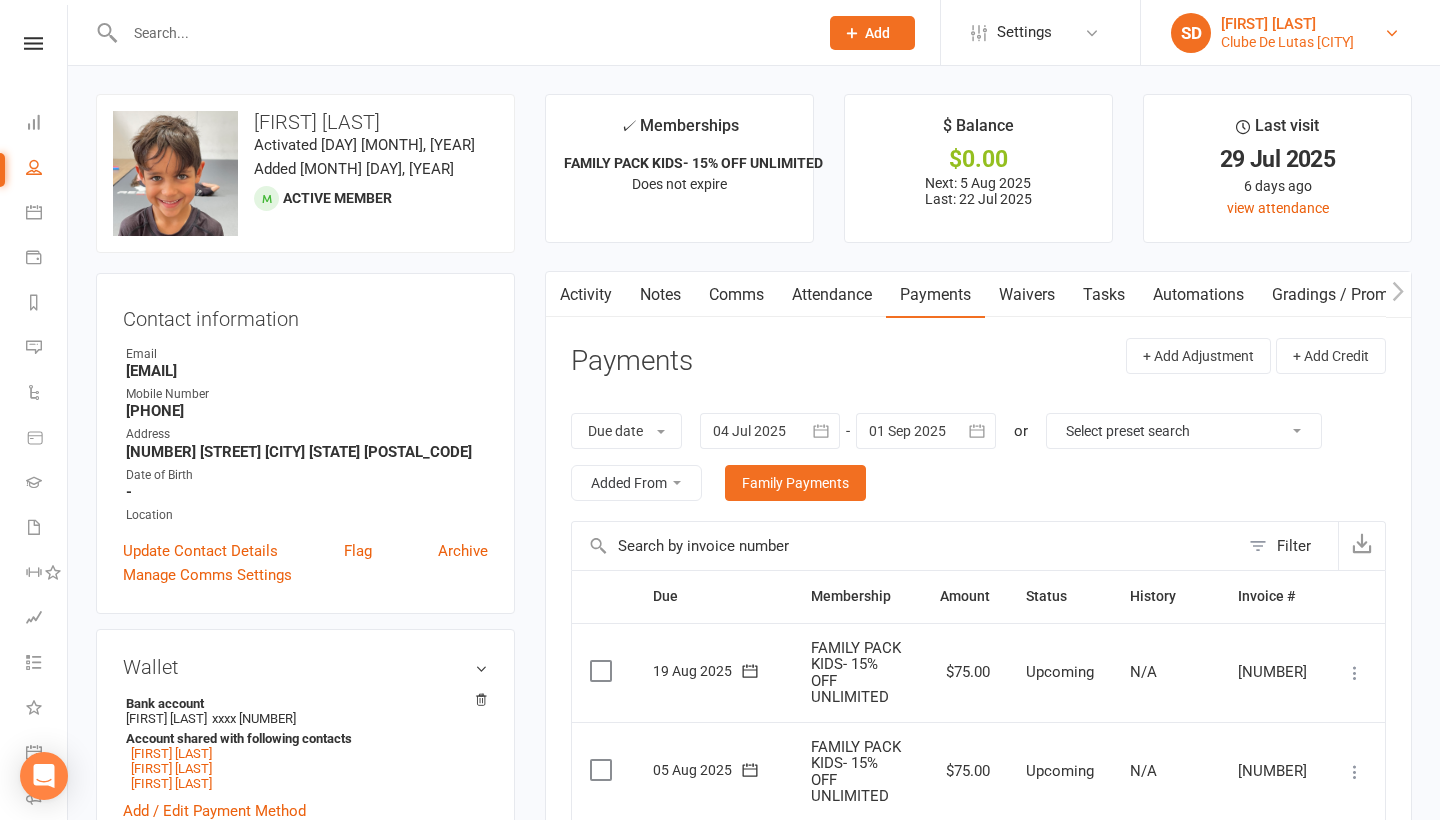 click on "Clube De Lutas Rouse Hill" at bounding box center (1287, 42) 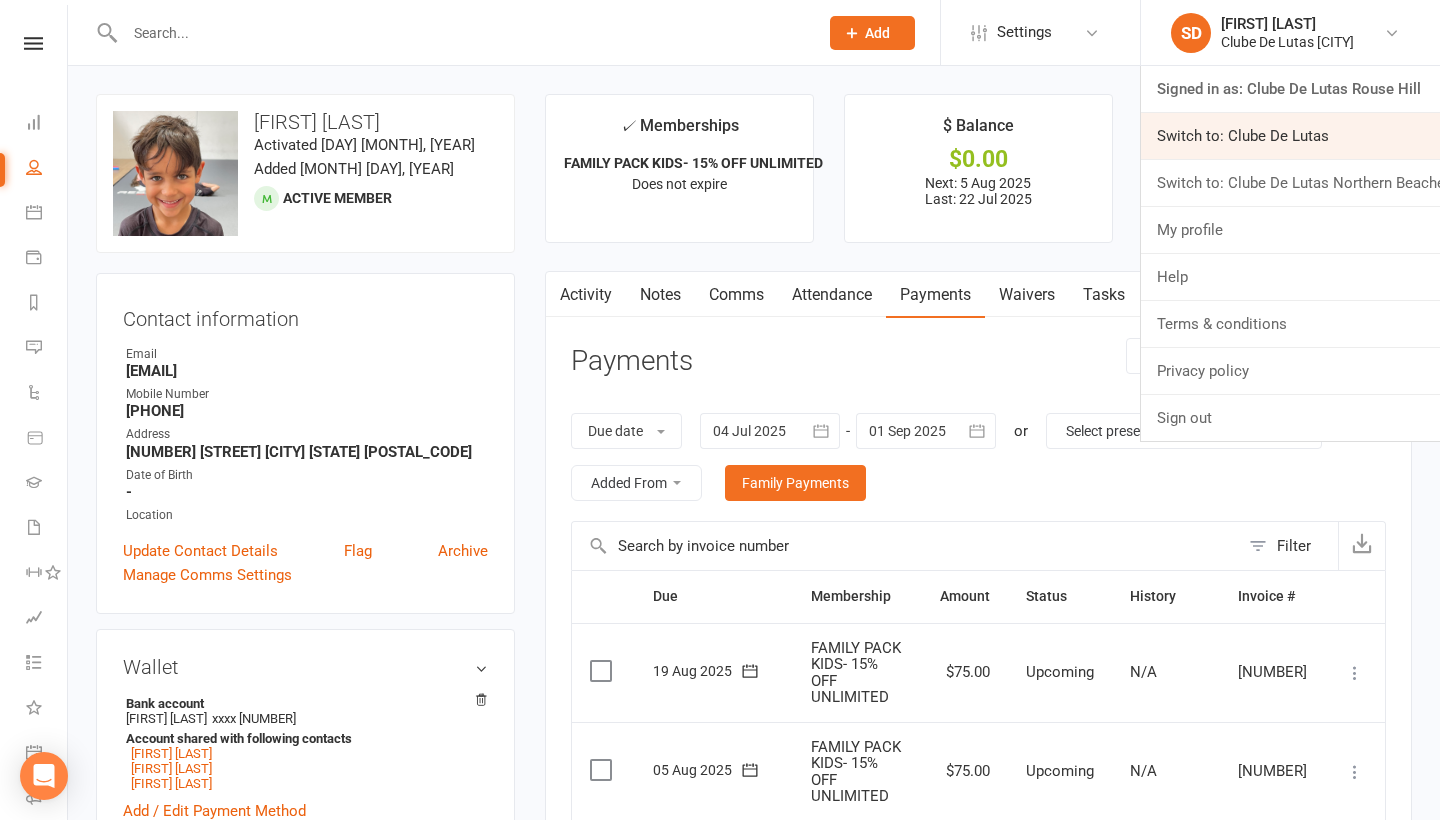 click on "Switch to: Clube De Lutas" at bounding box center [1290, 136] 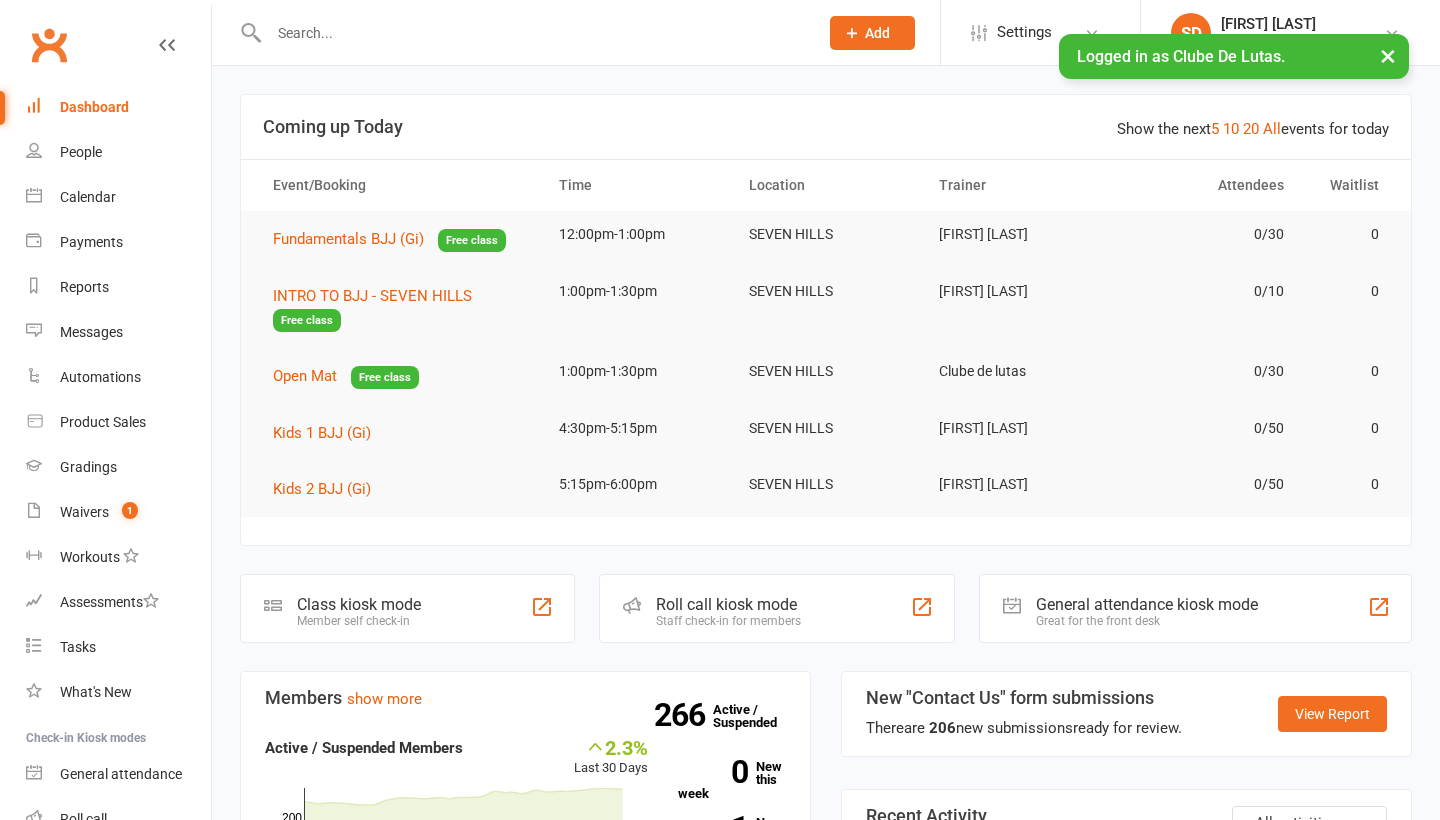 scroll, scrollTop: 0, scrollLeft: 0, axis: both 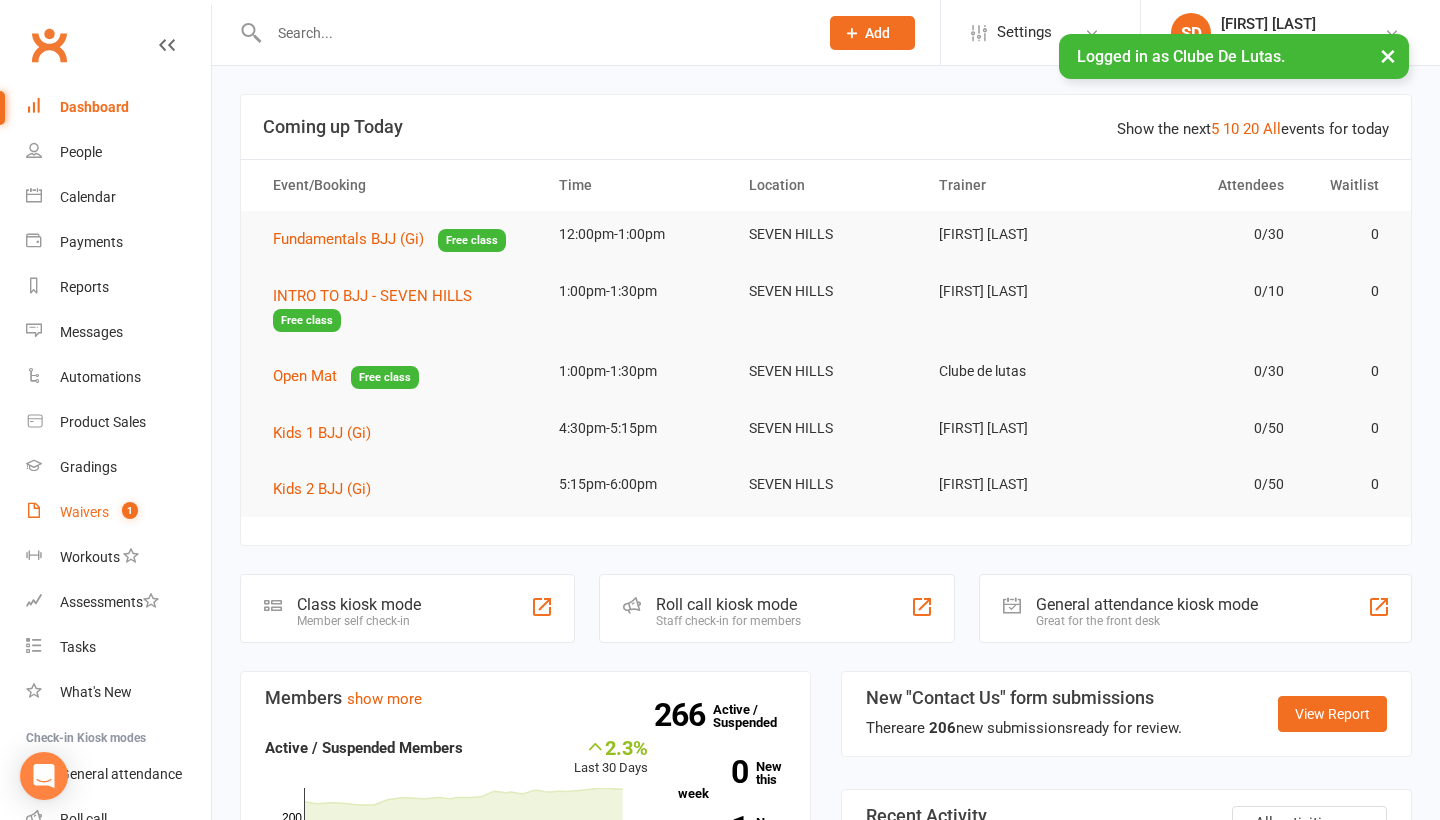 click on "Waivers" at bounding box center (84, 512) 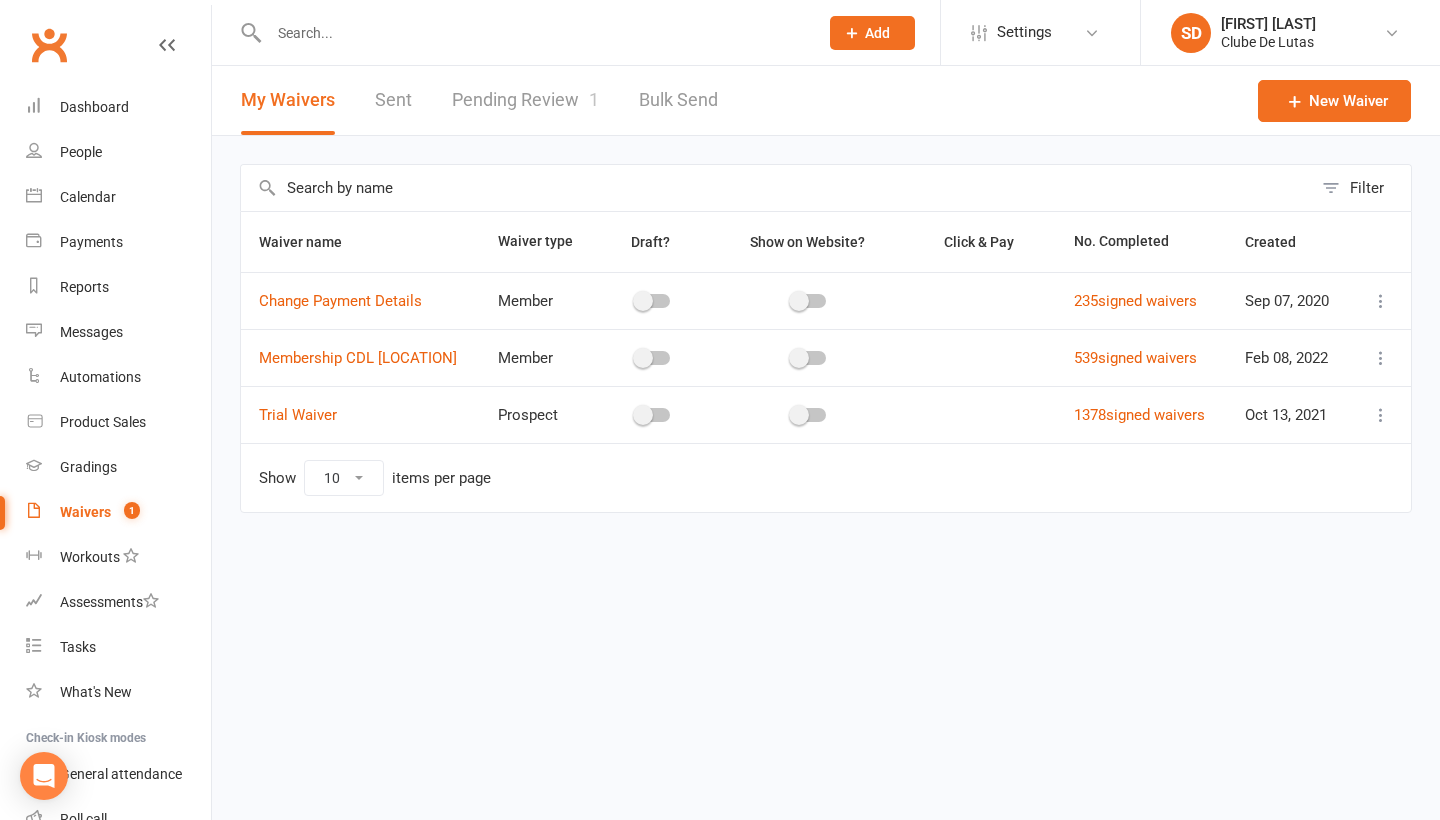 click on "Pending Review 1" at bounding box center [525, 100] 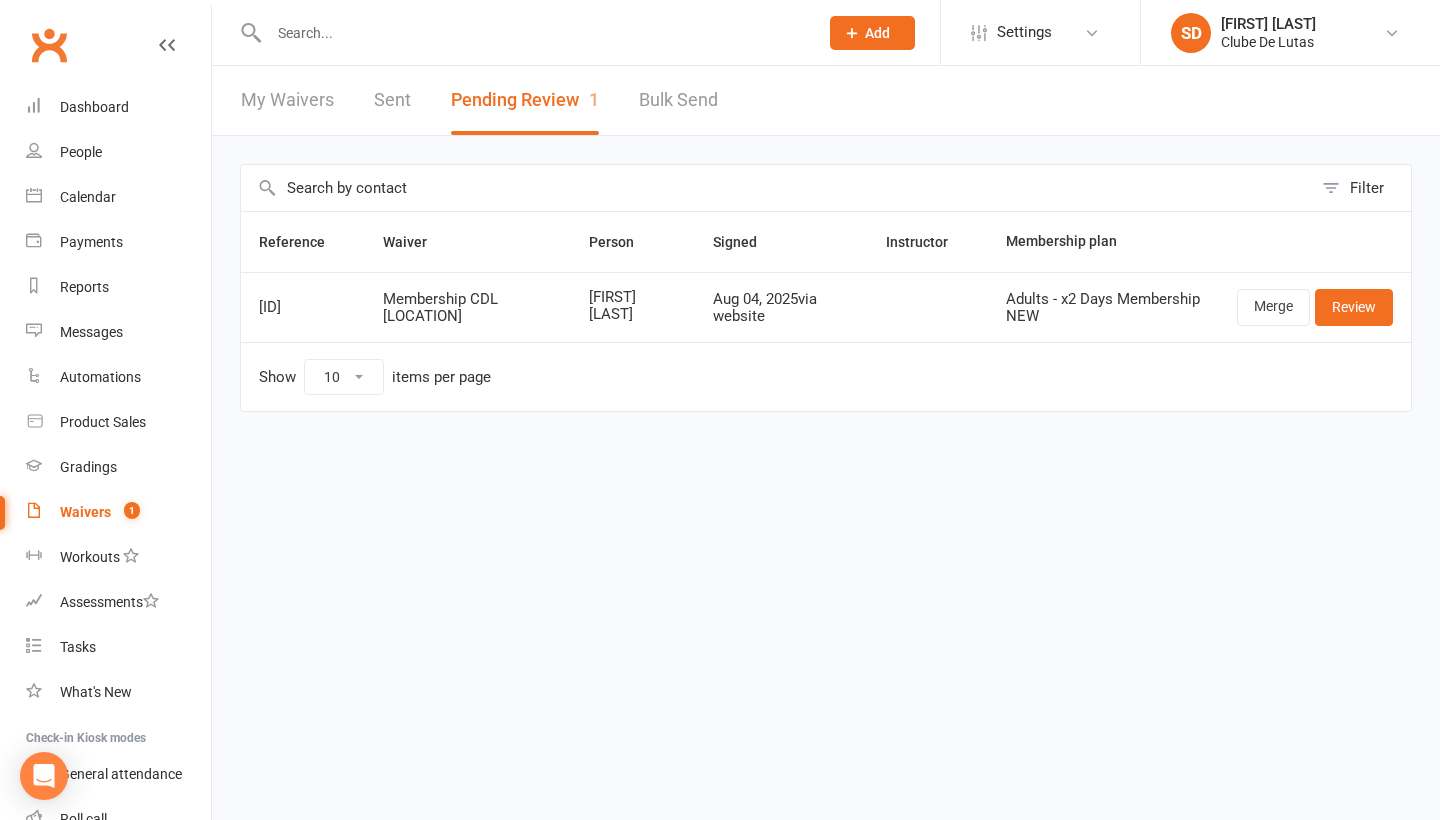 scroll, scrollTop: 0, scrollLeft: 0, axis: both 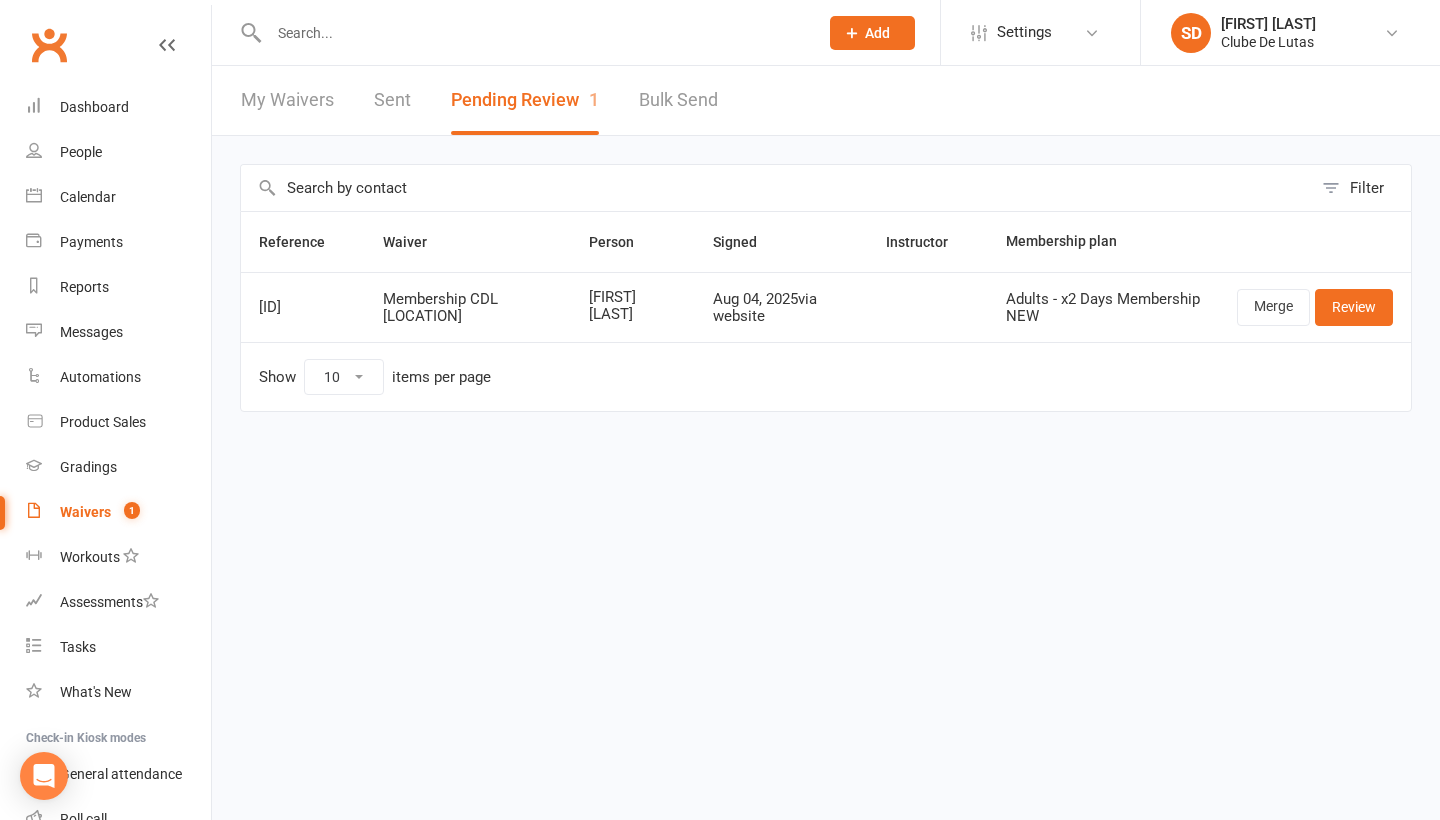 click at bounding box center [533, 33] 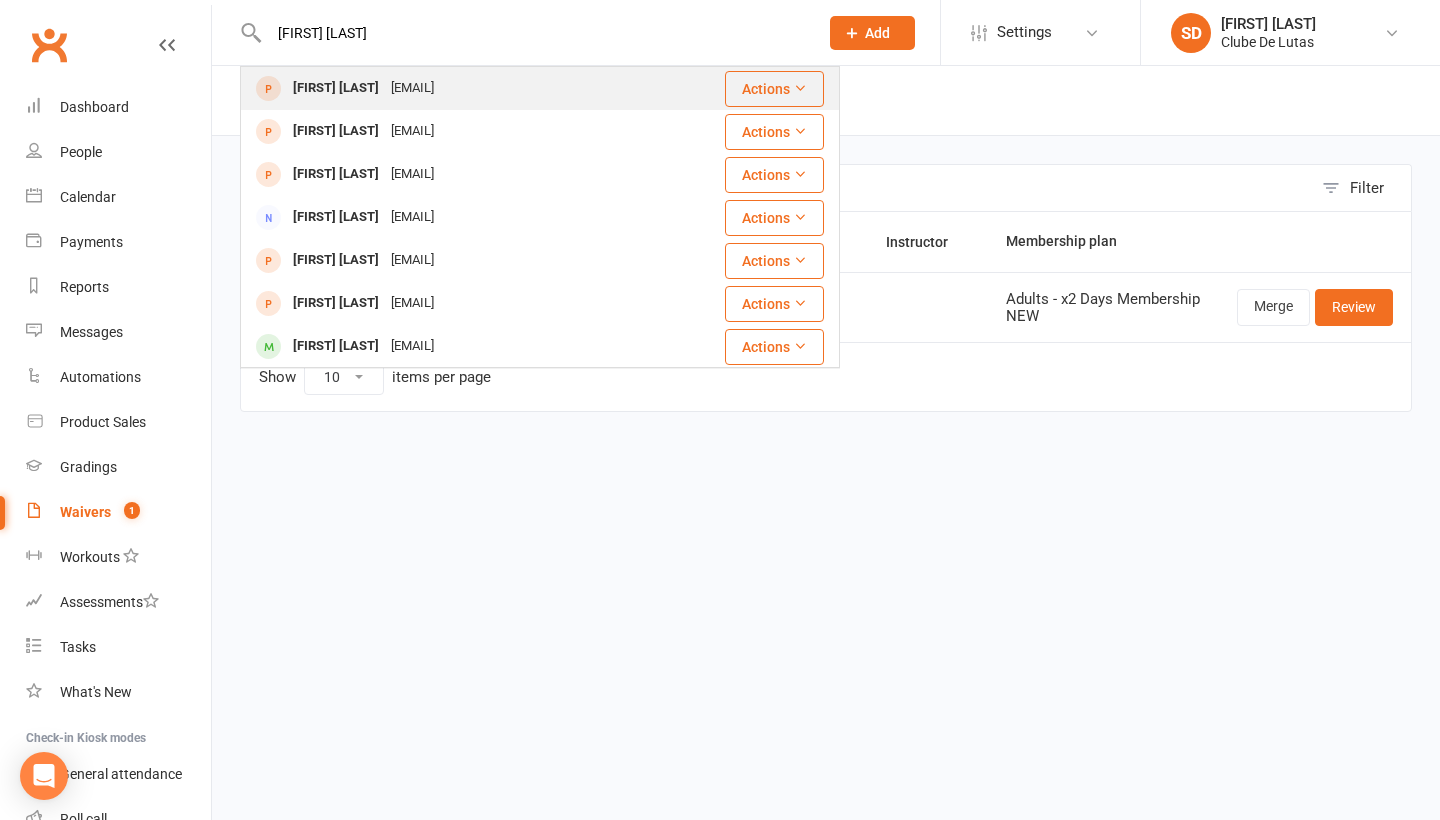 type on "Nathan sew" 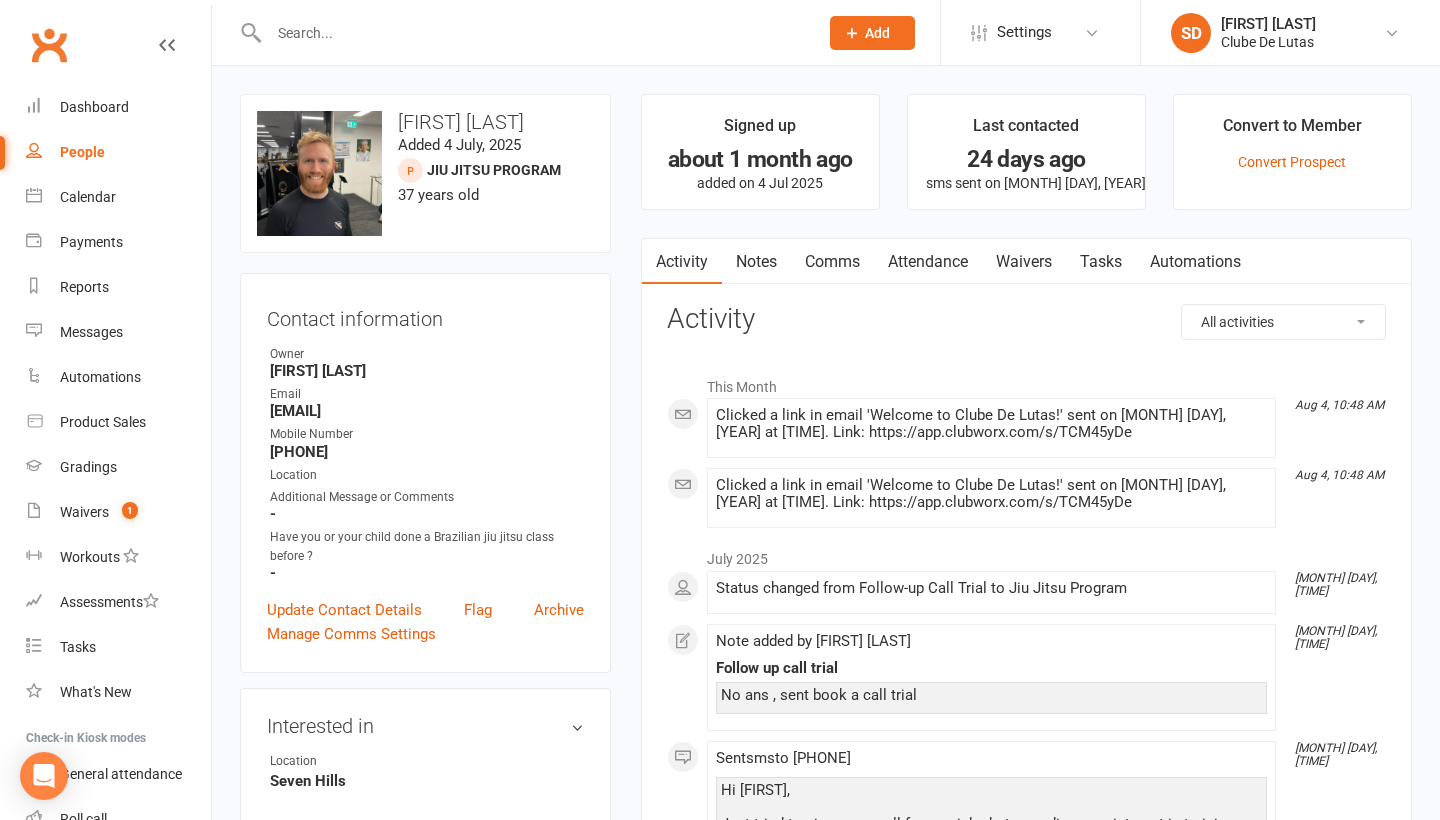 click on "Comms" at bounding box center (832, 262) 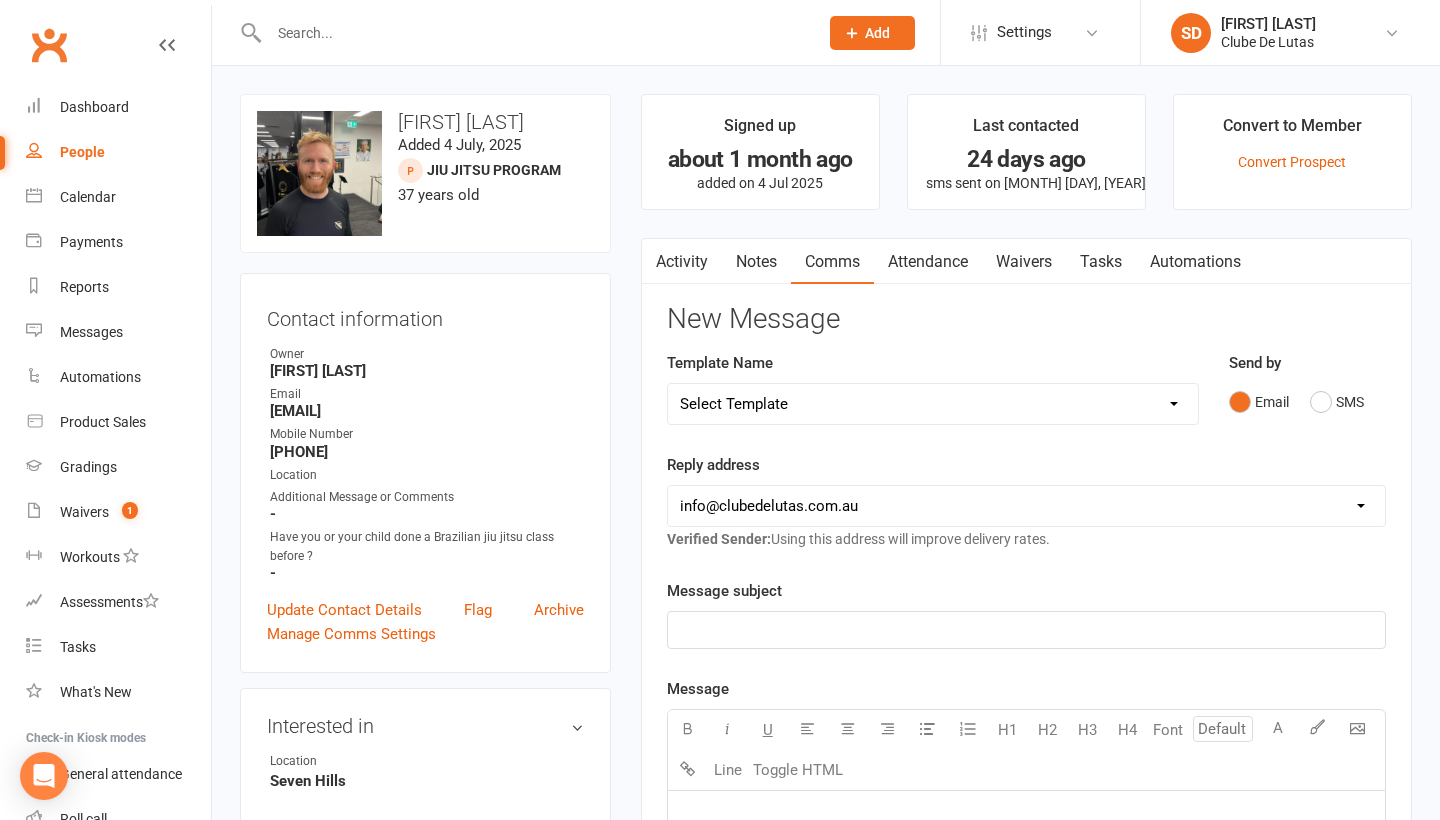 click on "Attendance" at bounding box center [928, 262] 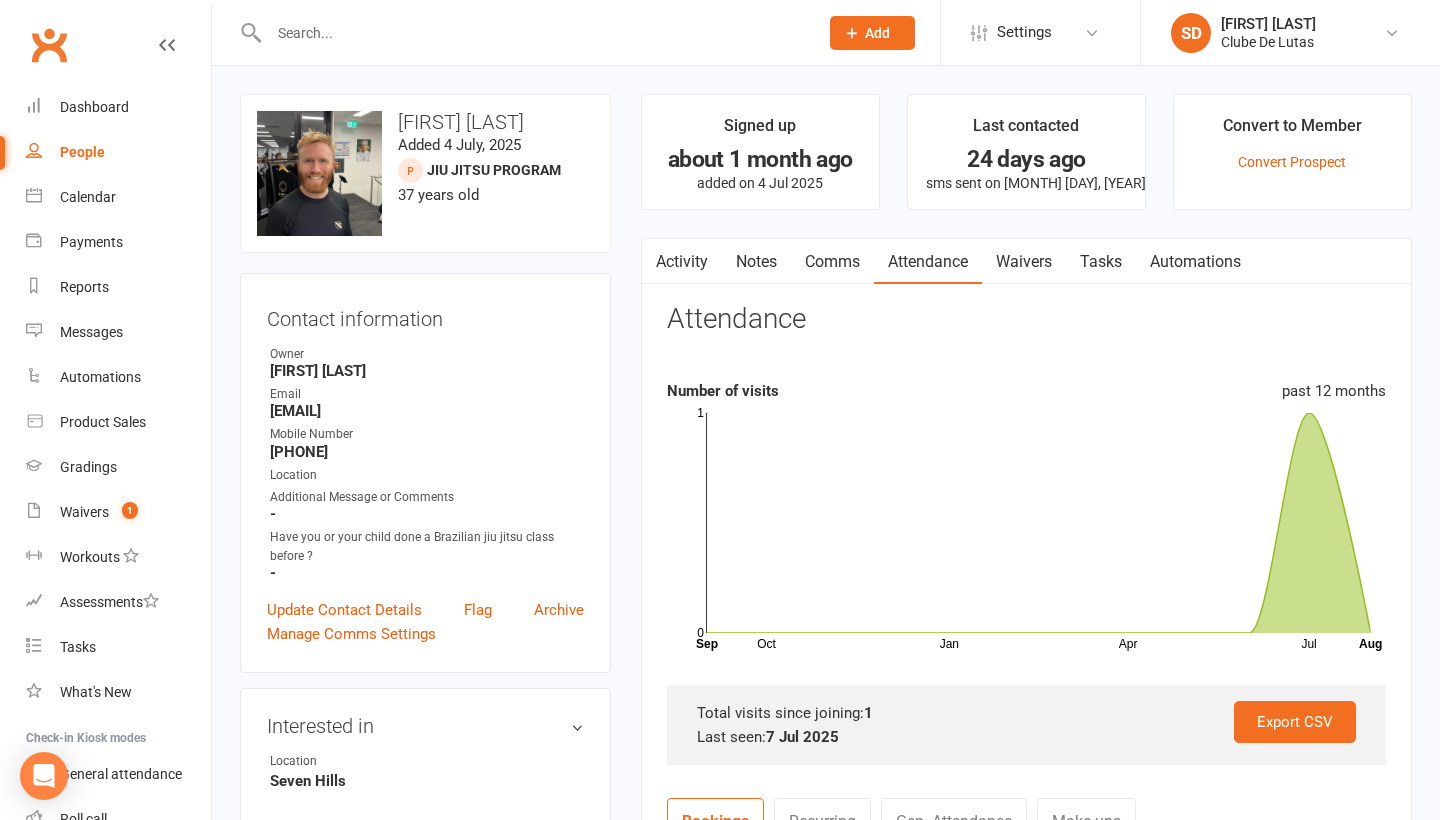 click on "Notes" at bounding box center [756, 262] 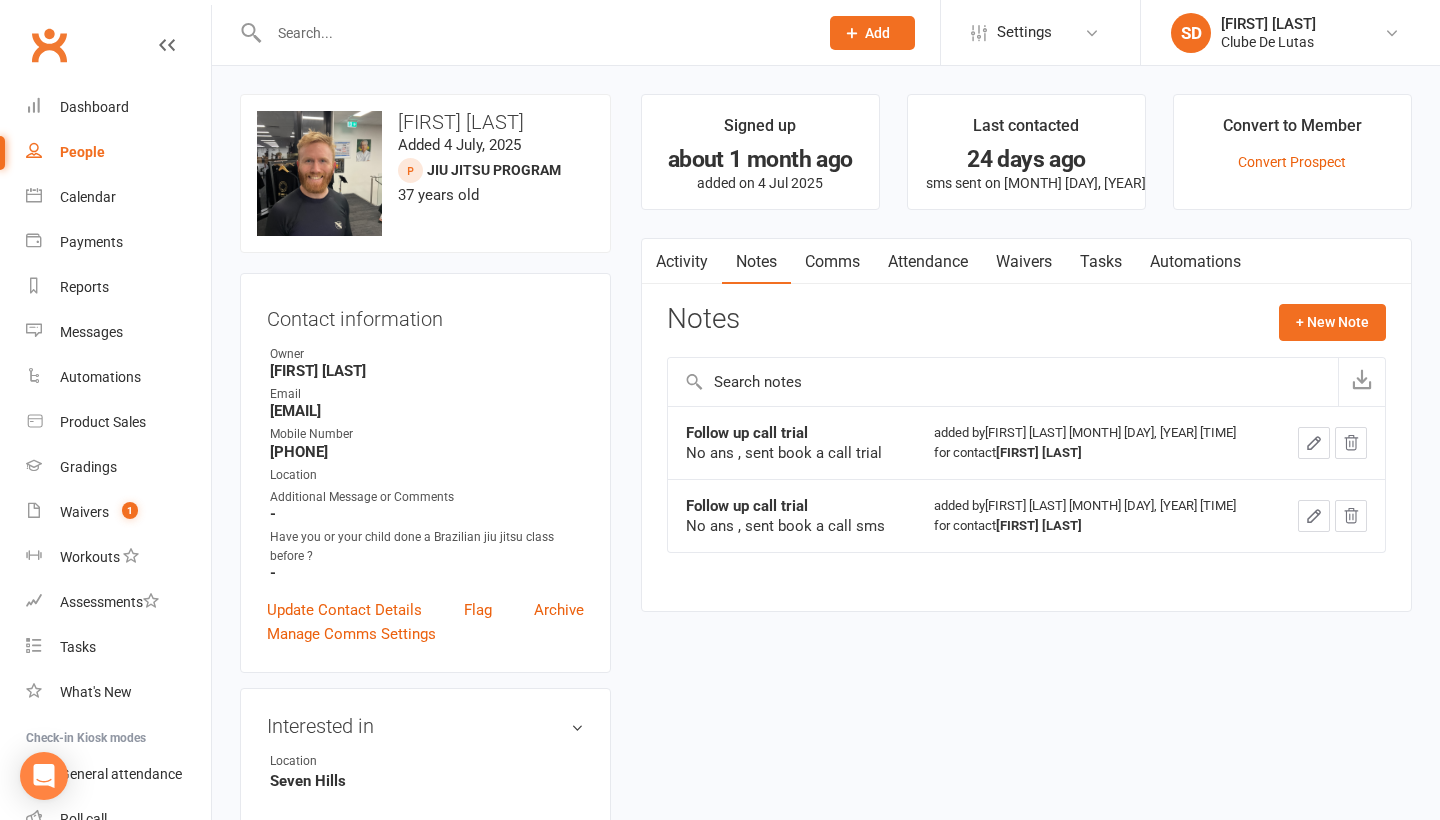 click on "People" at bounding box center [118, 152] 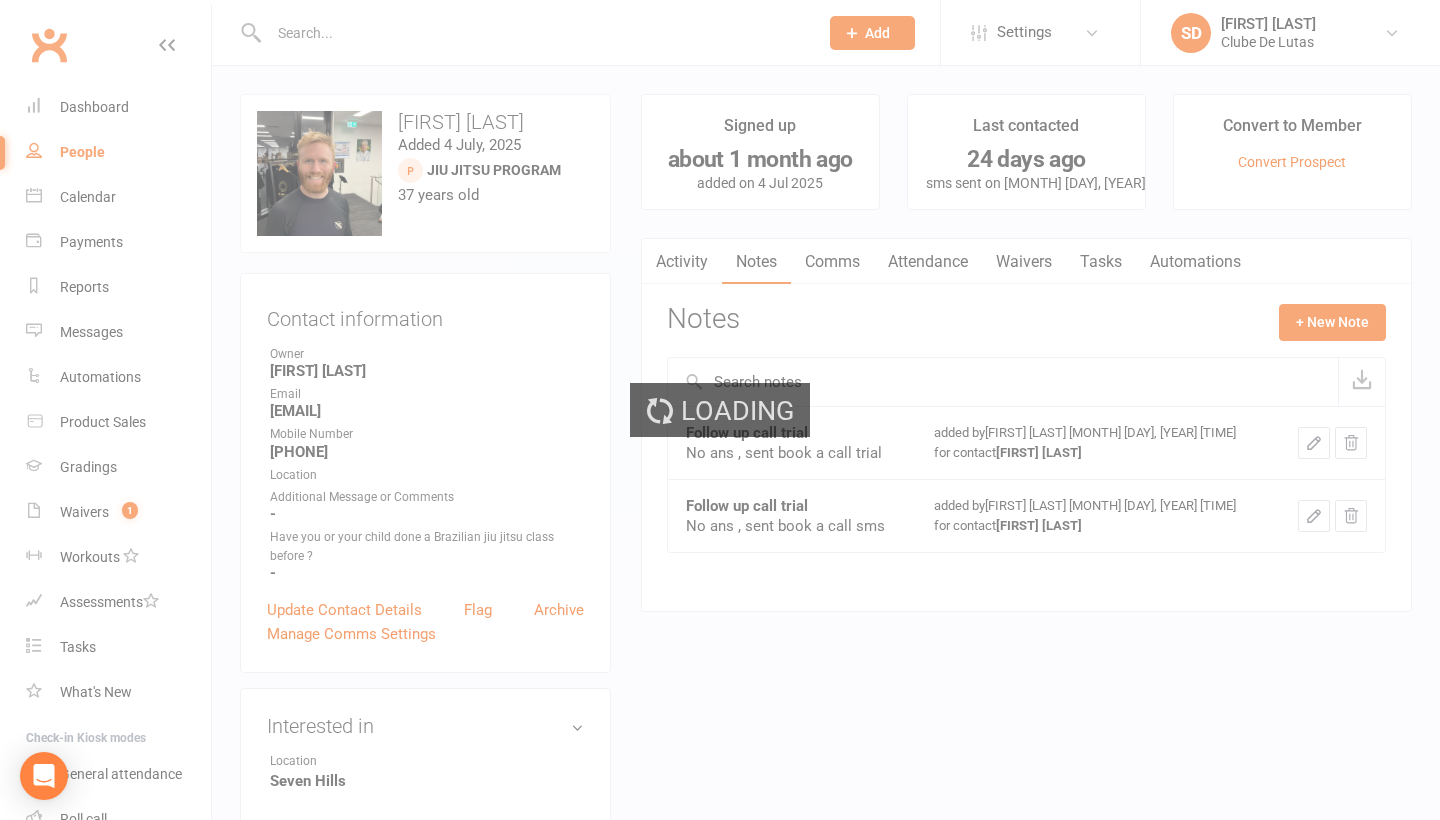 select on "100" 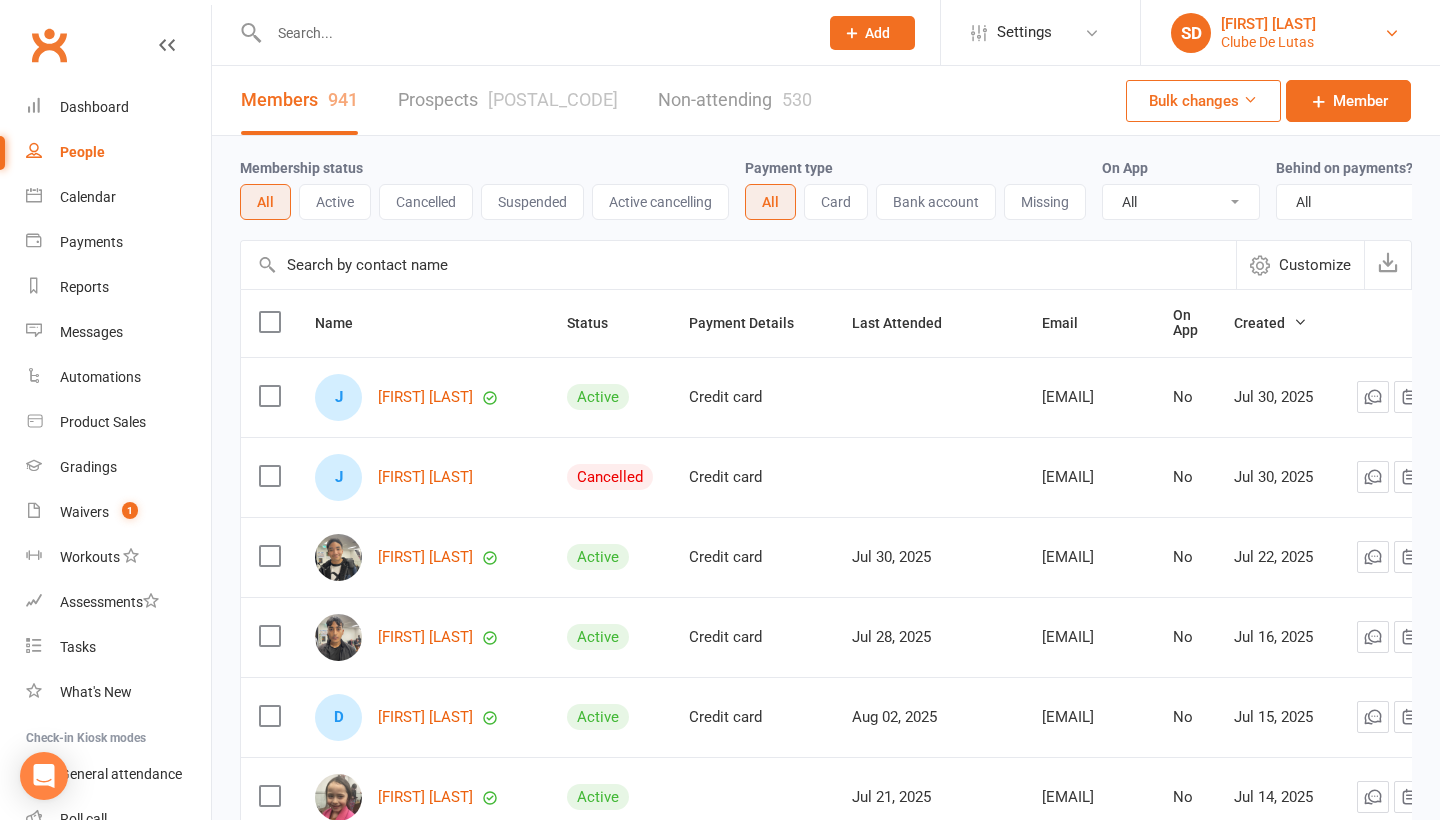 click on "SD Siobhan Duffy Clube De Lutas" at bounding box center (1290, 33) 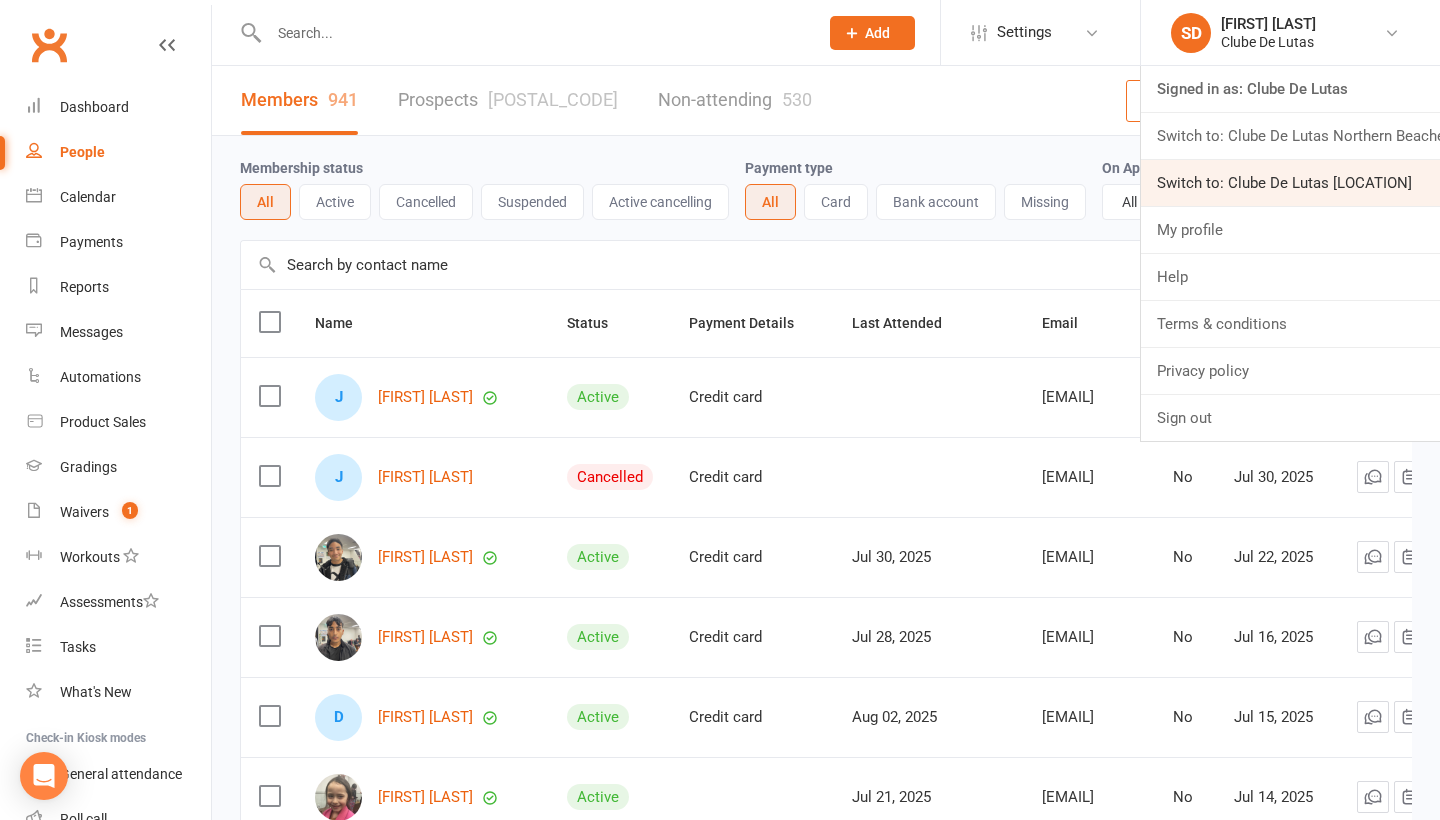 click on "Switch to: Clube De Lutas Rouse Hill" at bounding box center [1290, 183] 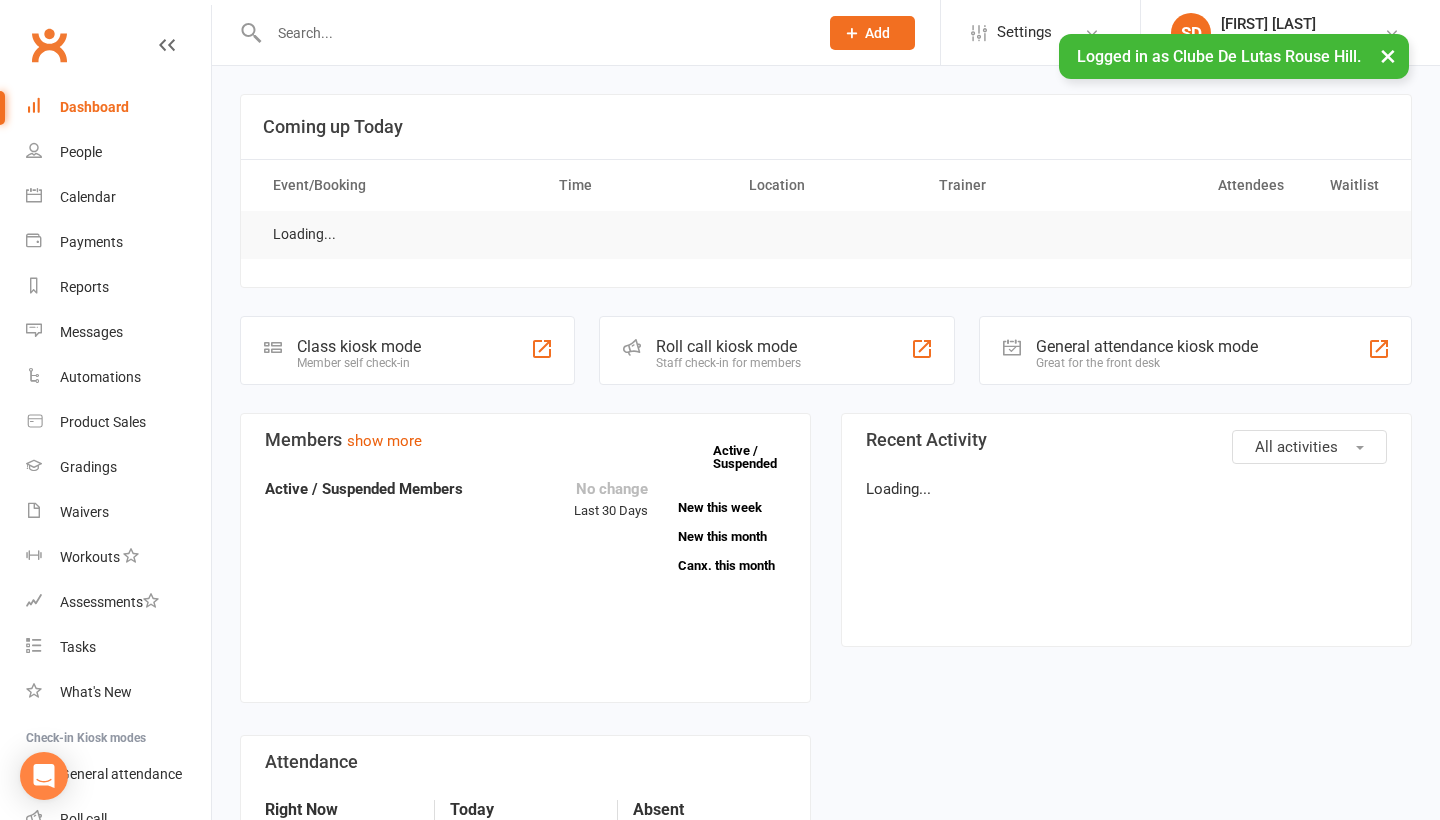 scroll, scrollTop: 0, scrollLeft: 0, axis: both 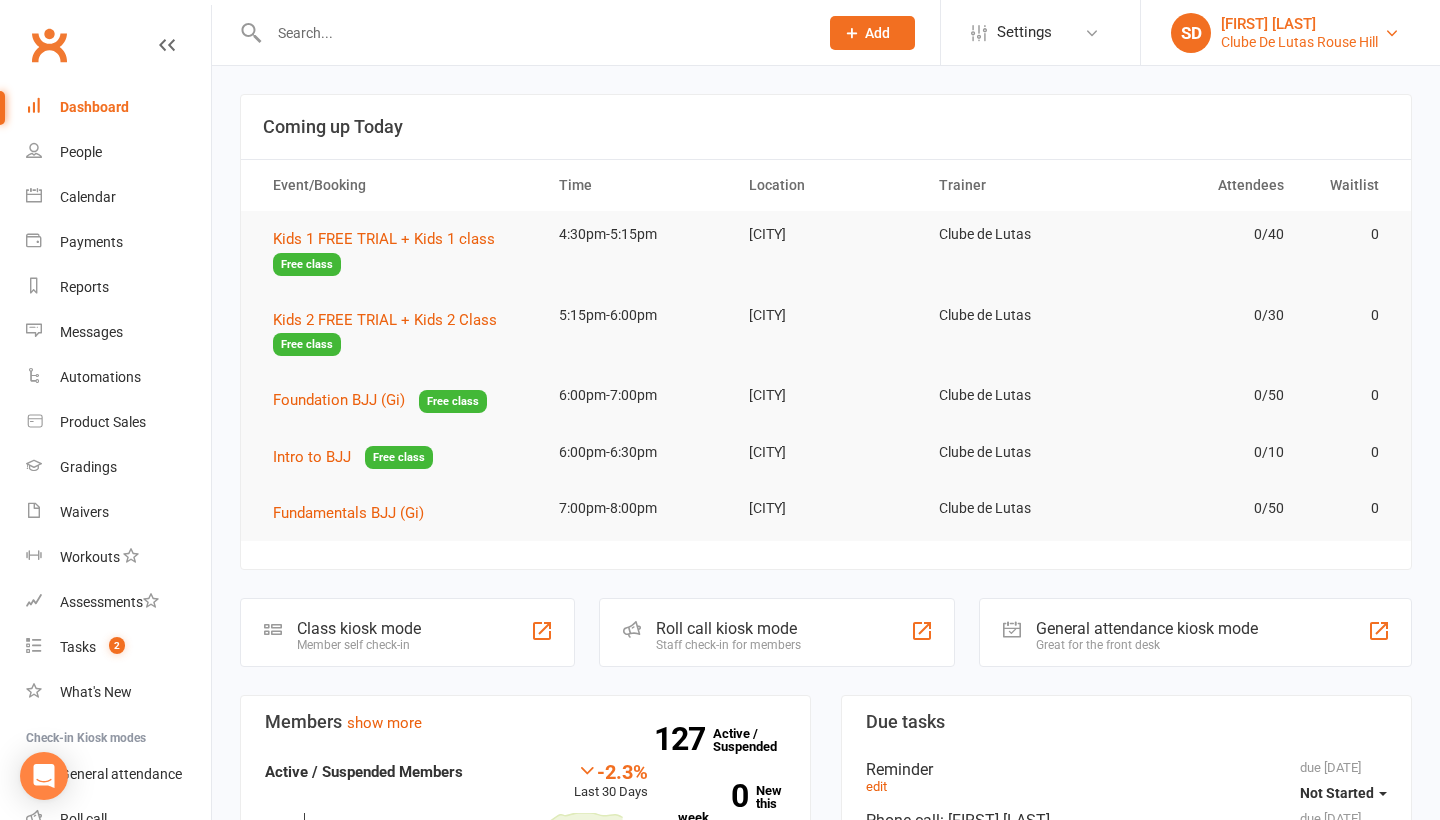 click on "Clube De Lutas Rouse Hill" at bounding box center [1299, 42] 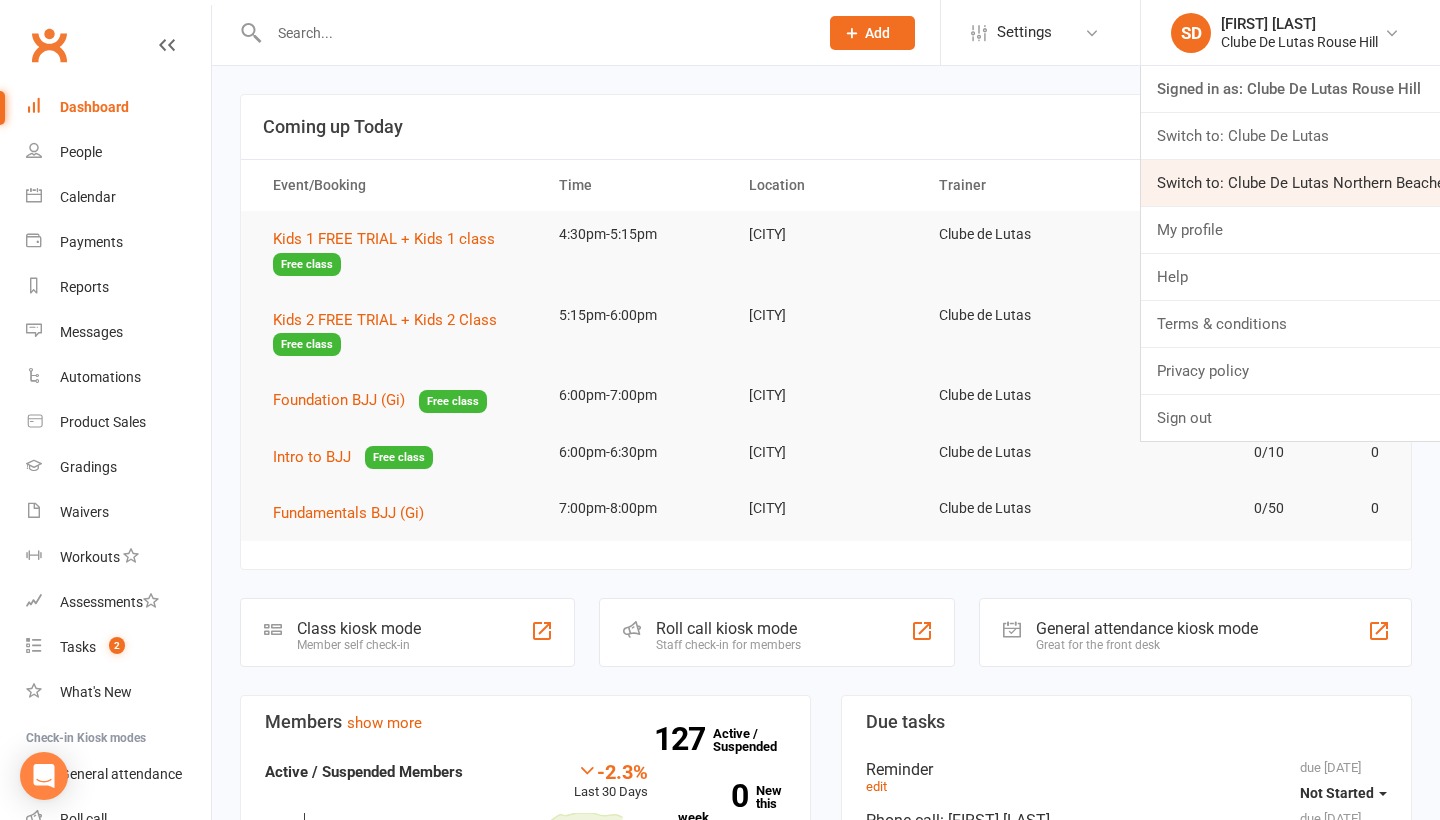 click on "Switch to: Clube De Lutas Northern Beaches" at bounding box center [1290, 183] 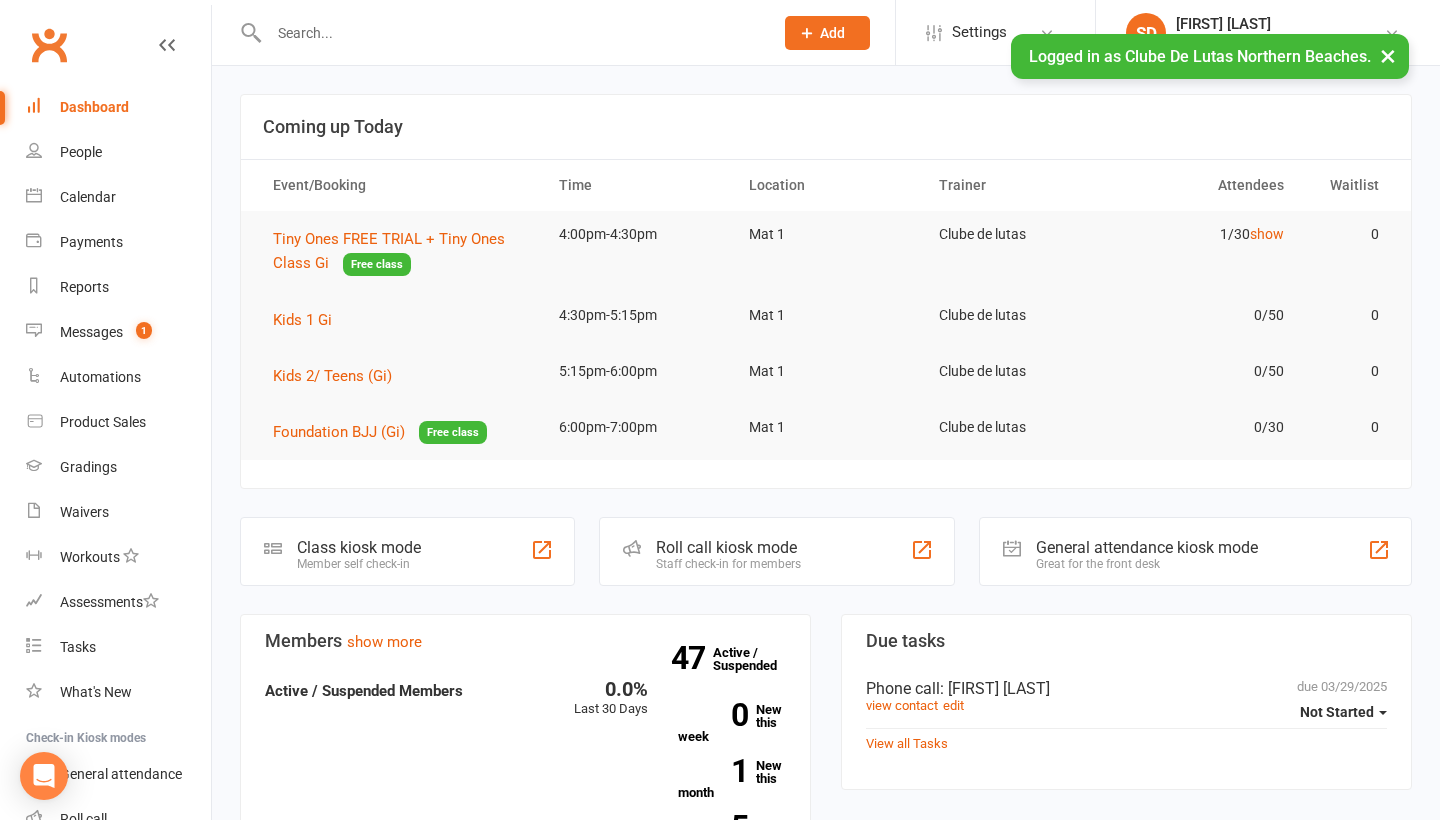 scroll, scrollTop: 0, scrollLeft: 0, axis: both 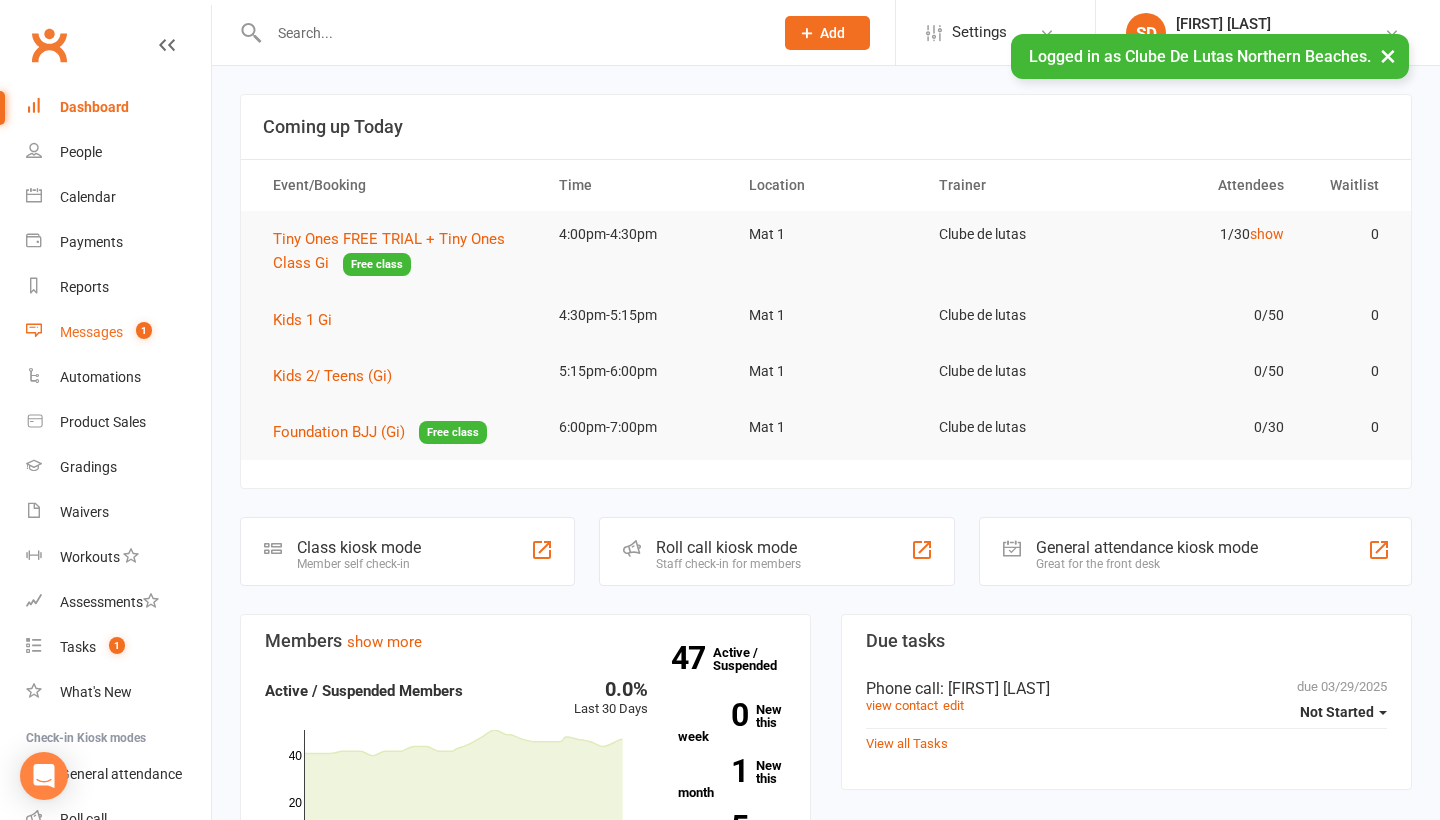 click on "Messages" at bounding box center [91, 332] 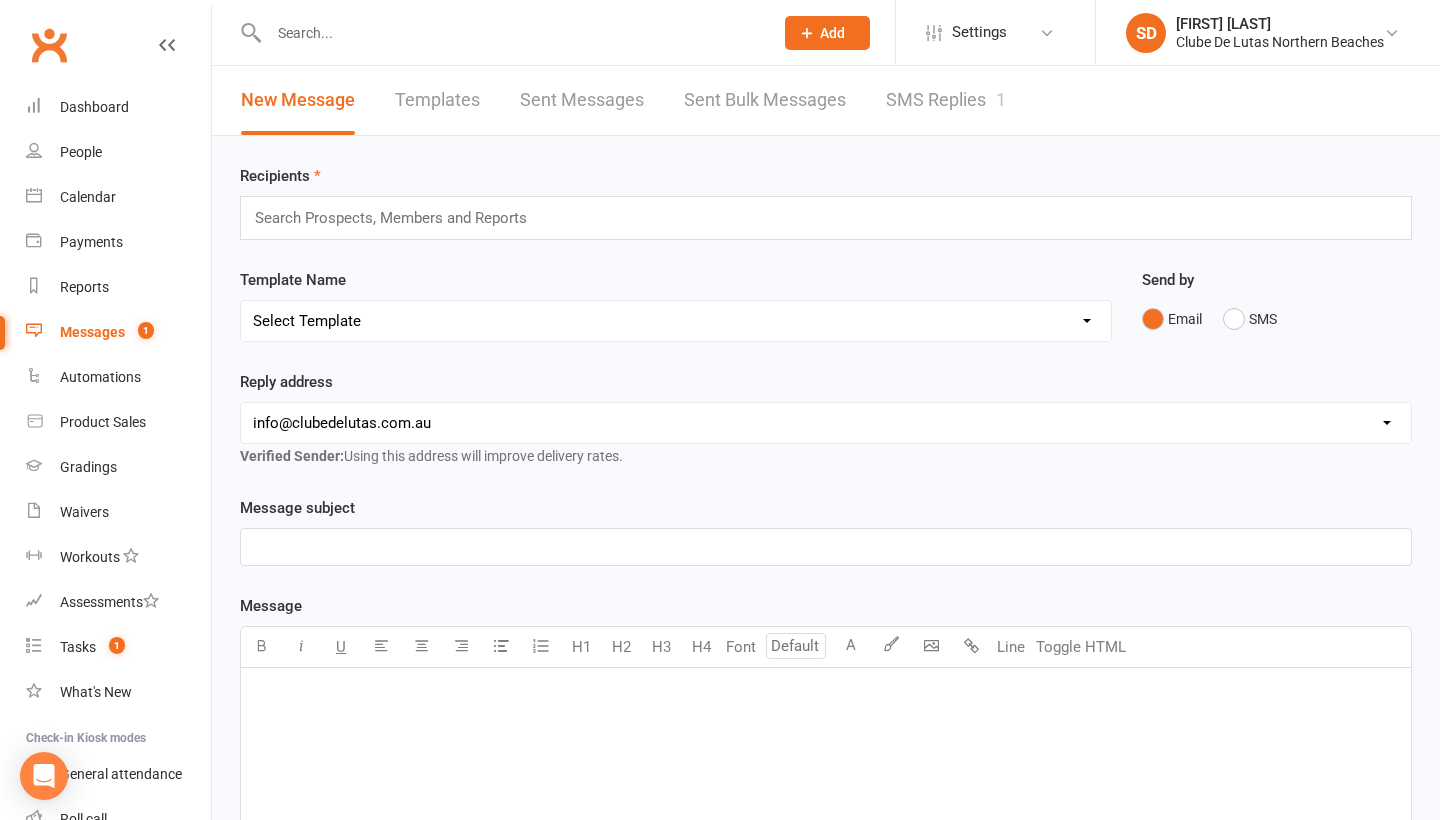 click on "SMS Replies  1" at bounding box center (946, 100) 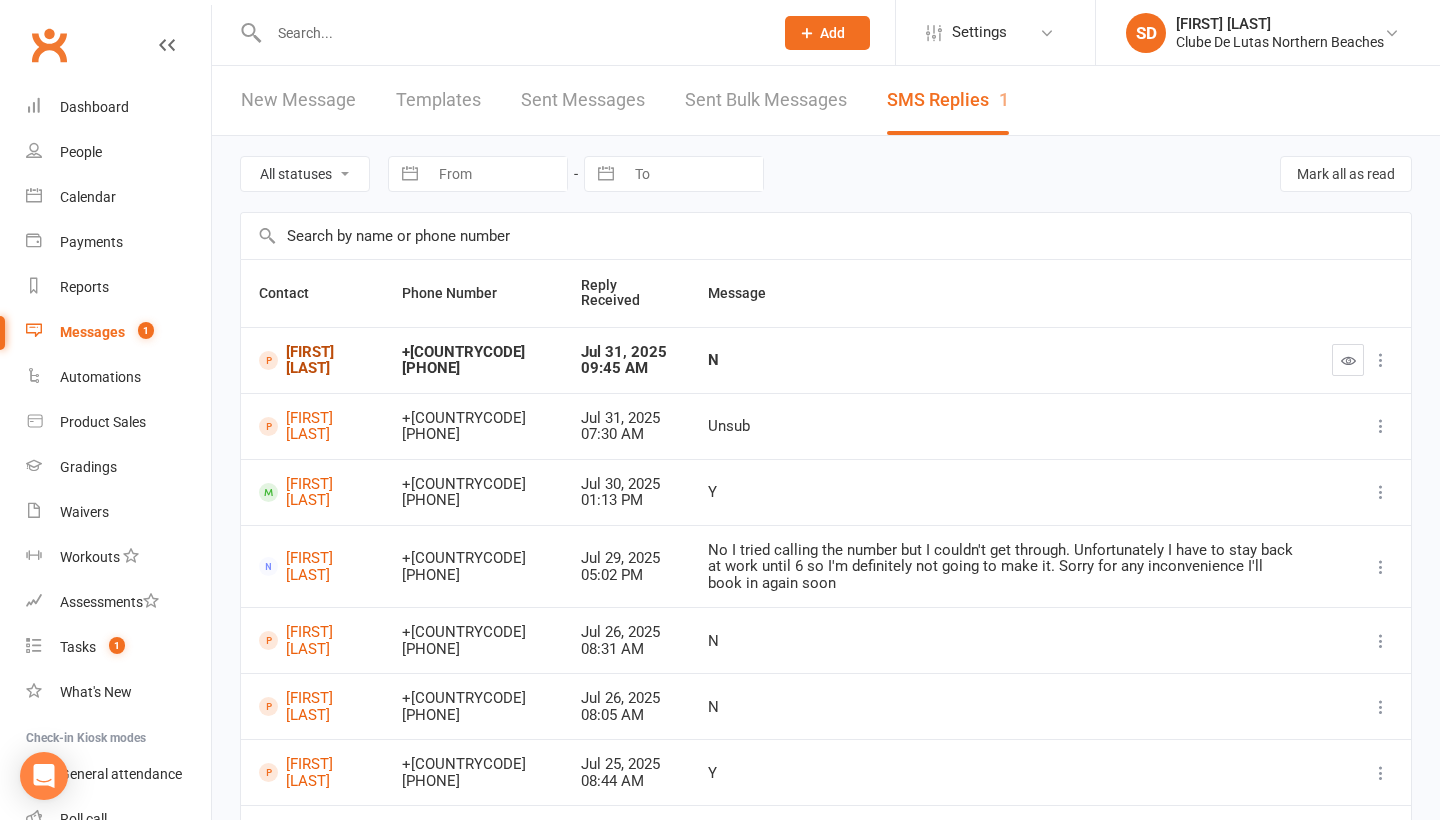 click on "Aarav Maisuria" at bounding box center [312, 360] 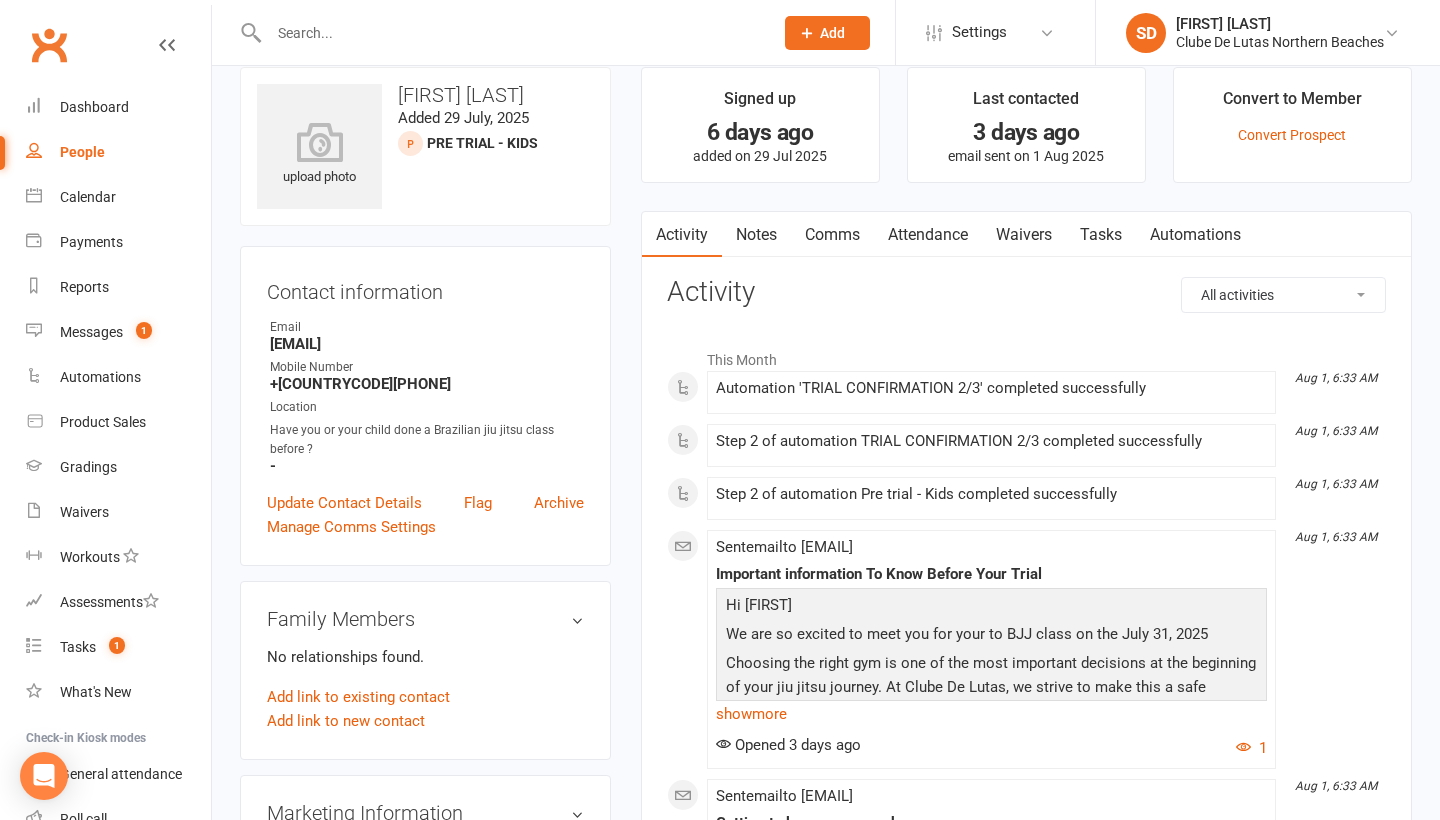scroll, scrollTop: 29, scrollLeft: 0, axis: vertical 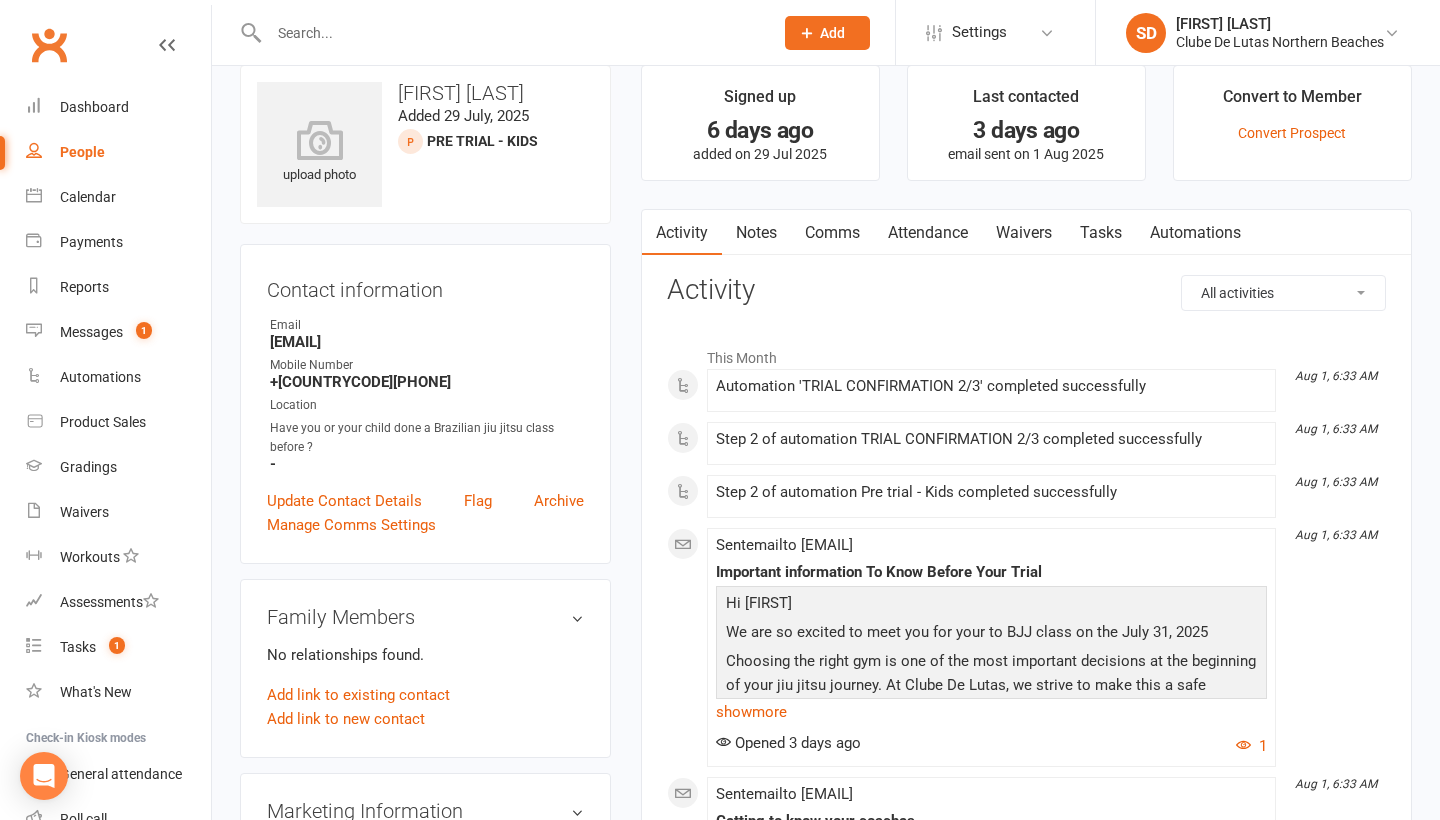 click on "Notes" at bounding box center [756, 233] 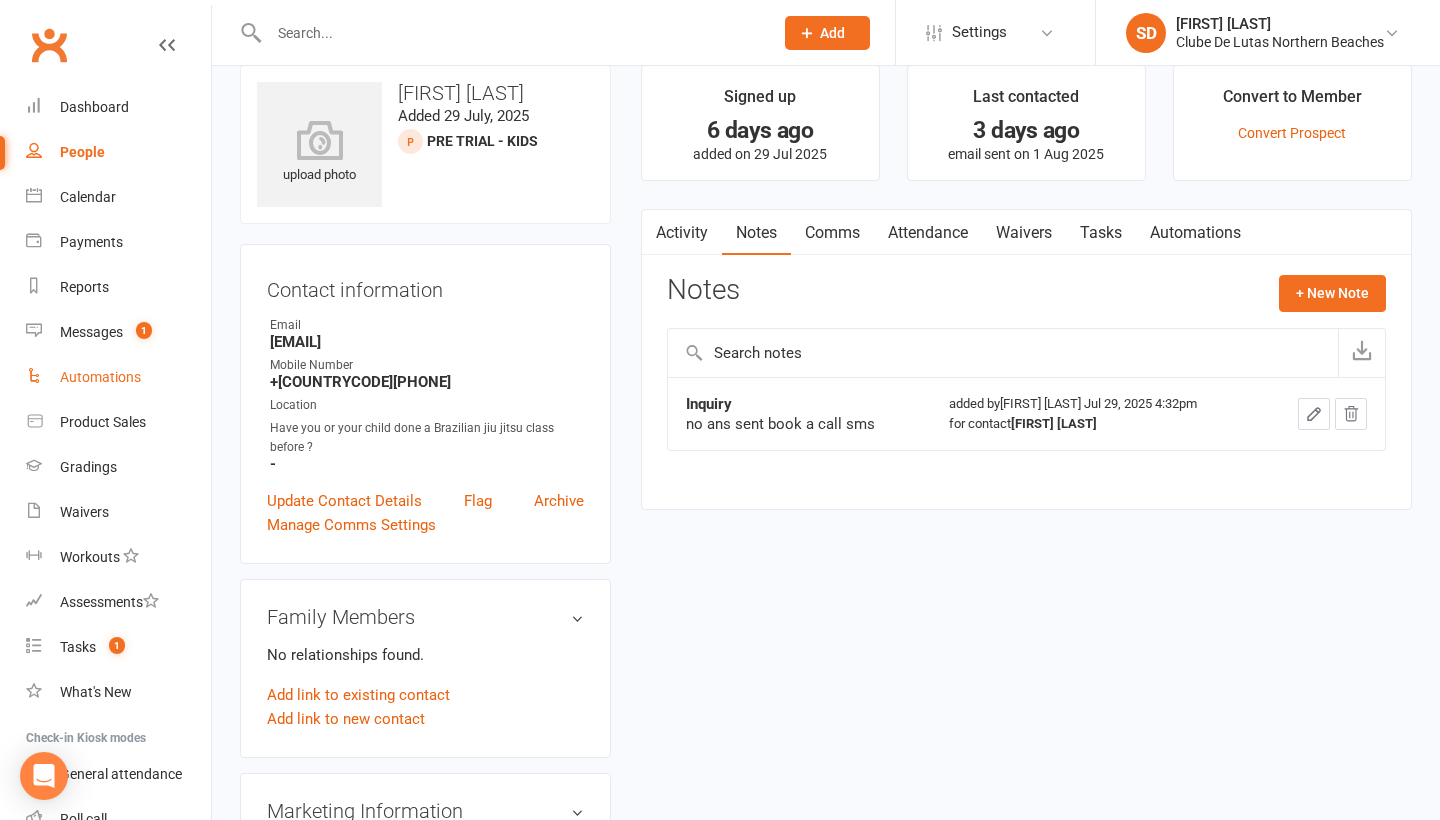 click on "Automations" at bounding box center (118, 377) 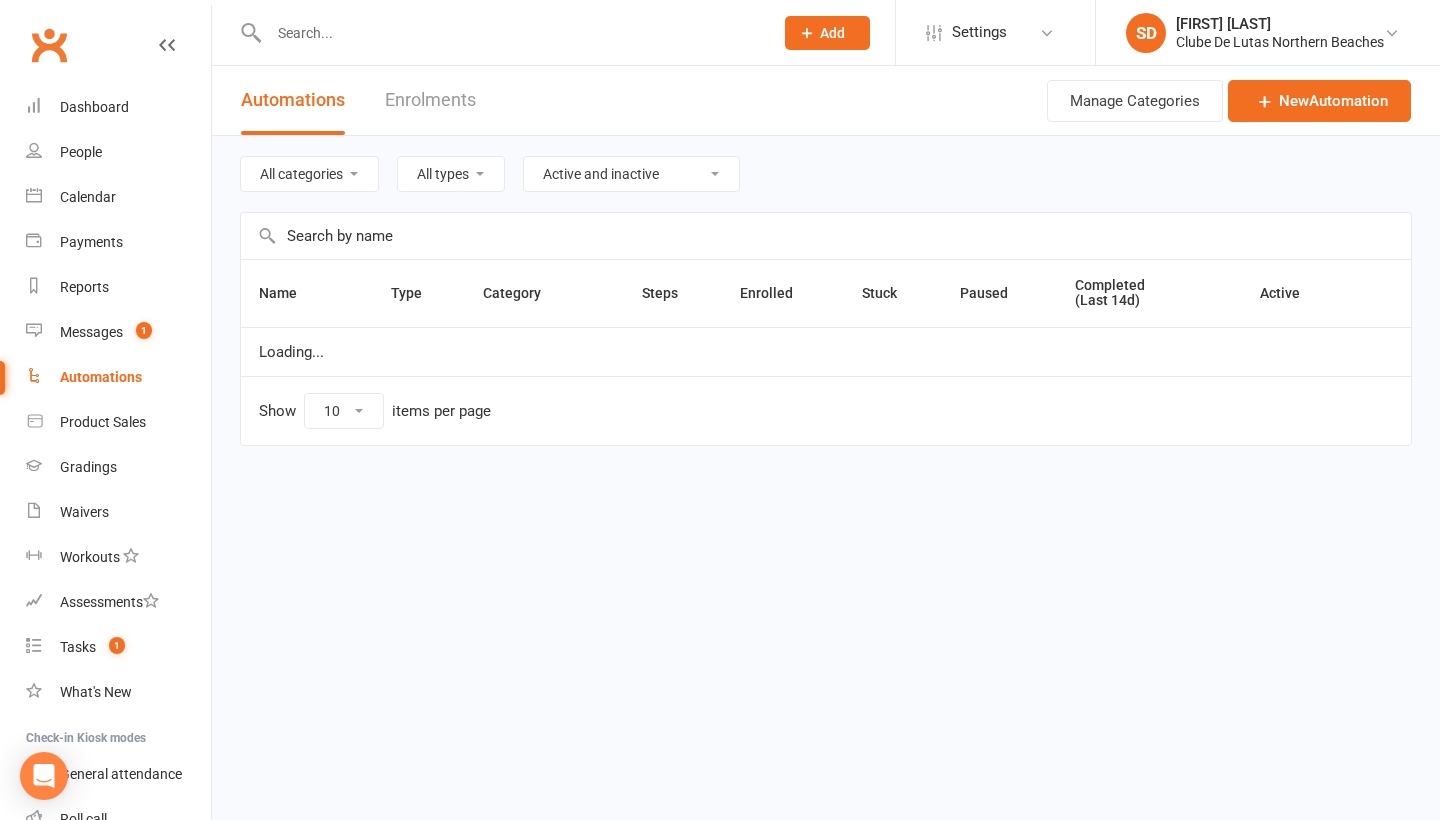 scroll, scrollTop: 0, scrollLeft: 0, axis: both 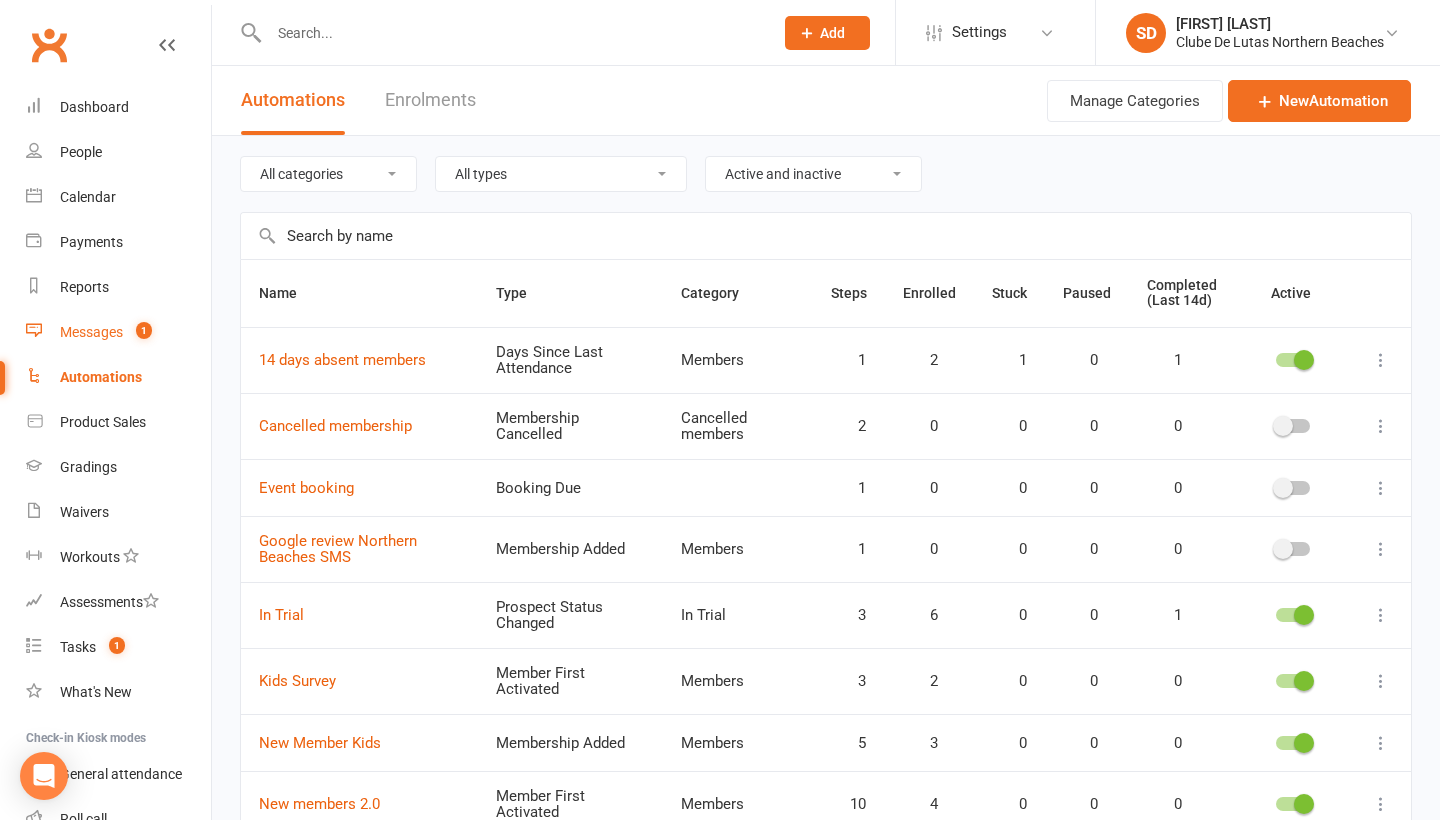 click on "1" at bounding box center [139, 332] 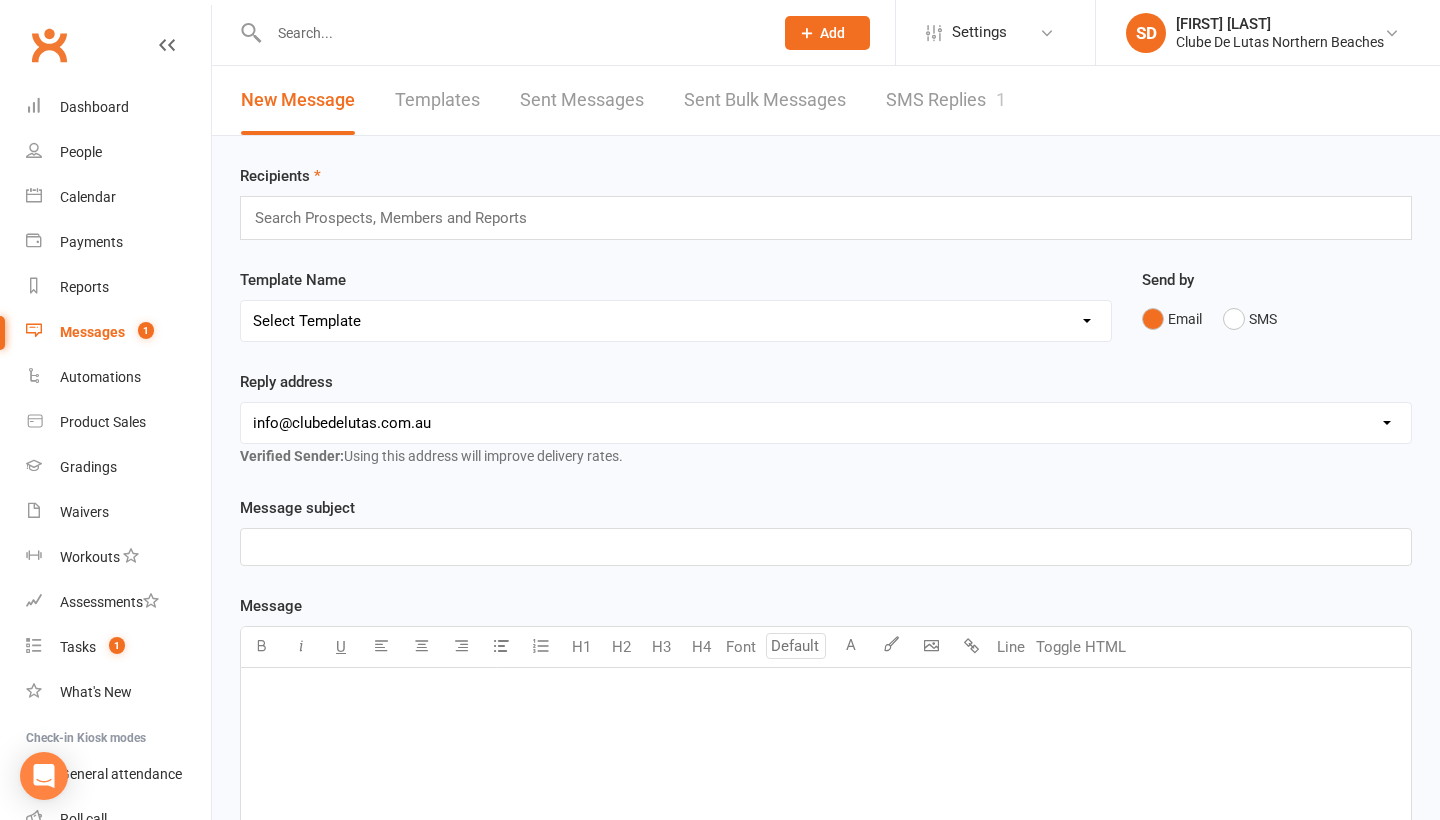 click on "SMS Replies  1" at bounding box center (946, 100) 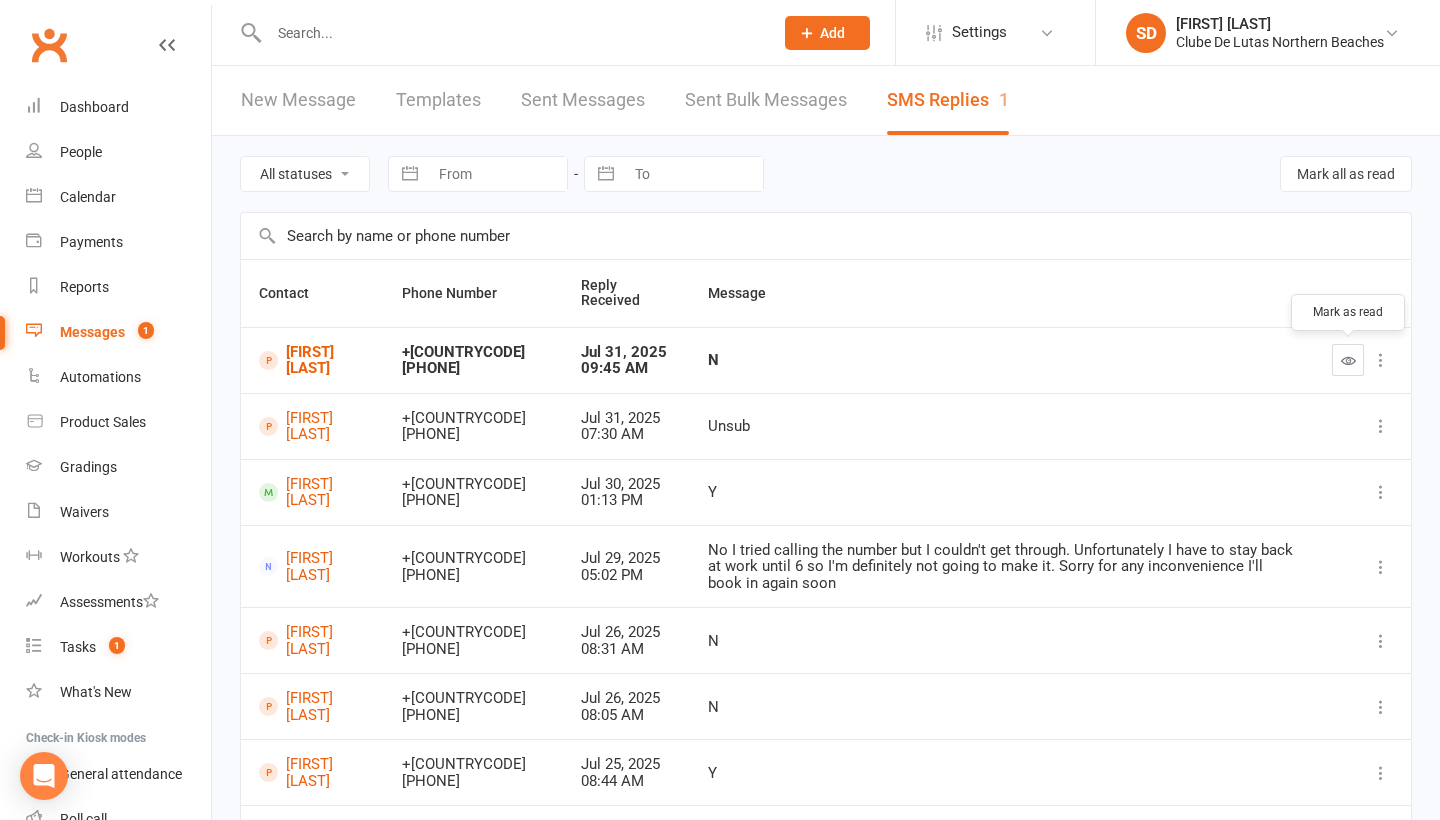 click at bounding box center (1348, 360) 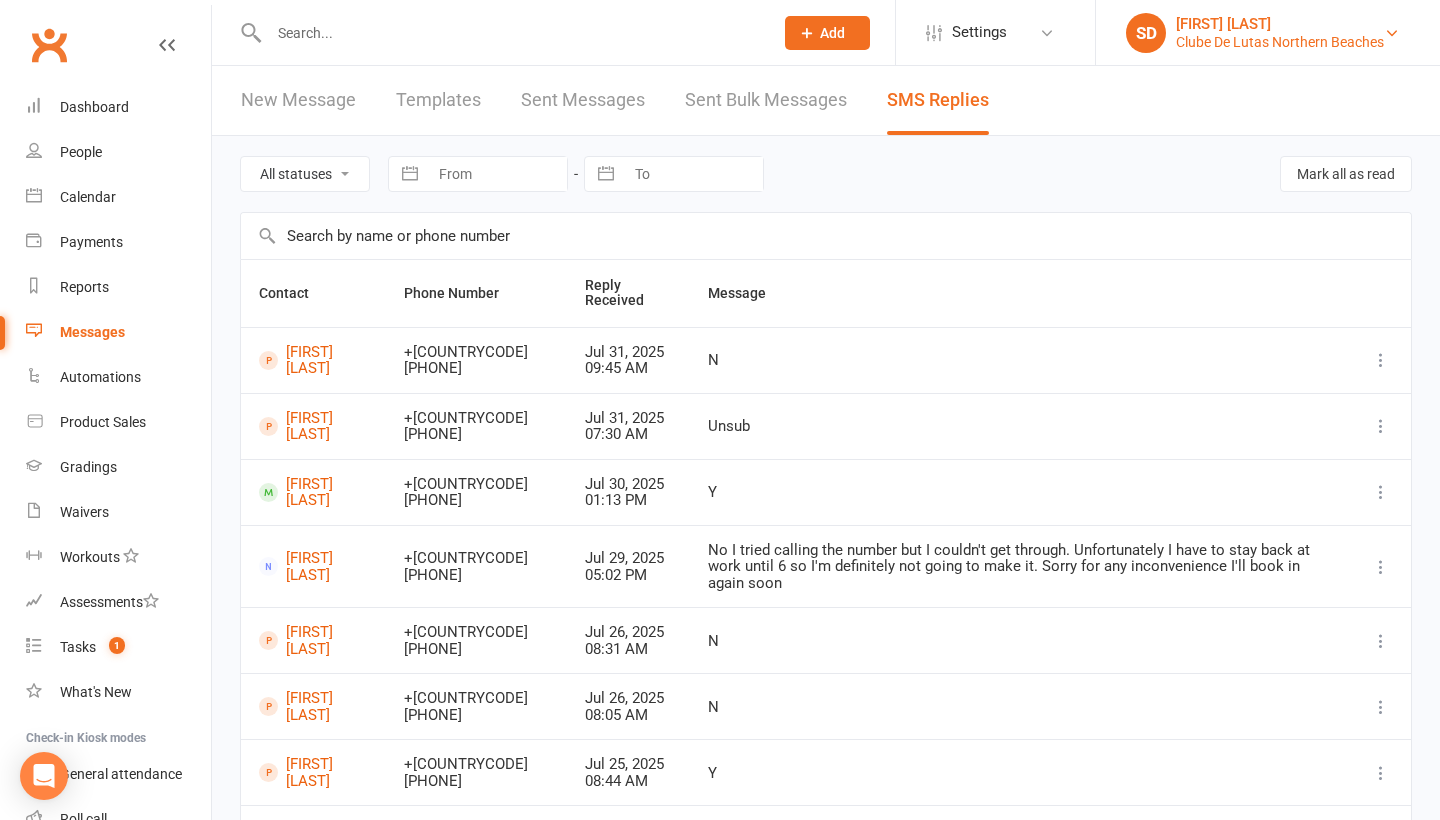click on "Clube De Lutas Northern Beaches" at bounding box center (1280, 42) 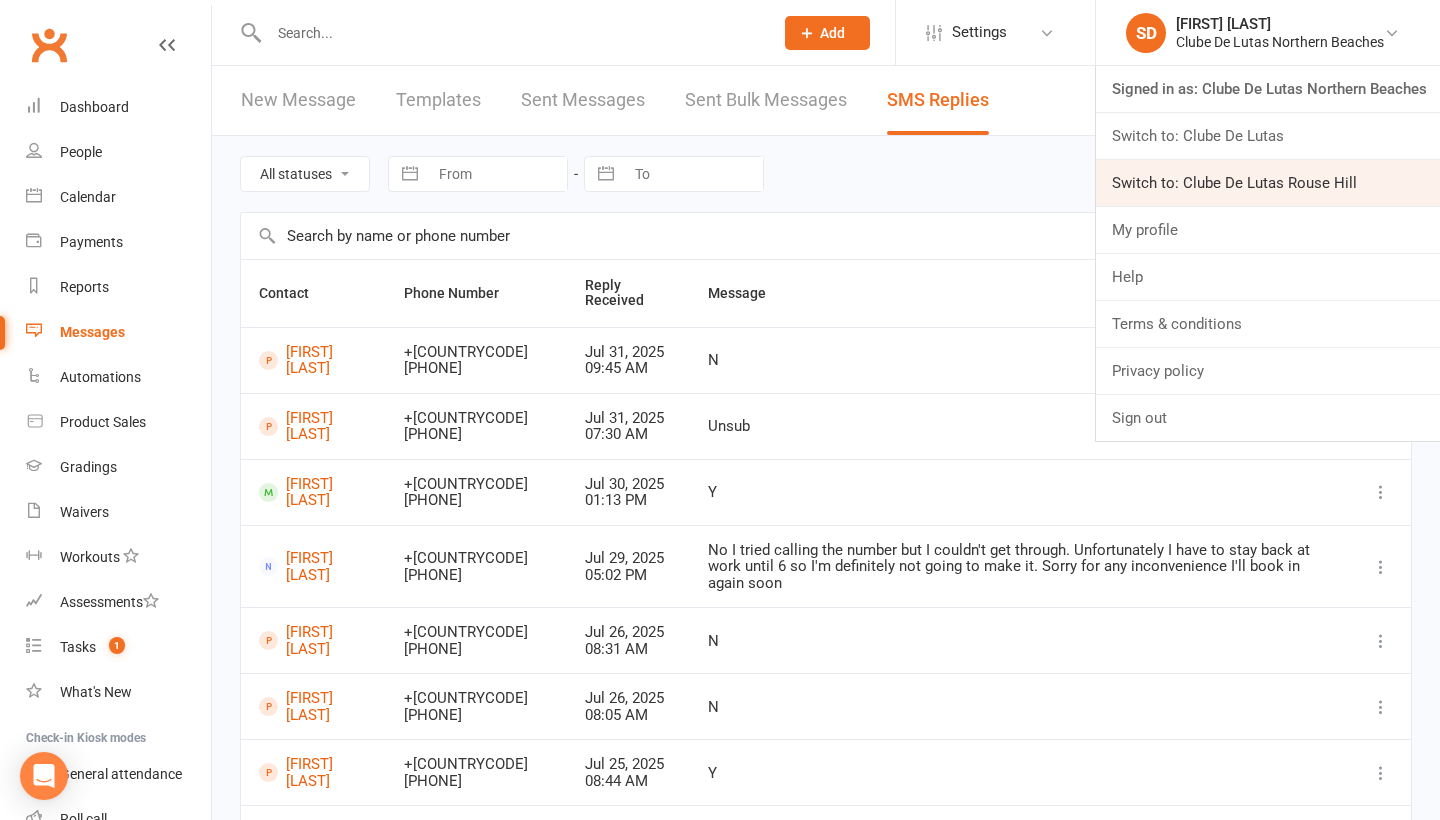 click on "Switch to: Clube De Lutas Rouse Hill" at bounding box center (1268, 183) 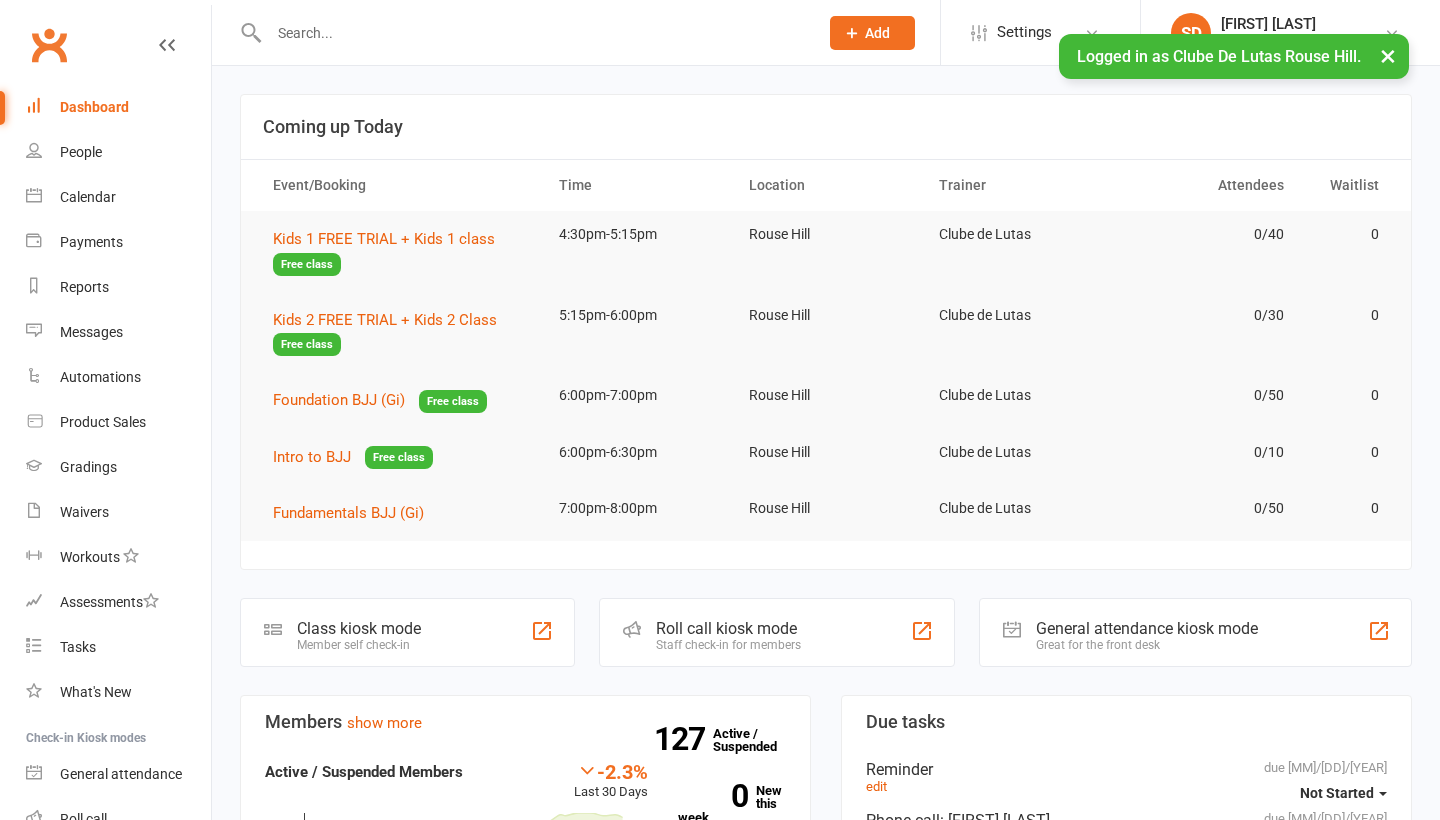 scroll, scrollTop: 0, scrollLeft: 0, axis: both 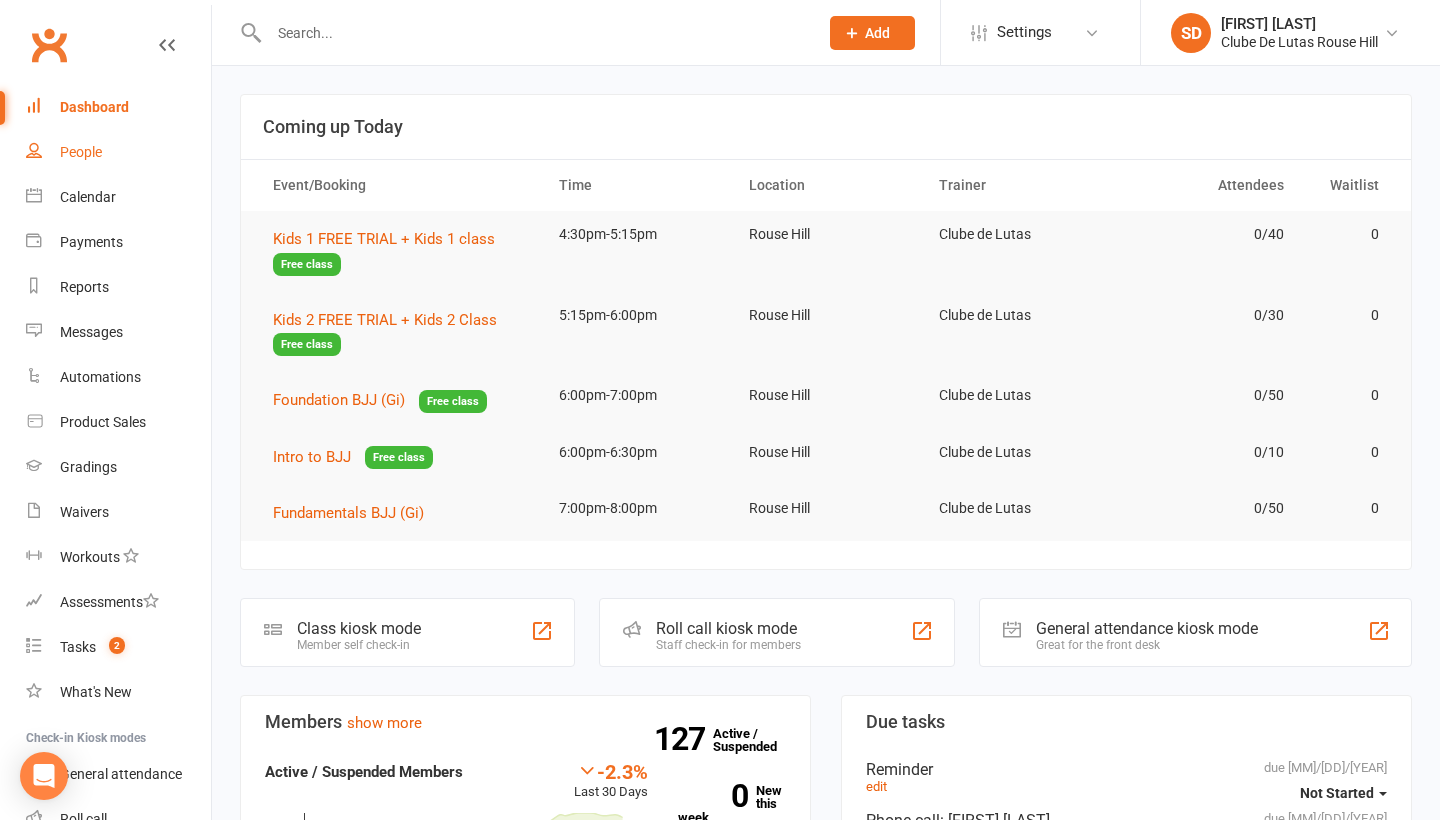 click on "People" at bounding box center [118, 152] 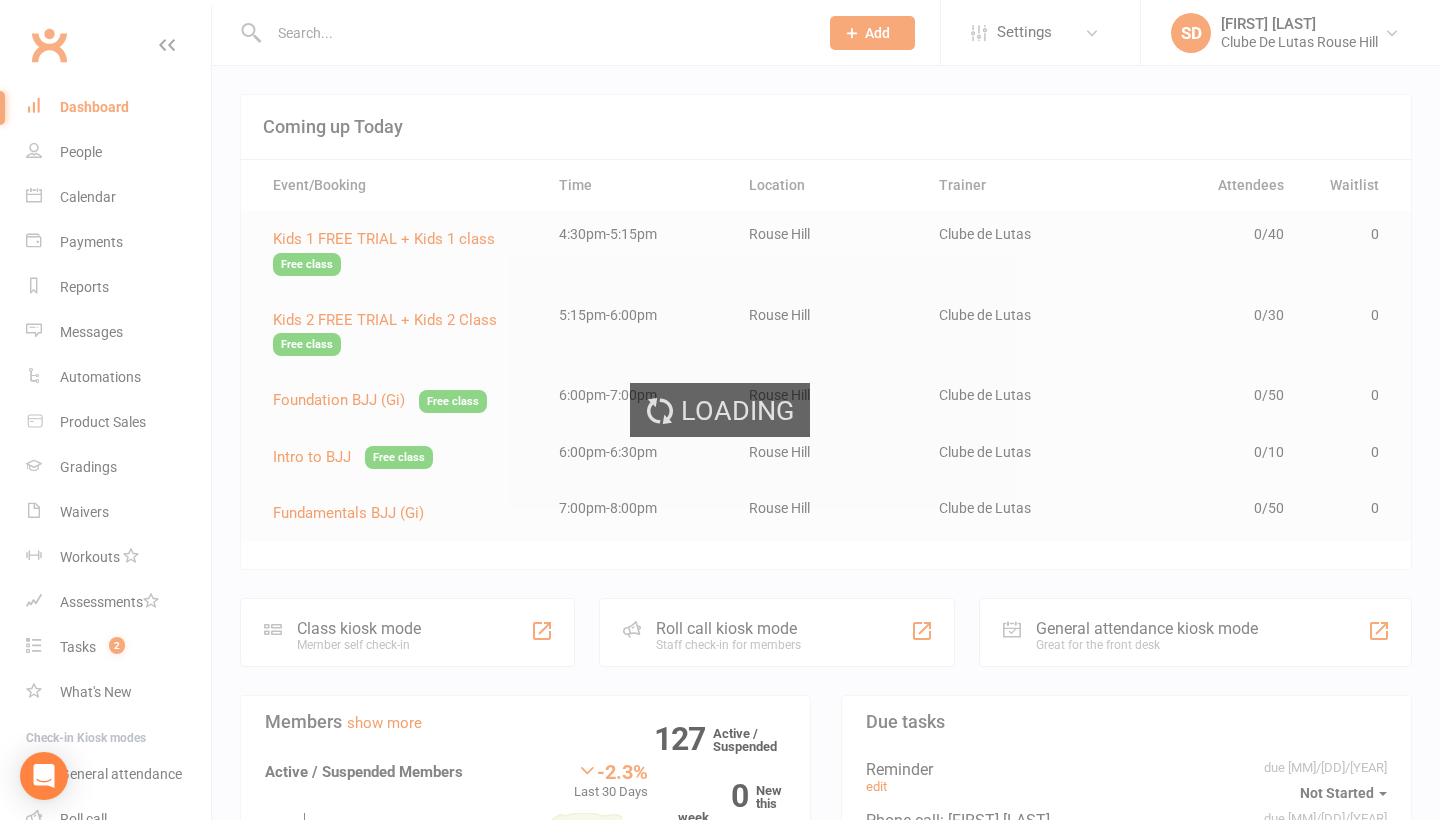 select on "100" 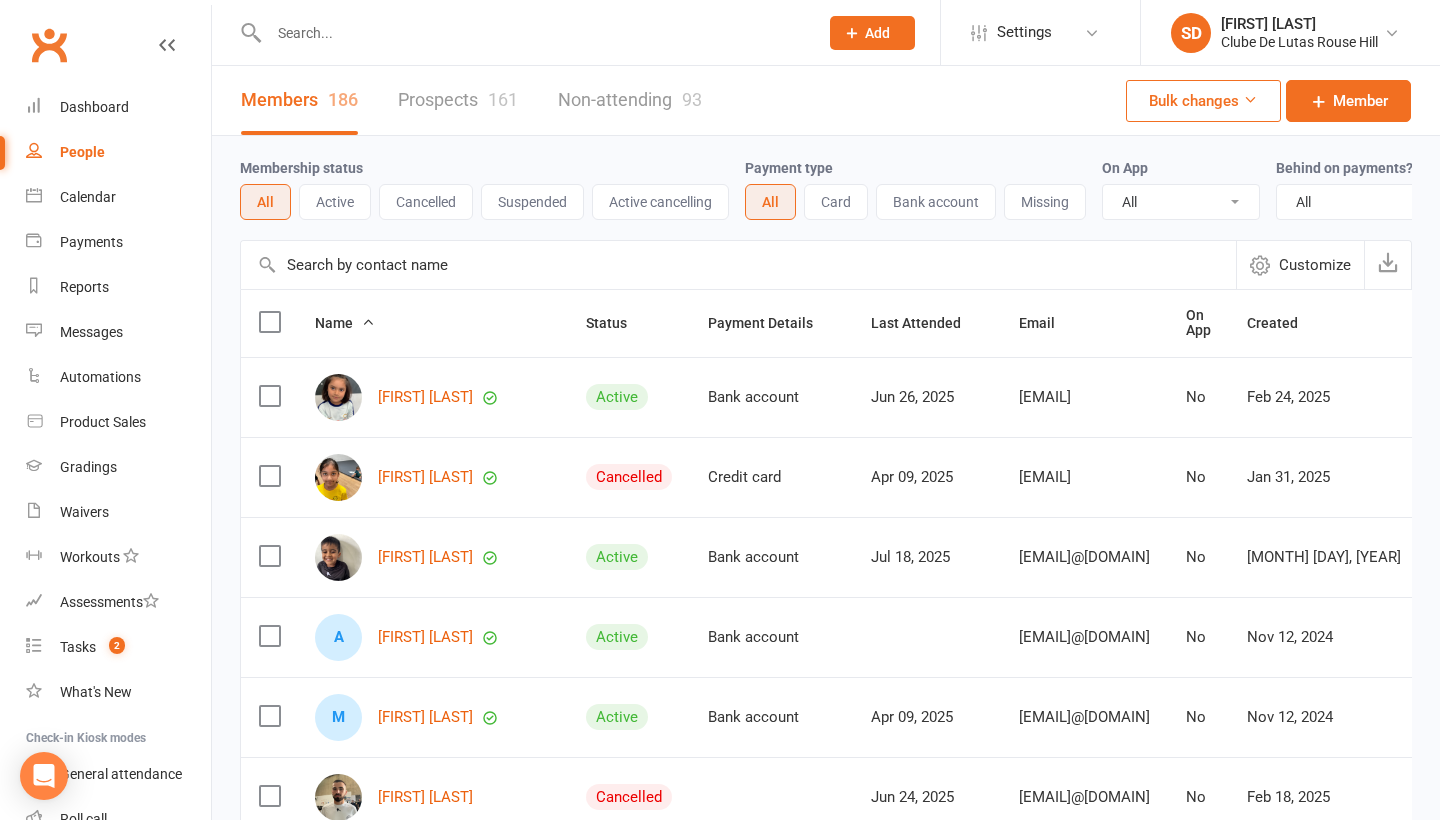 click on "Prospects 161" at bounding box center (458, 100) 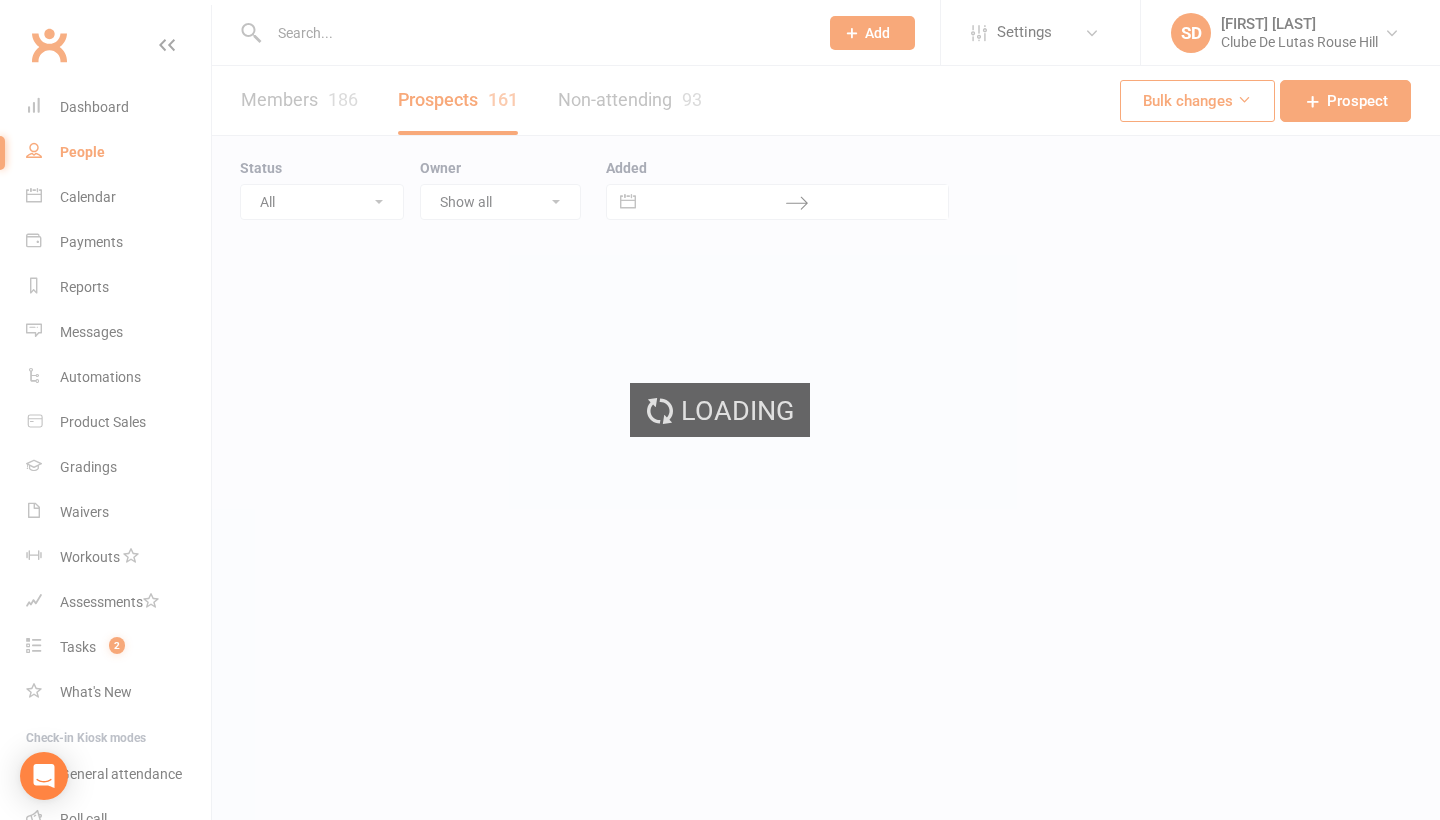 select on "100" 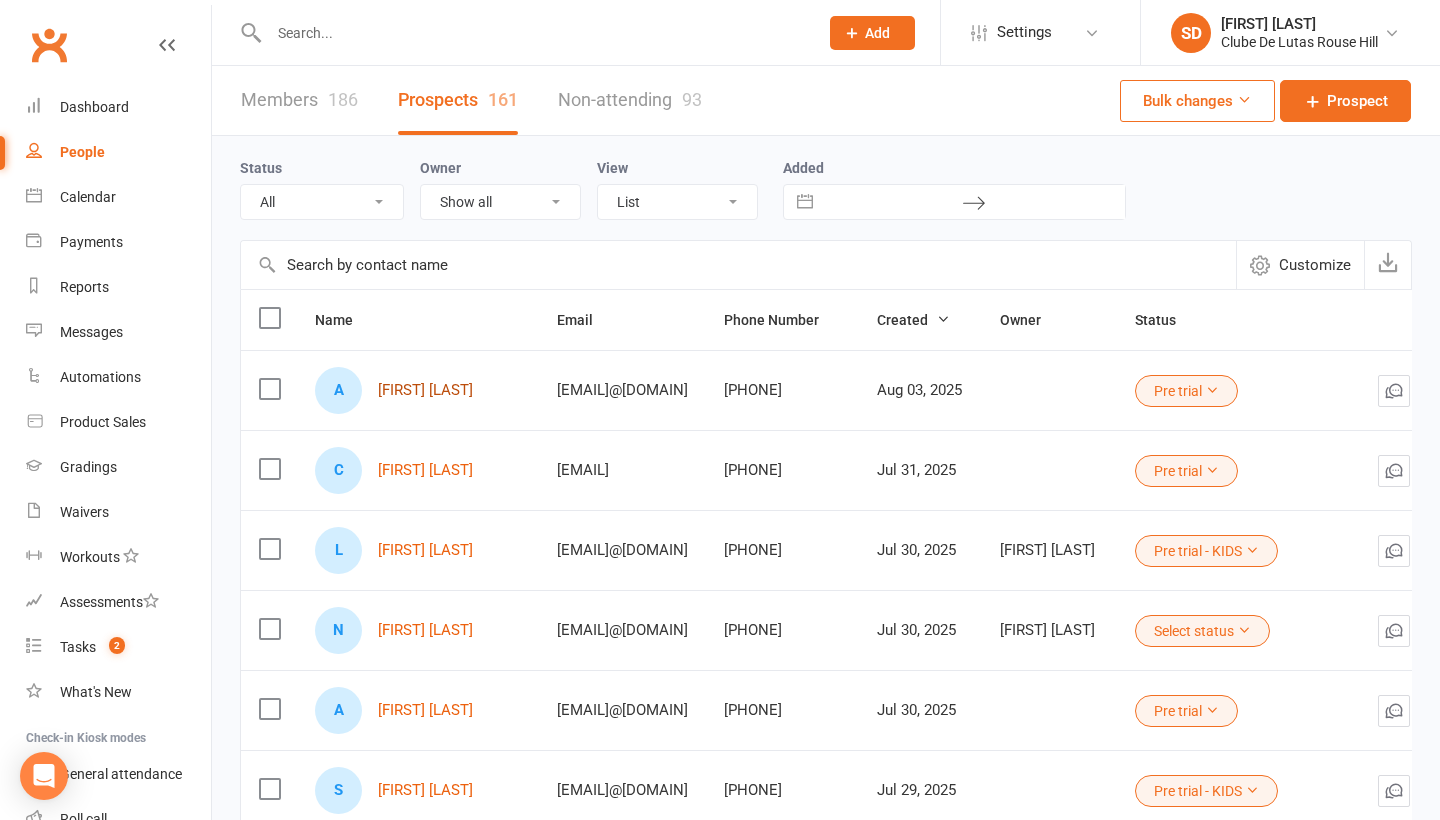 click on "[FIRST] [LAST]" at bounding box center (425, 390) 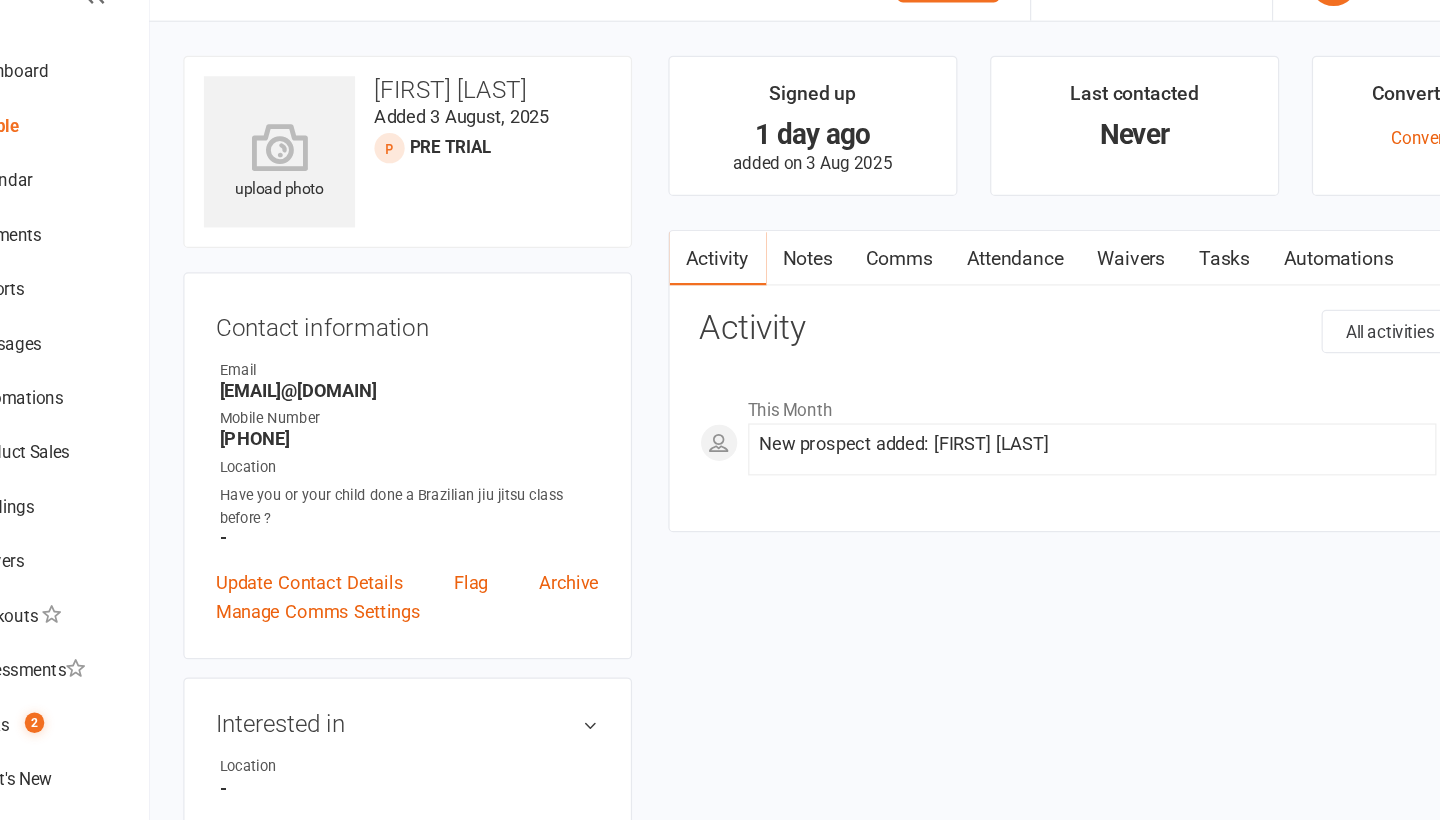 click on "Comms" at bounding box center [832, 262] 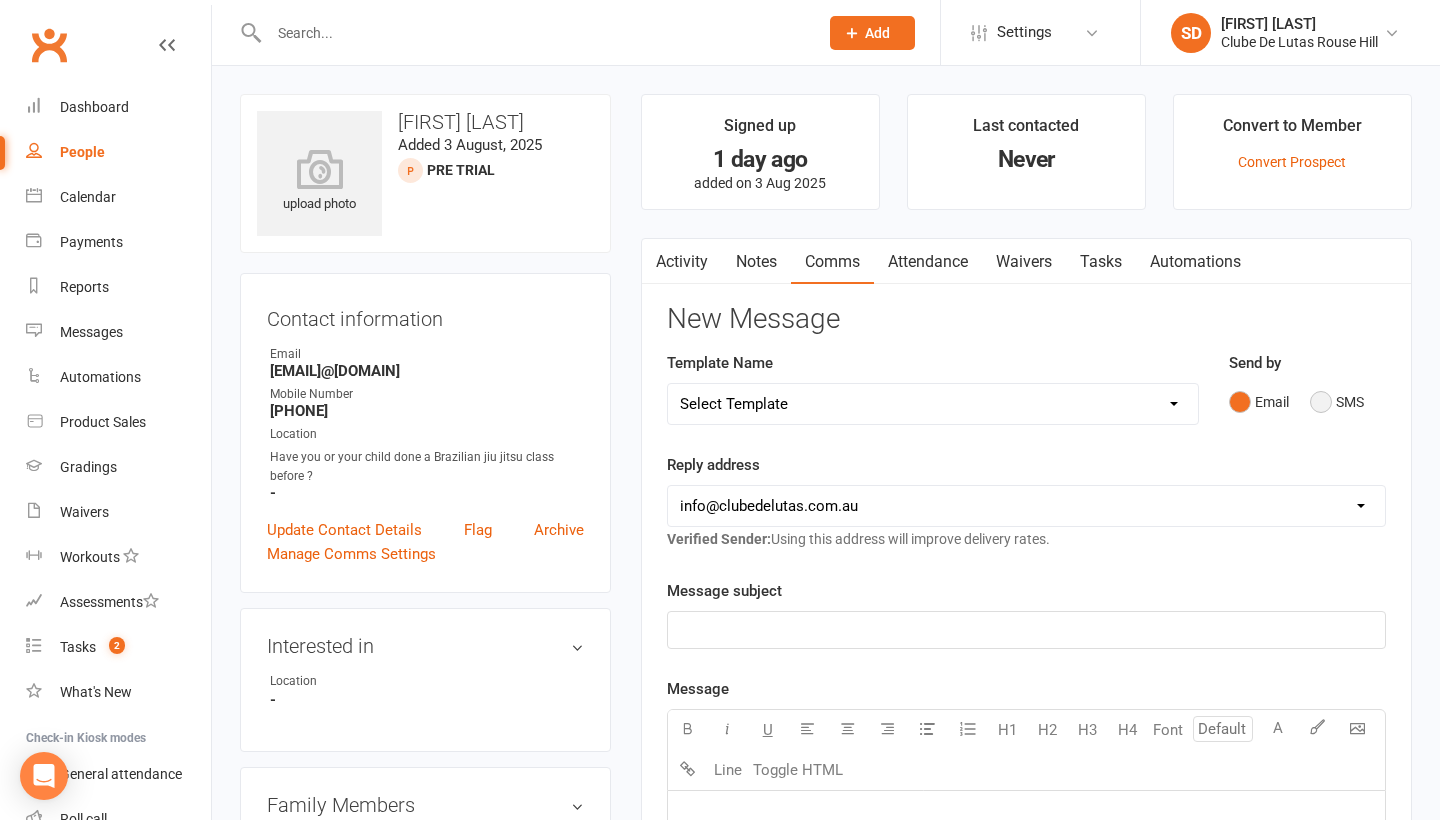 click on "SMS" at bounding box center (1337, 402) 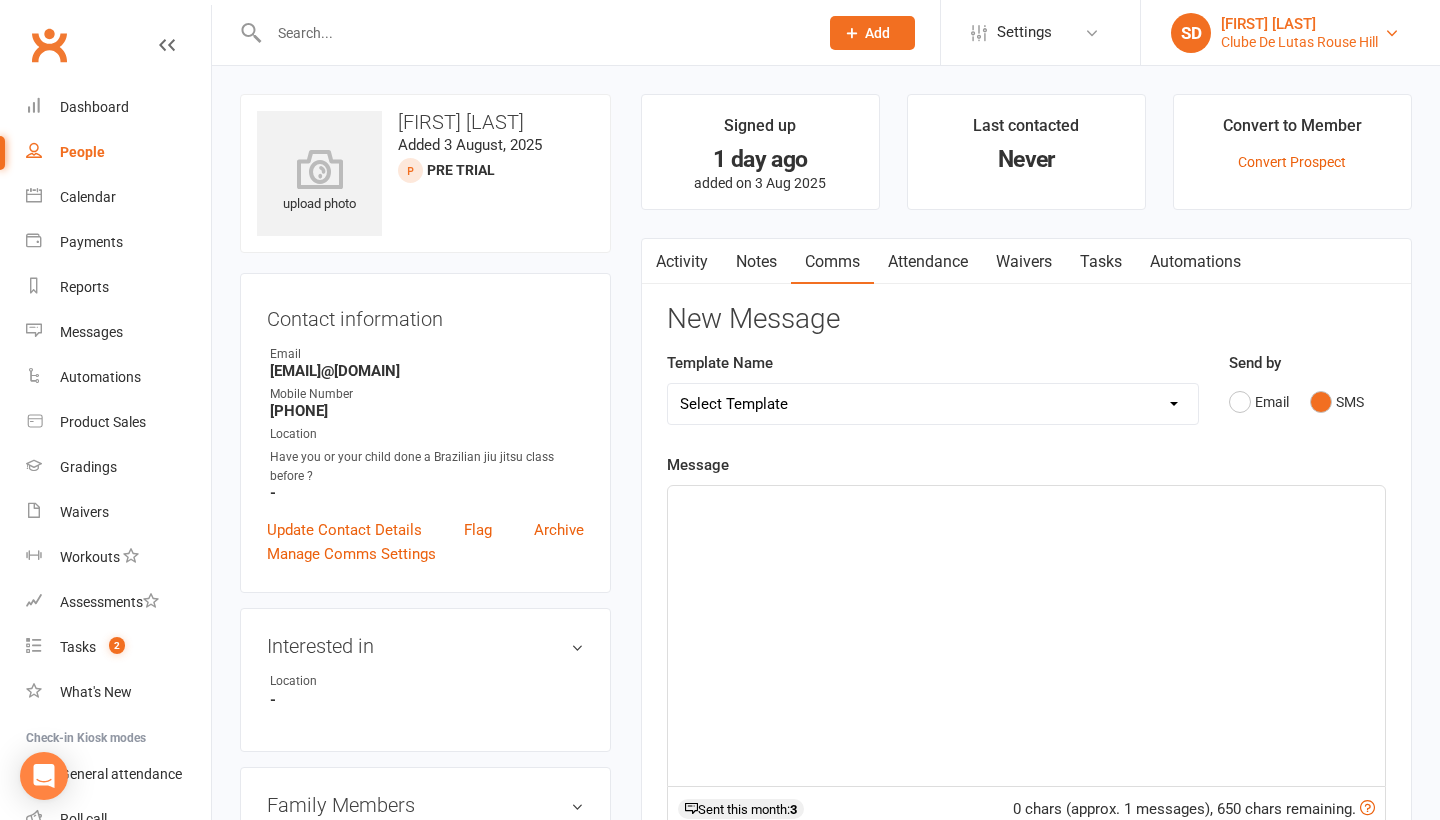 click on "[FIRST] [LAST]" at bounding box center [1299, 24] 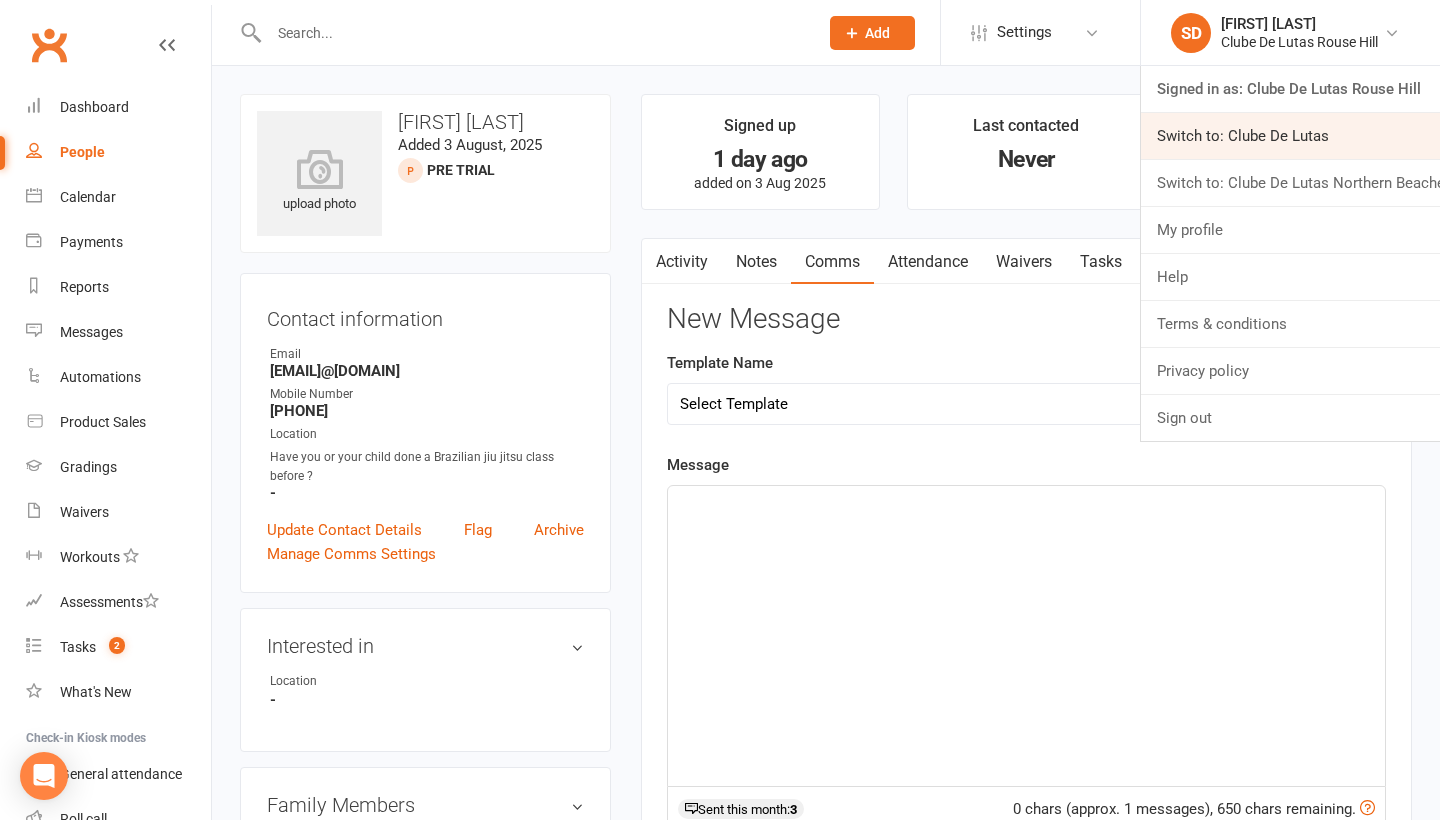 click on "Switch to: Clube De Lutas" at bounding box center [1290, 136] 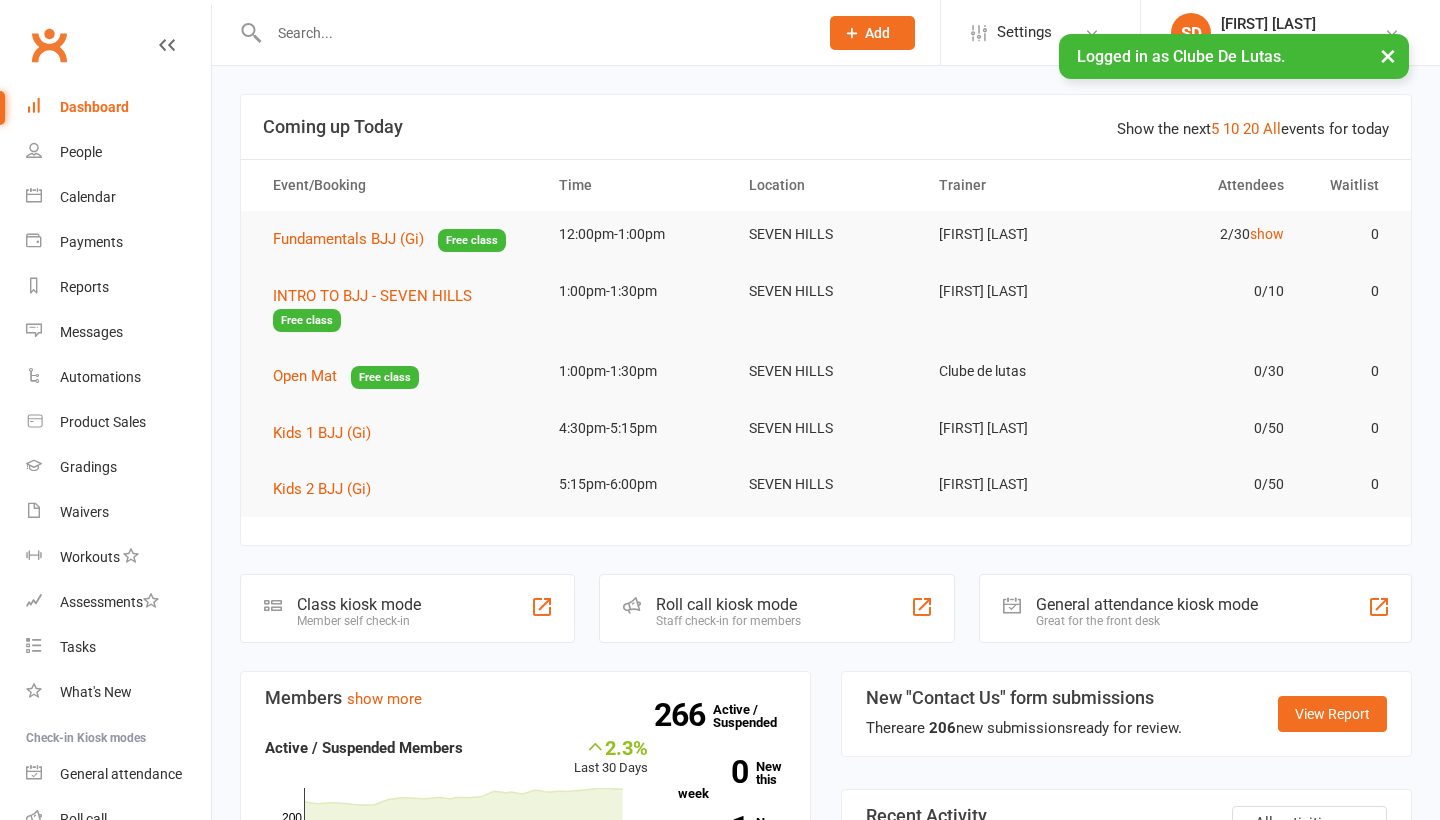 scroll, scrollTop: 0, scrollLeft: 0, axis: both 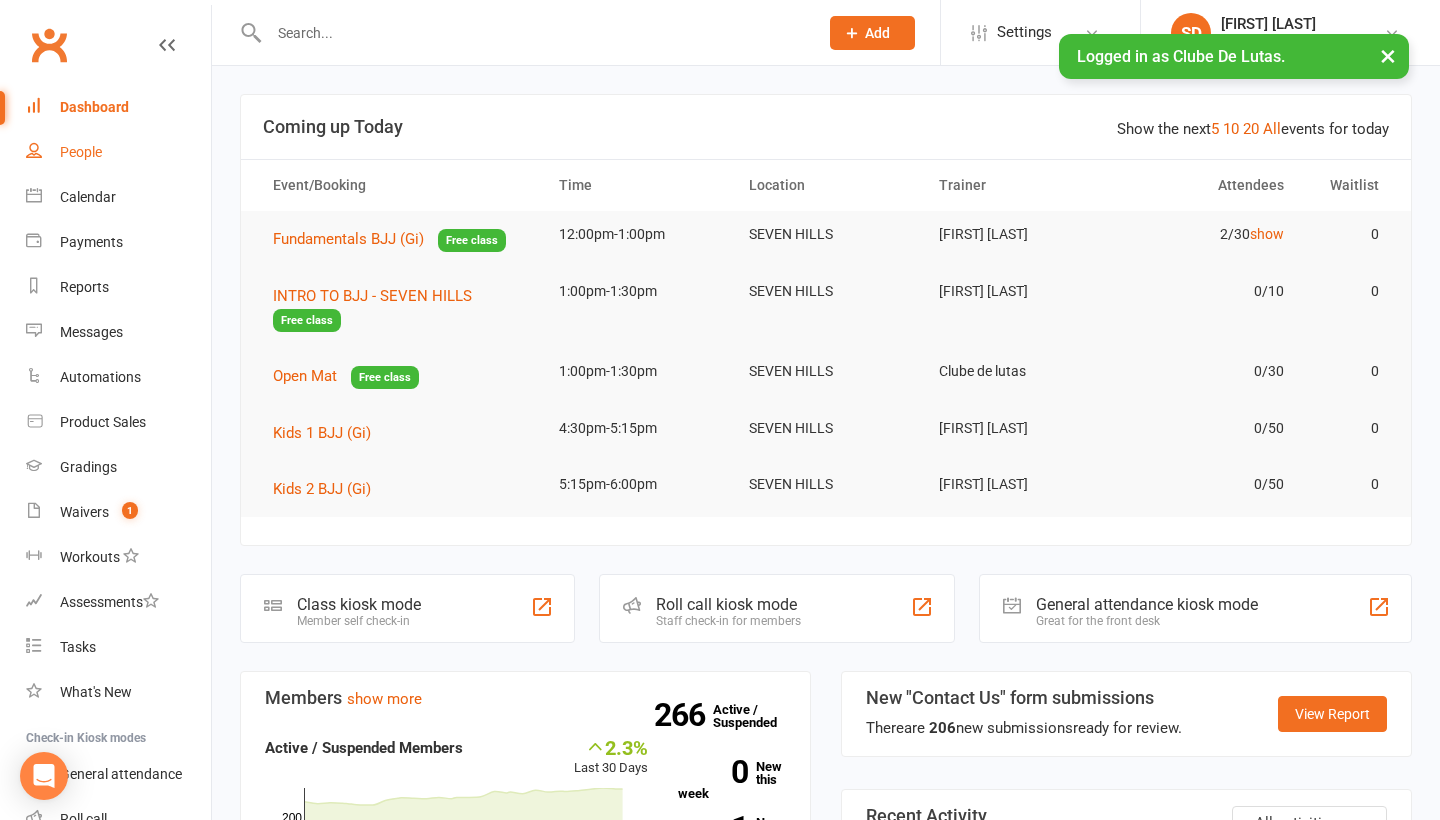click on "People" at bounding box center [81, 152] 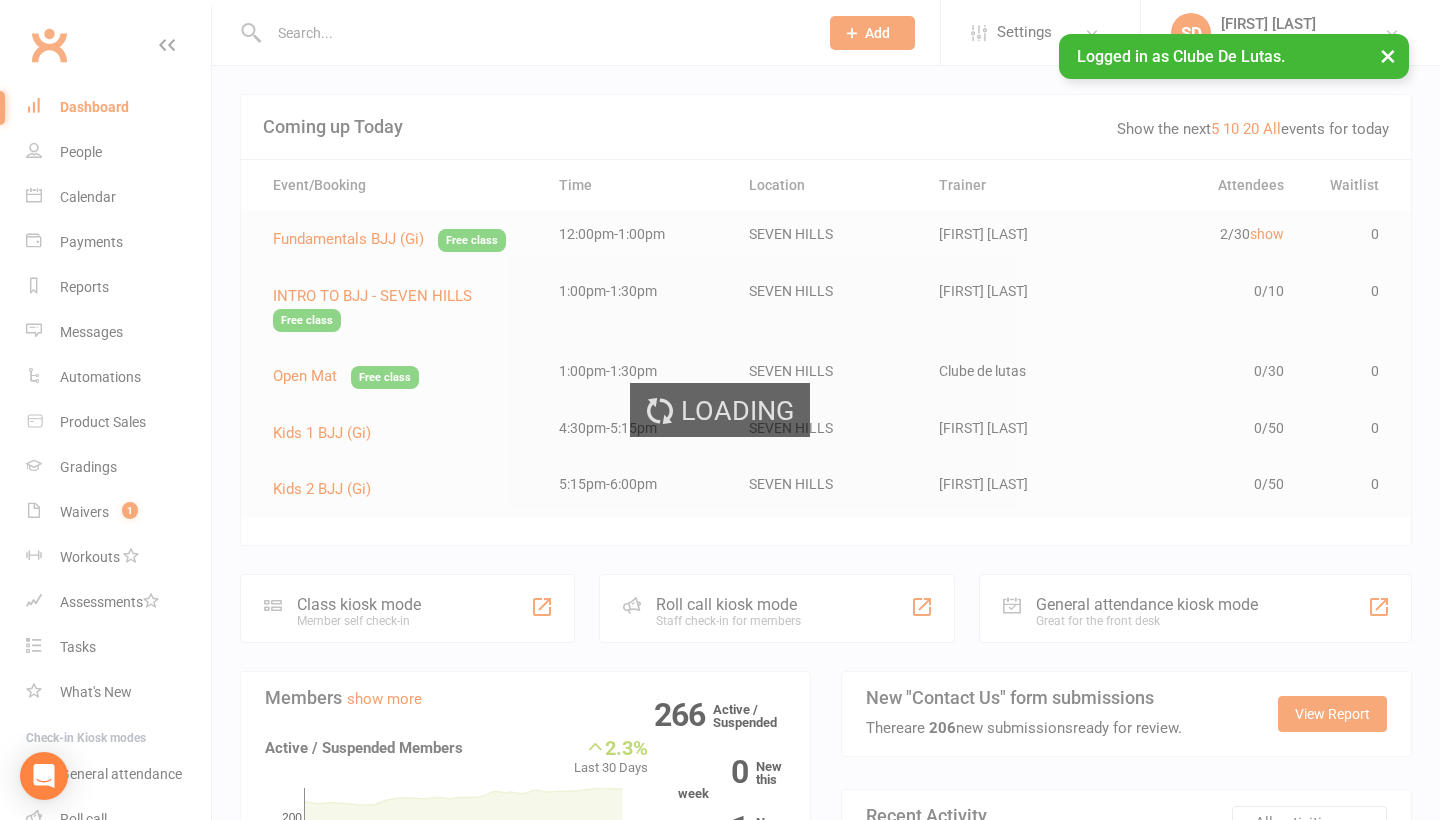 select on "100" 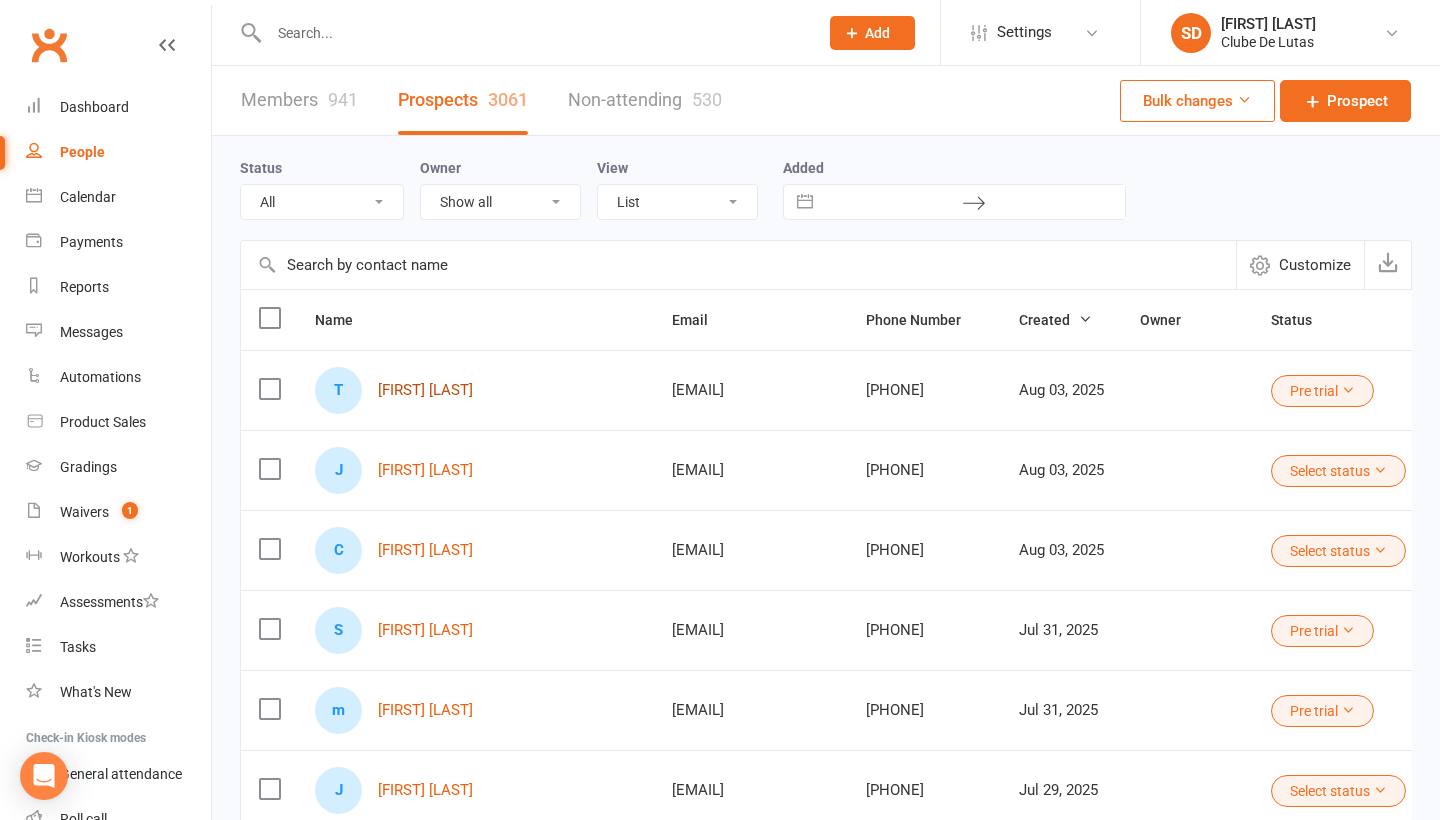 click on "Tianna Nezar" at bounding box center [425, 390] 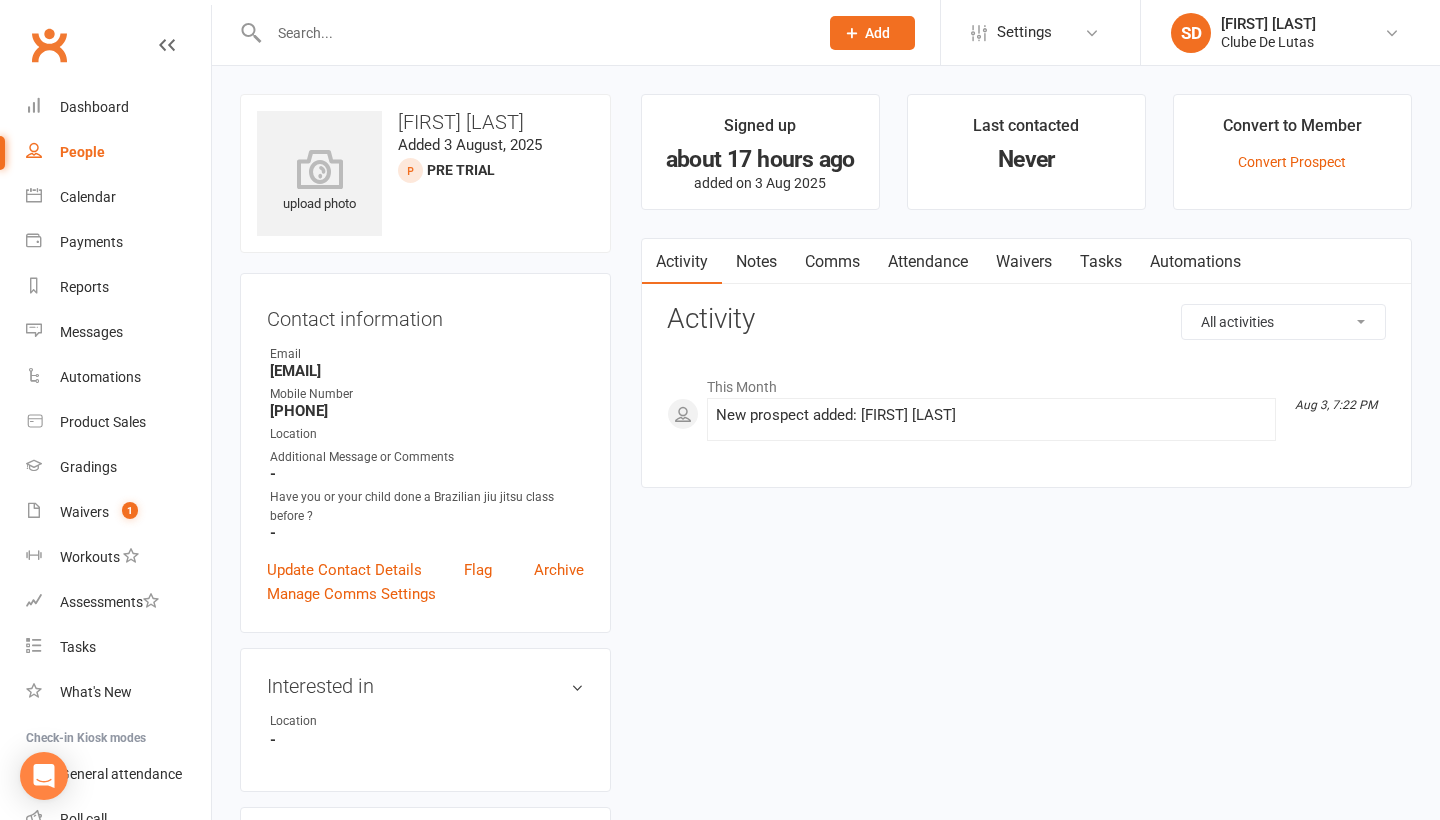 click on "Comms" at bounding box center [832, 262] 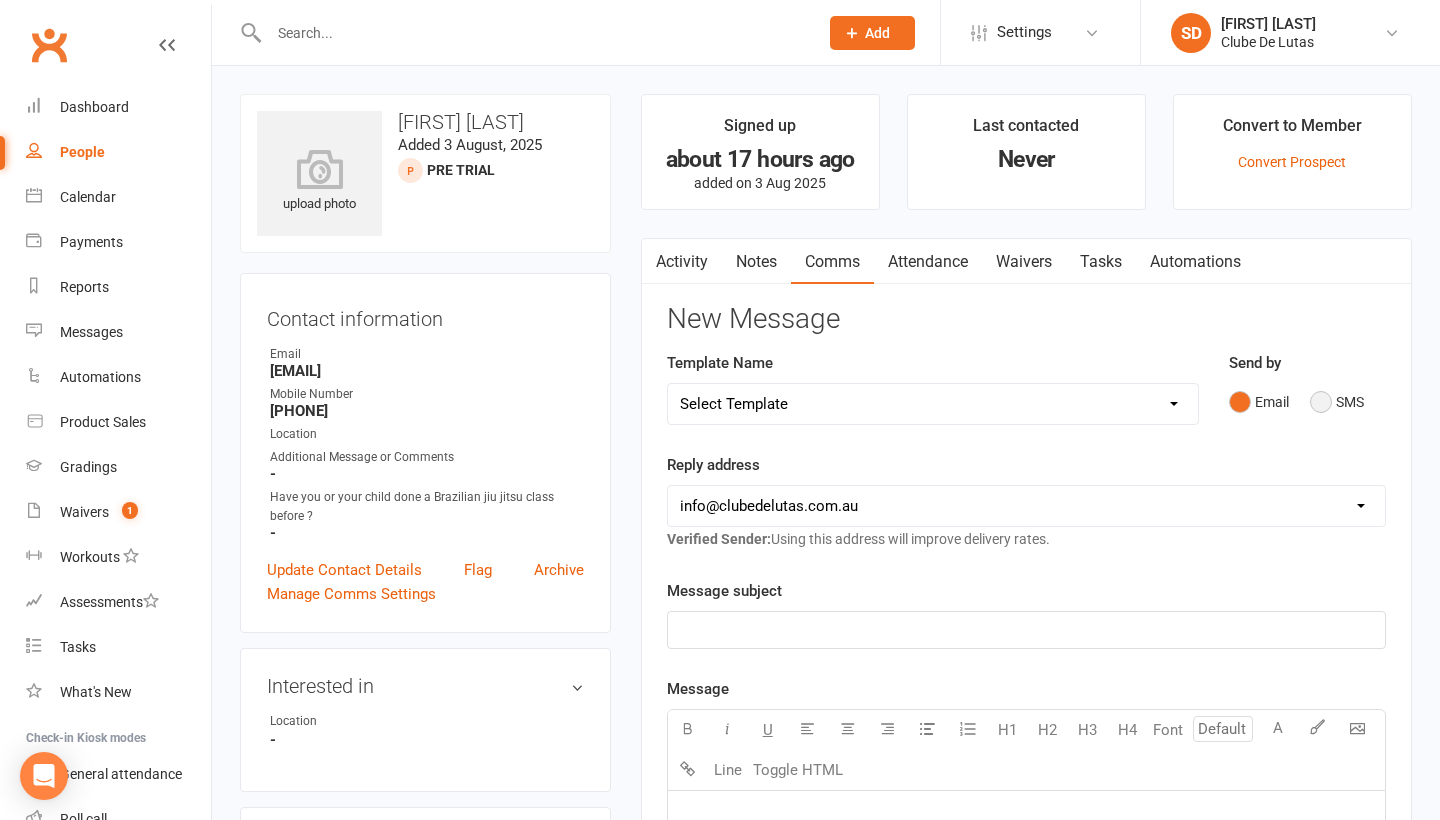 click on "SMS" at bounding box center [1337, 402] 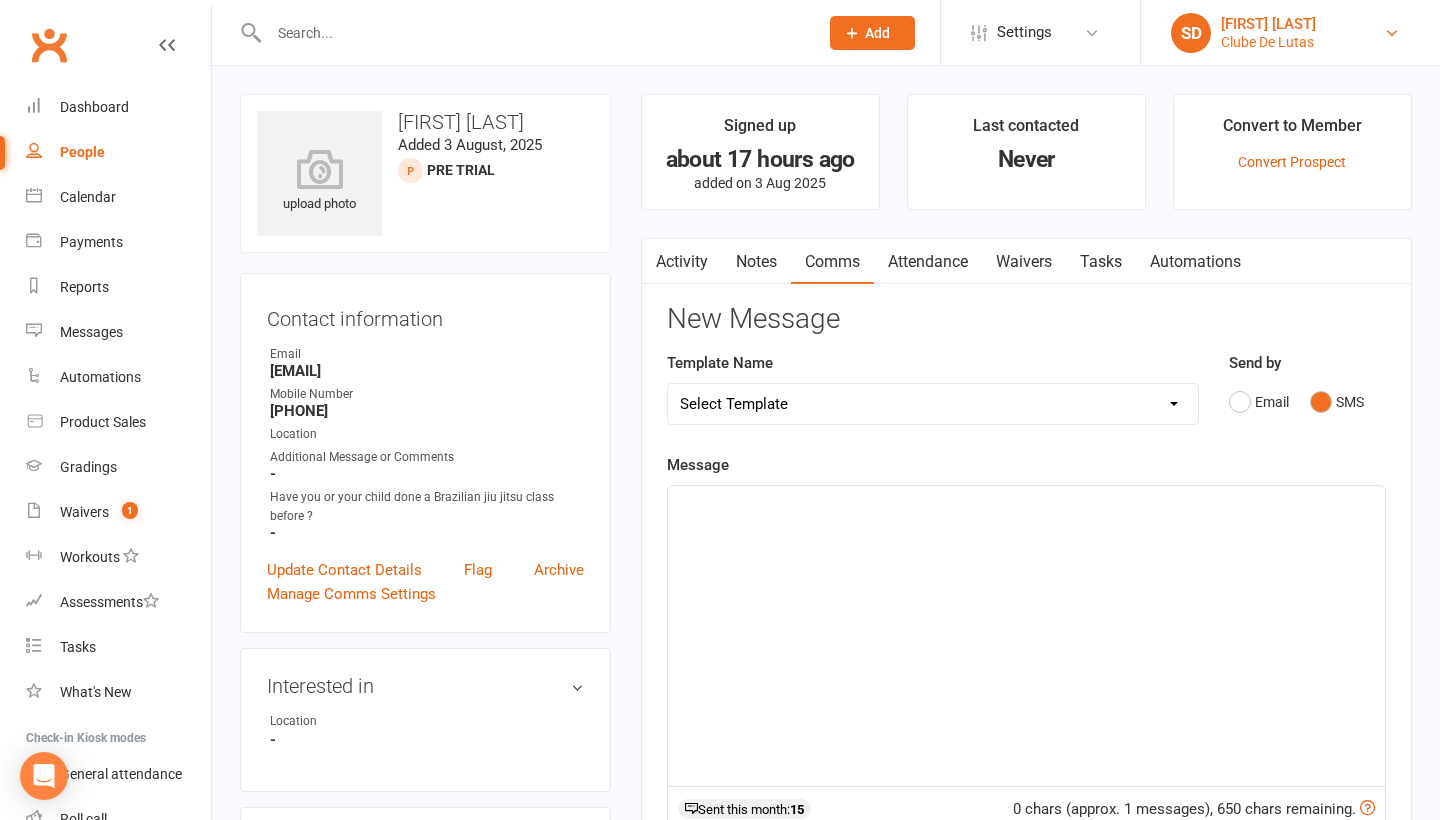 click on "SD Siobhan Duffy Clube De Lutas" at bounding box center (1290, 33) 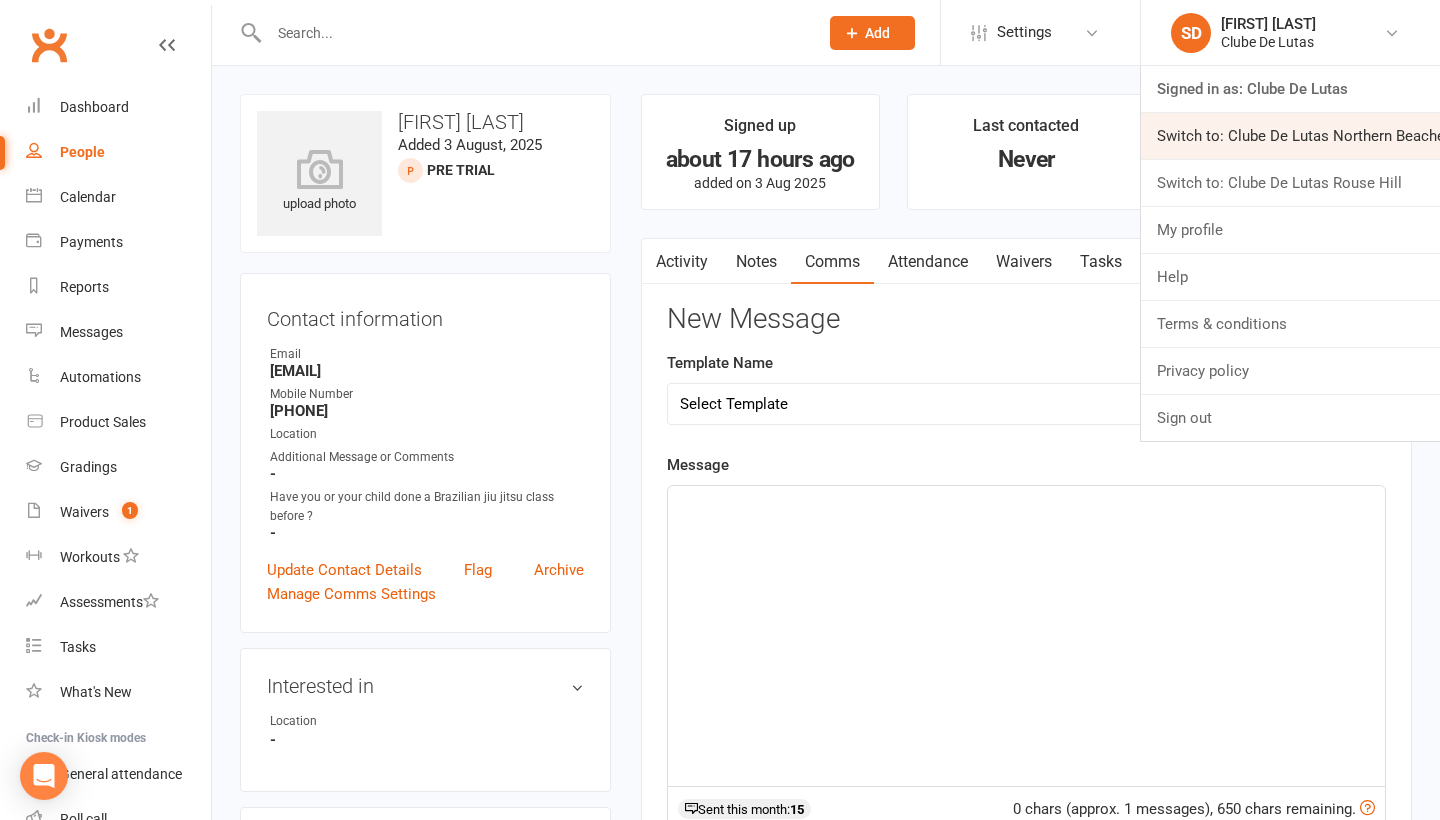 click on "Switch to: Clube De Lutas Northern Beaches" at bounding box center (1290, 136) 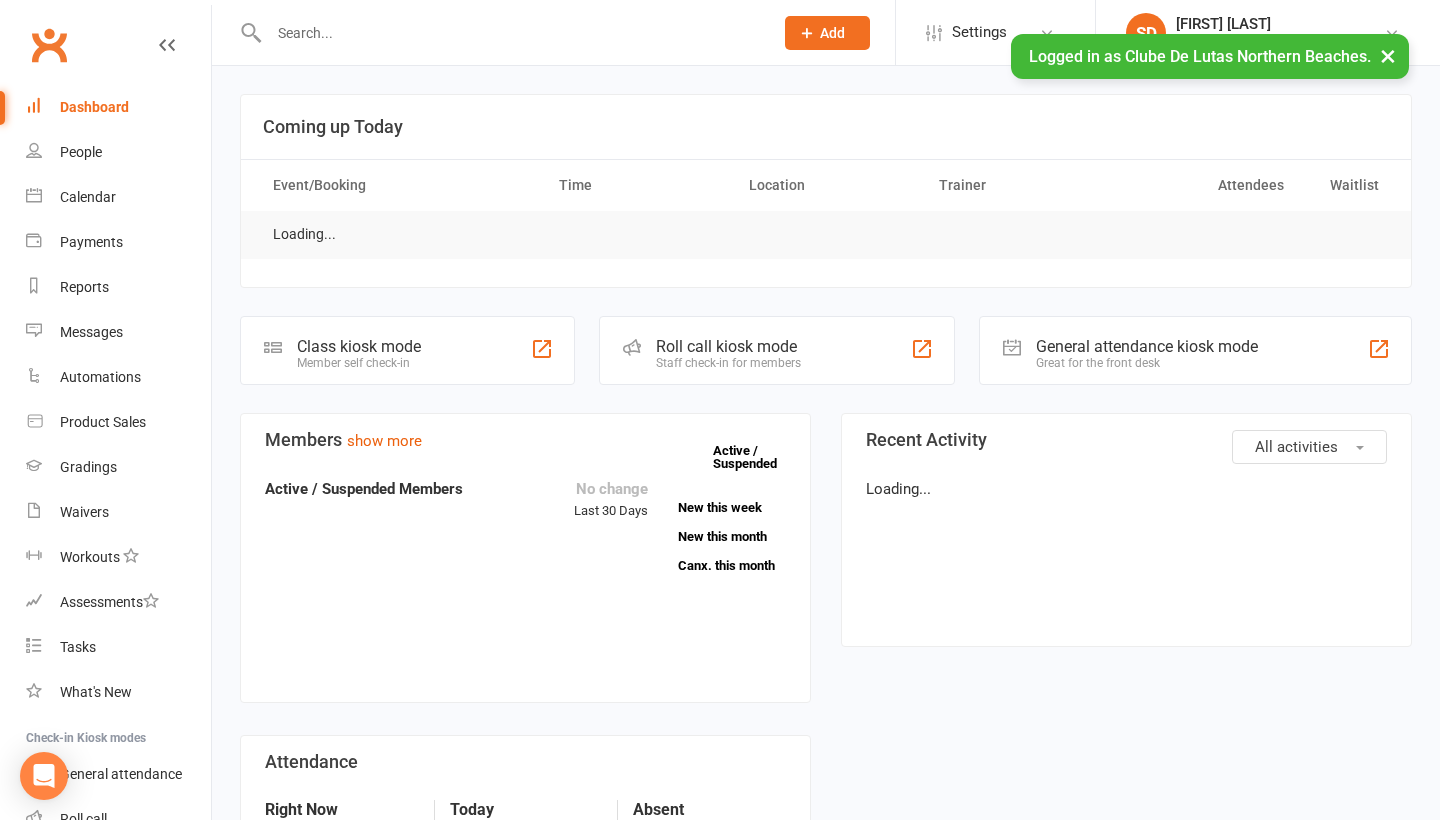 scroll, scrollTop: 0, scrollLeft: 0, axis: both 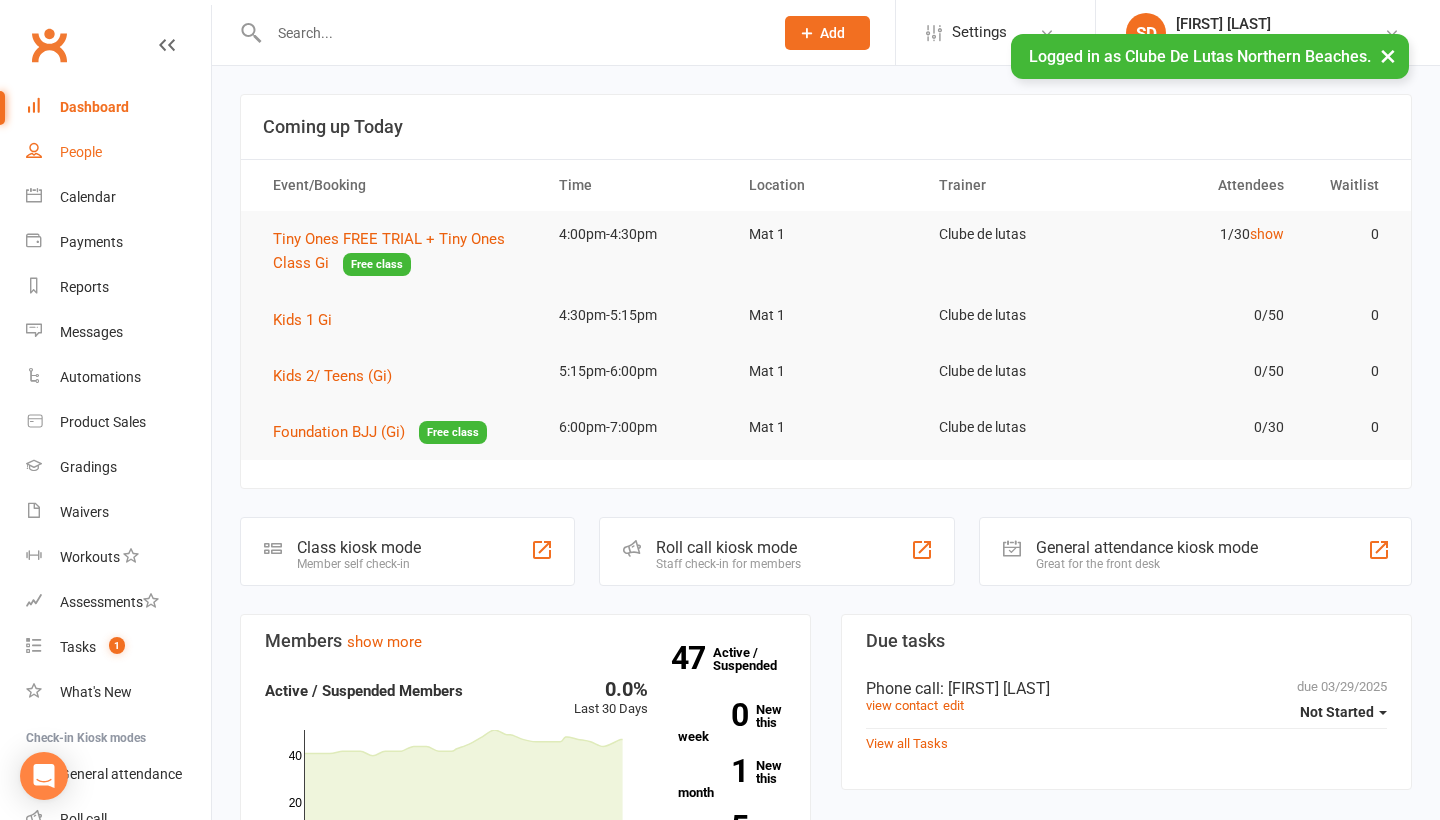 click on "People" at bounding box center (118, 152) 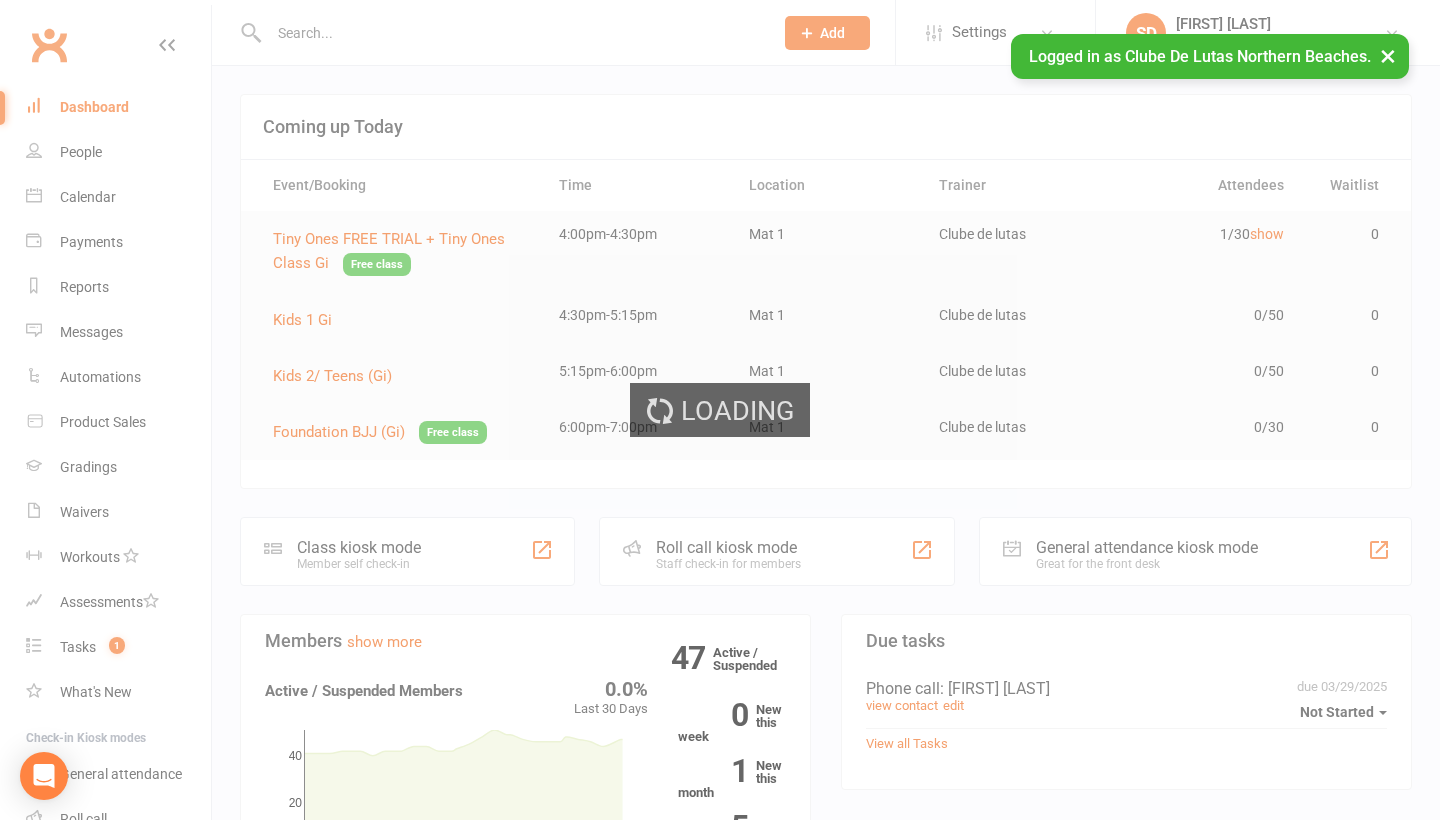 select on "100" 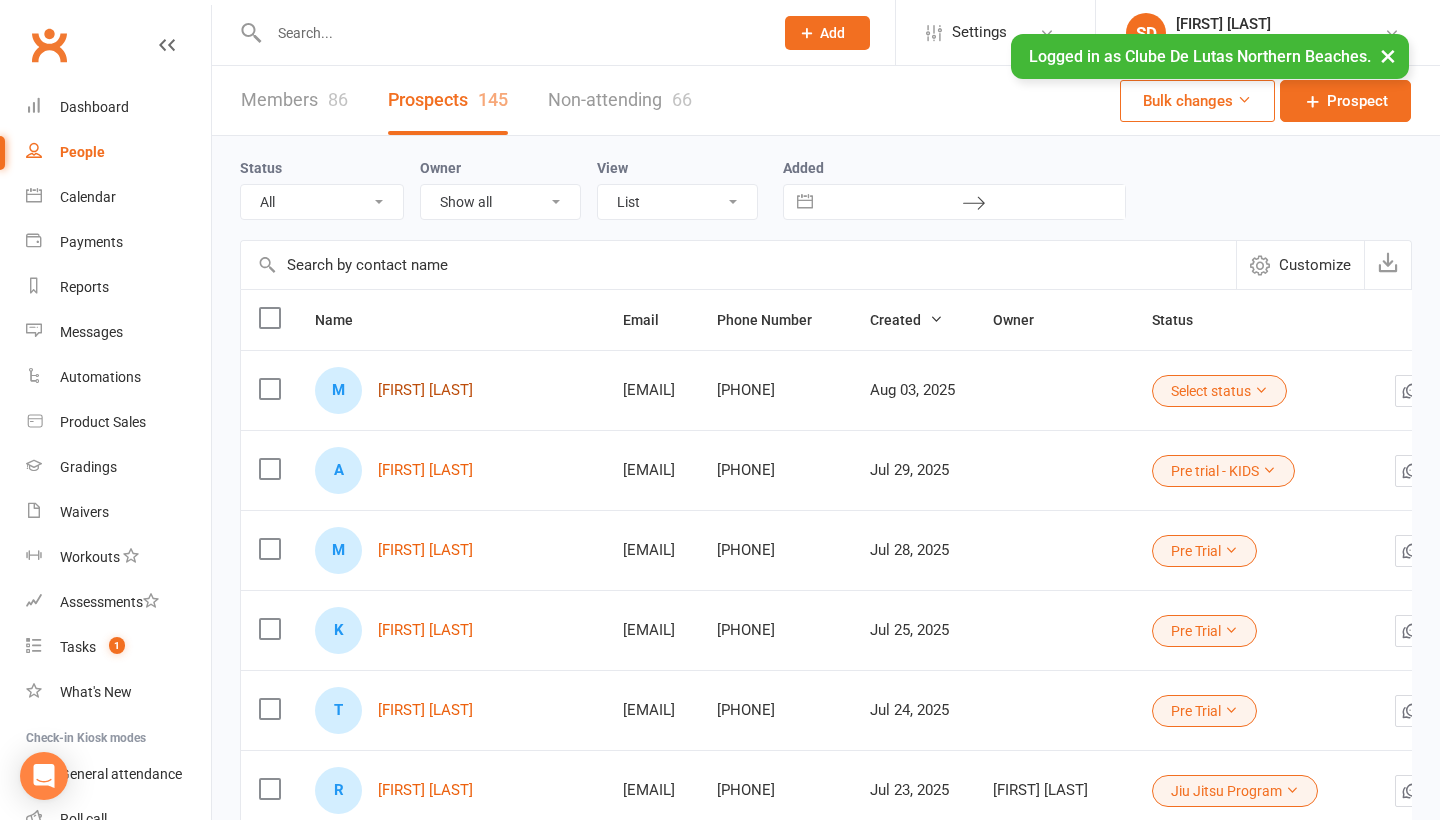 click on "[FIRST] [LAST]" at bounding box center (425, 390) 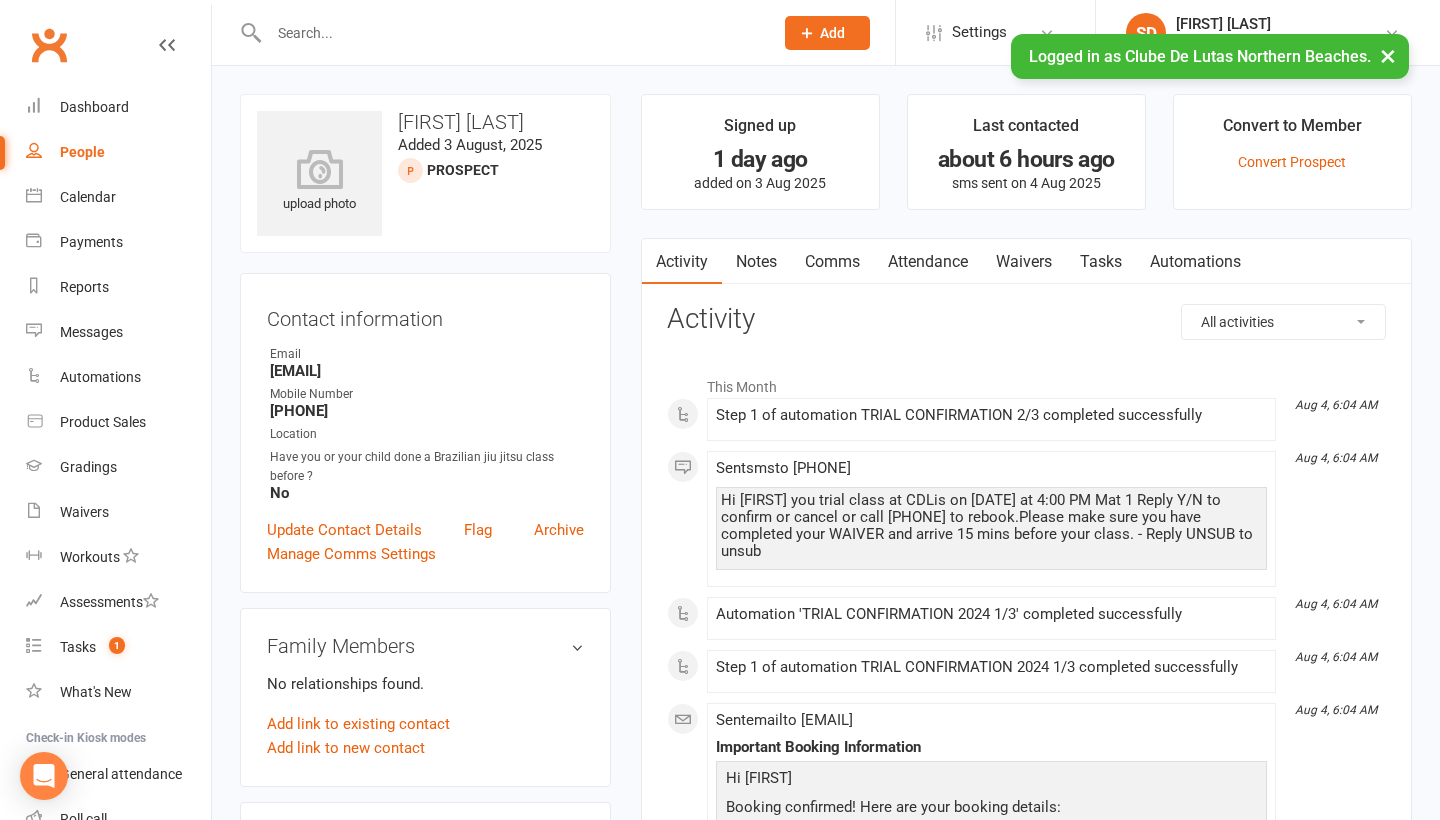 click on "Comms" at bounding box center (832, 262) 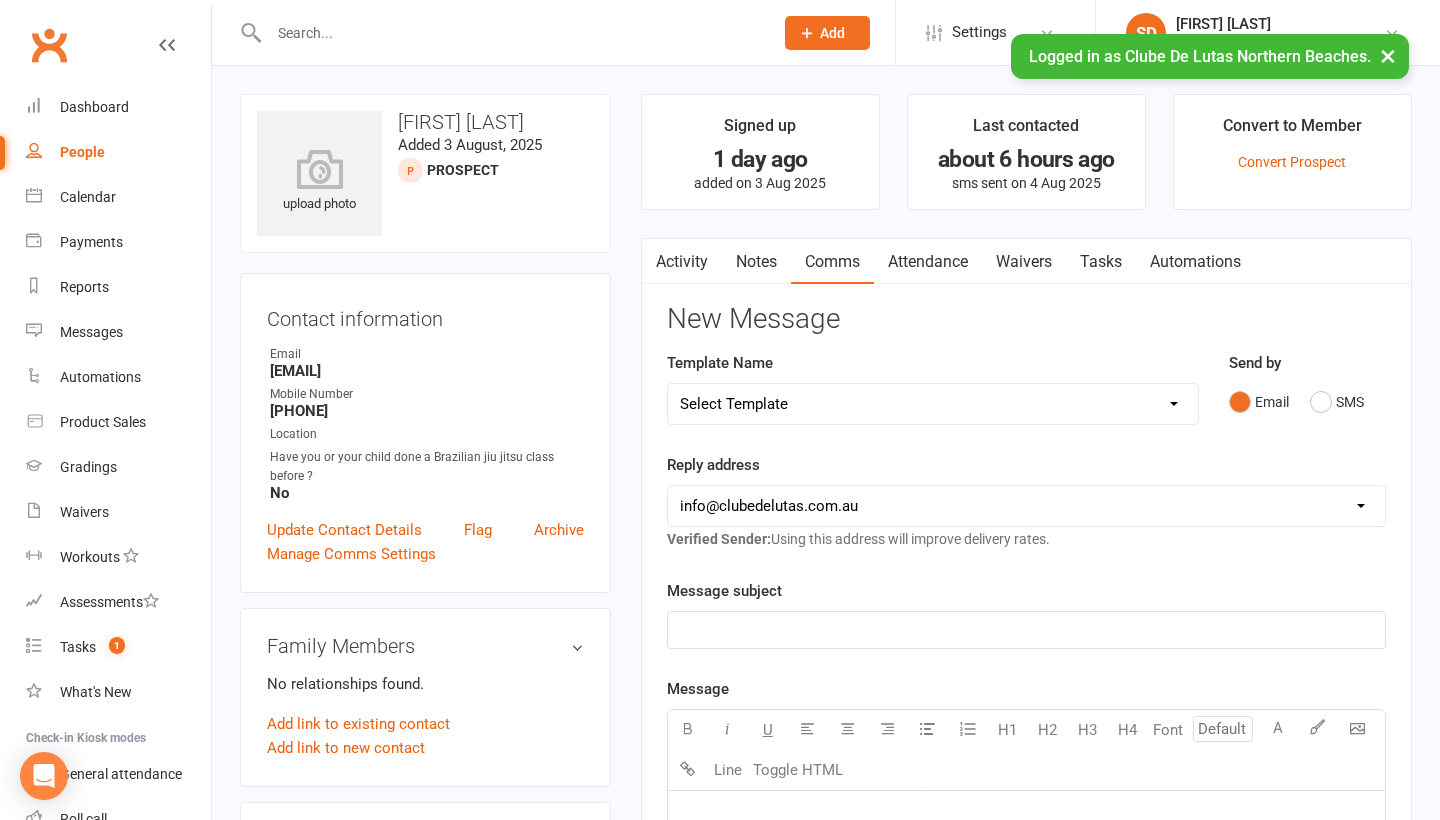 click on "Logged in as Clube De Lutas Northern Beaches. ×" at bounding box center (1210, 56) 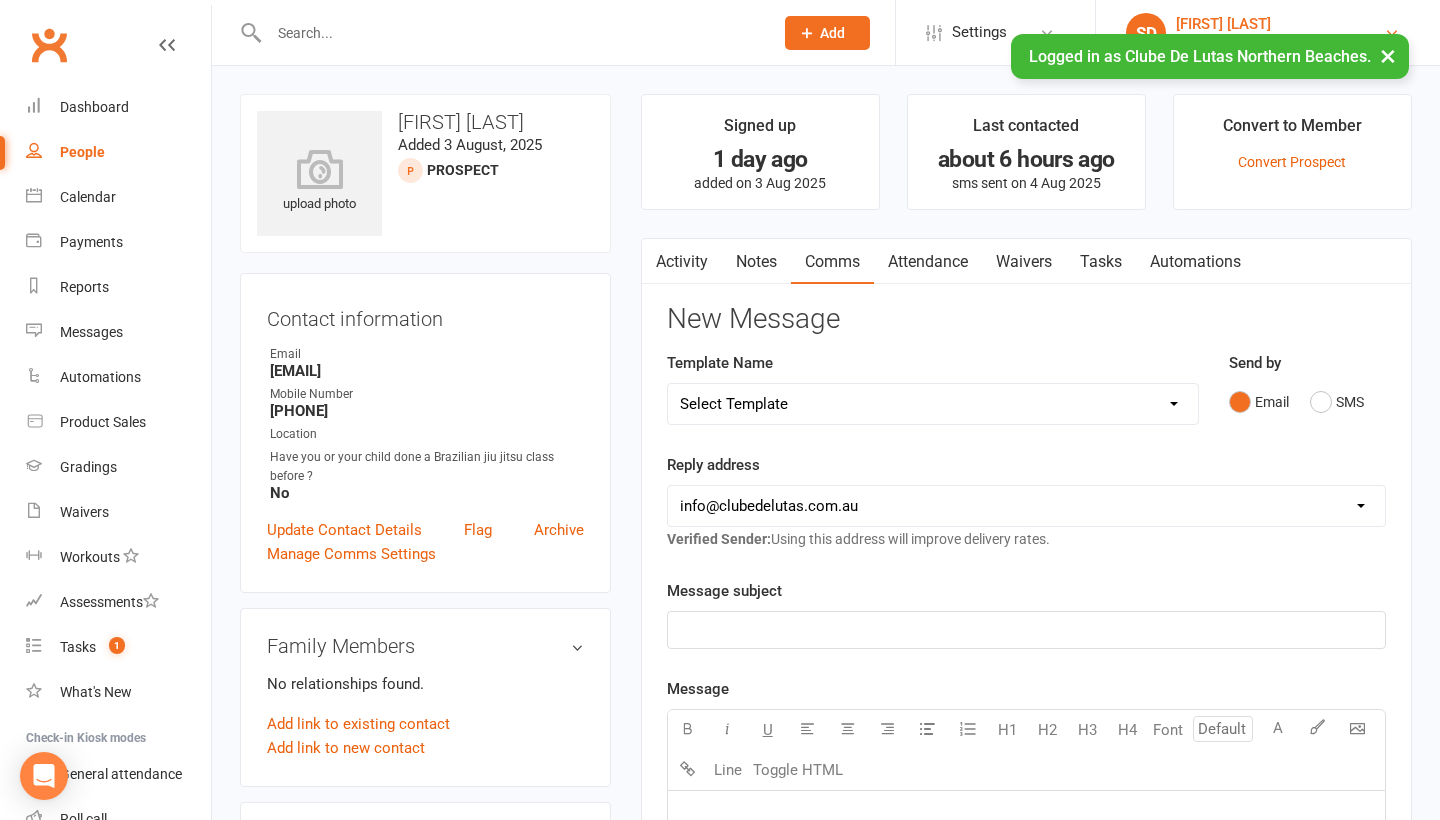click on "Clube De Lutas Northern Beaches" at bounding box center (1280, 42) 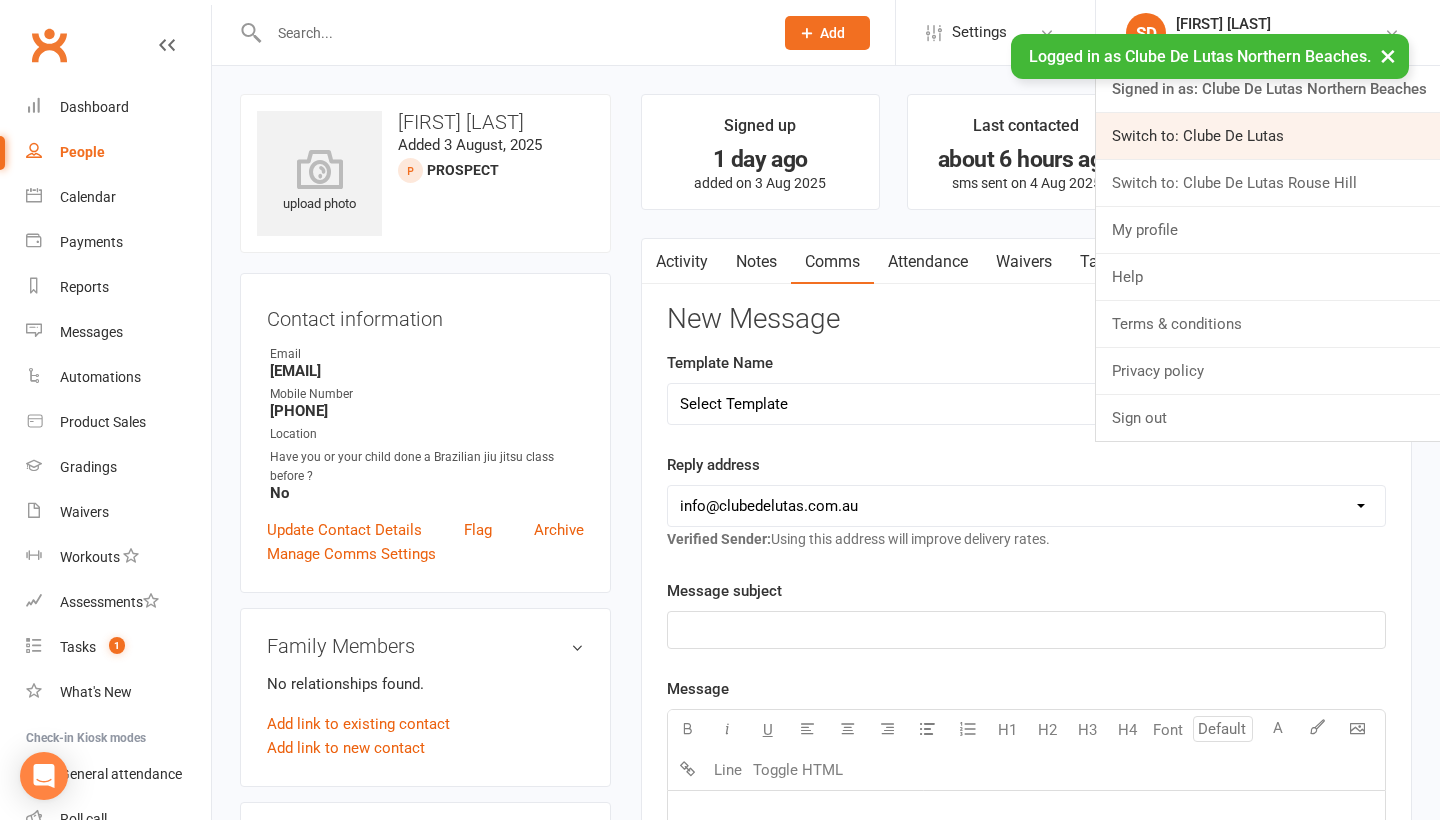 click on "Switch to: Clube De Lutas" at bounding box center (1268, 136) 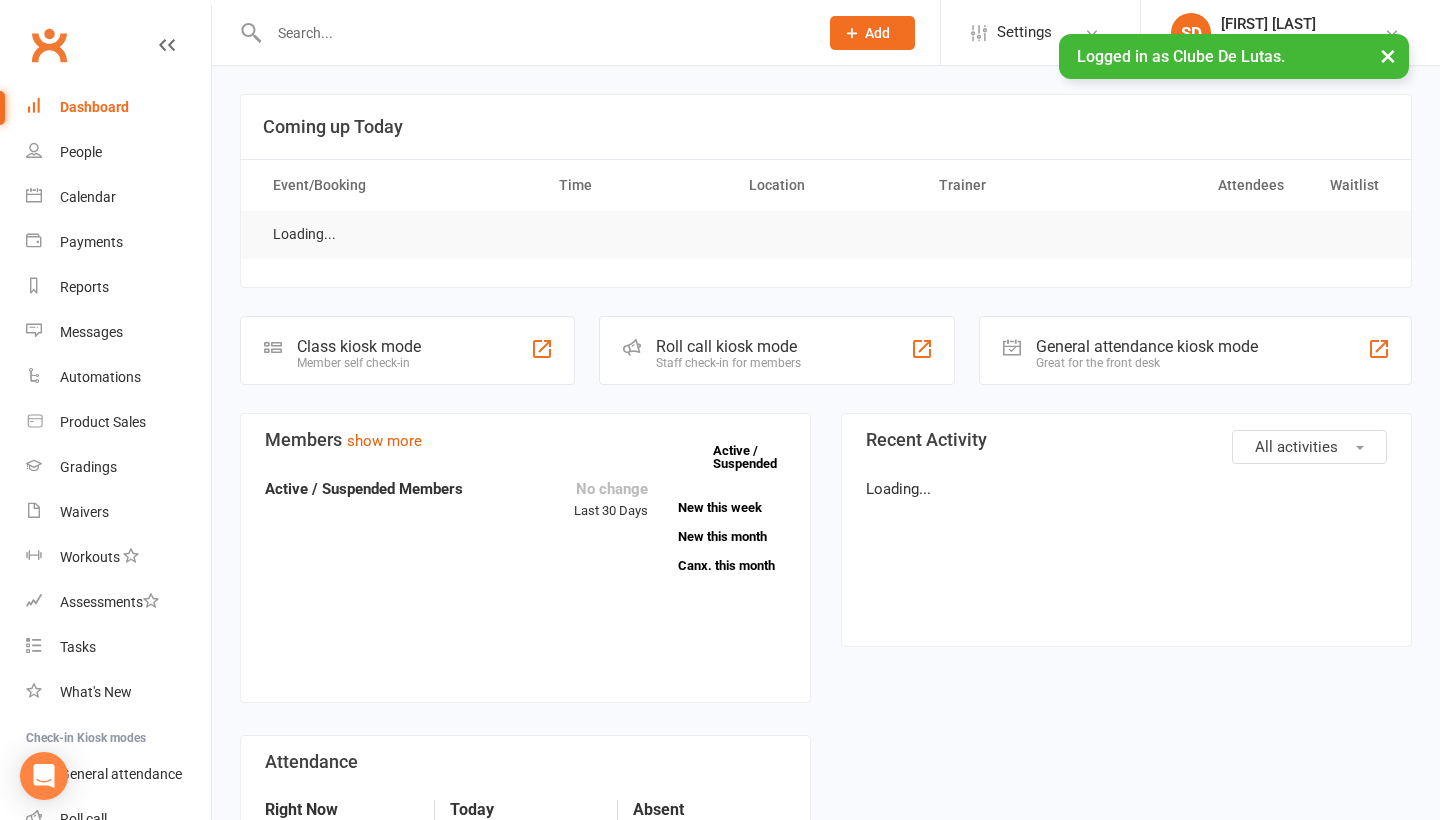 scroll, scrollTop: 0, scrollLeft: 0, axis: both 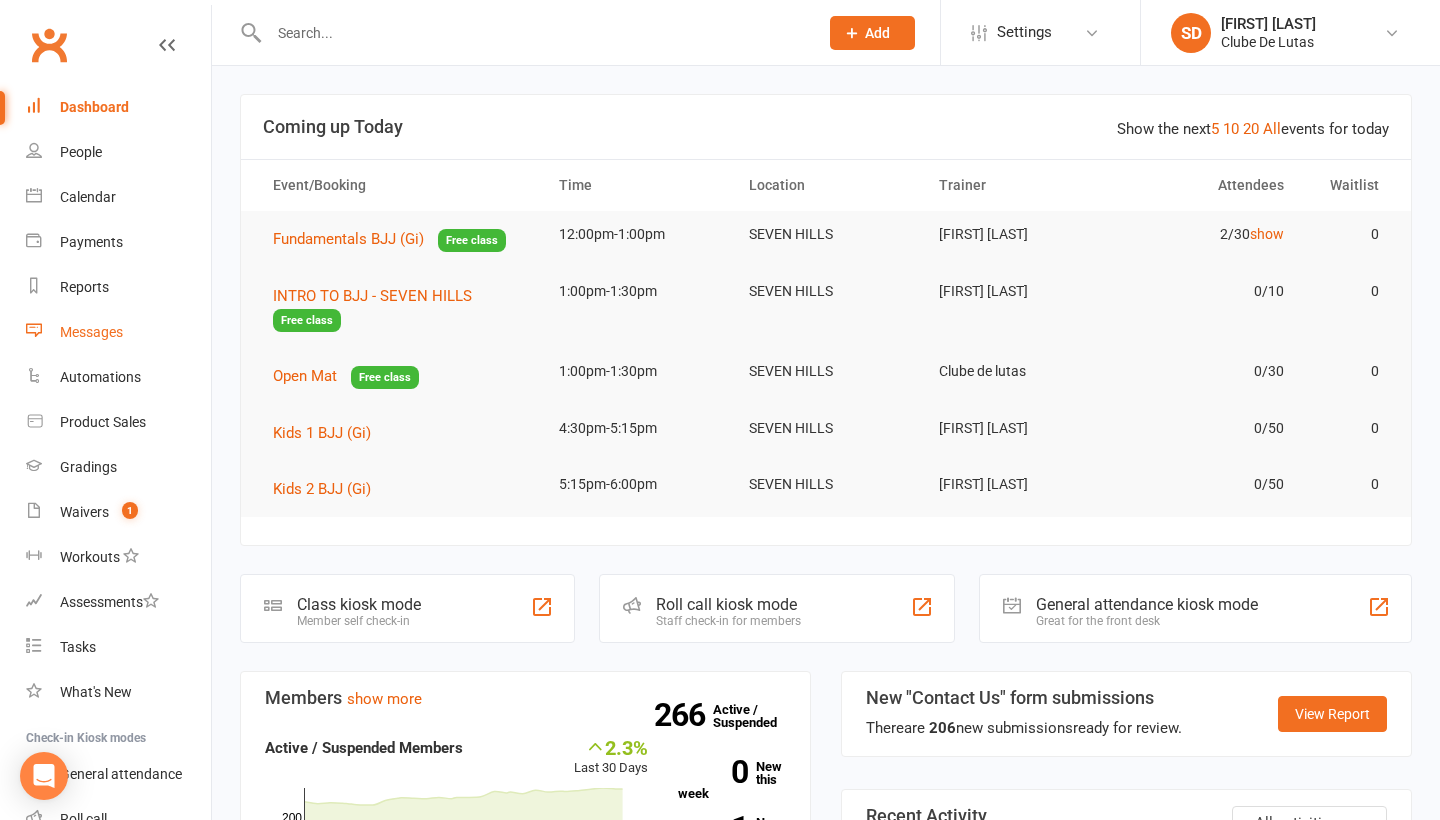 click on "Messages" at bounding box center [91, 332] 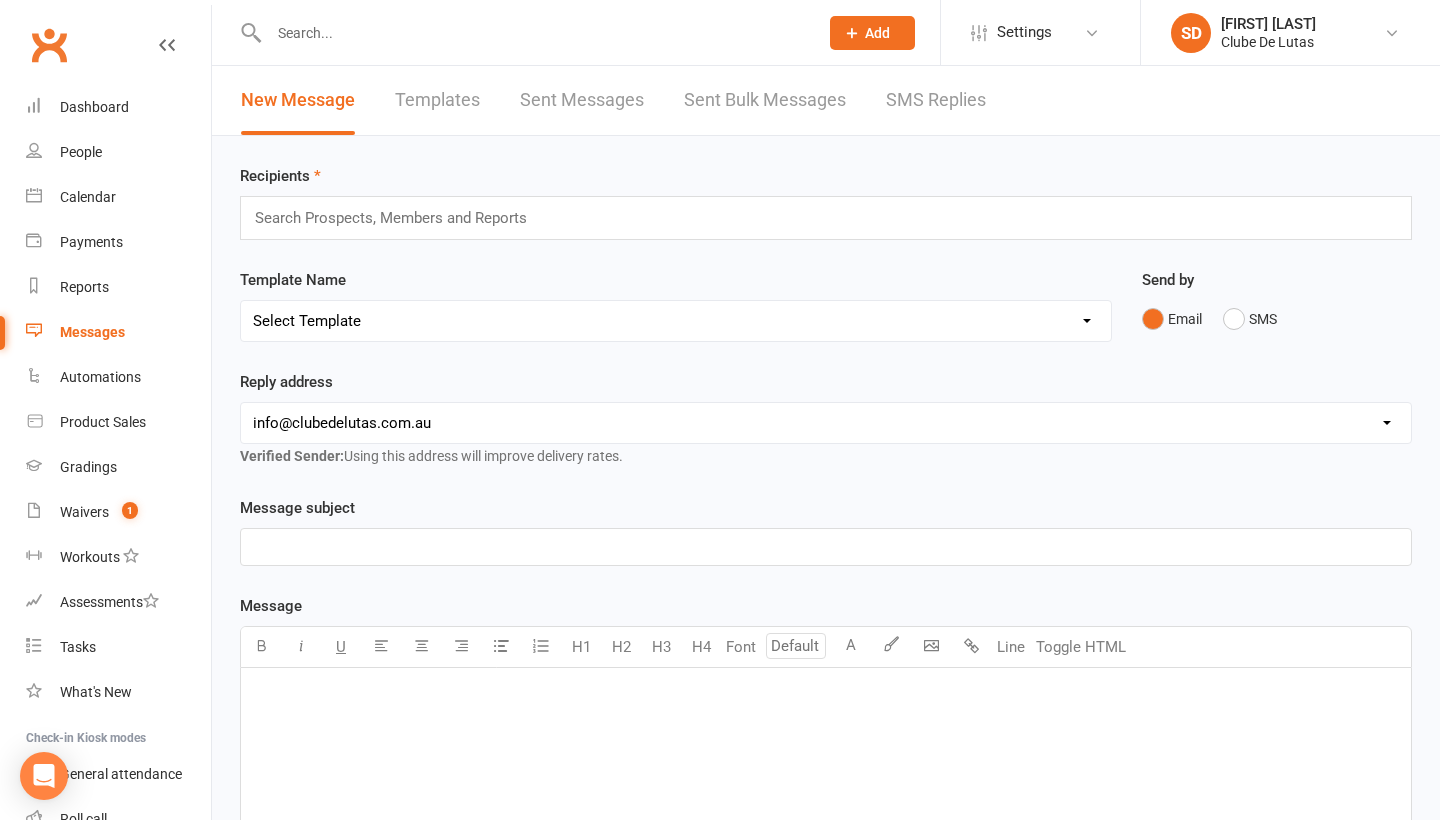 click on "Templates" at bounding box center [437, 100] 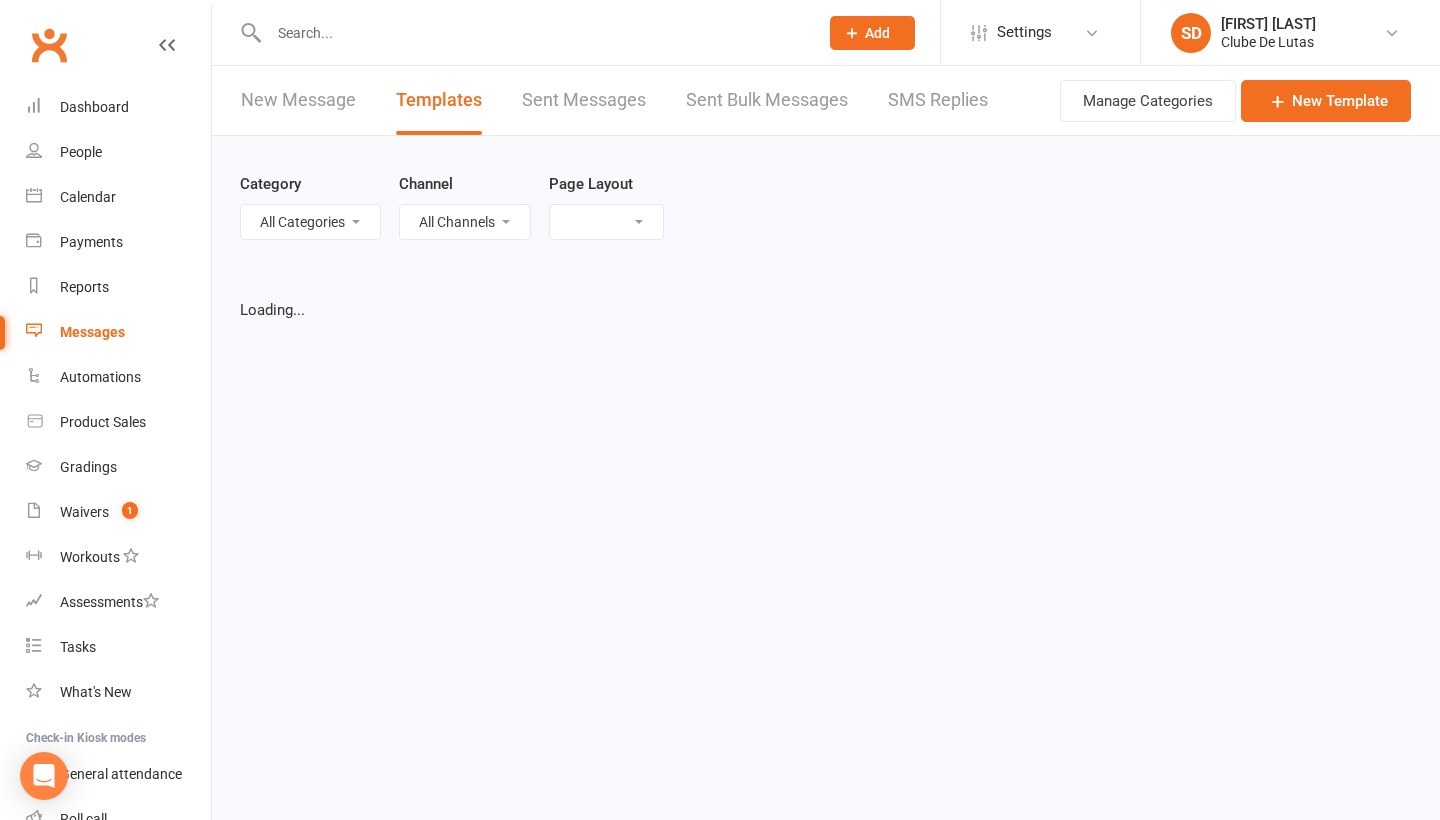 select on "grid" 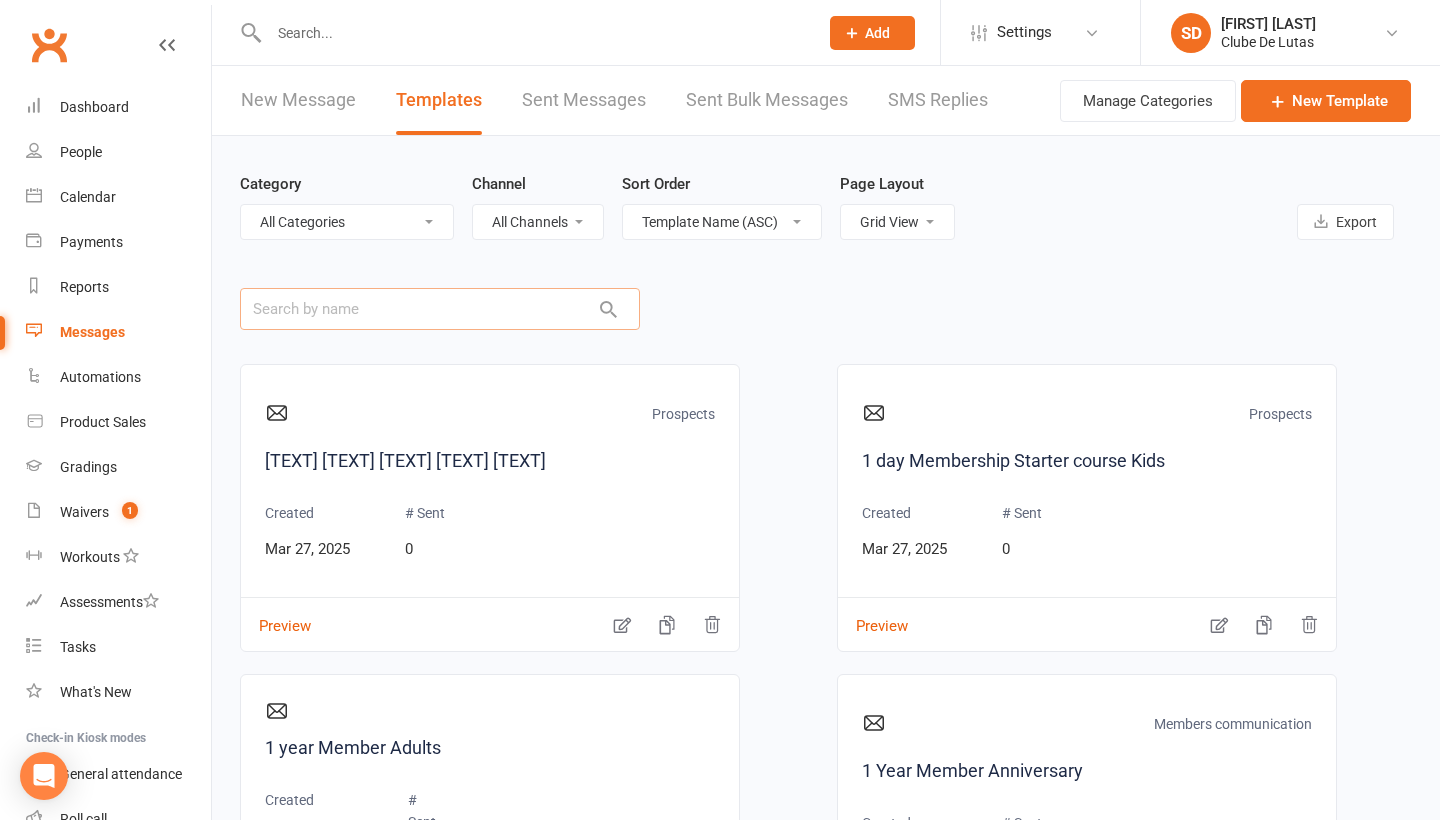 click at bounding box center [440, 309] 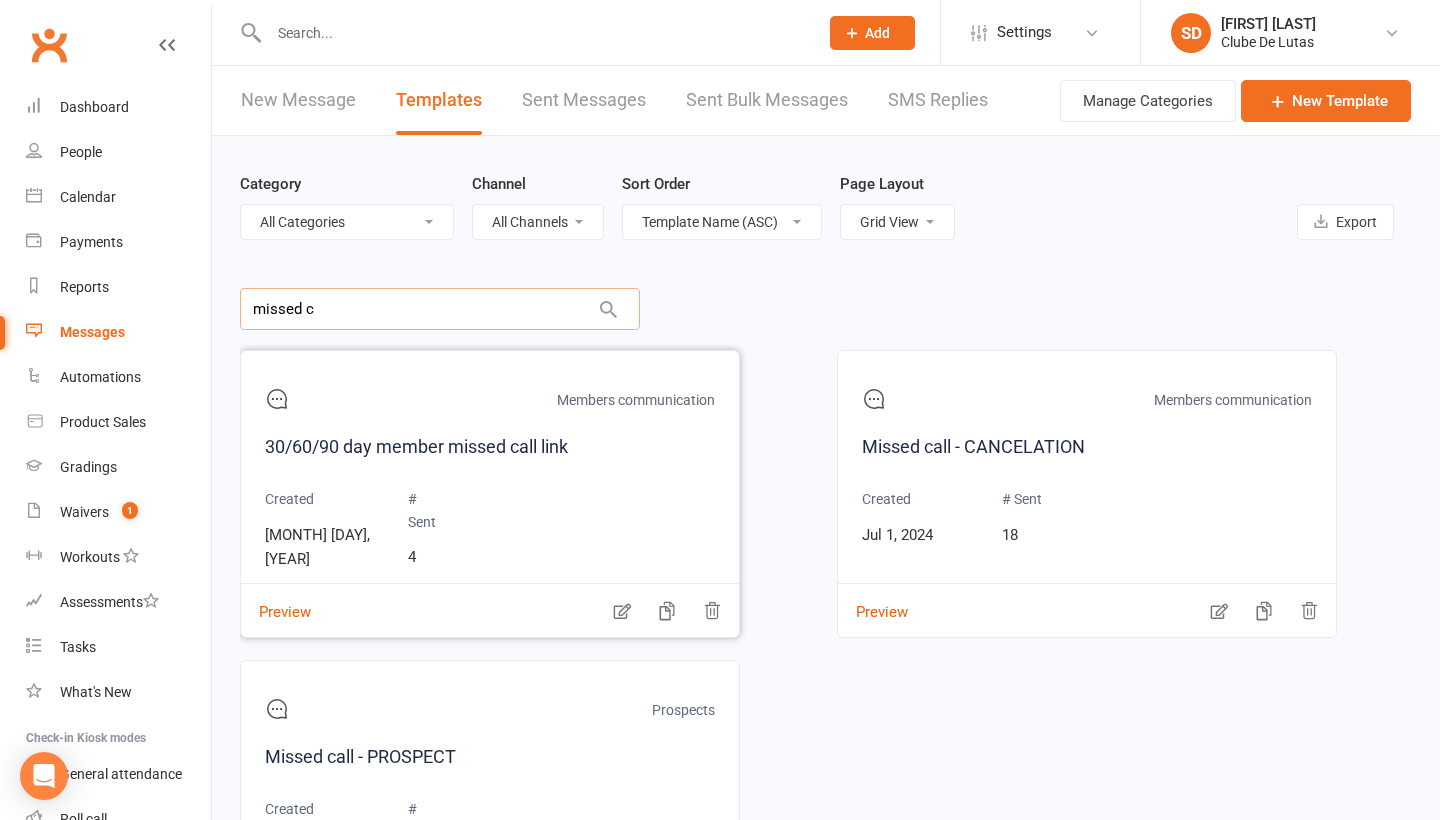 scroll, scrollTop: 15, scrollLeft: 0, axis: vertical 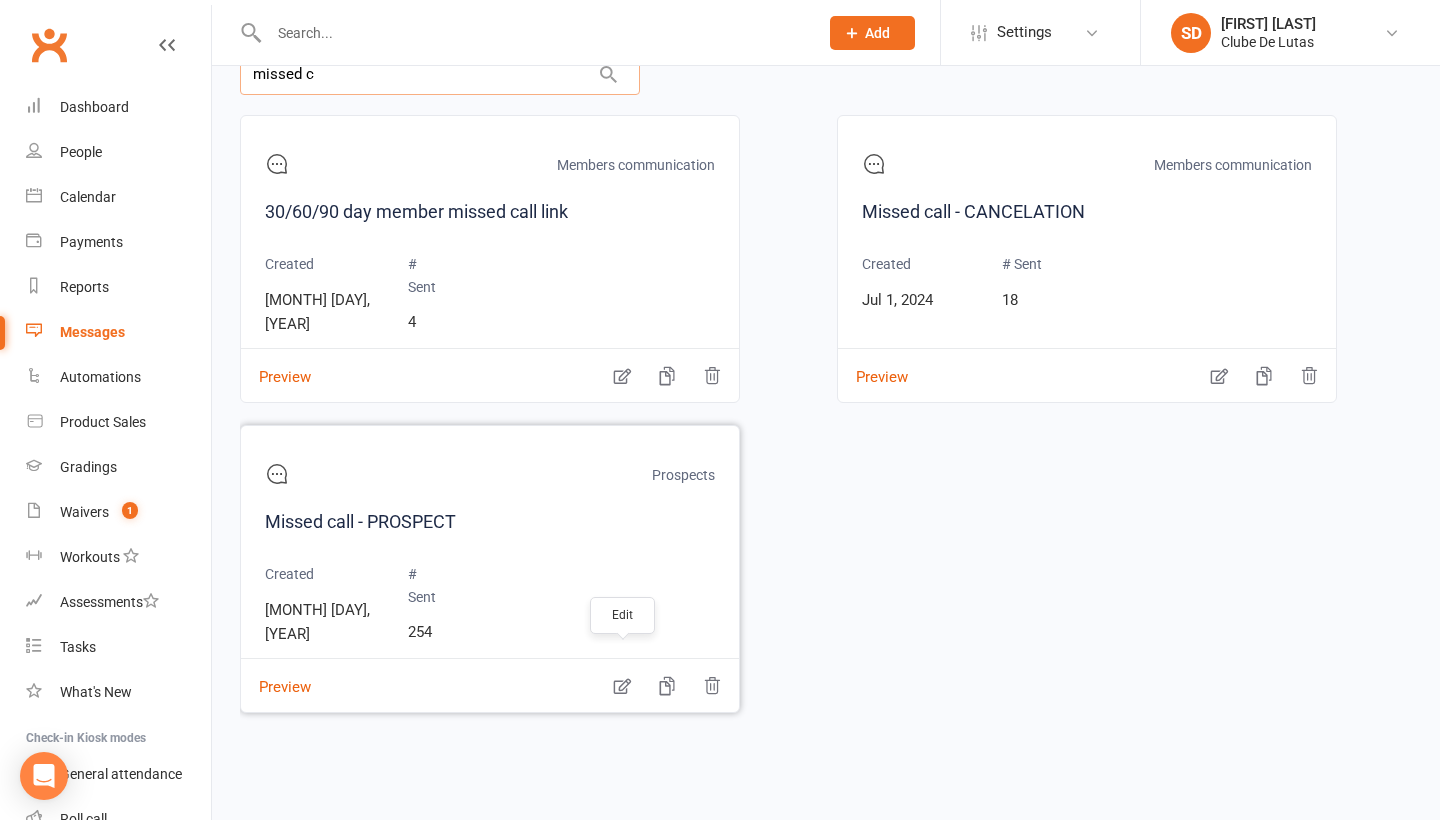 type on "missed c" 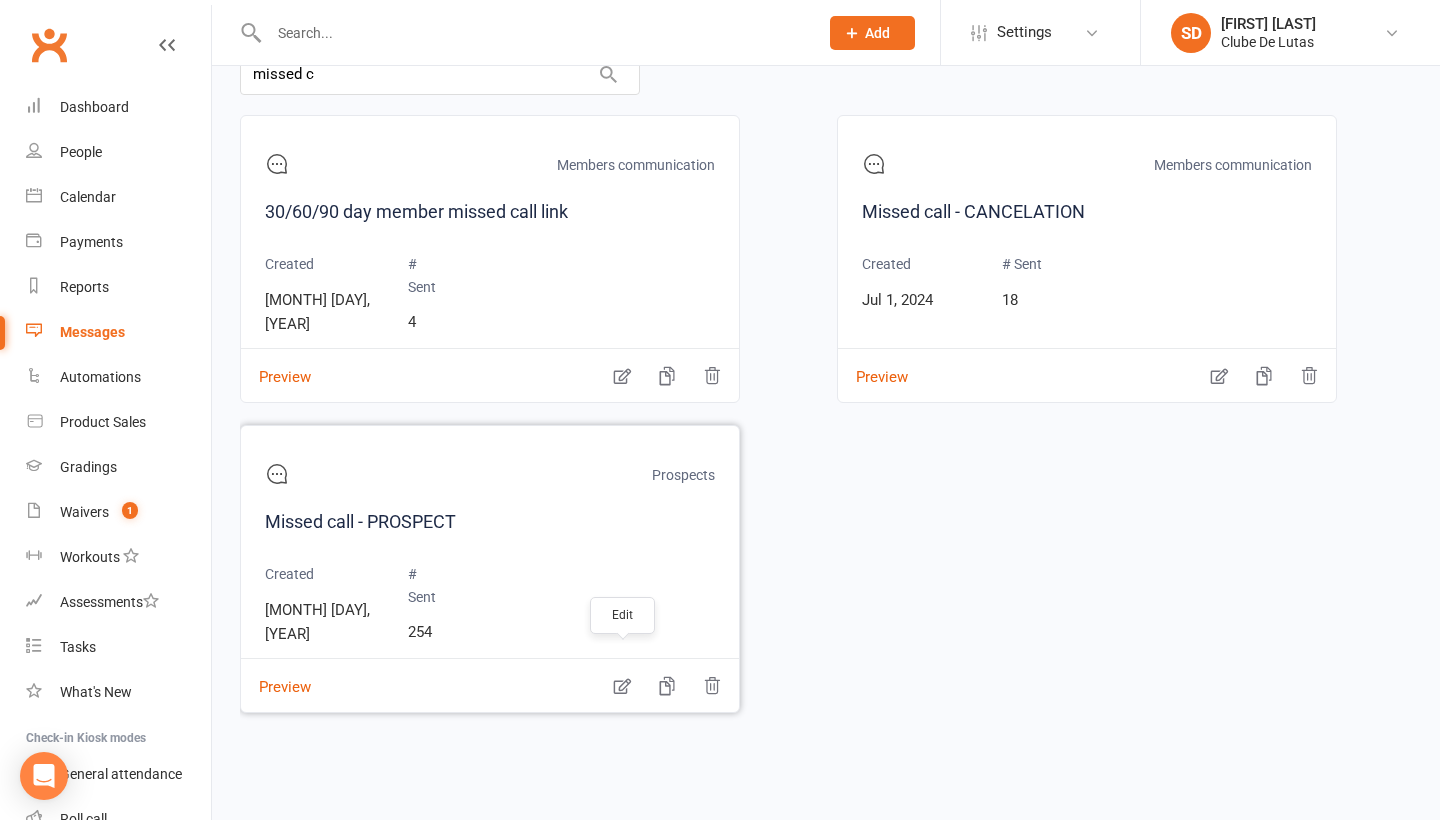 click 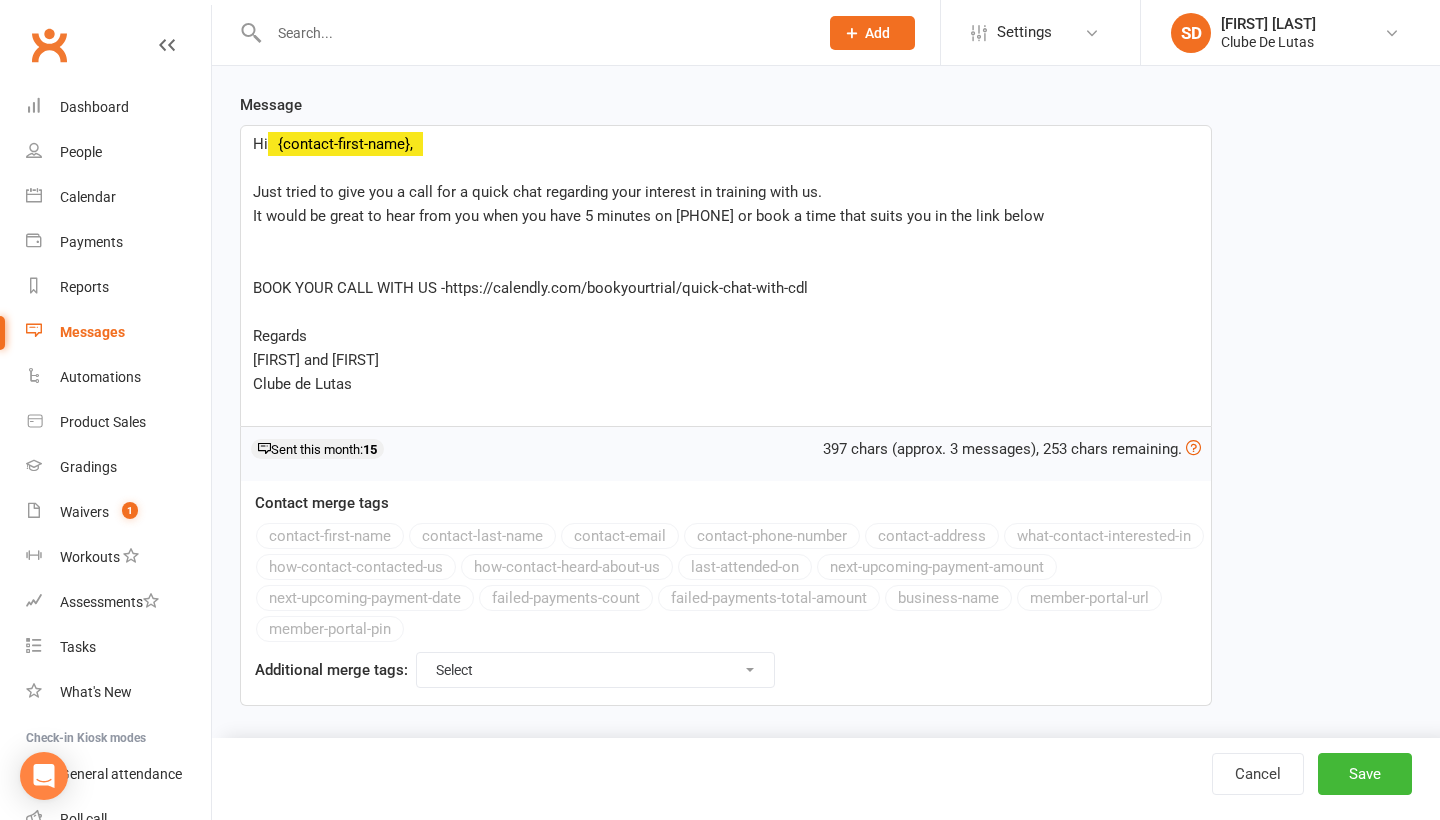 scroll, scrollTop: 0, scrollLeft: 0, axis: both 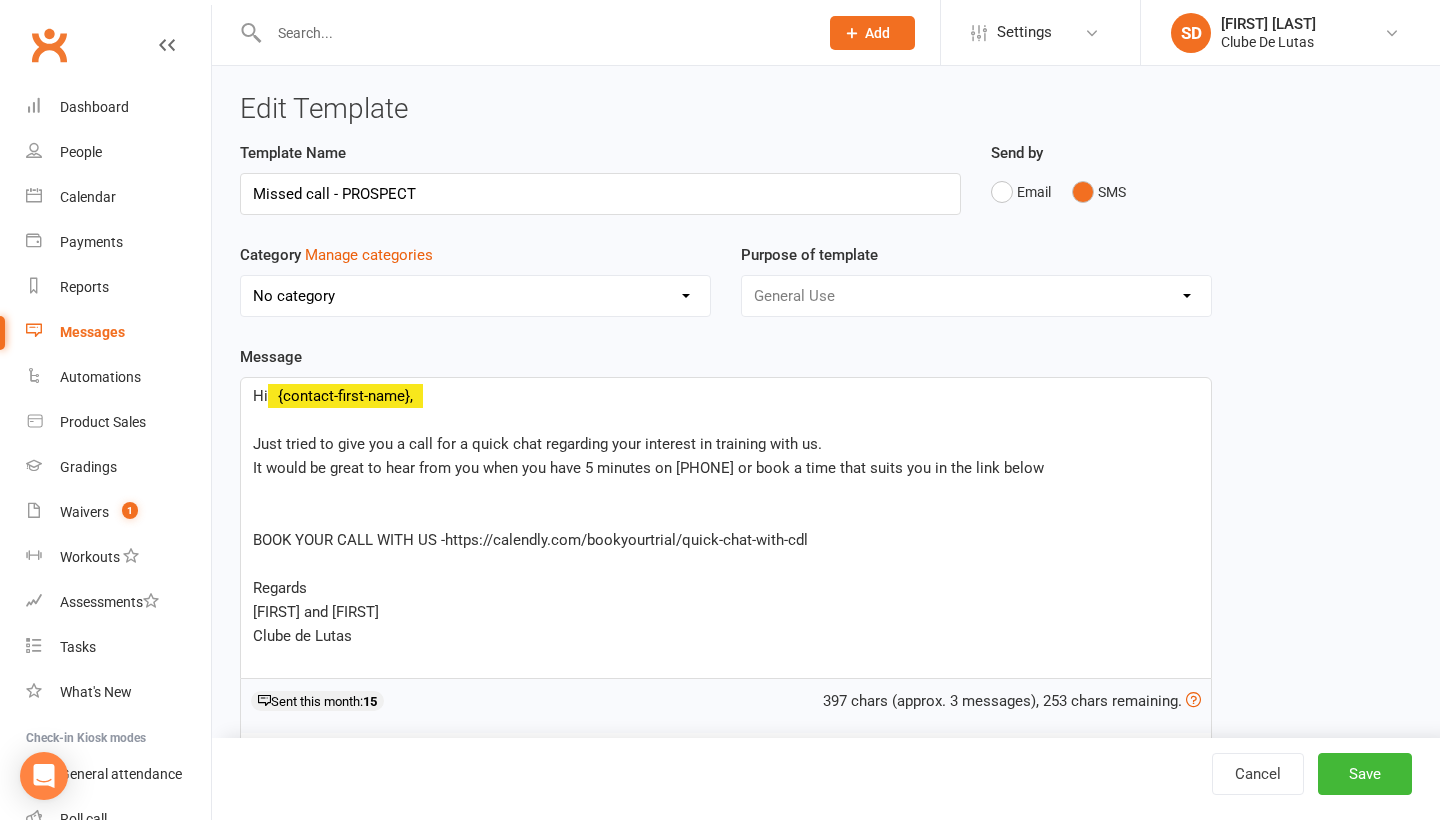 select on "6019" 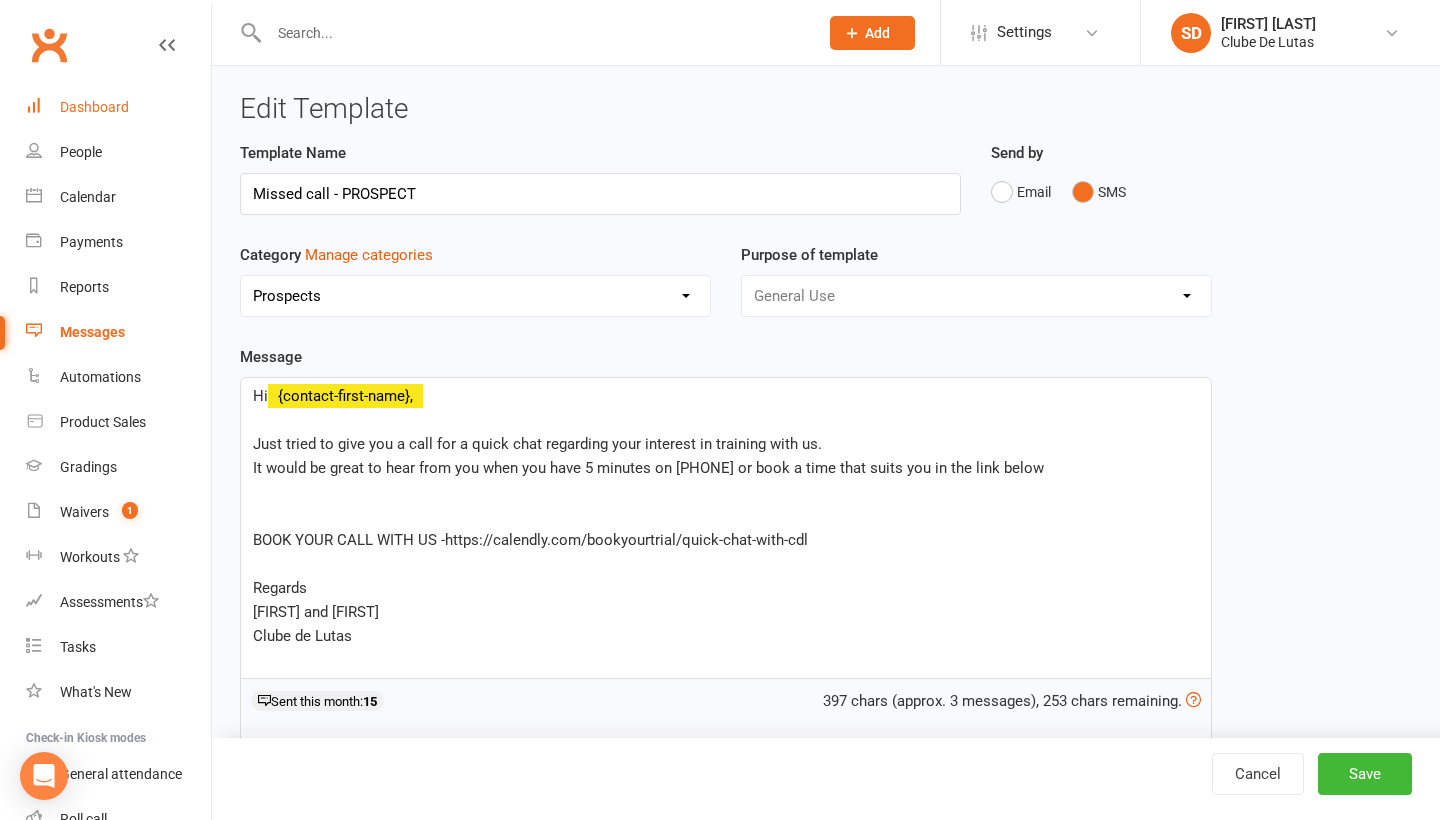 click on "Dashboard" at bounding box center (118, 107) 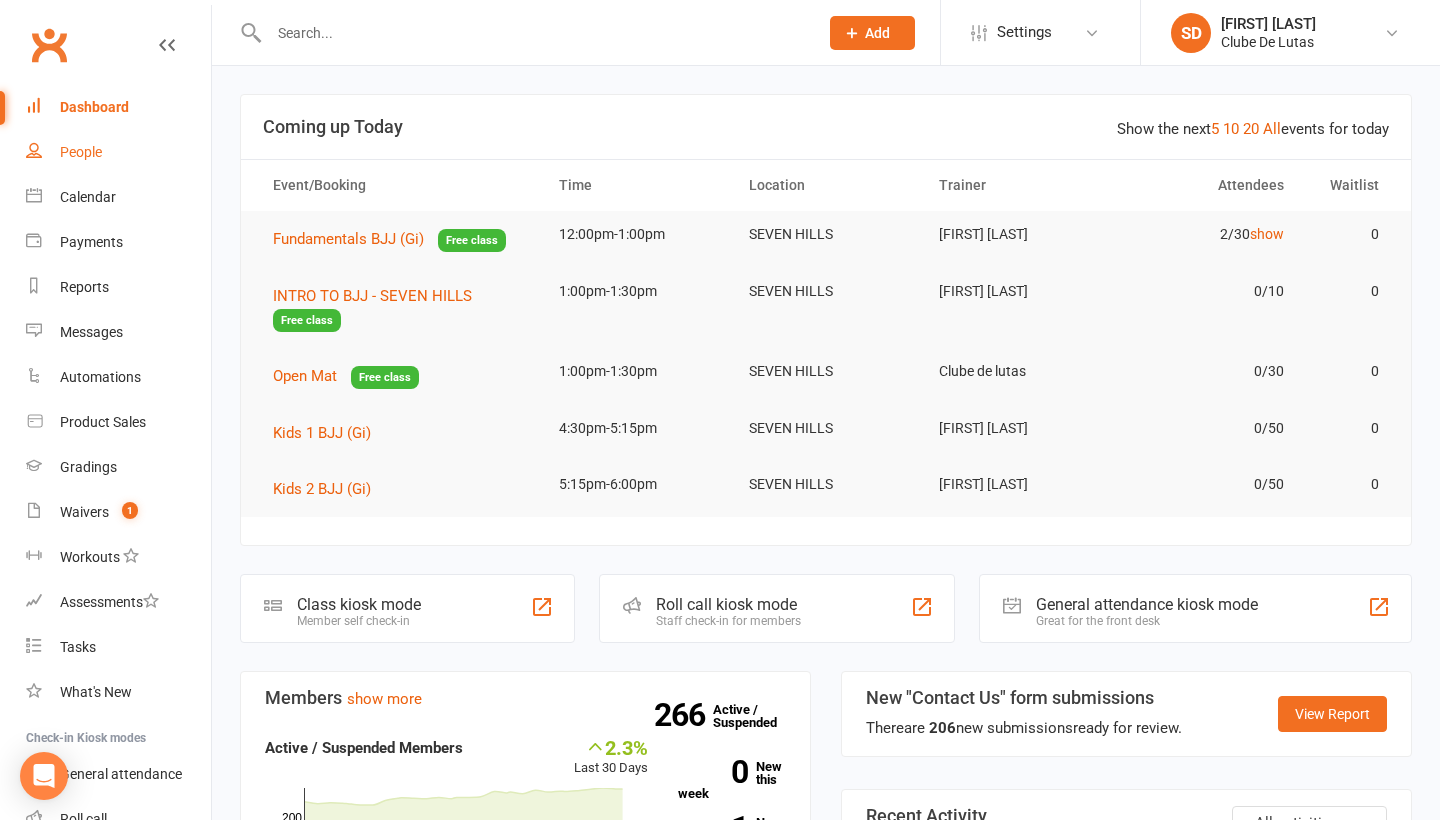 click on "People" at bounding box center (81, 152) 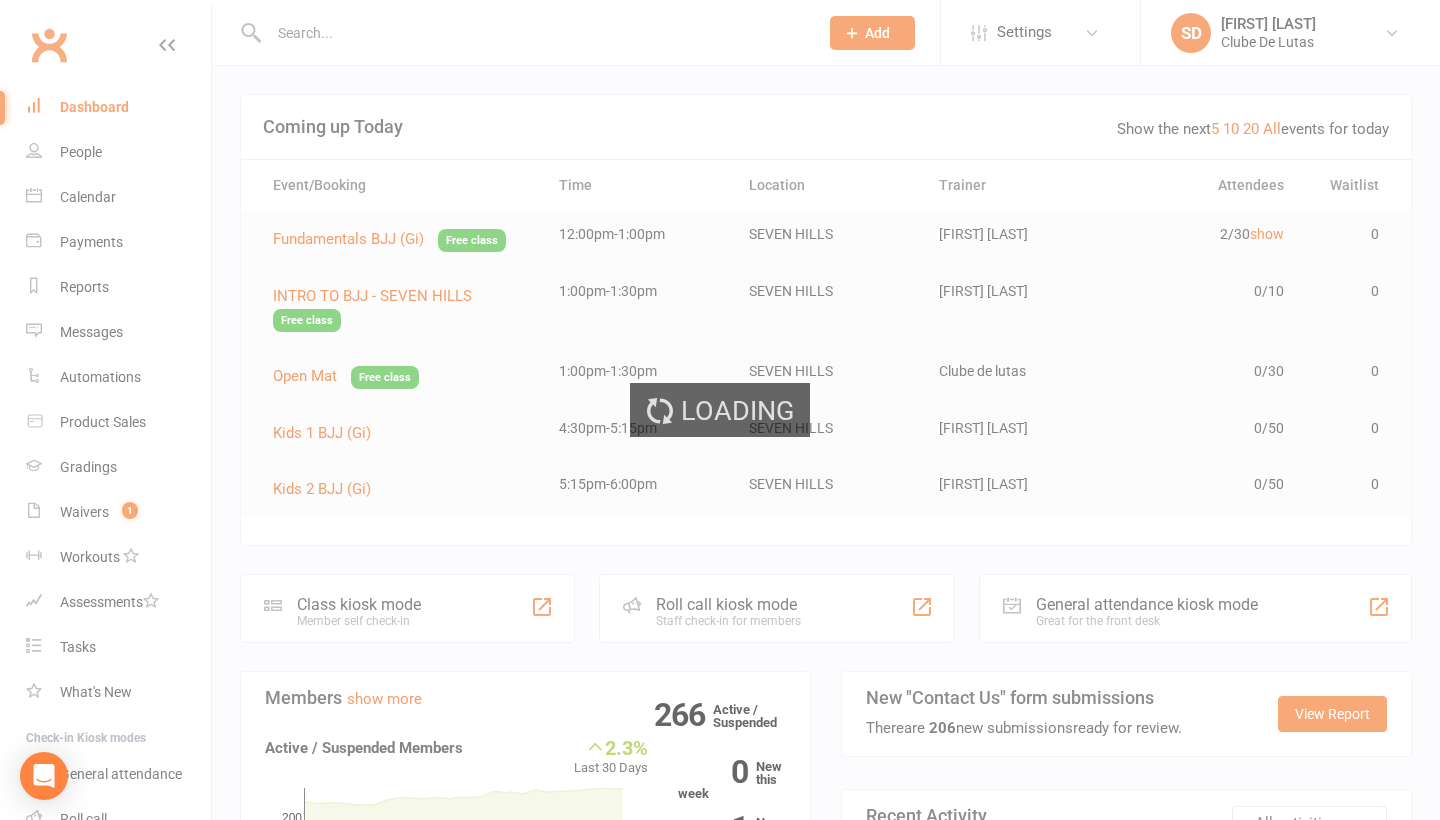 select on "100" 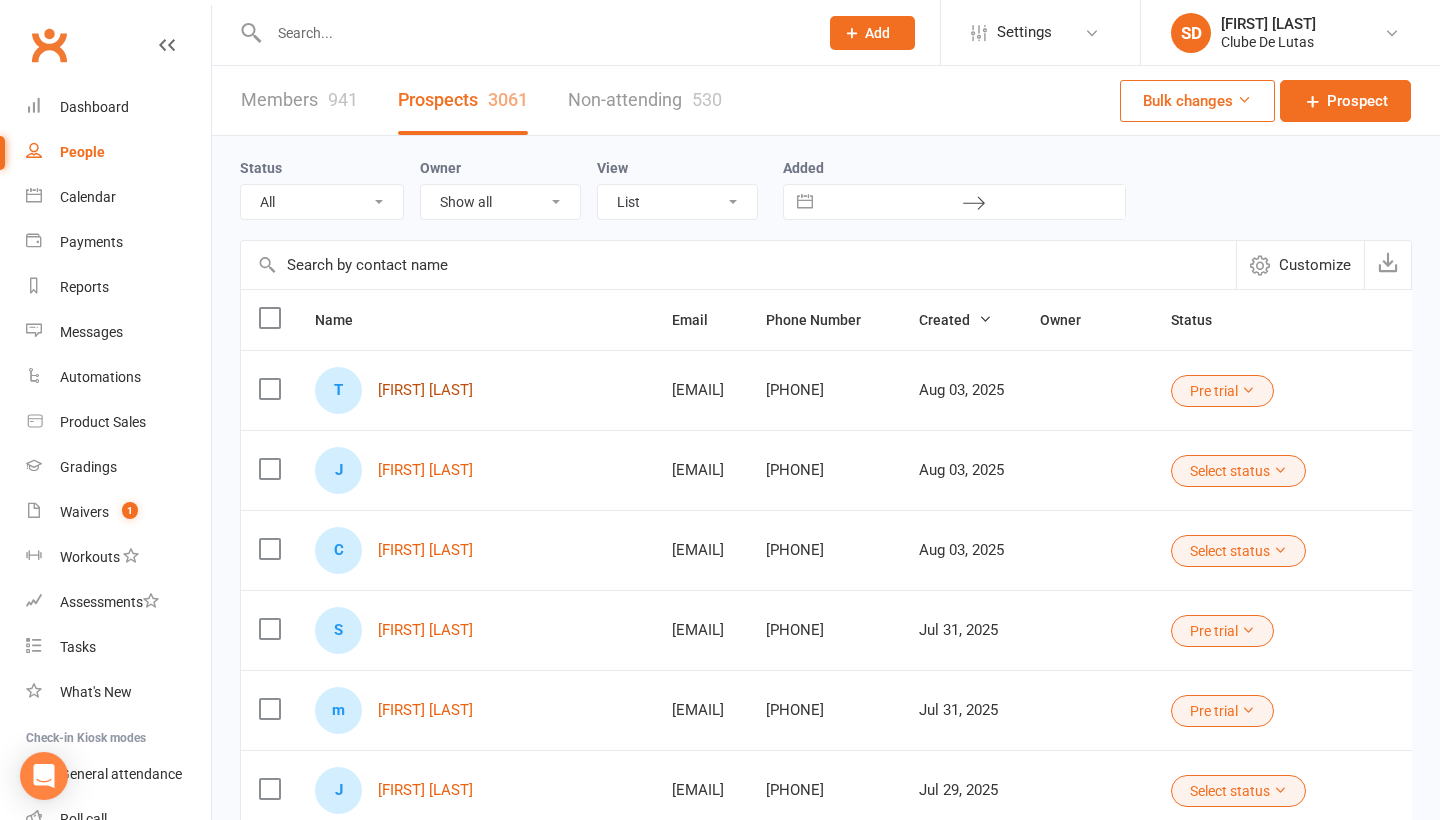 click on "Tianna Nezar" at bounding box center [425, 390] 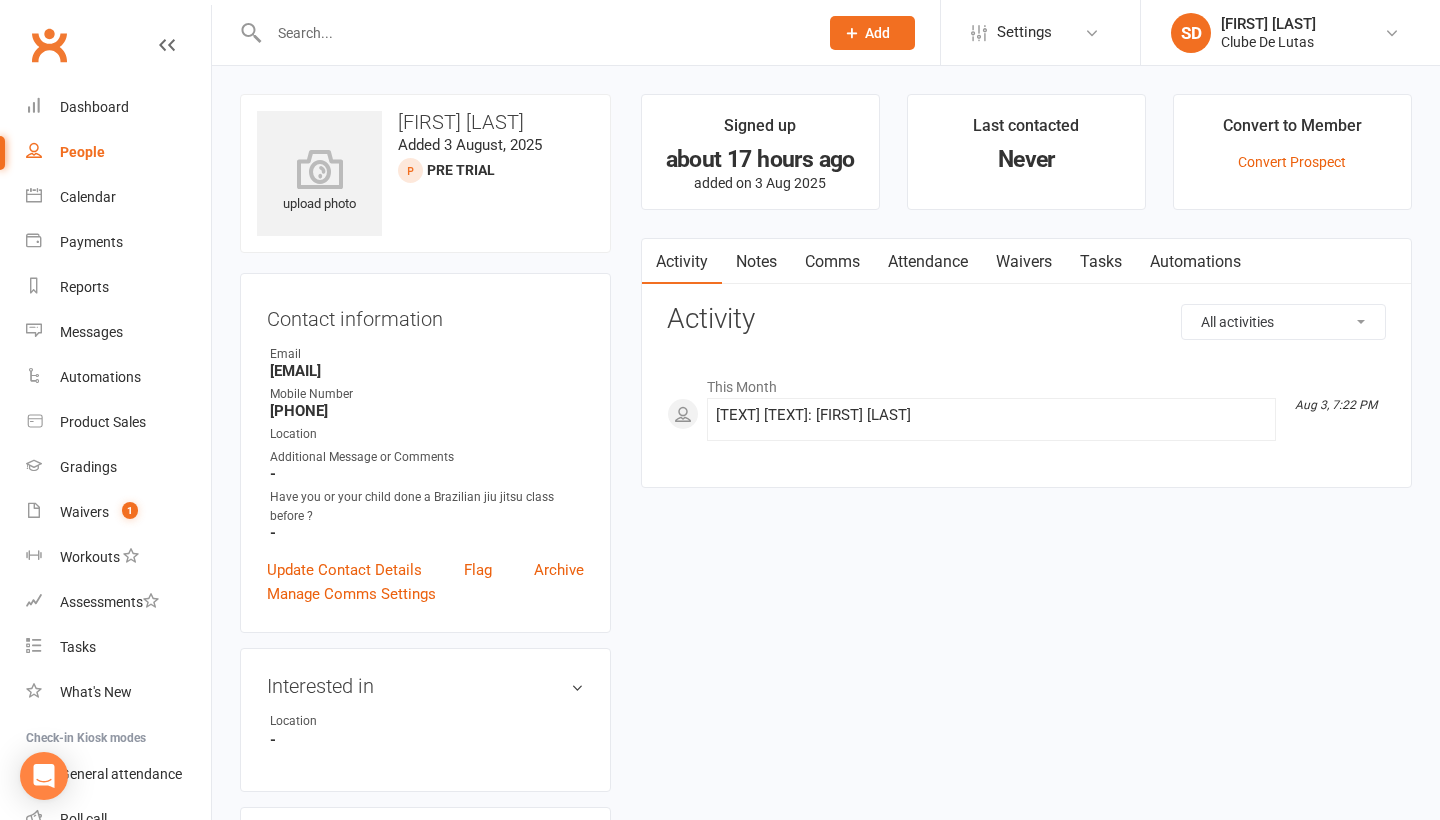 click on "Comms" at bounding box center (832, 262) 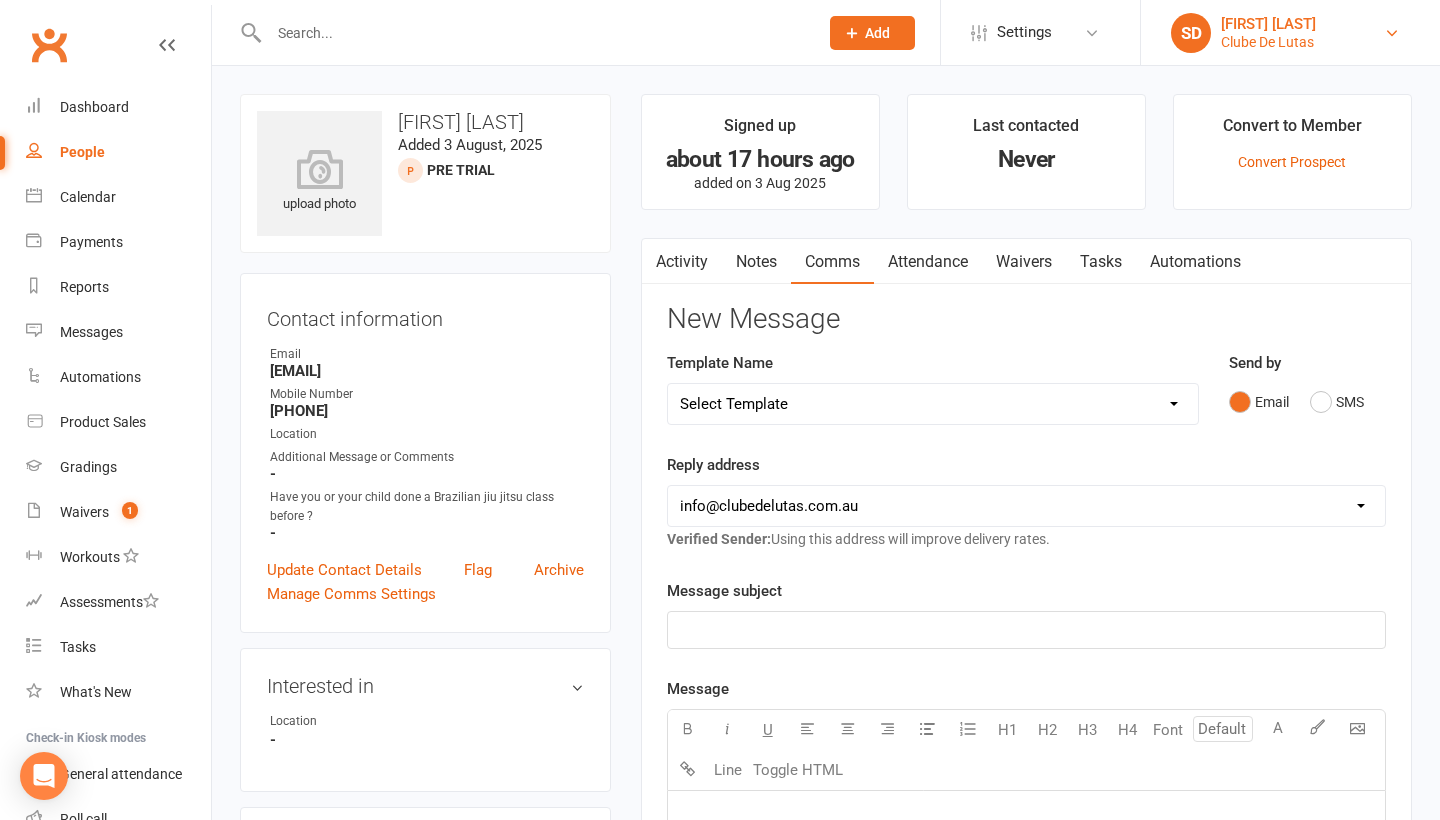 click on "SD Siobhan Duffy Clube De Lutas" at bounding box center (1290, 33) 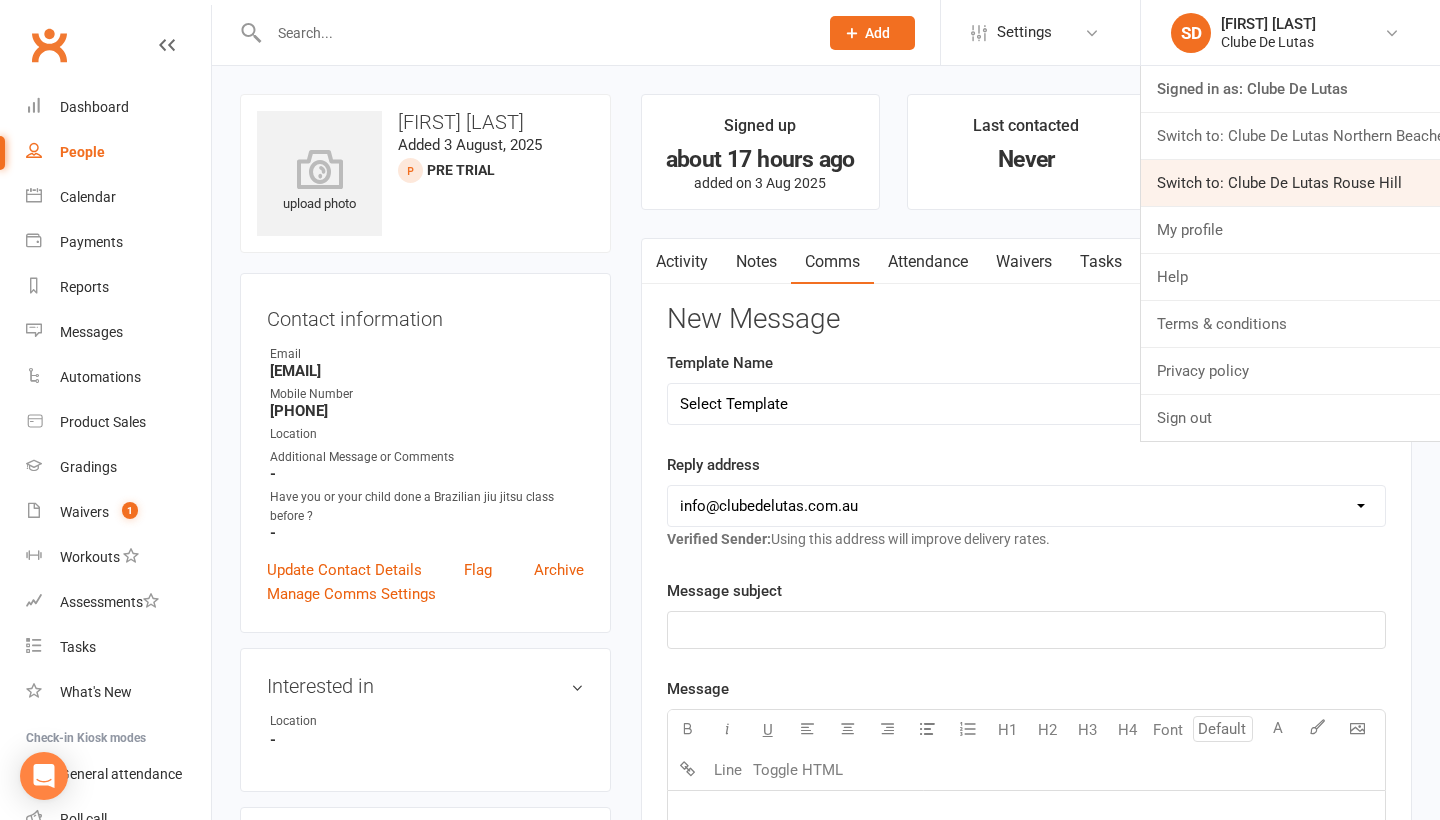 click on "Switch to: Clube De Lutas Rouse Hill" at bounding box center (1290, 183) 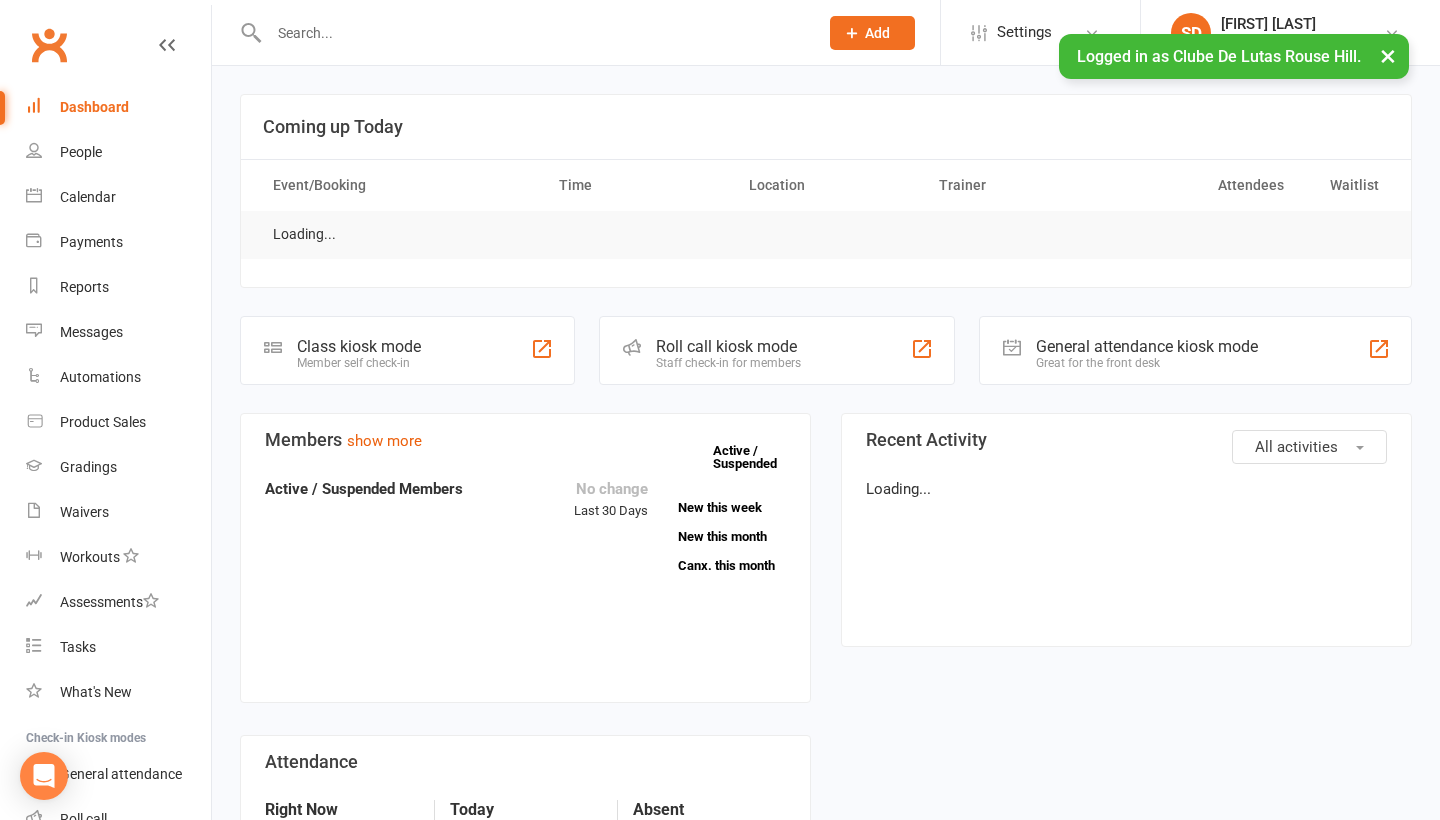 scroll, scrollTop: 0, scrollLeft: 0, axis: both 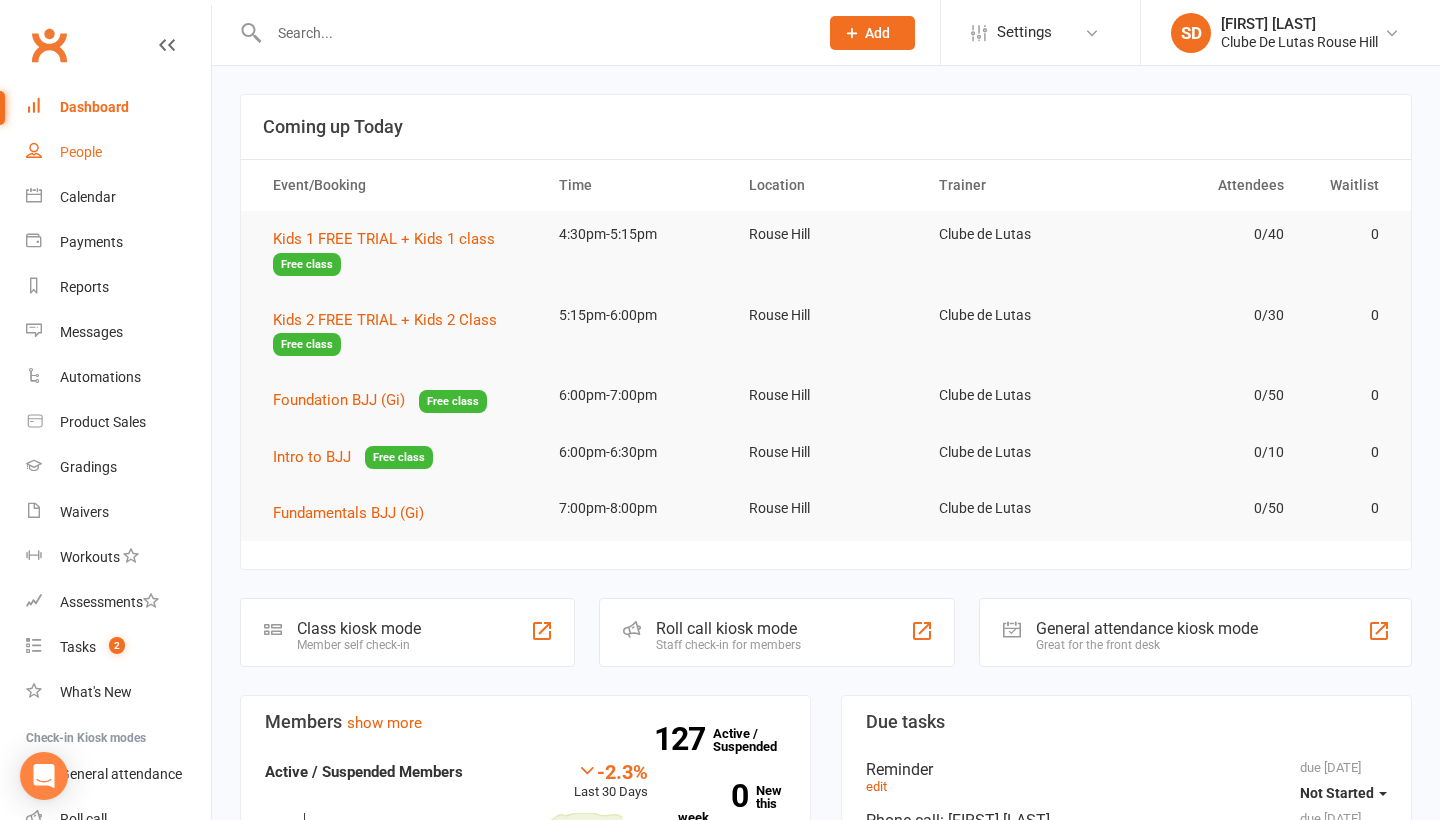 click on "People" at bounding box center [81, 152] 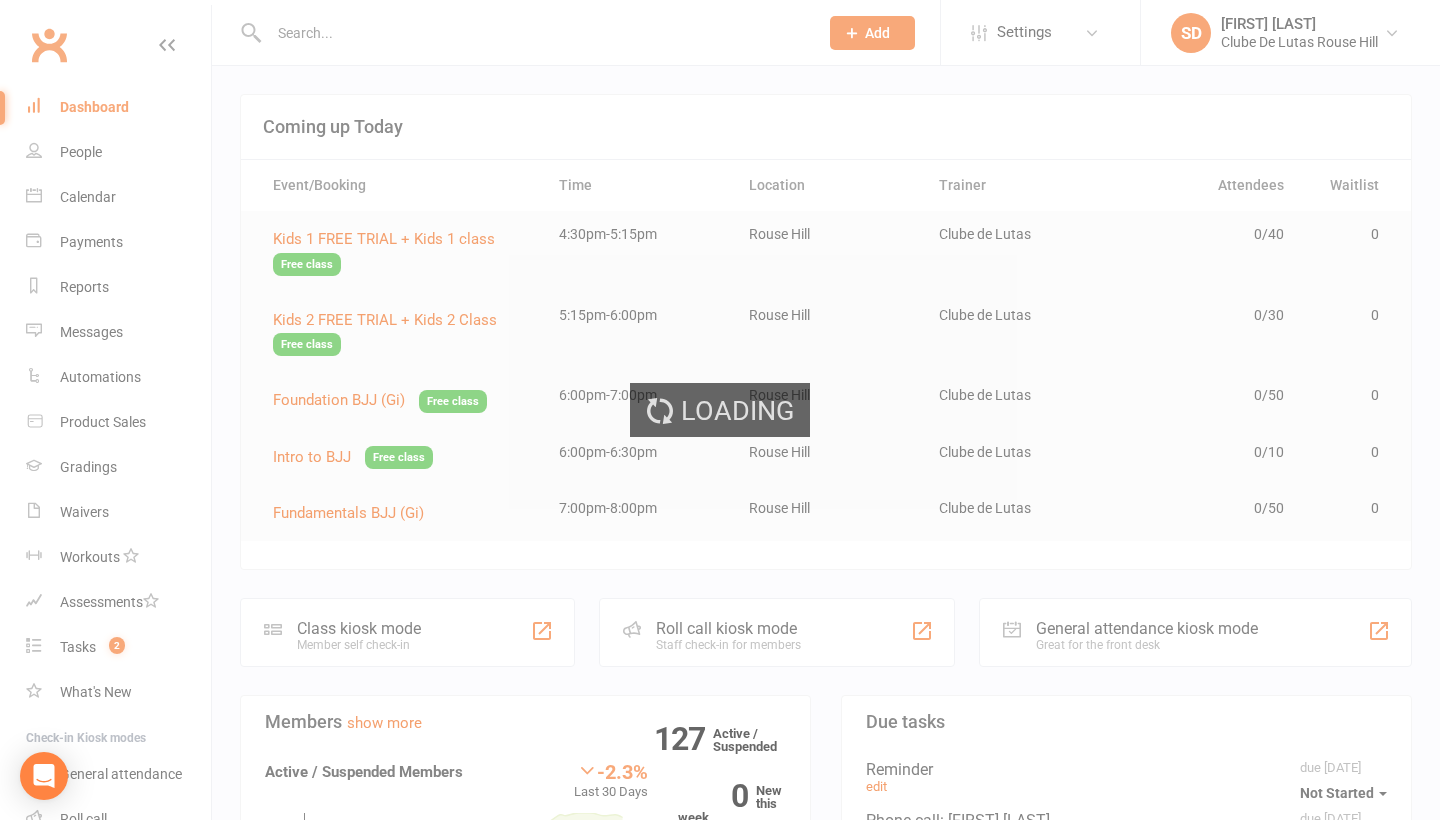 select on "100" 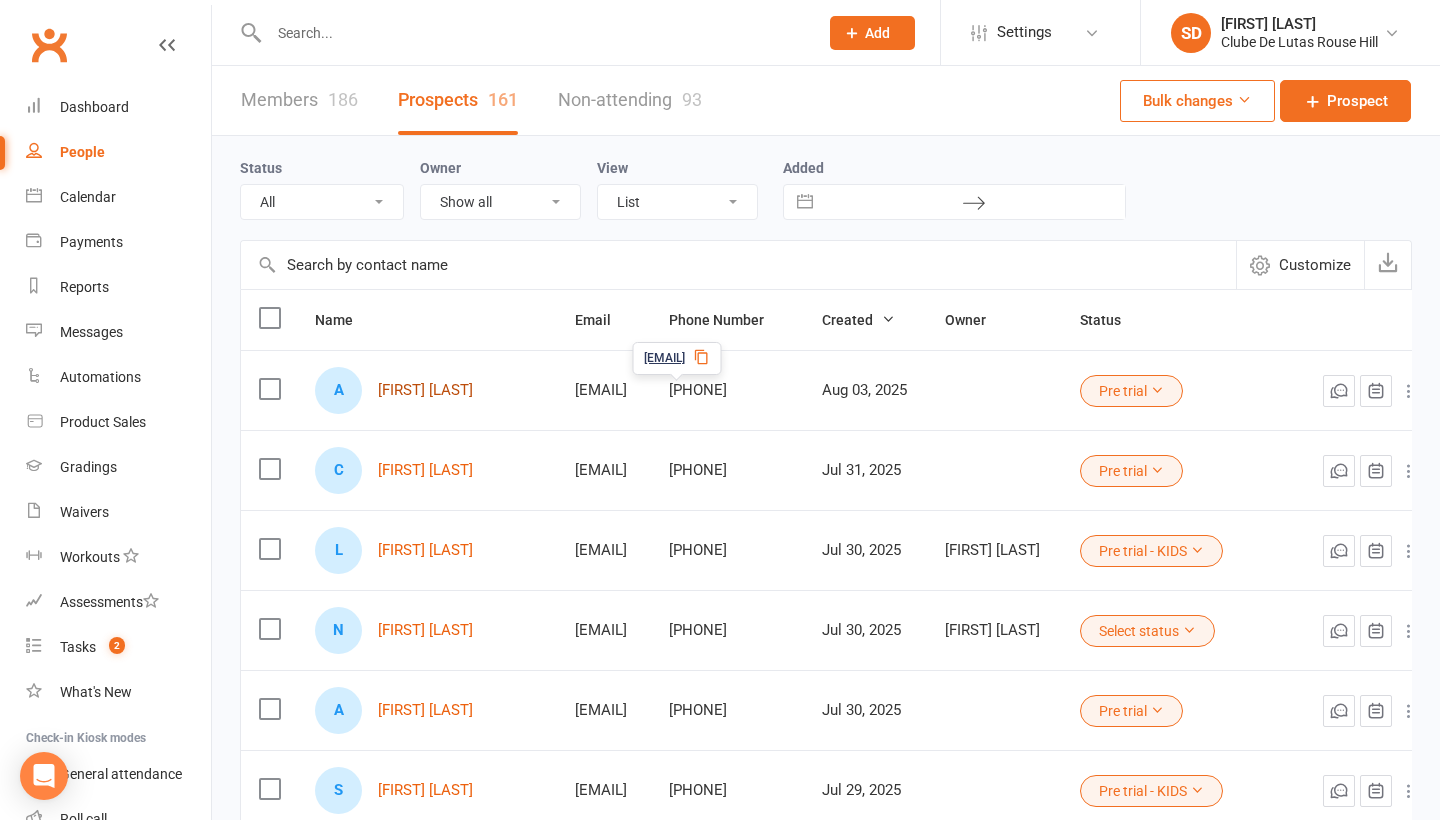 click on "[FIRST] [LAST]" at bounding box center (425, 390) 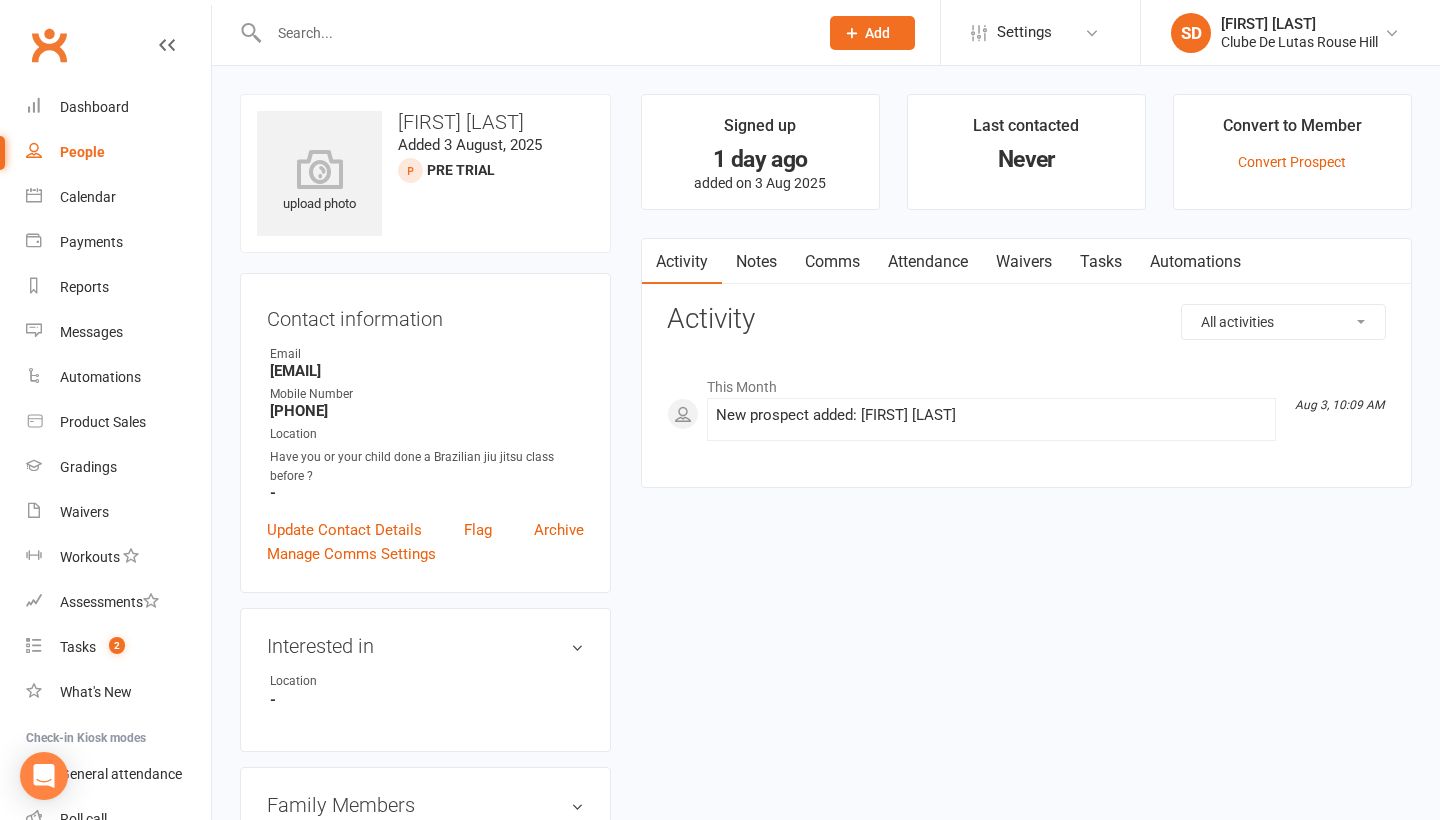 click on "Comms" at bounding box center [832, 262] 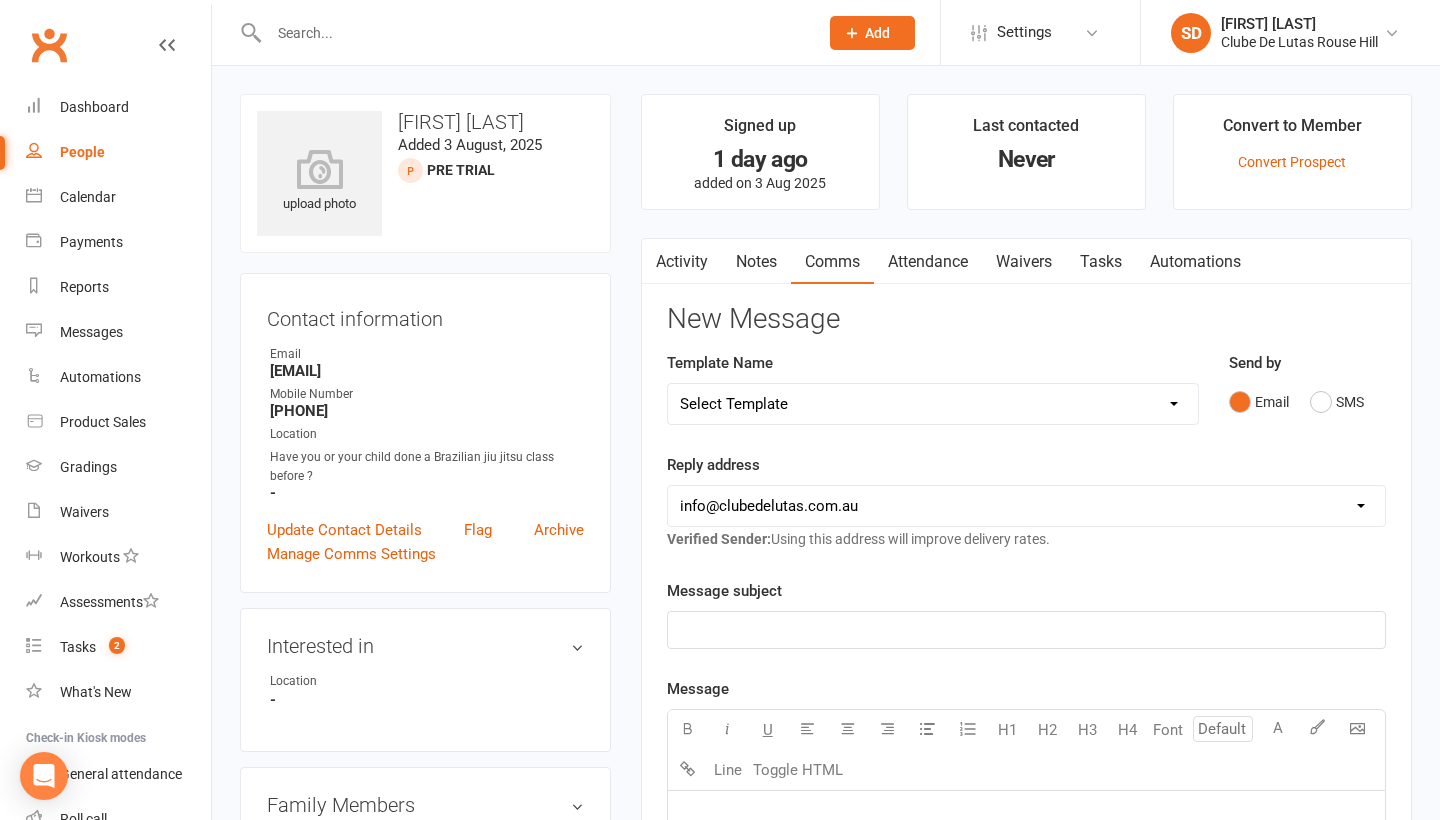 select on "118" 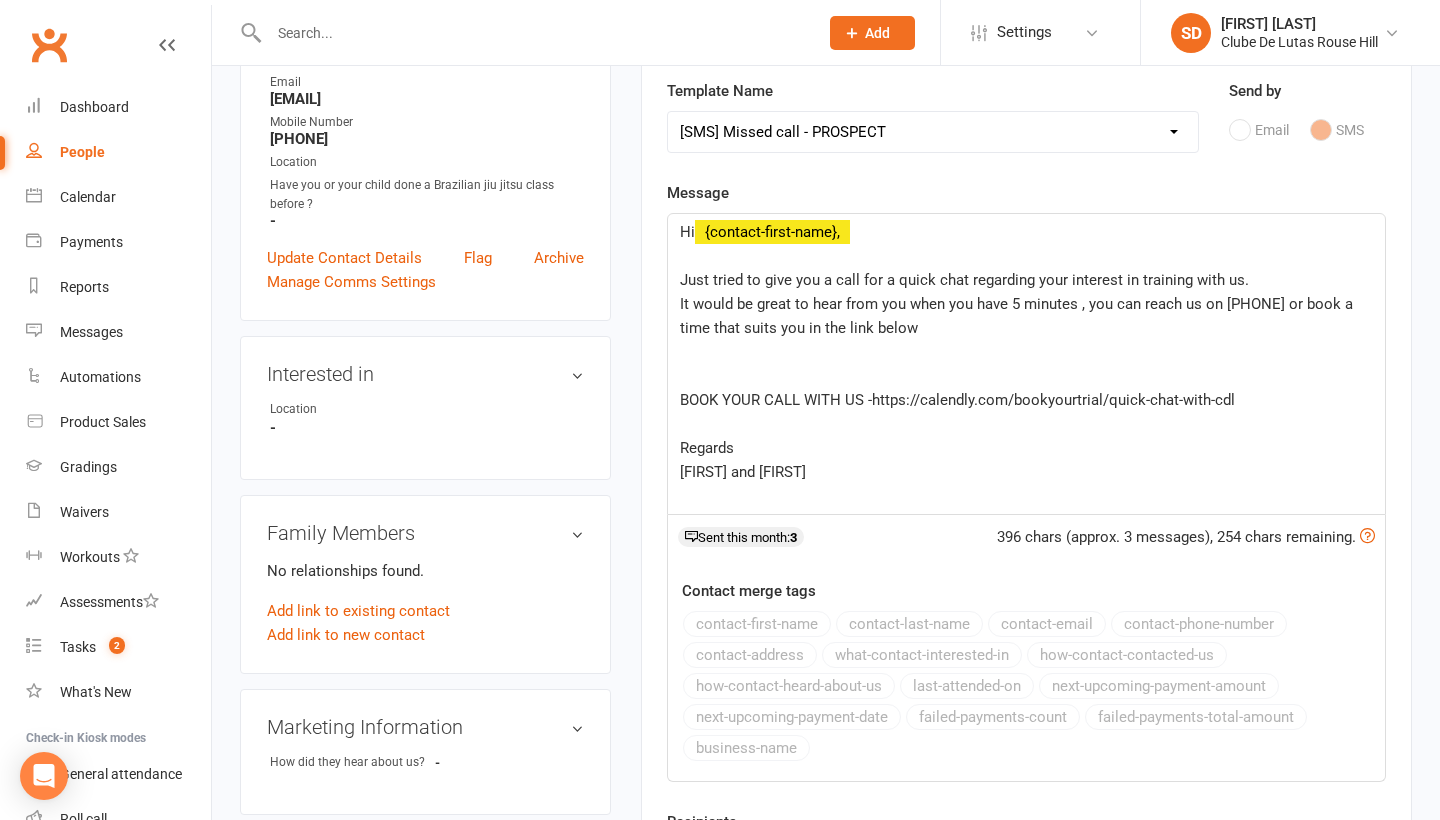 scroll, scrollTop: 430, scrollLeft: 0, axis: vertical 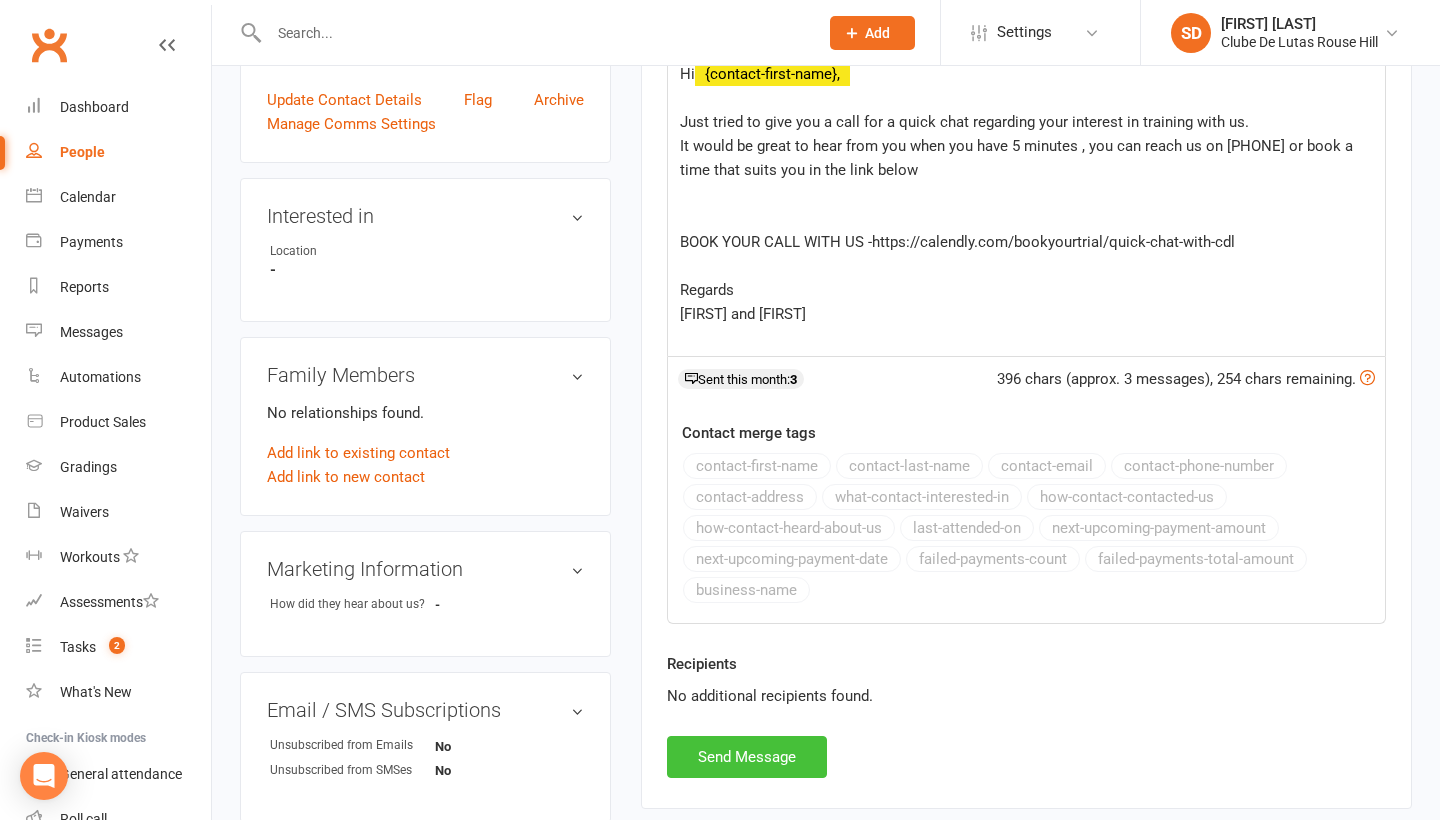 click on "Send Message" at bounding box center (747, 757) 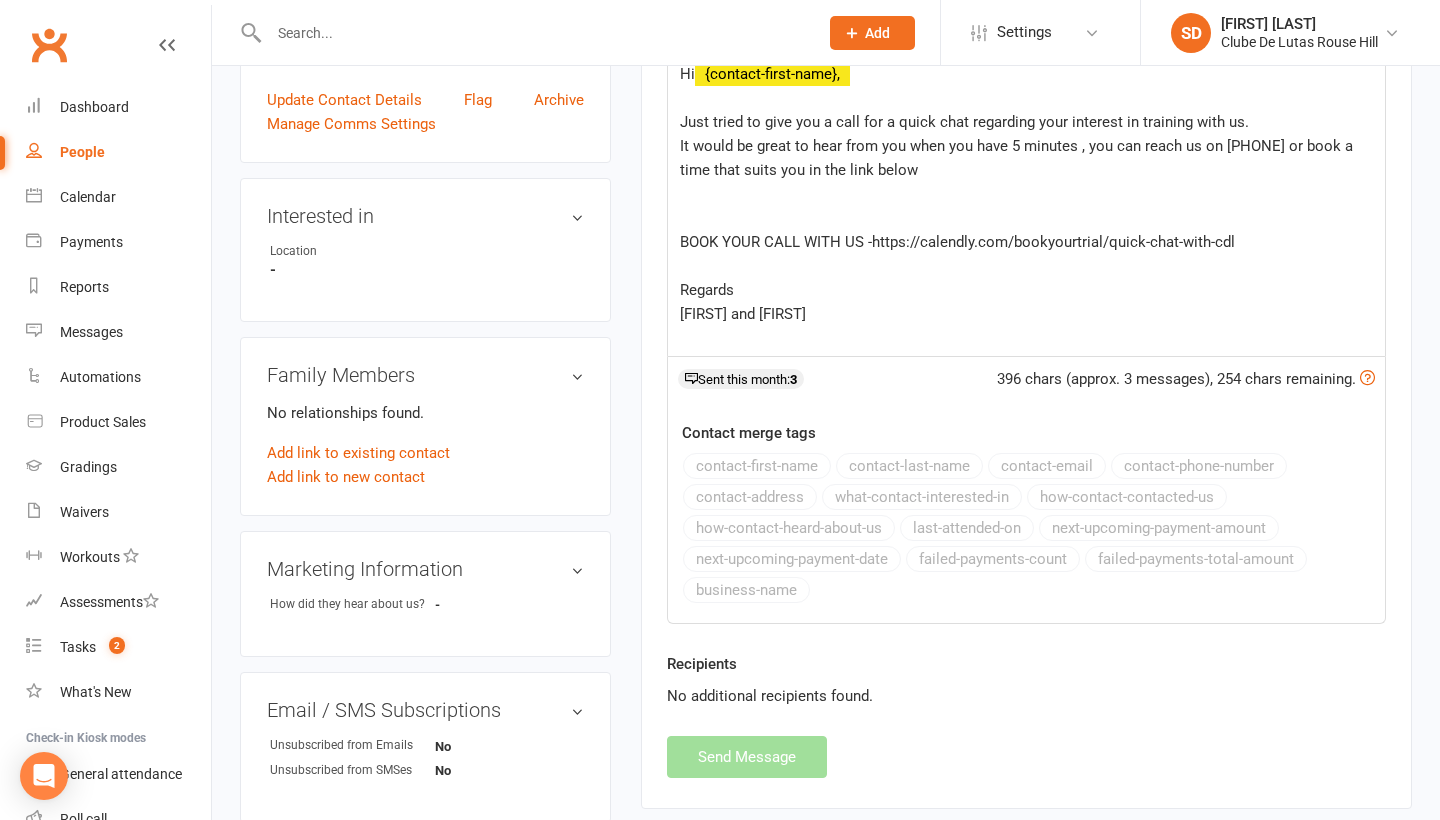 select 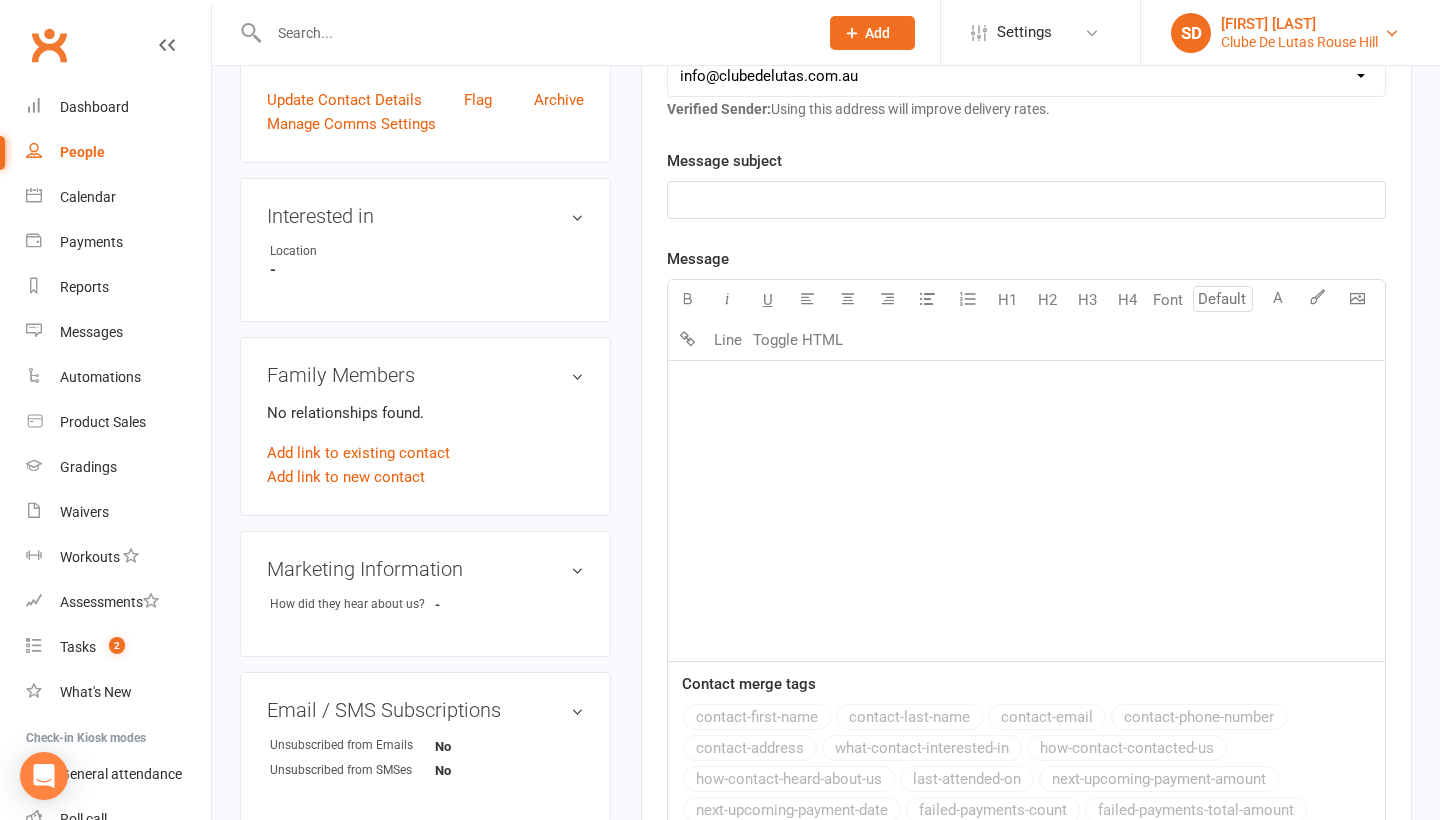 click on "Clube De Lutas Rouse Hill" at bounding box center (1299, 42) 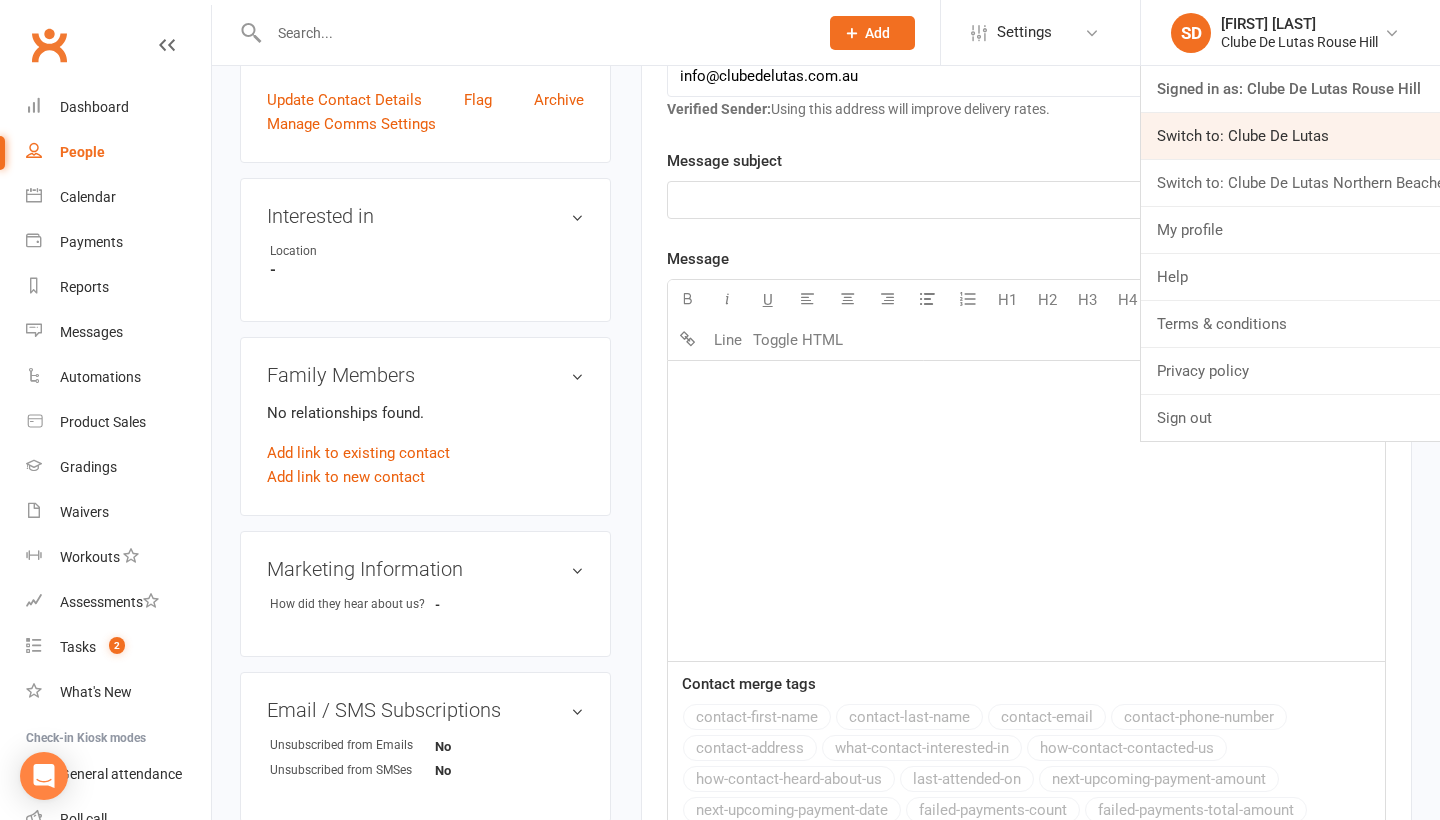 click on "Switch to: Clube De Lutas" at bounding box center [1290, 136] 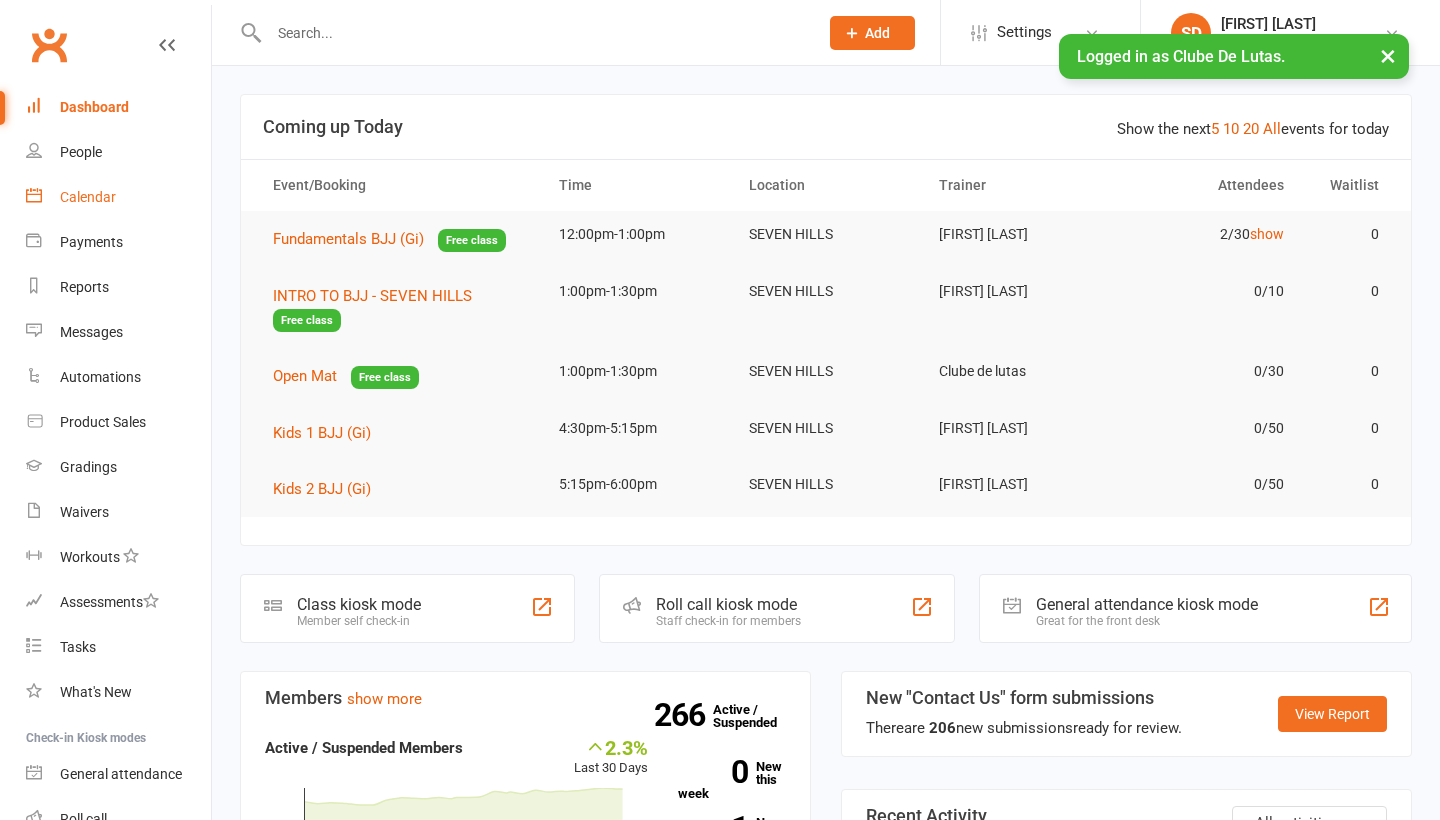 scroll, scrollTop: 0, scrollLeft: 0, axis: both 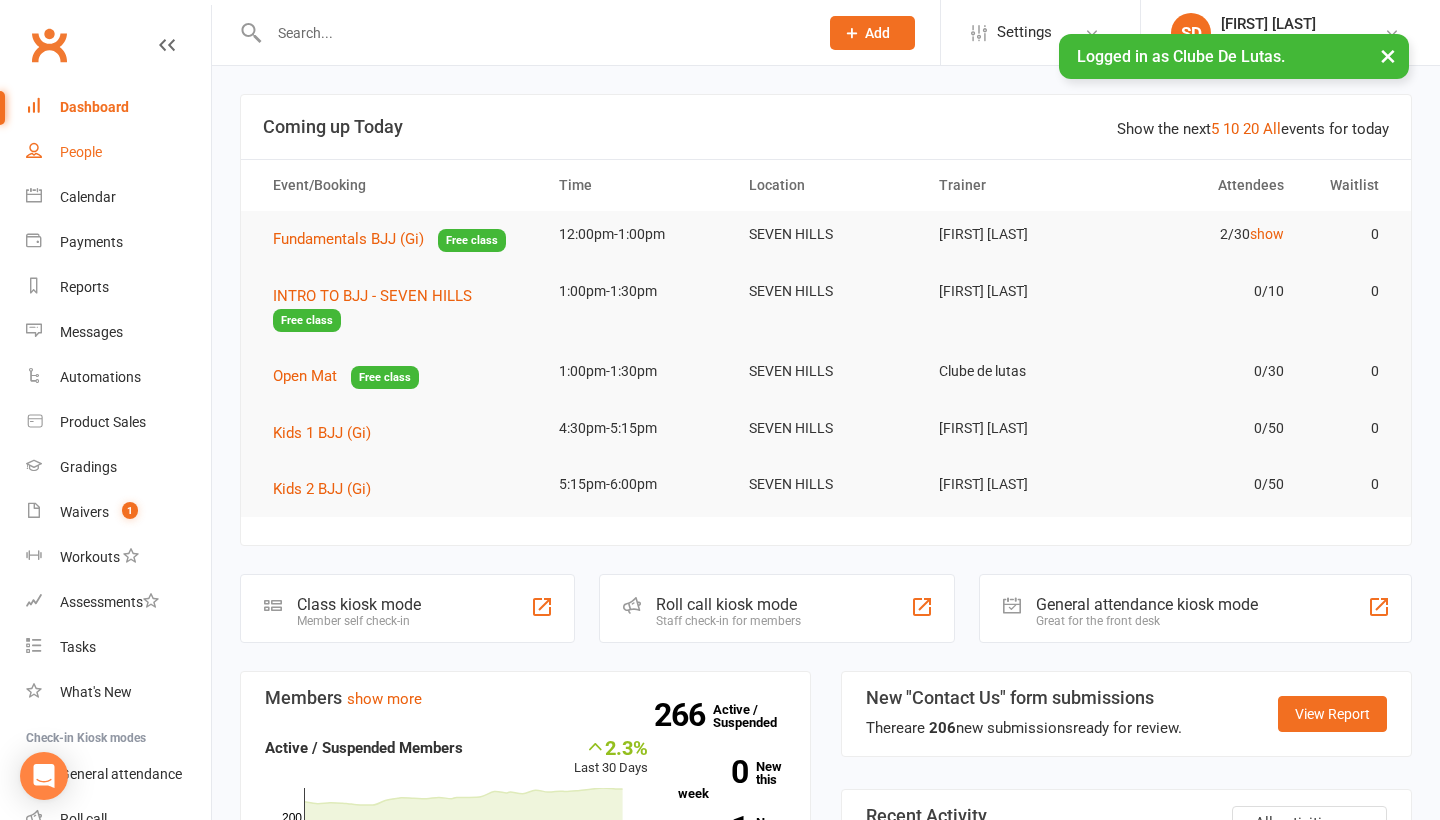 click on "People" at bounding box center (118, 152) 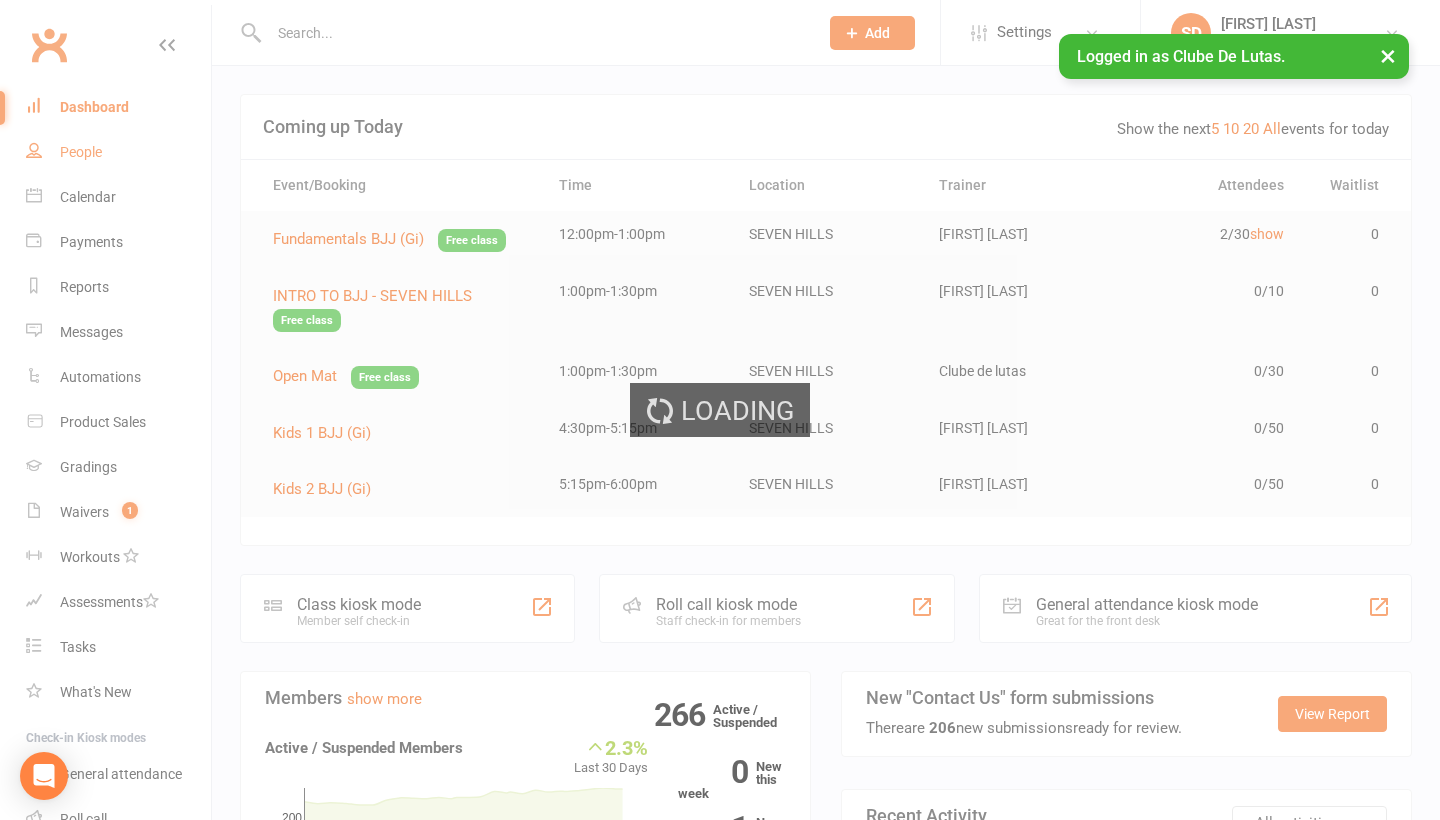 select on "100" 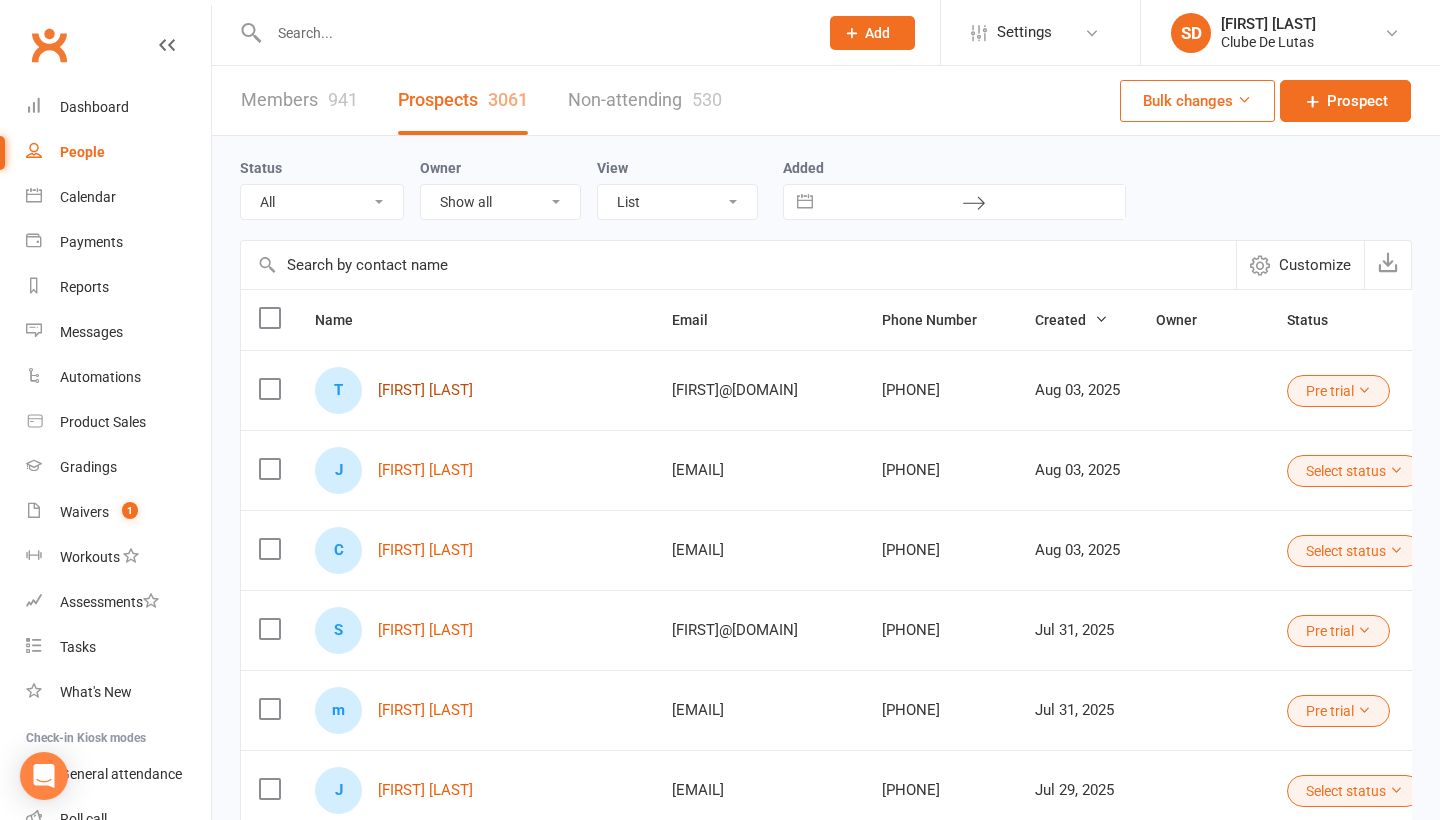 click on "Tianna Nezar" at bounding box center (425, 390) 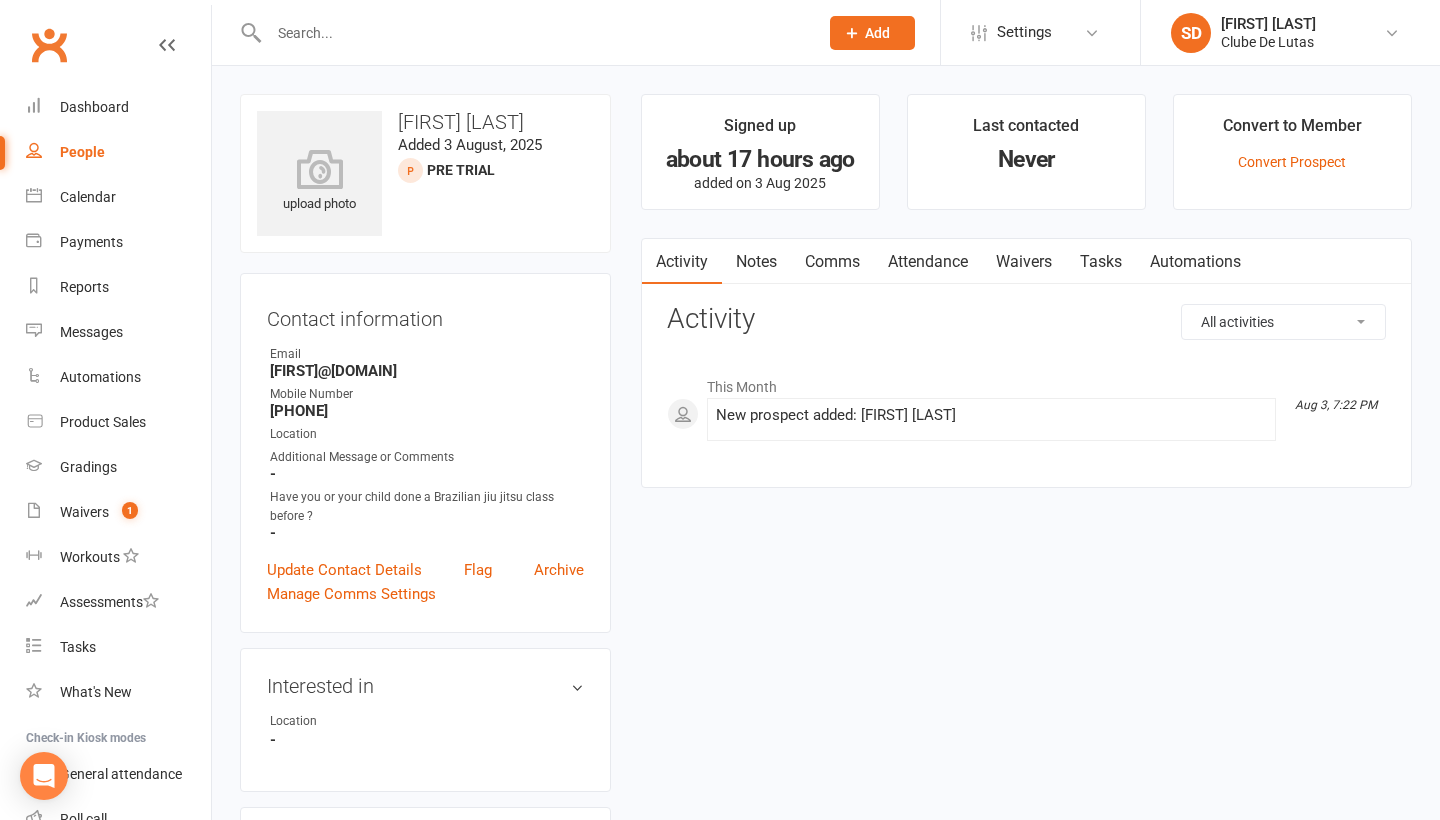 click on "Comms" at bounding box center [832, 262] 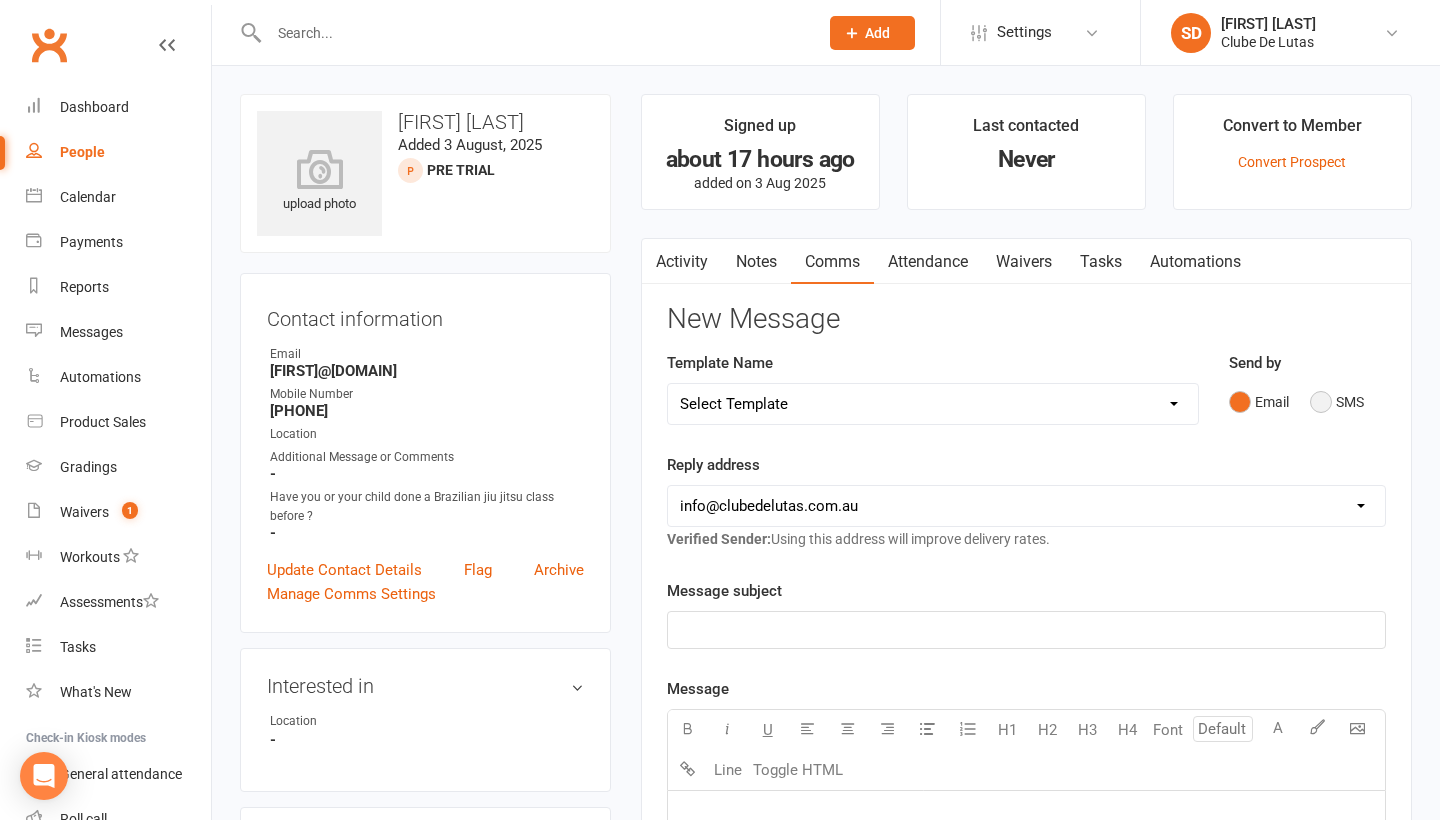 click on "SMS" at bounding box center (1337, 402) 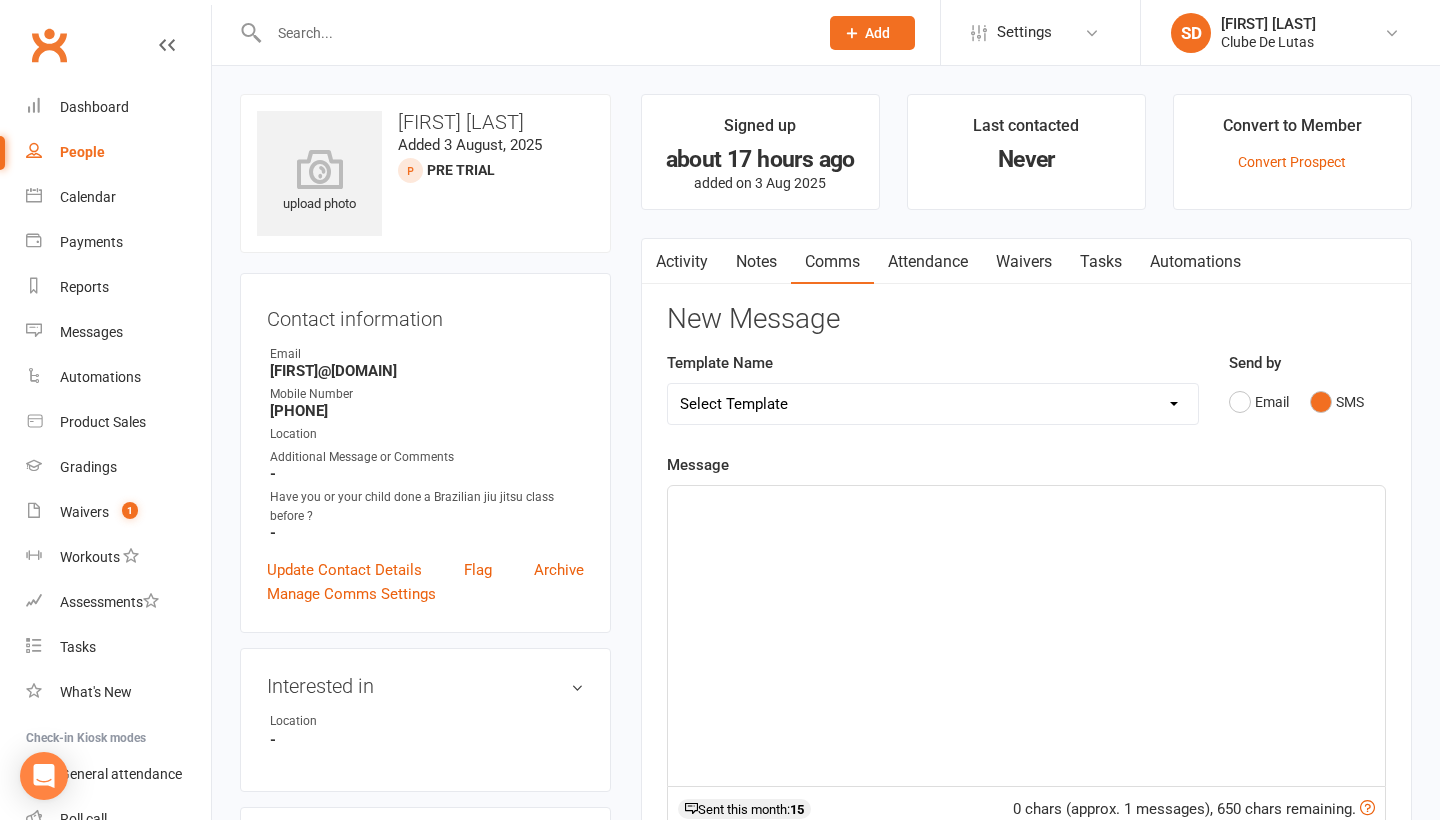 select on "140" 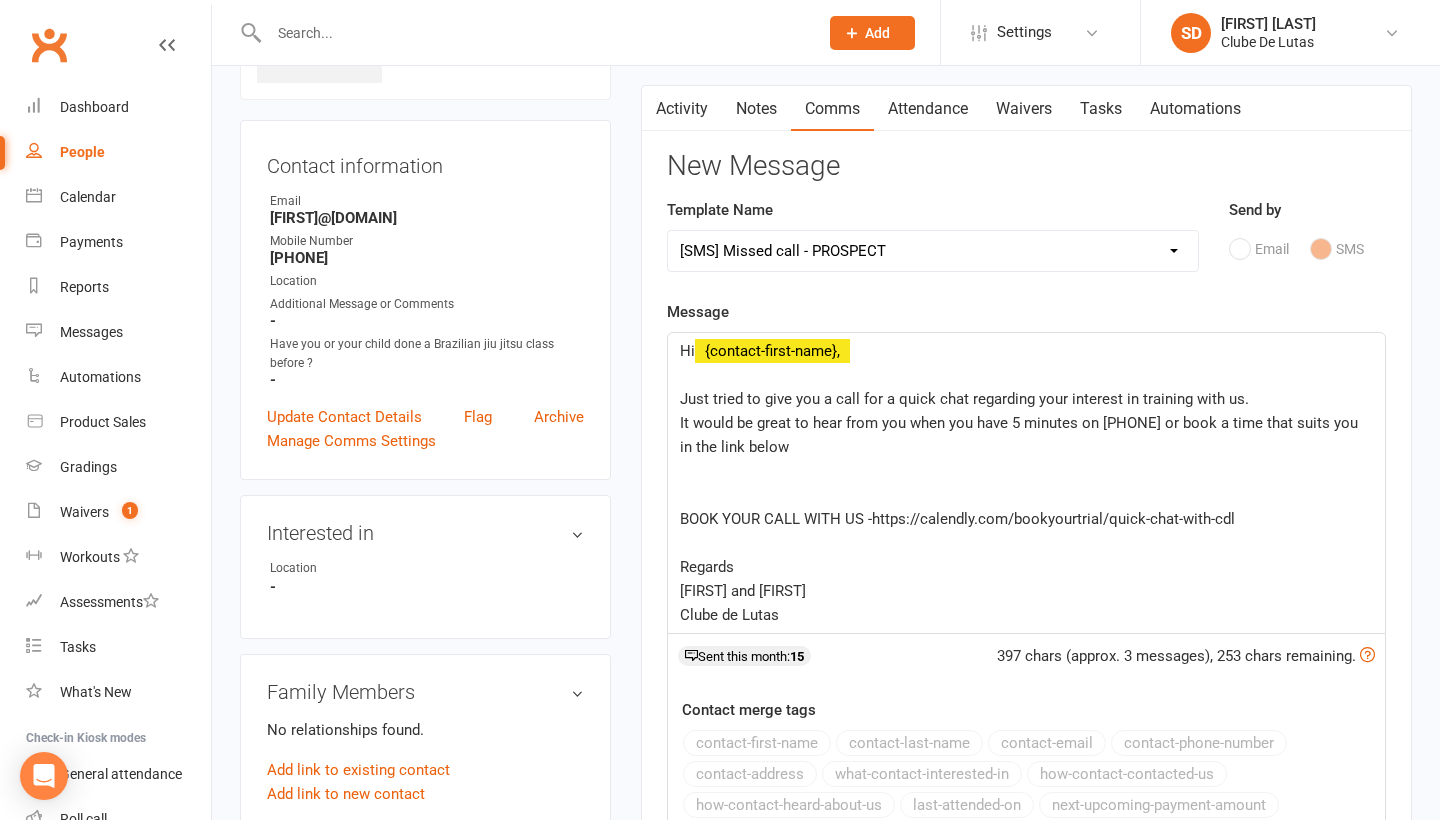 scroll, scrollTop: 386, scrollLeft: 0, axis: vertical 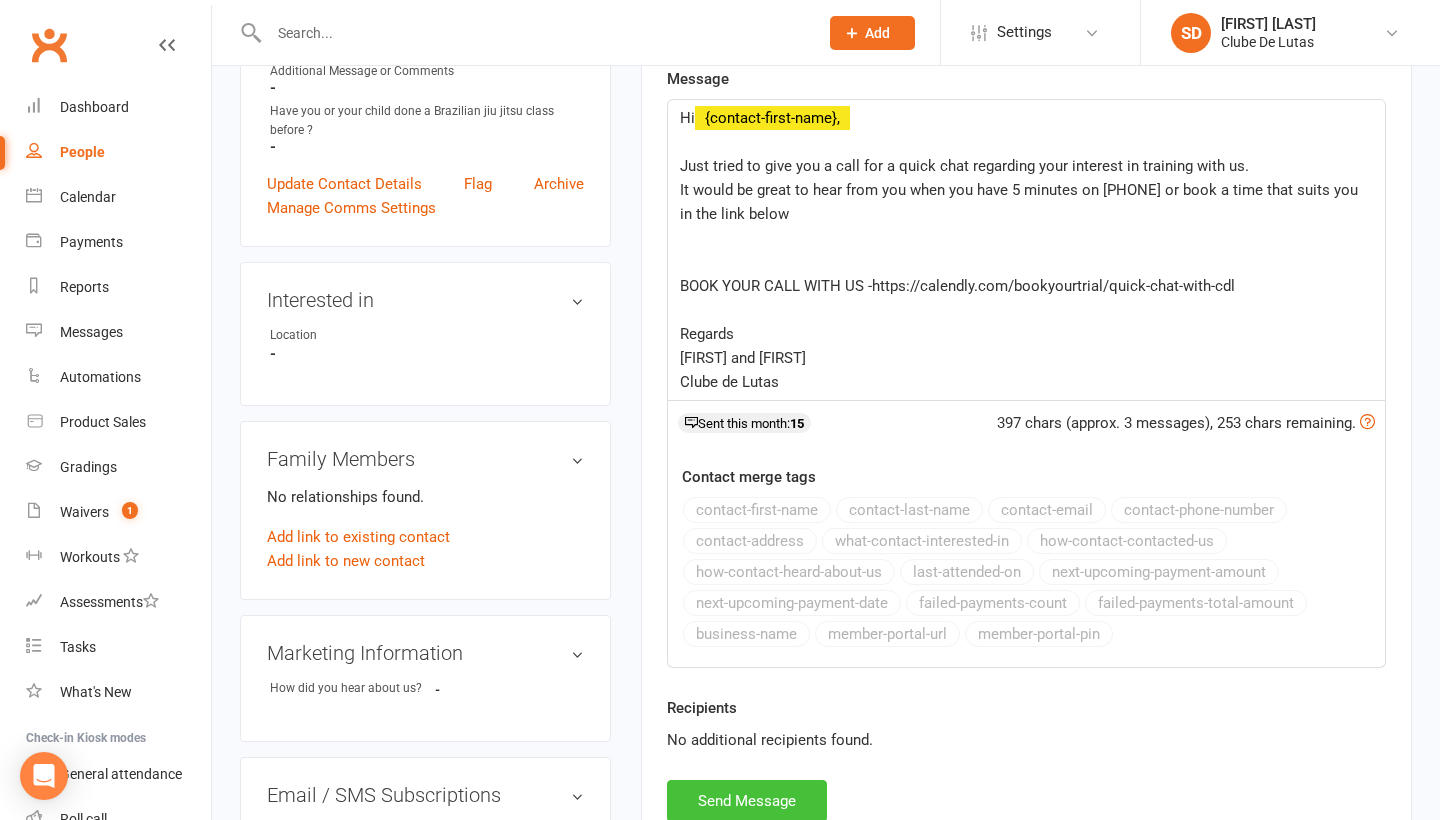 click on "Send Message" at bounding box center (747, 801) 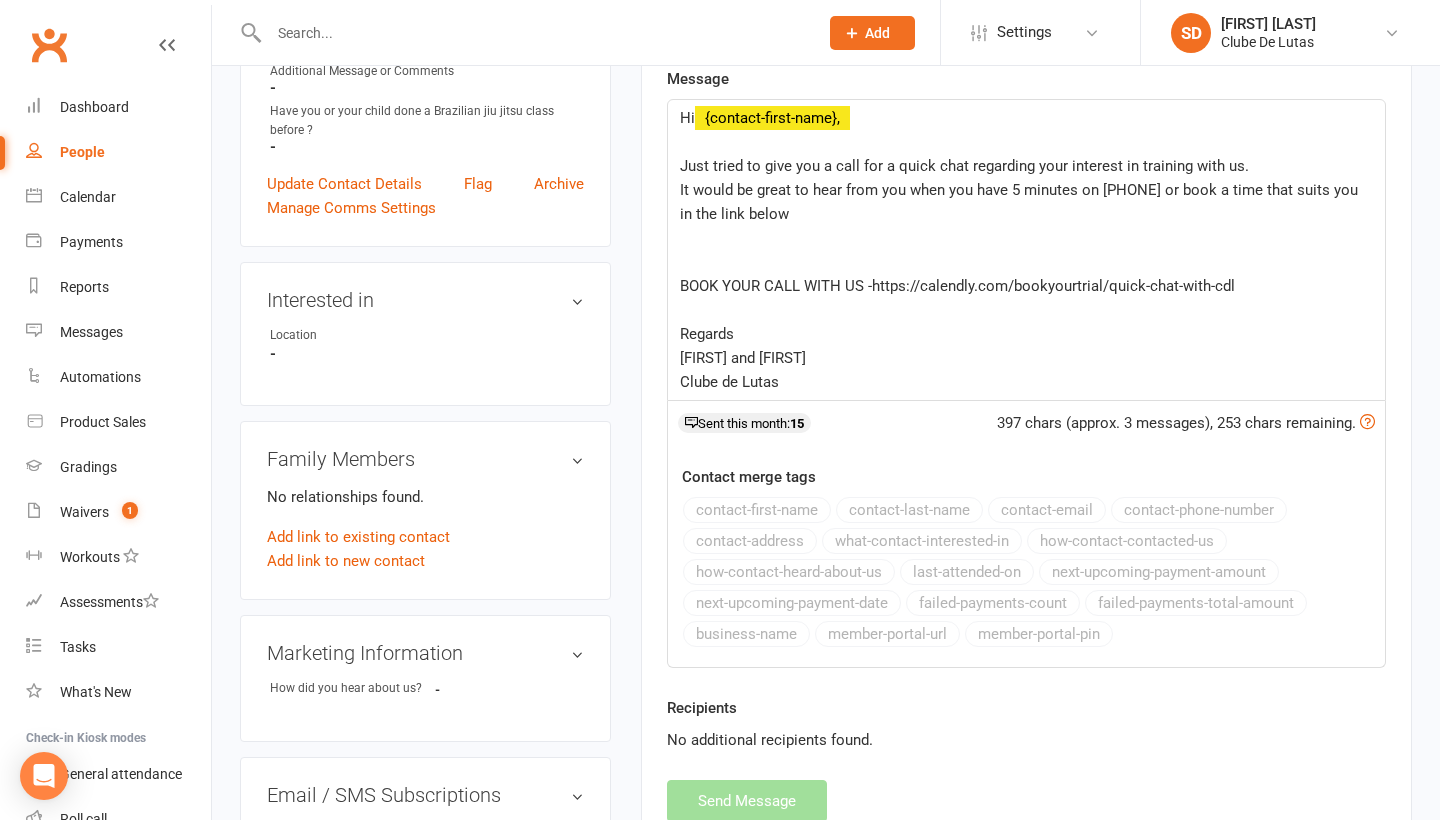 select 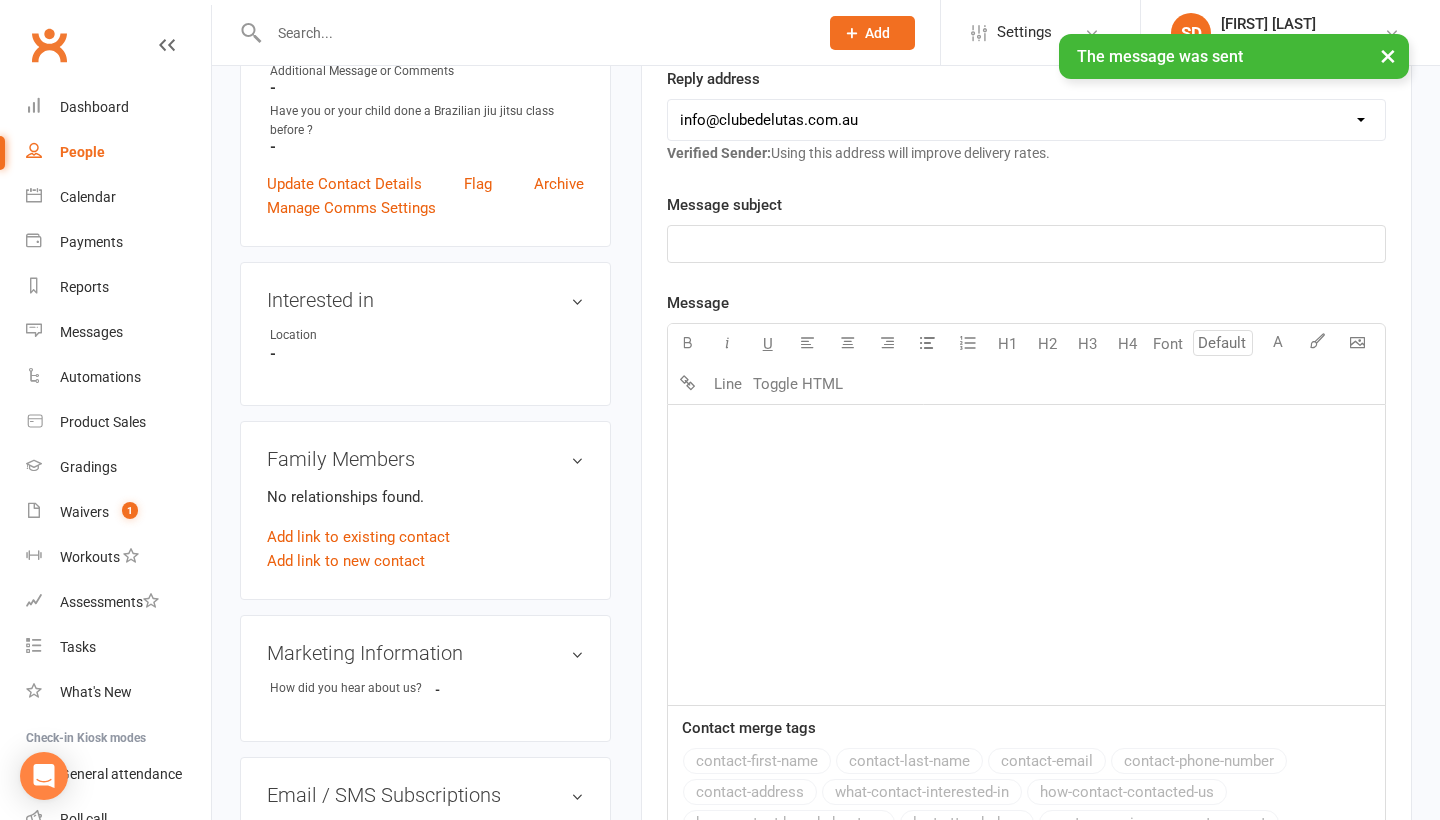 click on "People" at bounding box center [118, 152] 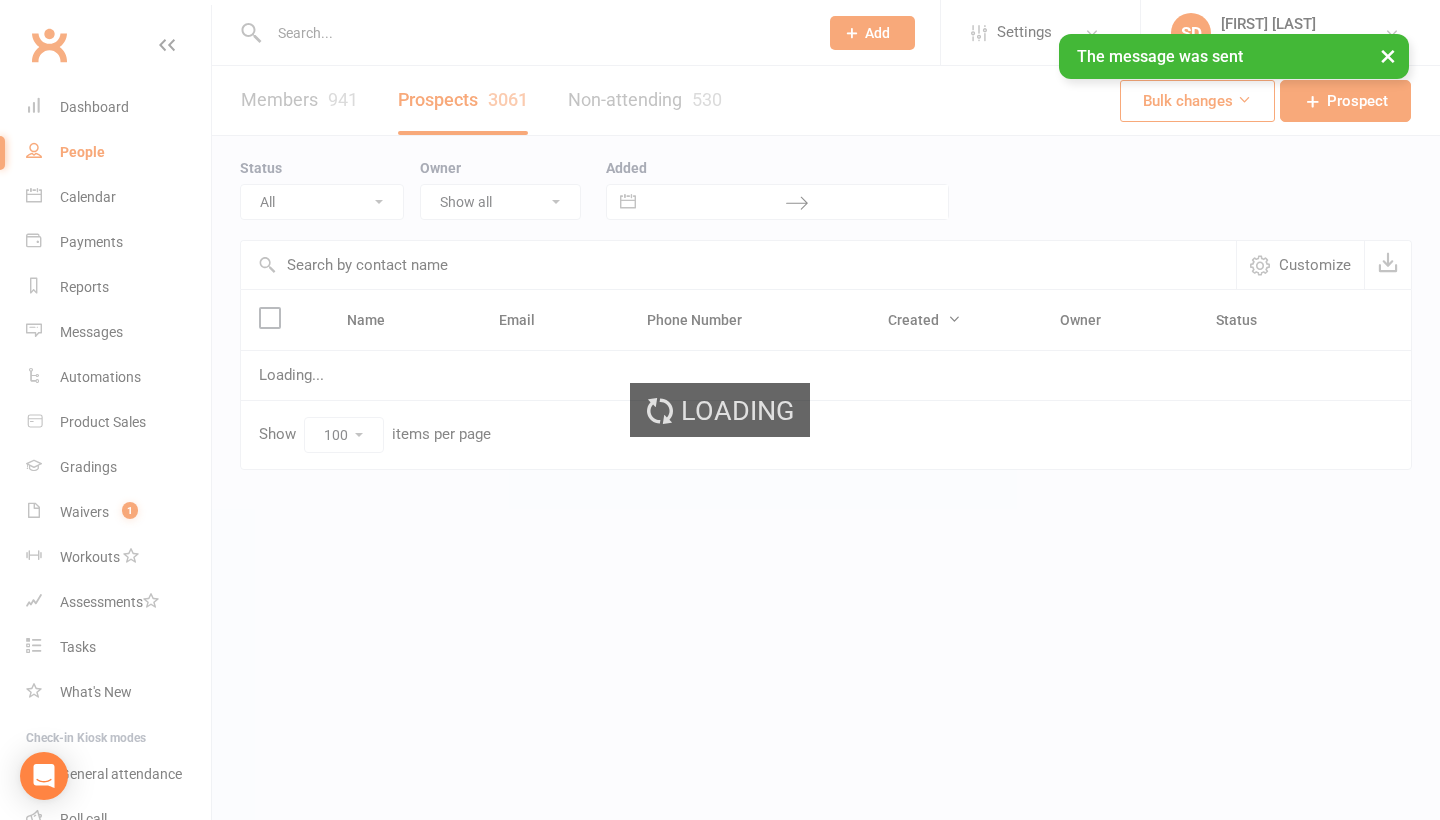 scroll, scrollTop: 0, scrollLeft: 0, axis: both 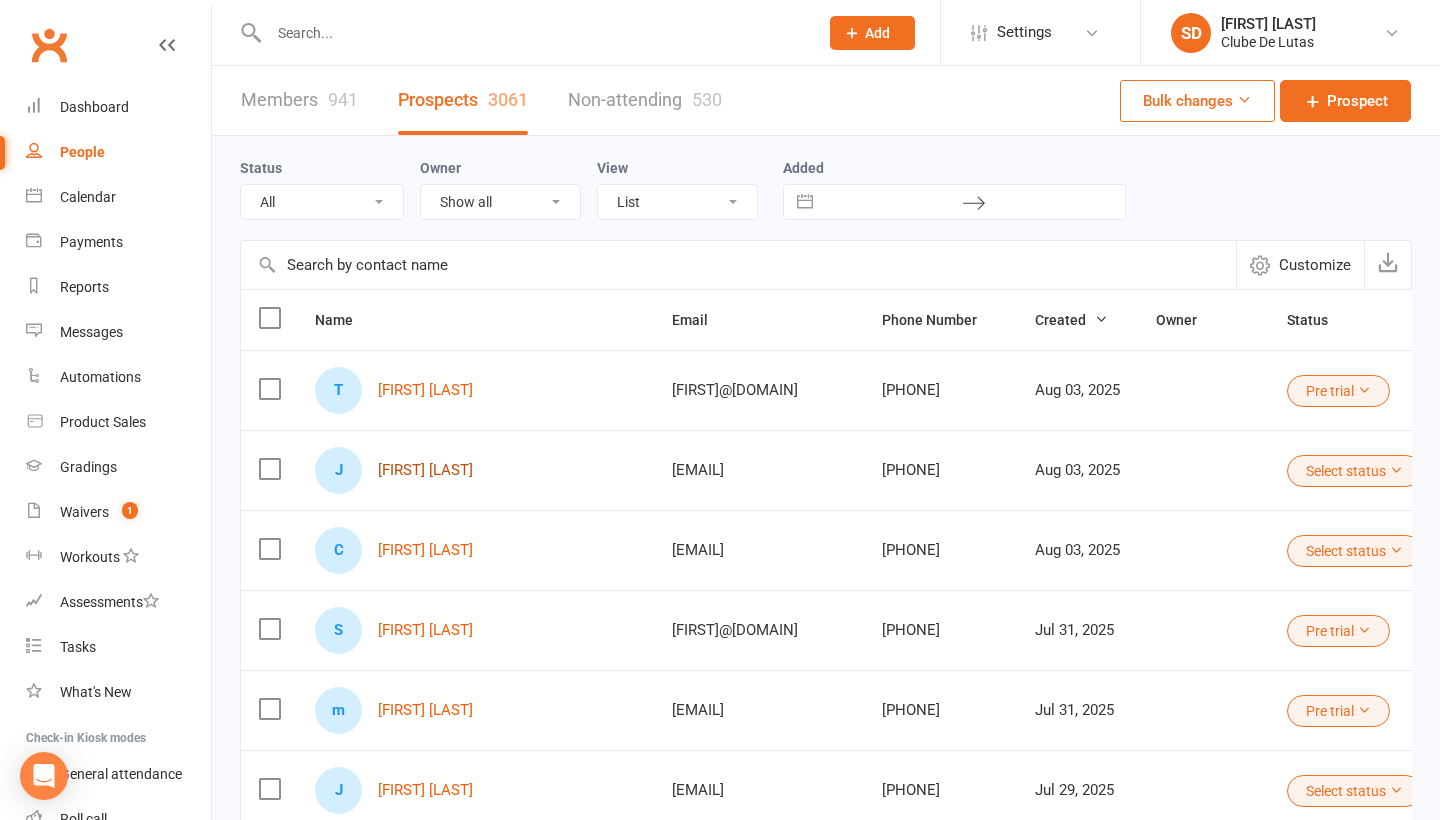 click on "James PEDERSEN" at bounding box center [425, 470] 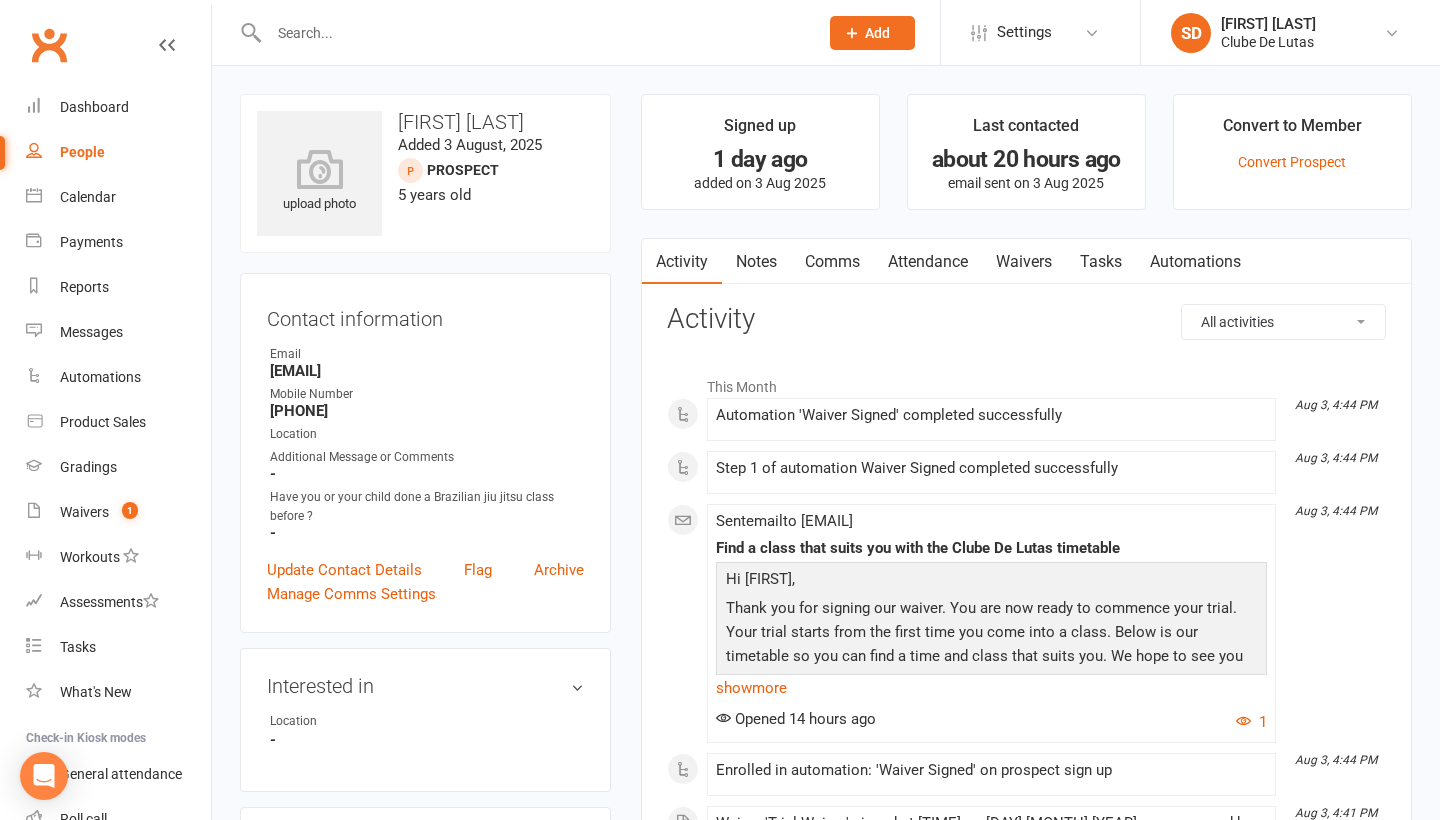 scroll, scrollTop: 0, scrollLeft: 0, axis: both 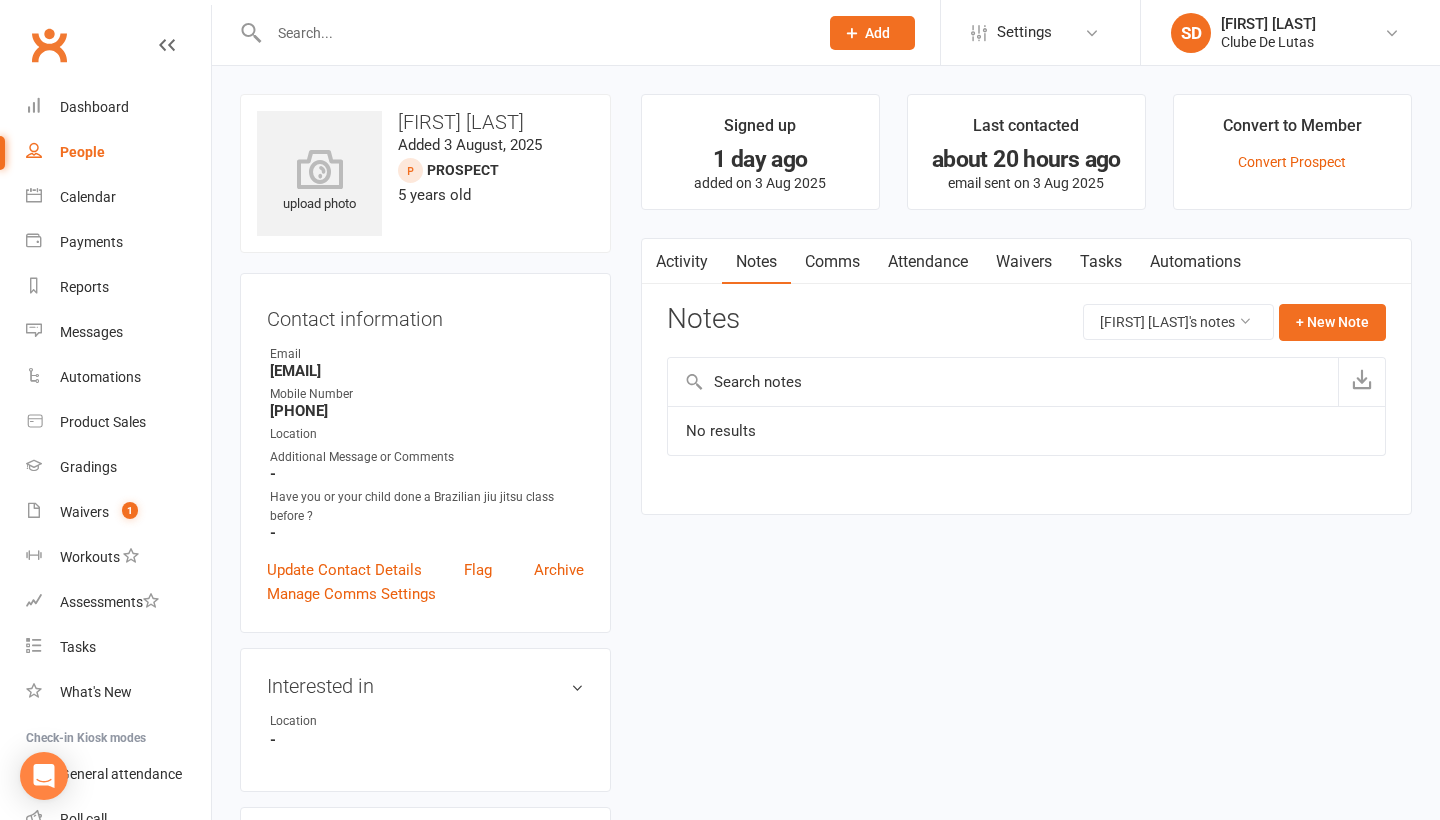 click on "Attendance" at bounding box center [928, 262] 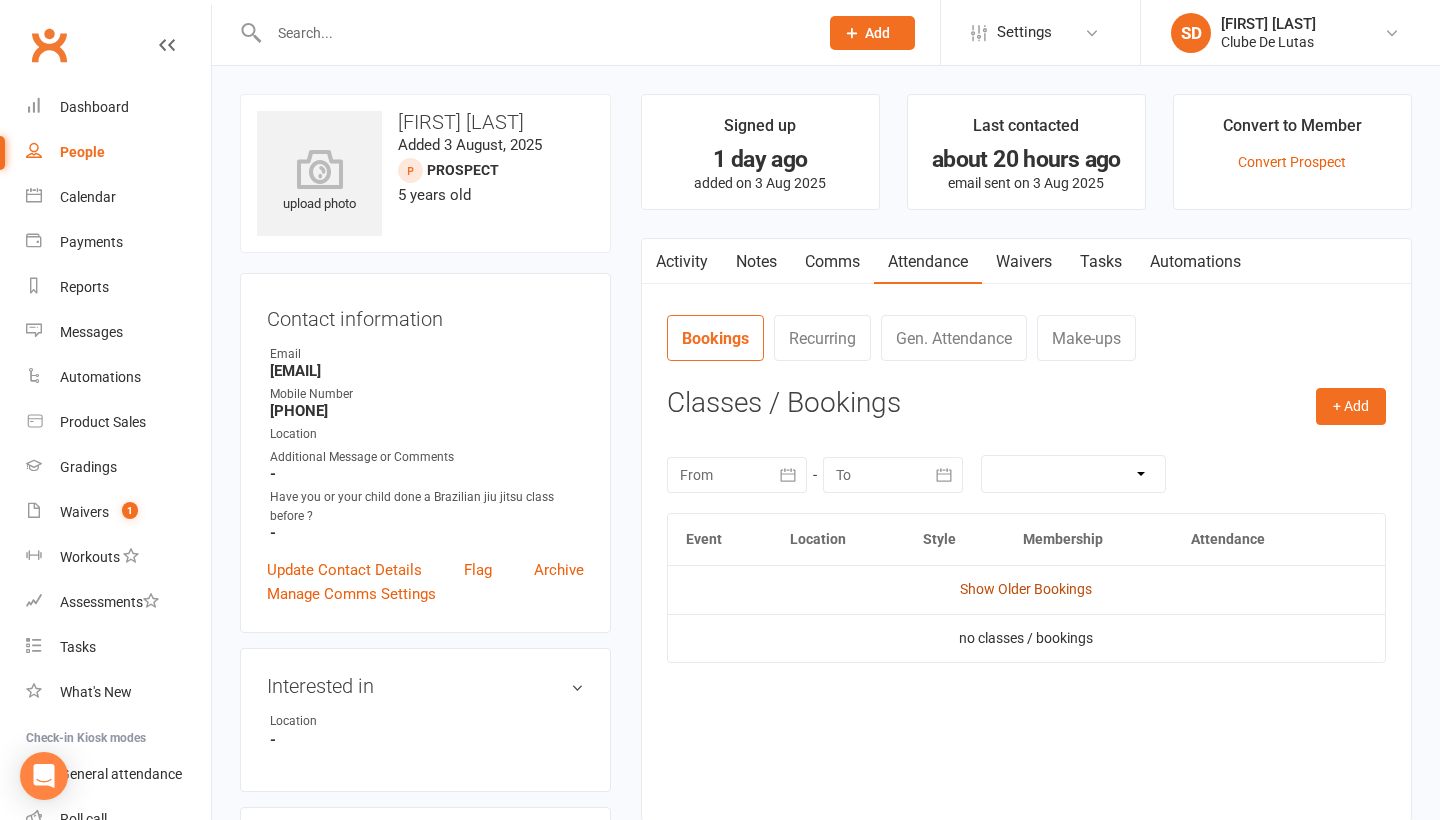 click on "Show Older Bookings" at bounding box center [1026, 589] 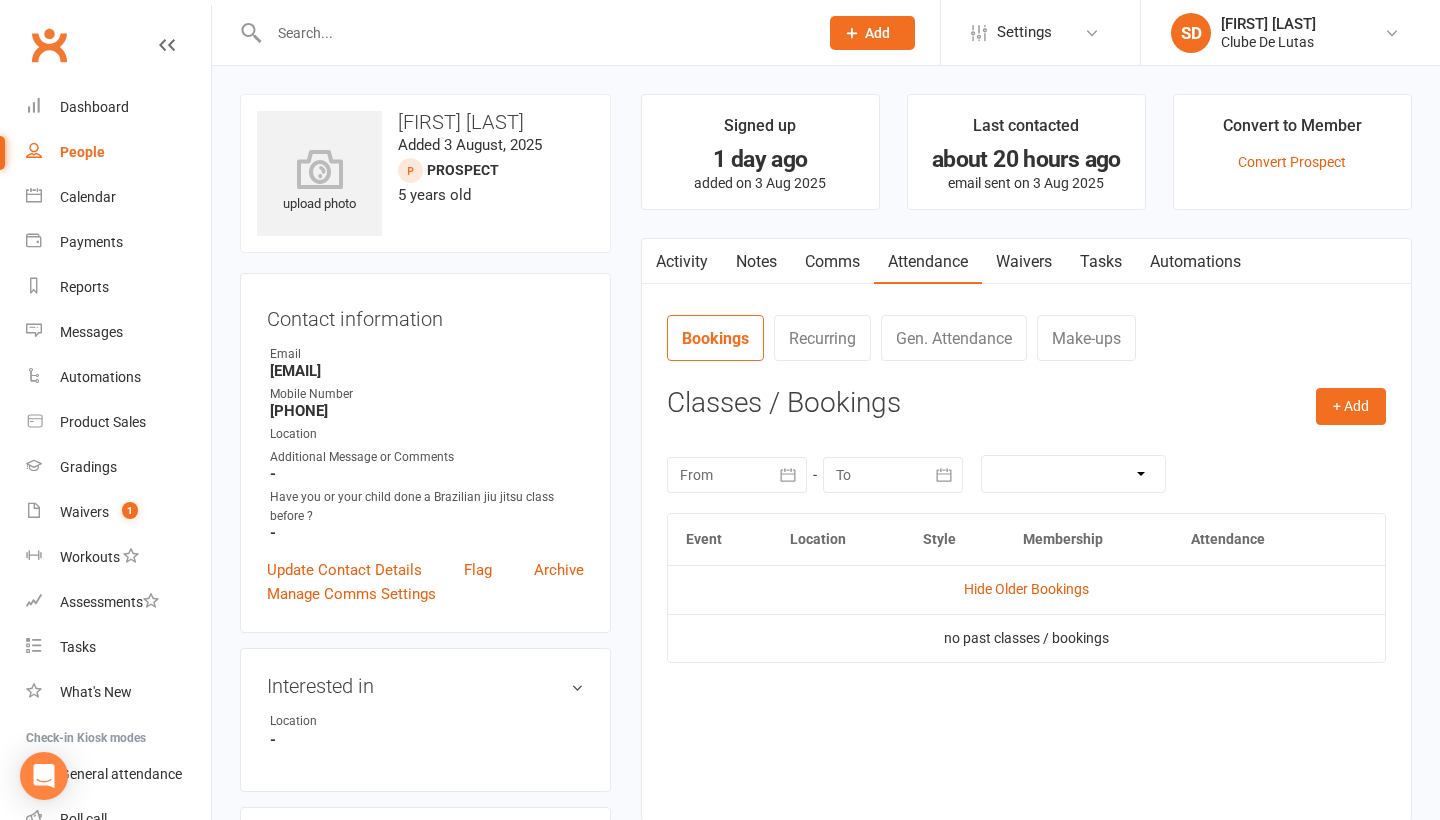 click on "Hide Older Bookings" at bounding box center (1026, 589) 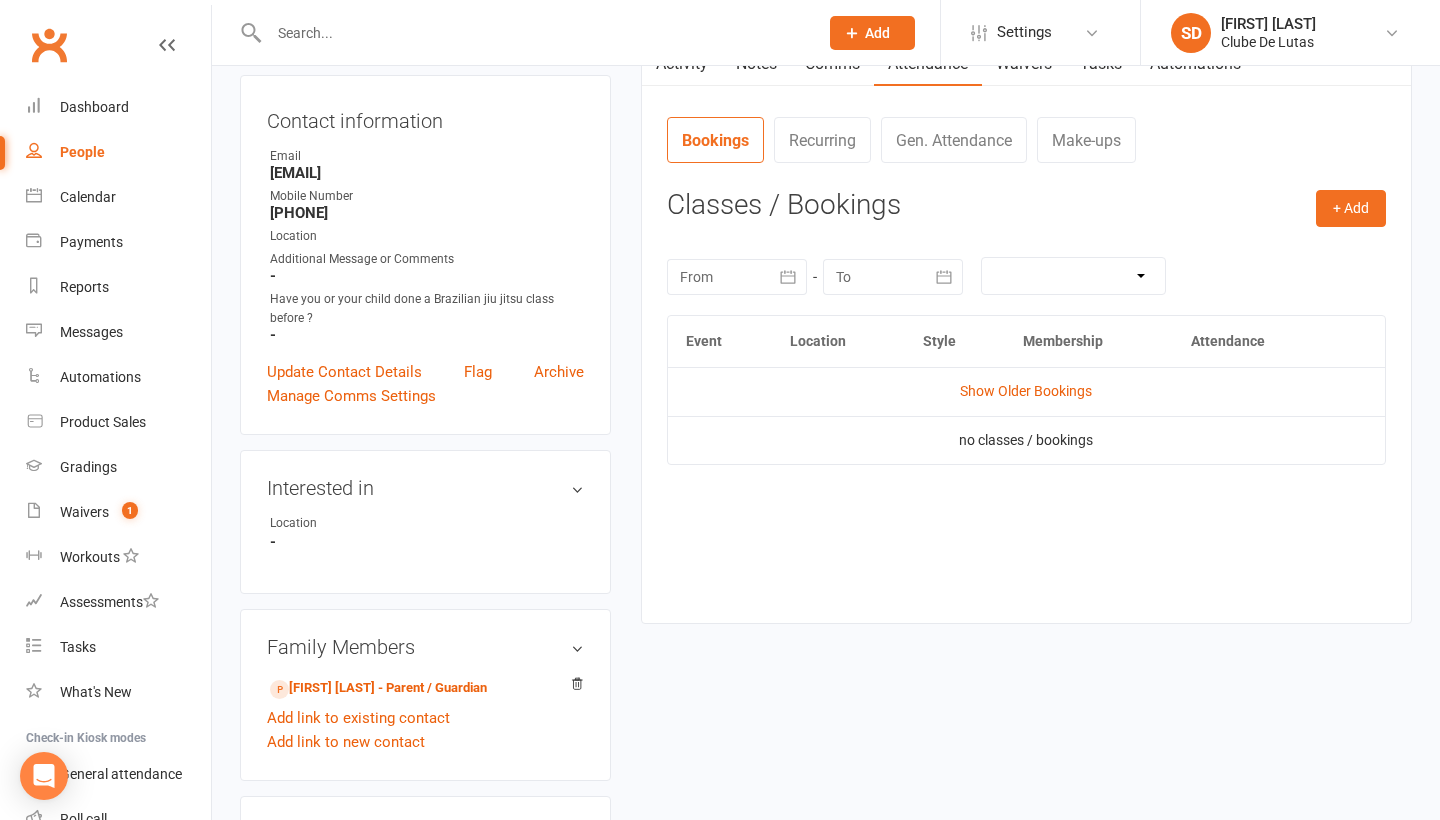scroll, scrollTop: 215, scrollLeft: 0, axis: vertical 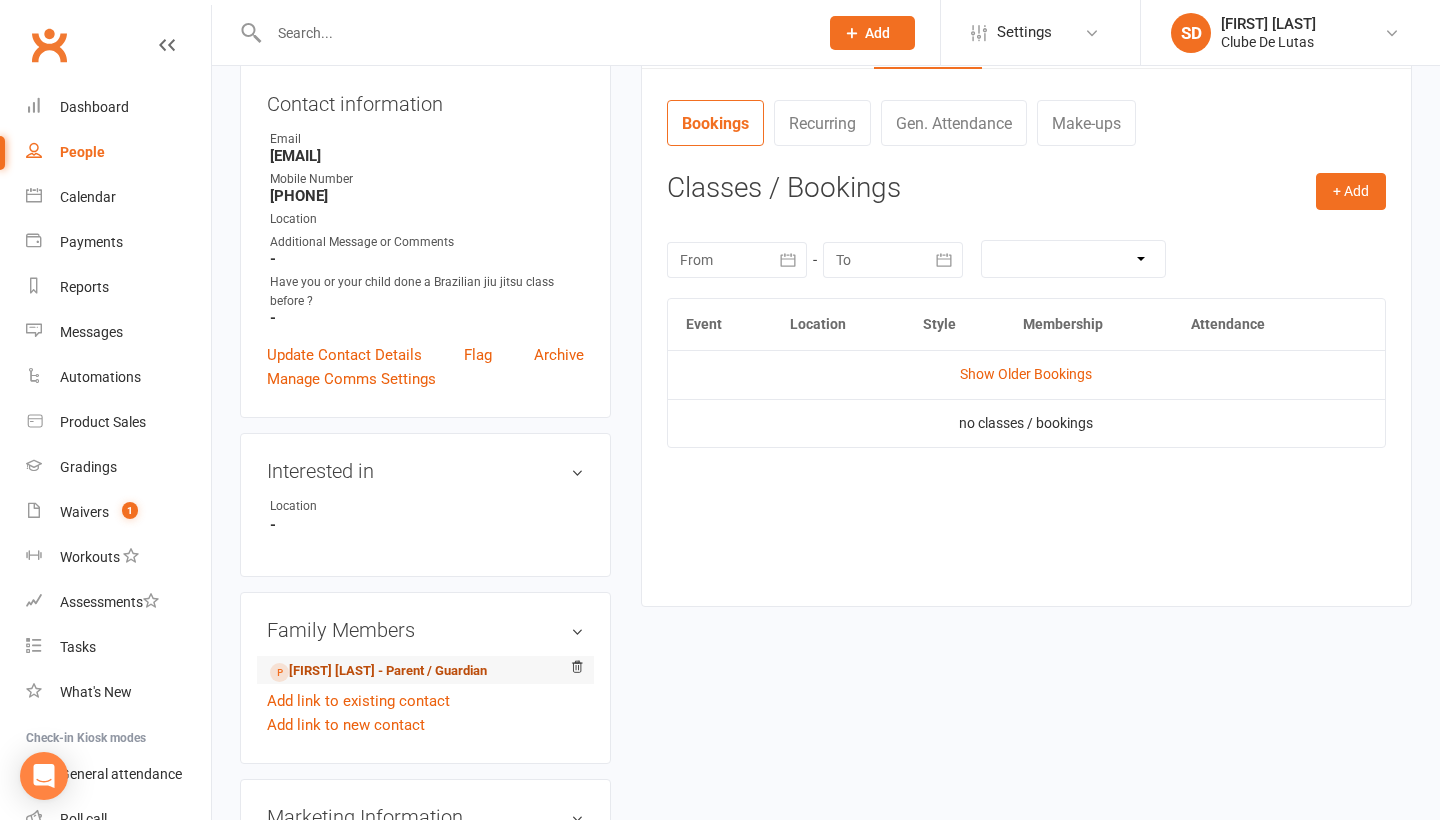 click on "Candice Daniec - Parent / Guardian" at bounding box center [378, 671] 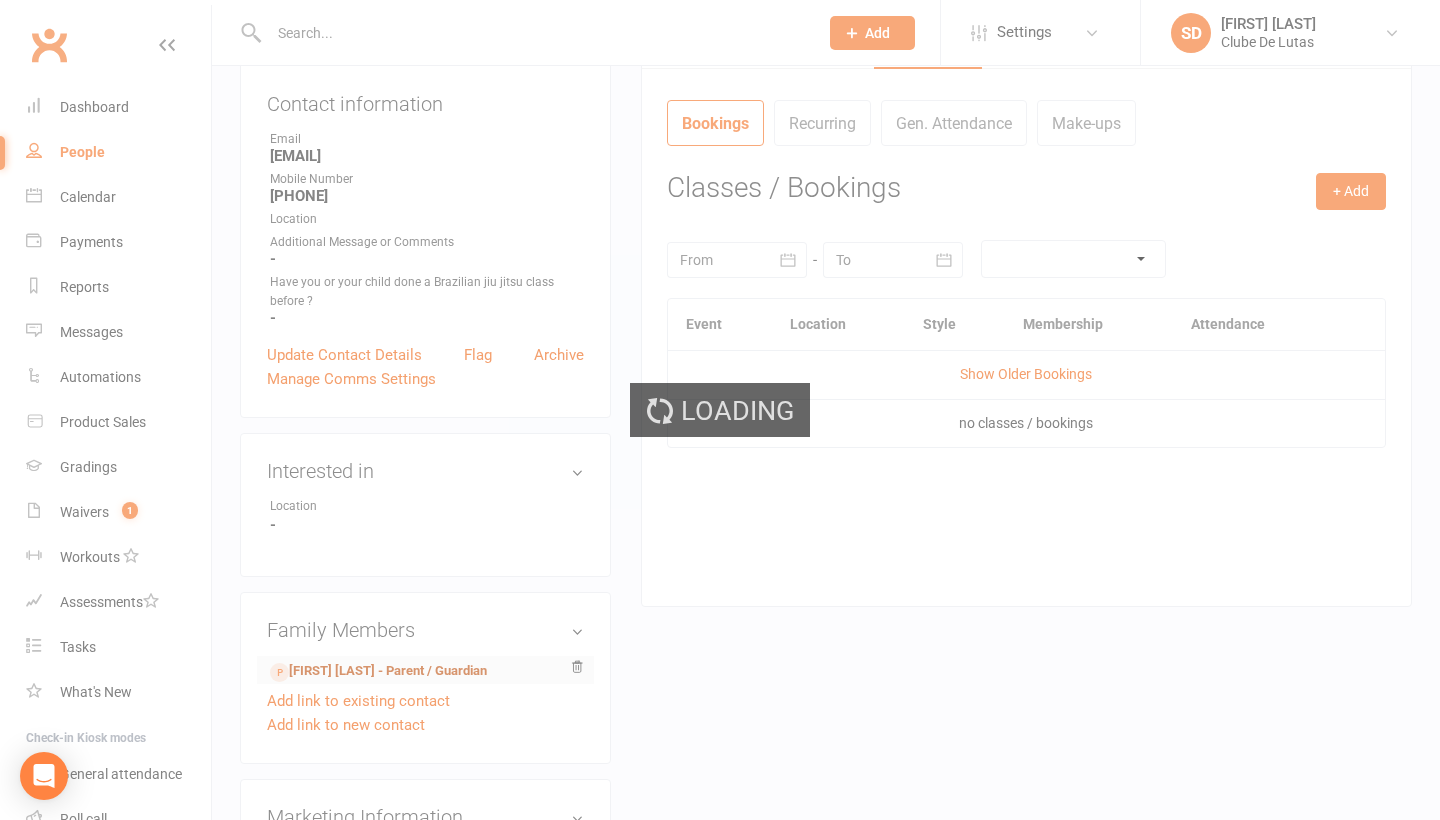 scroll, scrollTop: 0, scrollLeft: 0, axis: both 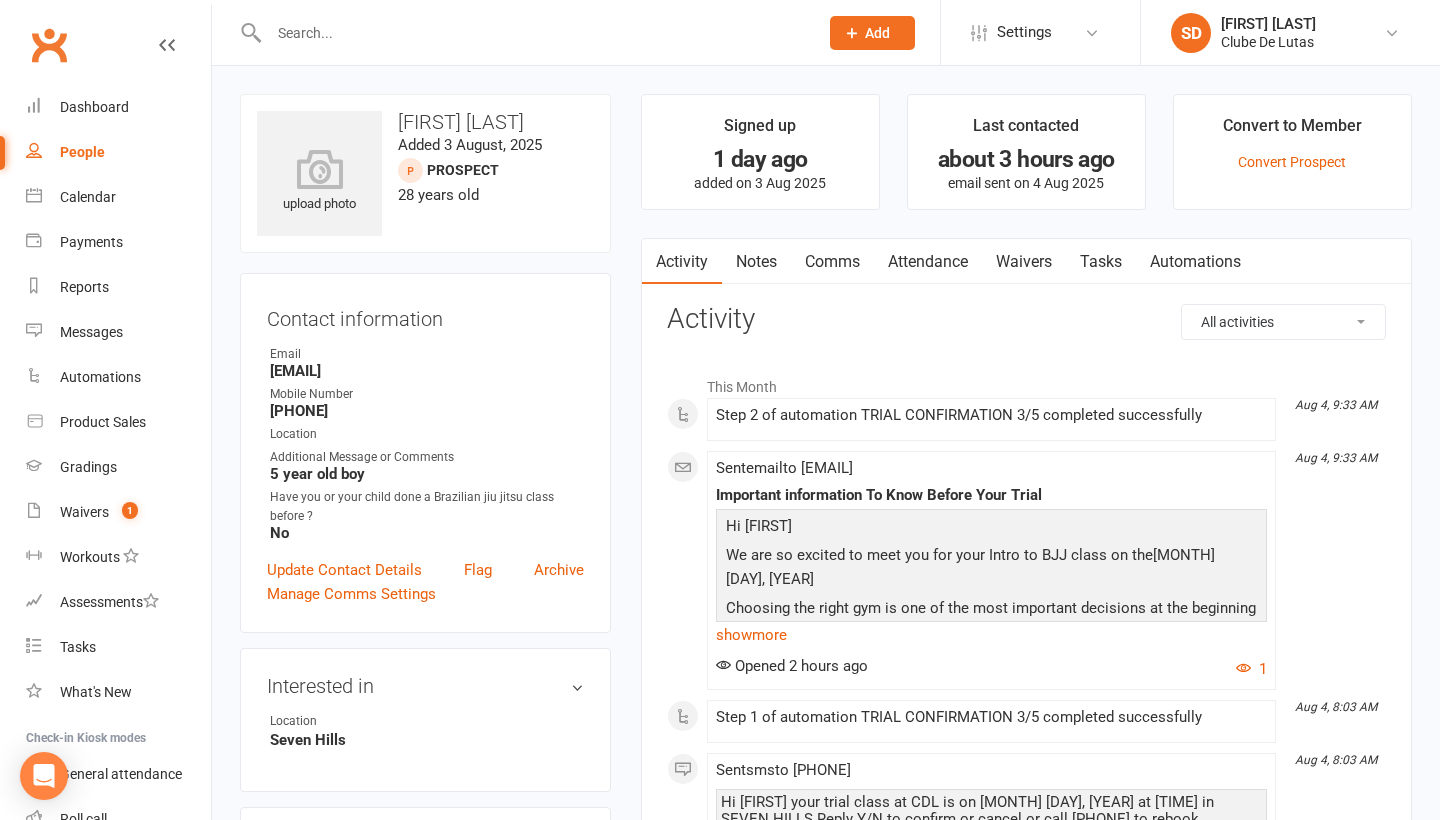 click on "Attendance" at bounding box center (928, 262) 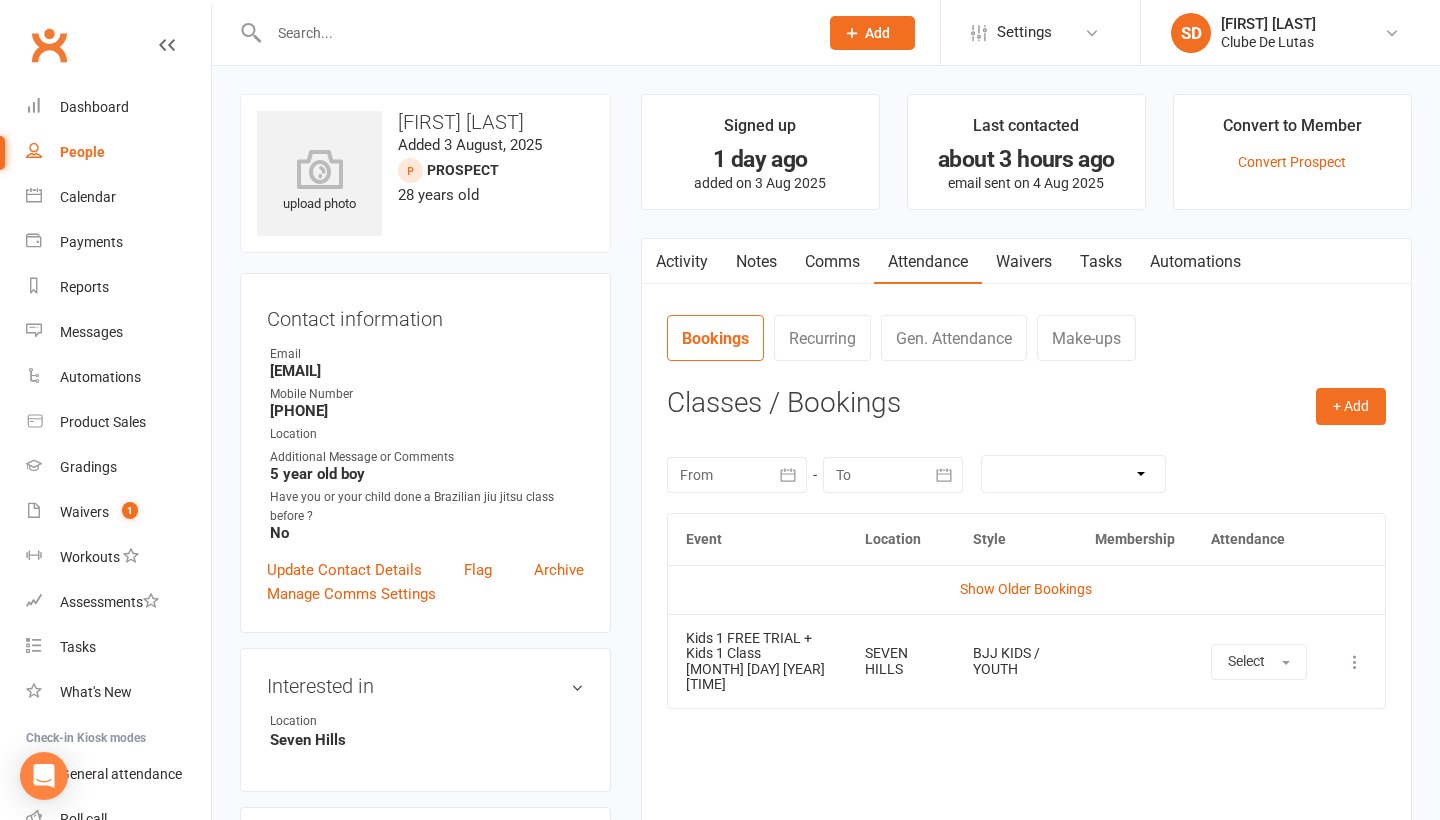 click at bounding box center [533, 33] 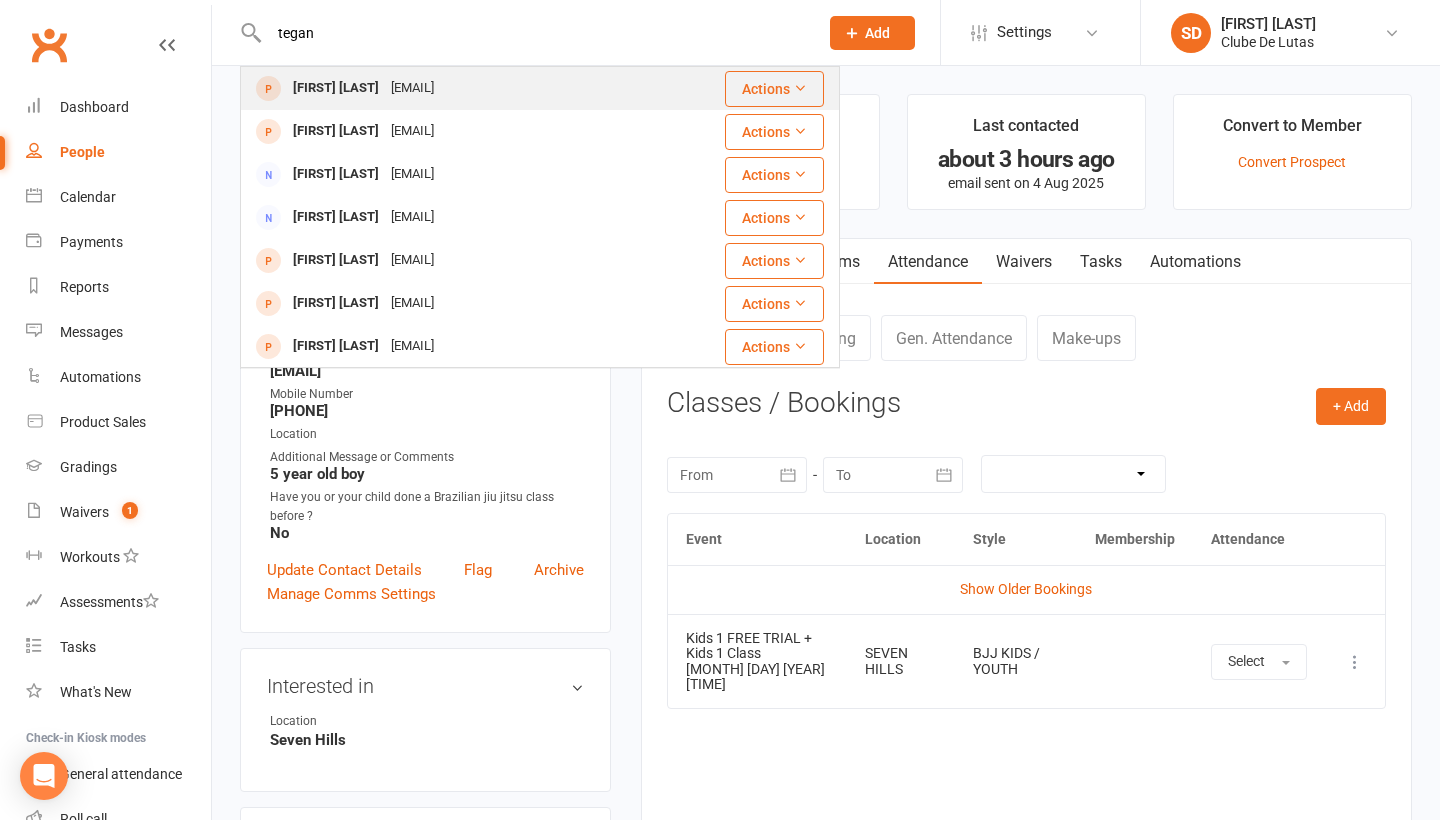 type on "tegan" 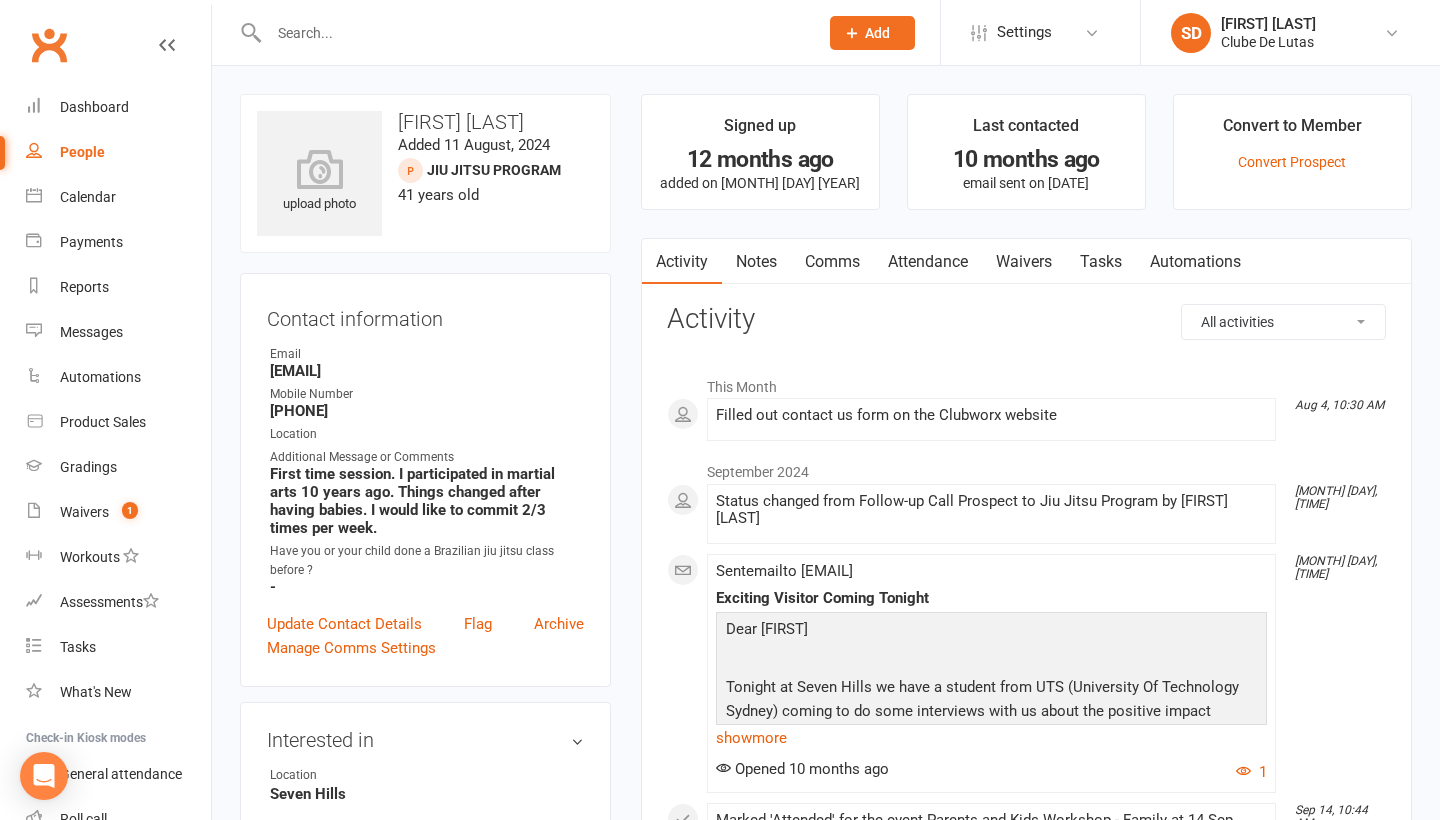 click on "Comms" at bounding box center [832, 262] 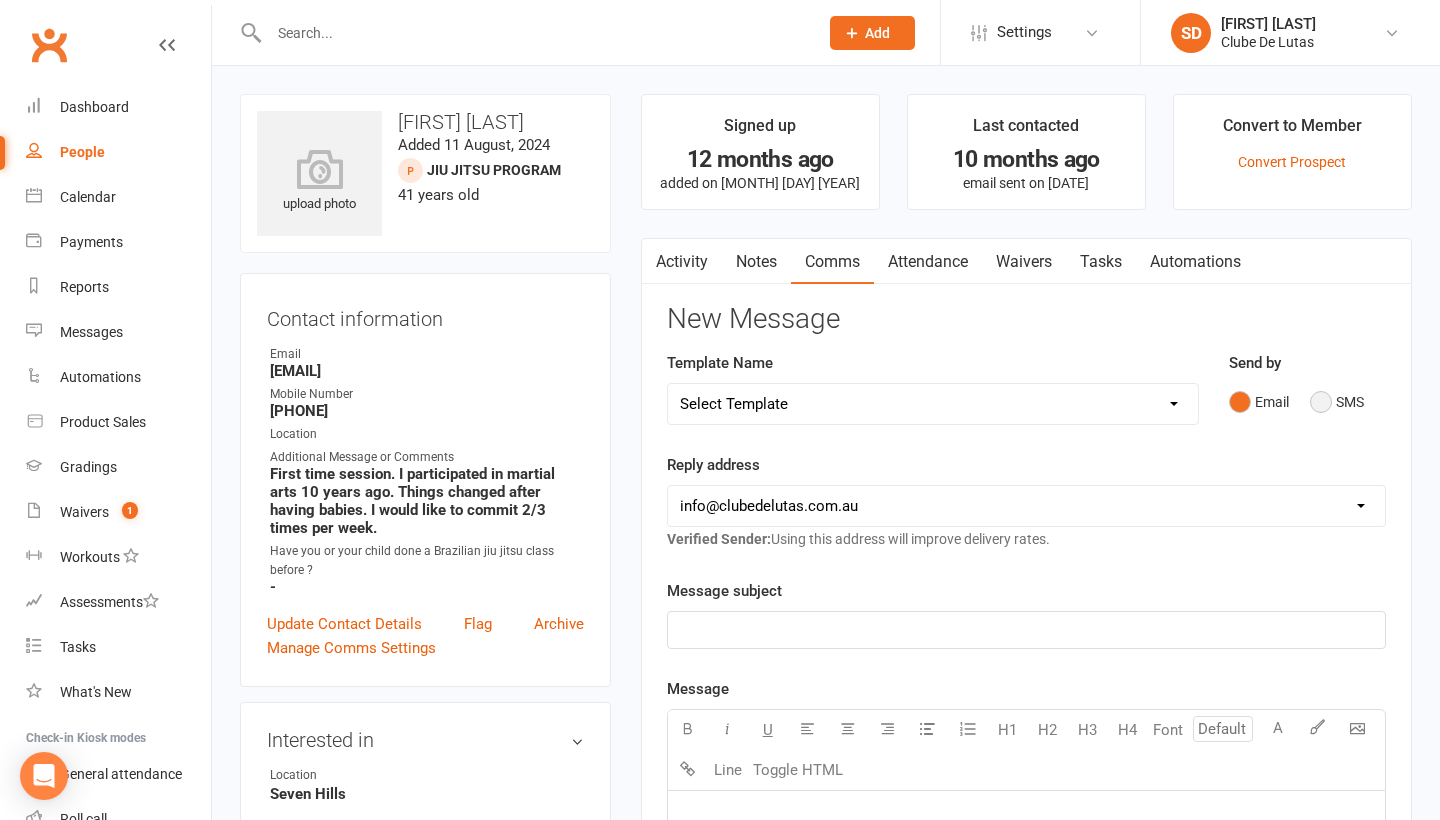 click on "SMS" at bounding box center (1337, 402) 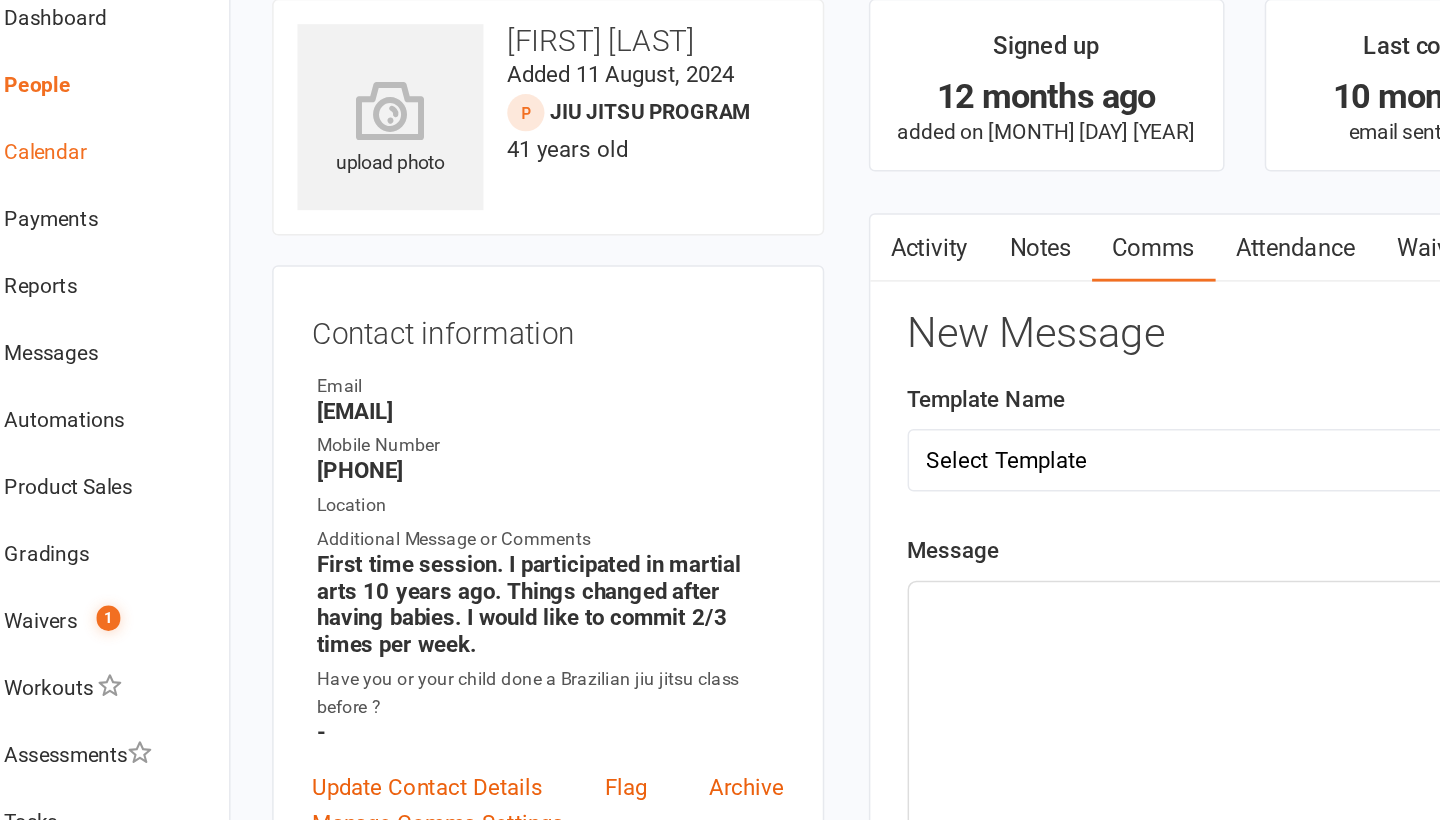scroll, scrollTop: 30, scrollLeft: 0, axis: vertical 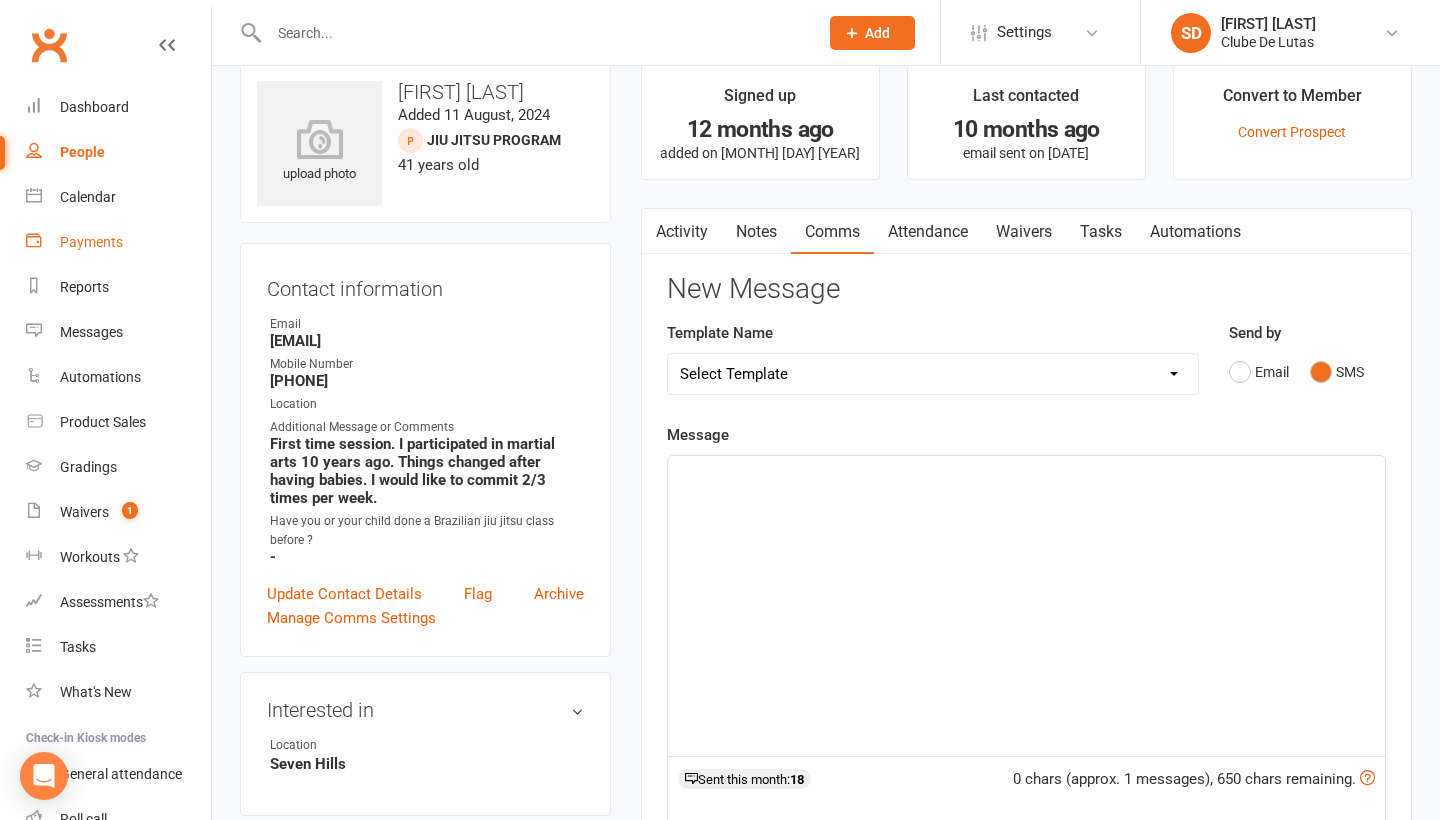 click on "Payments" at bounding box center (91, 242) 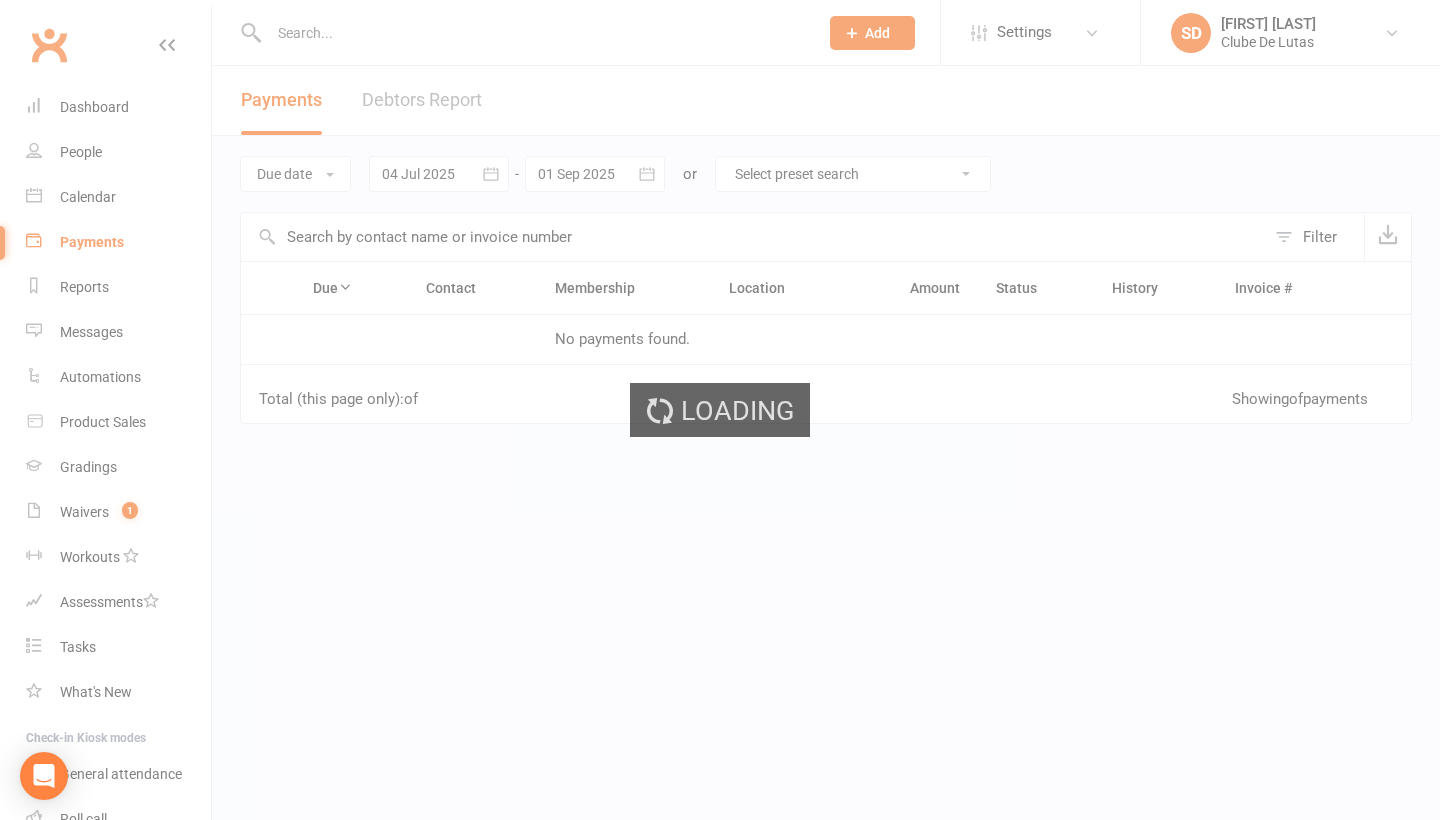 scroll, scrollTop: 0, scrollLeft: 0, axis: both 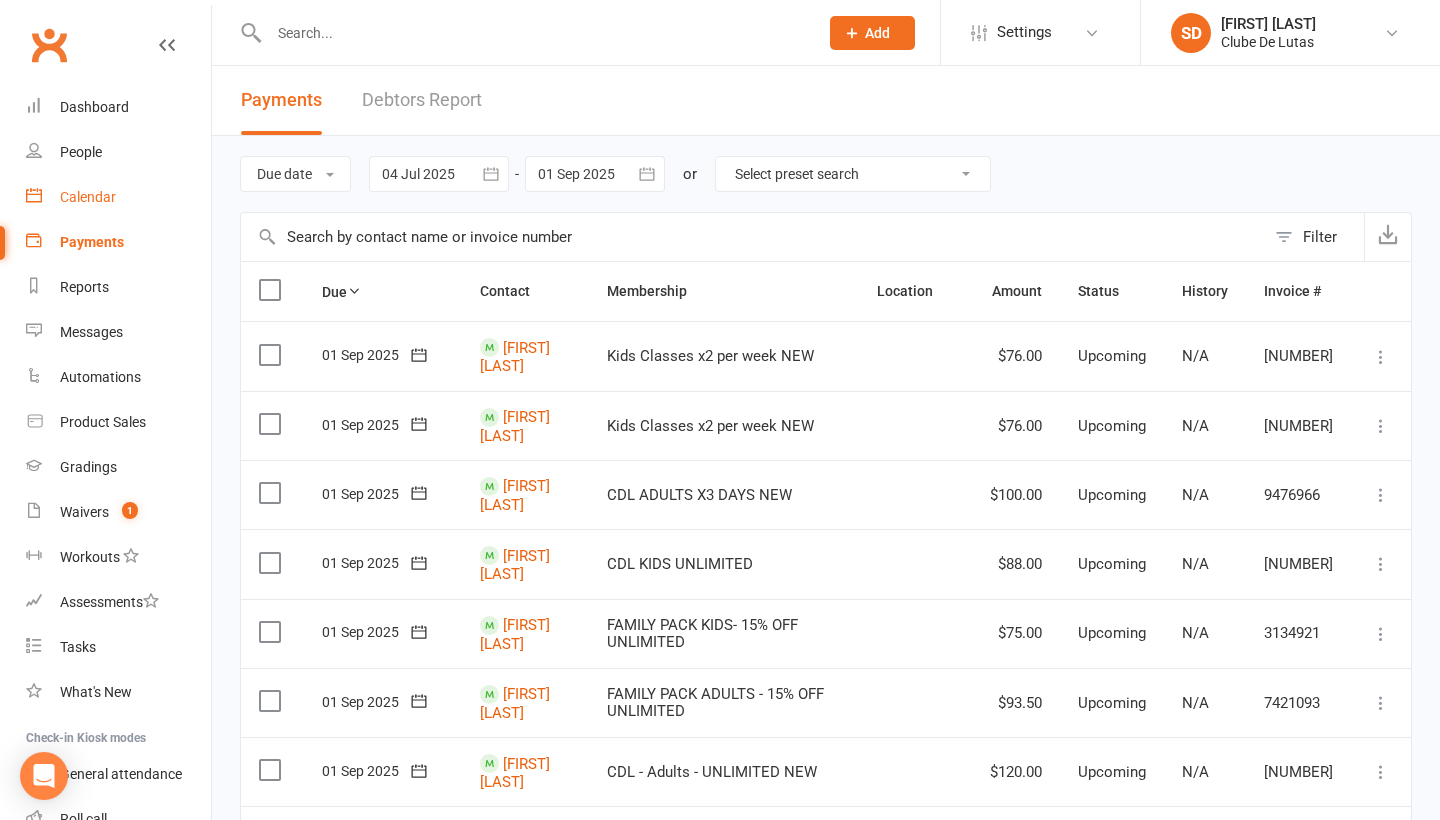 click on "Calendar" at bounding box center (88, 197) 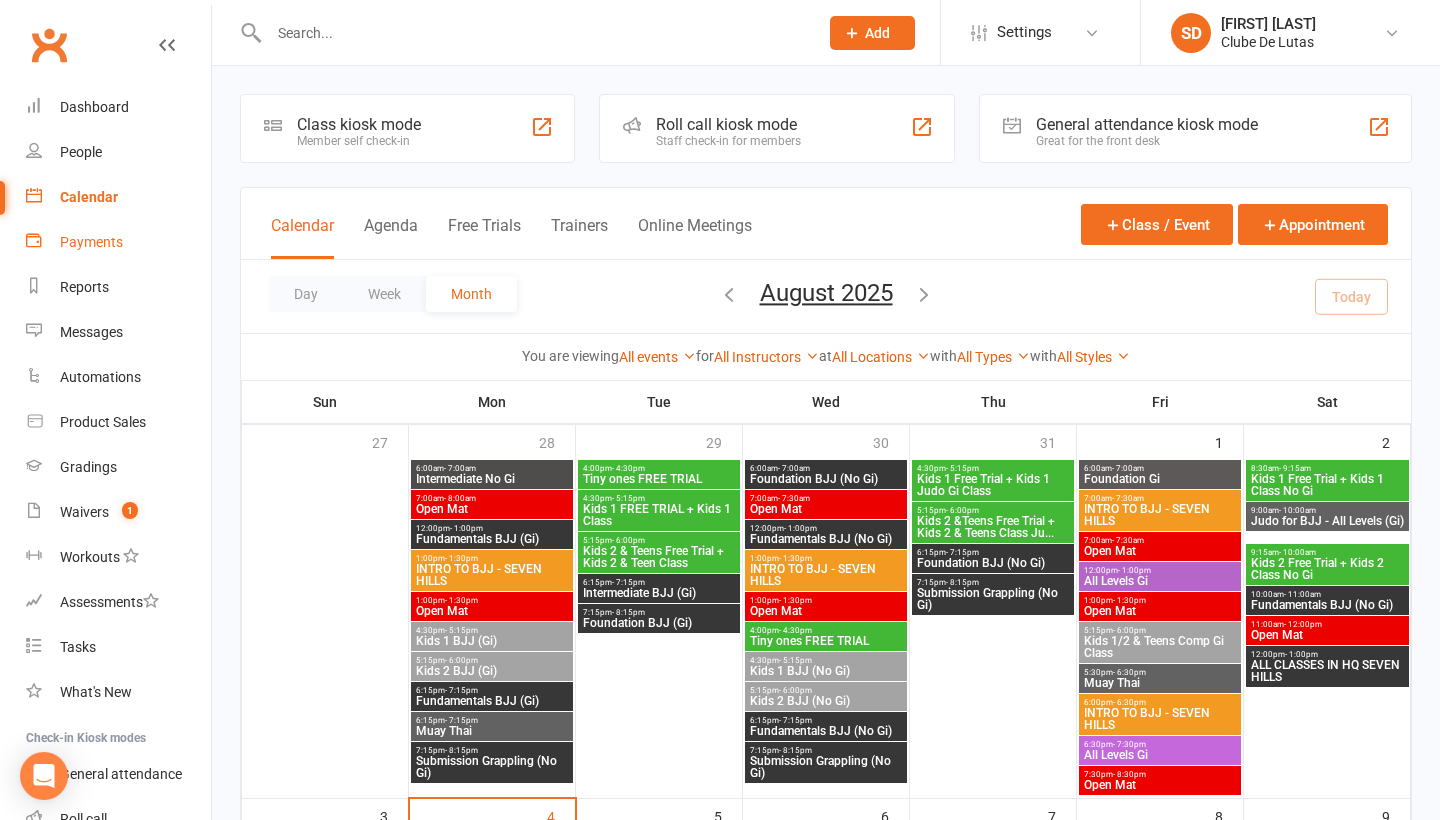 scroll, scrollTop: 0, scrollLeft: 0, axis: both 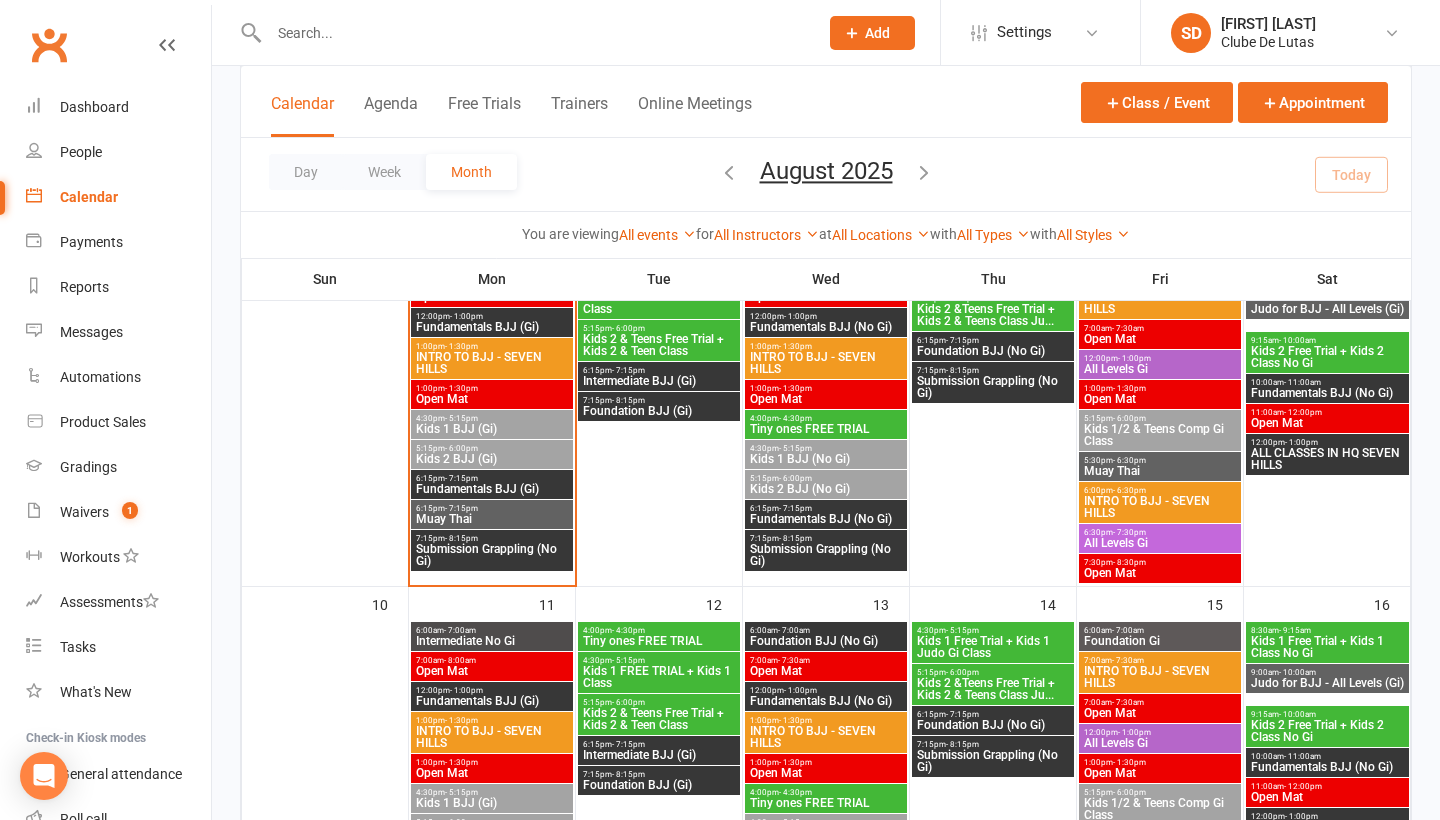 click on "INTRO TO BJJ - SEVEN HILLS" at bounding box center (1160, 507) 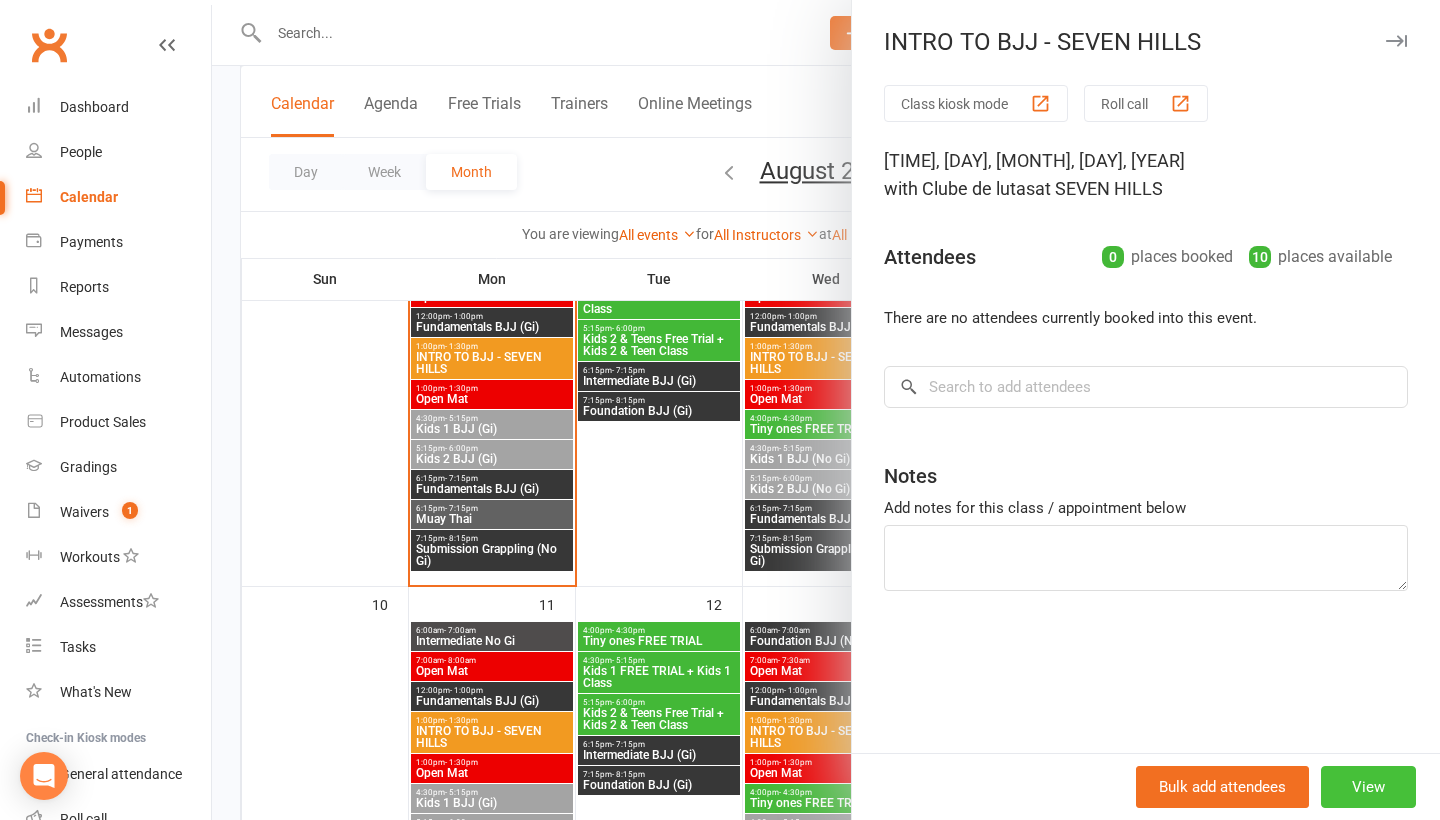click on "View" at bounding box center (1368, 787) 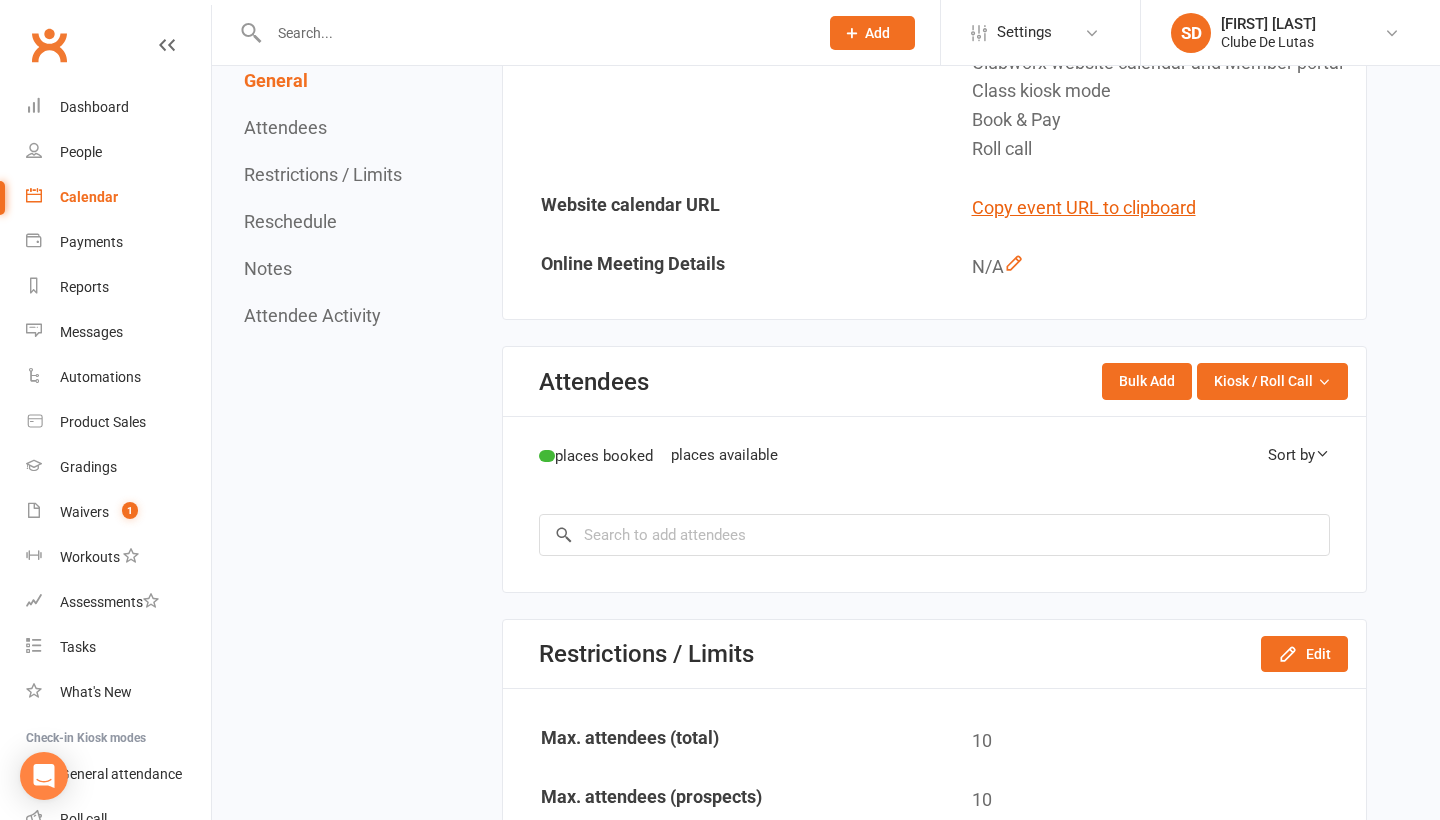 scroll, scrollTop: 0, scrollLeft: 0, axis: both 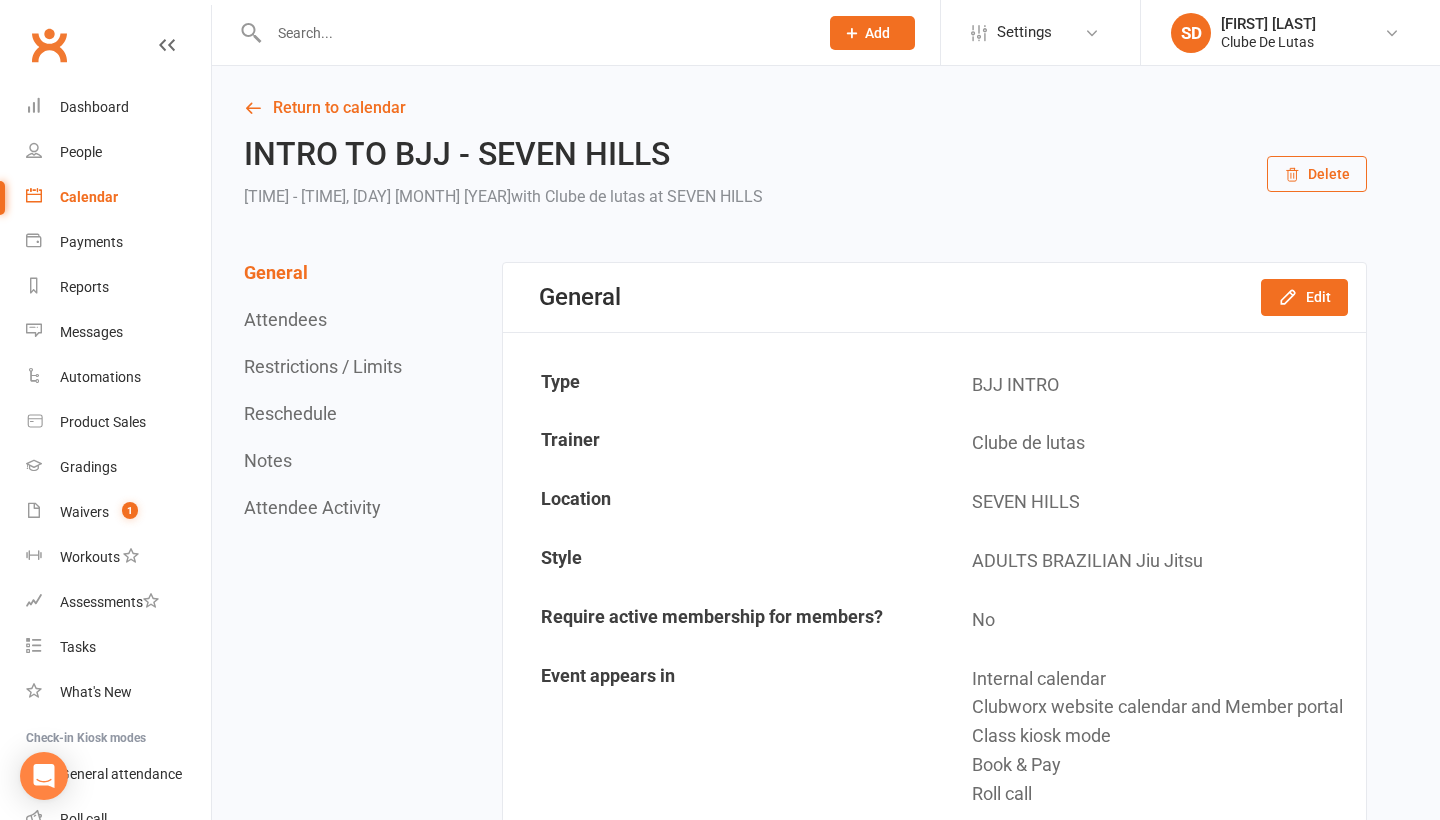 click at bounding box center [533, 33] 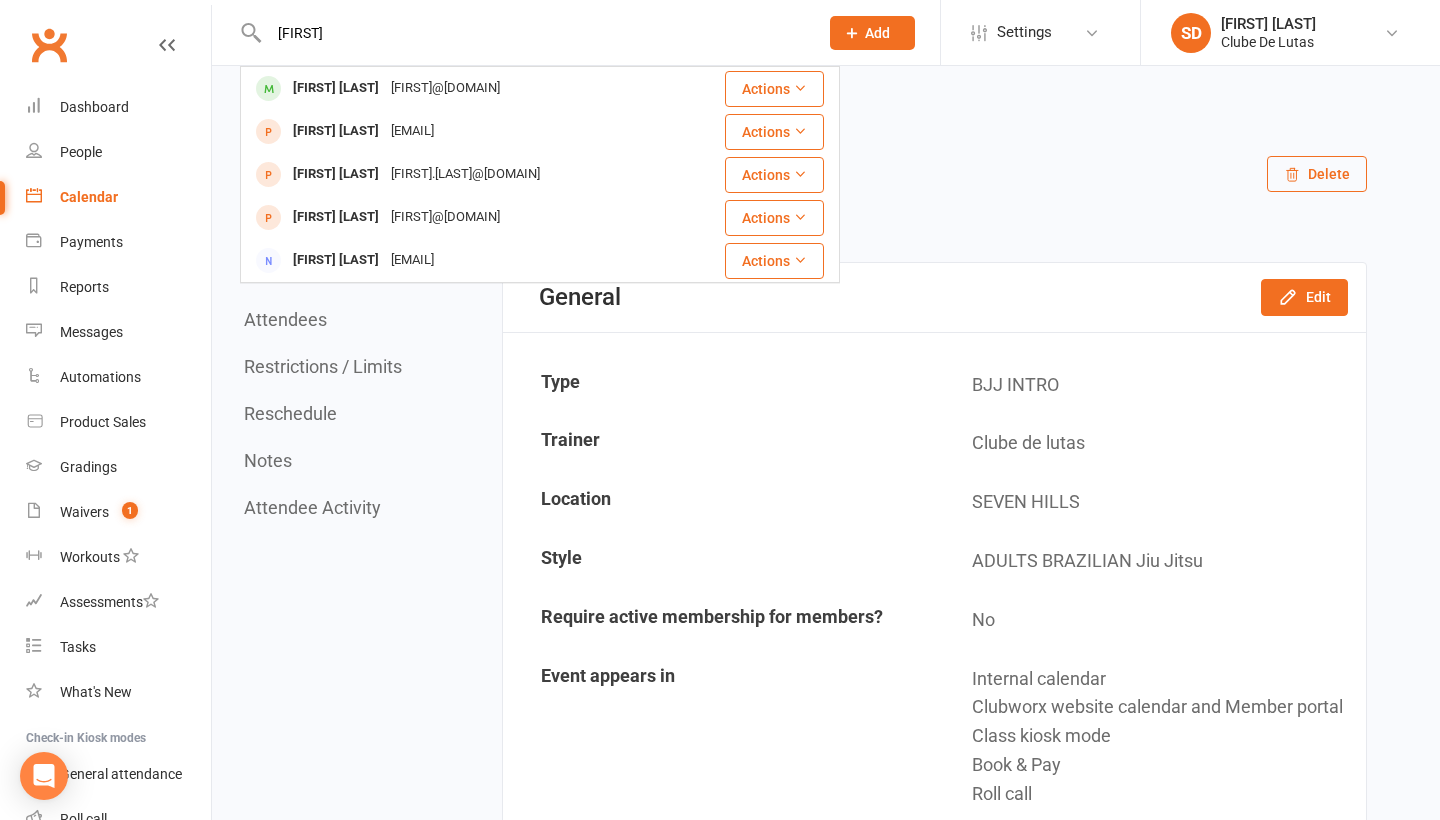 click on "Nags" at bounding box center (533, 33) 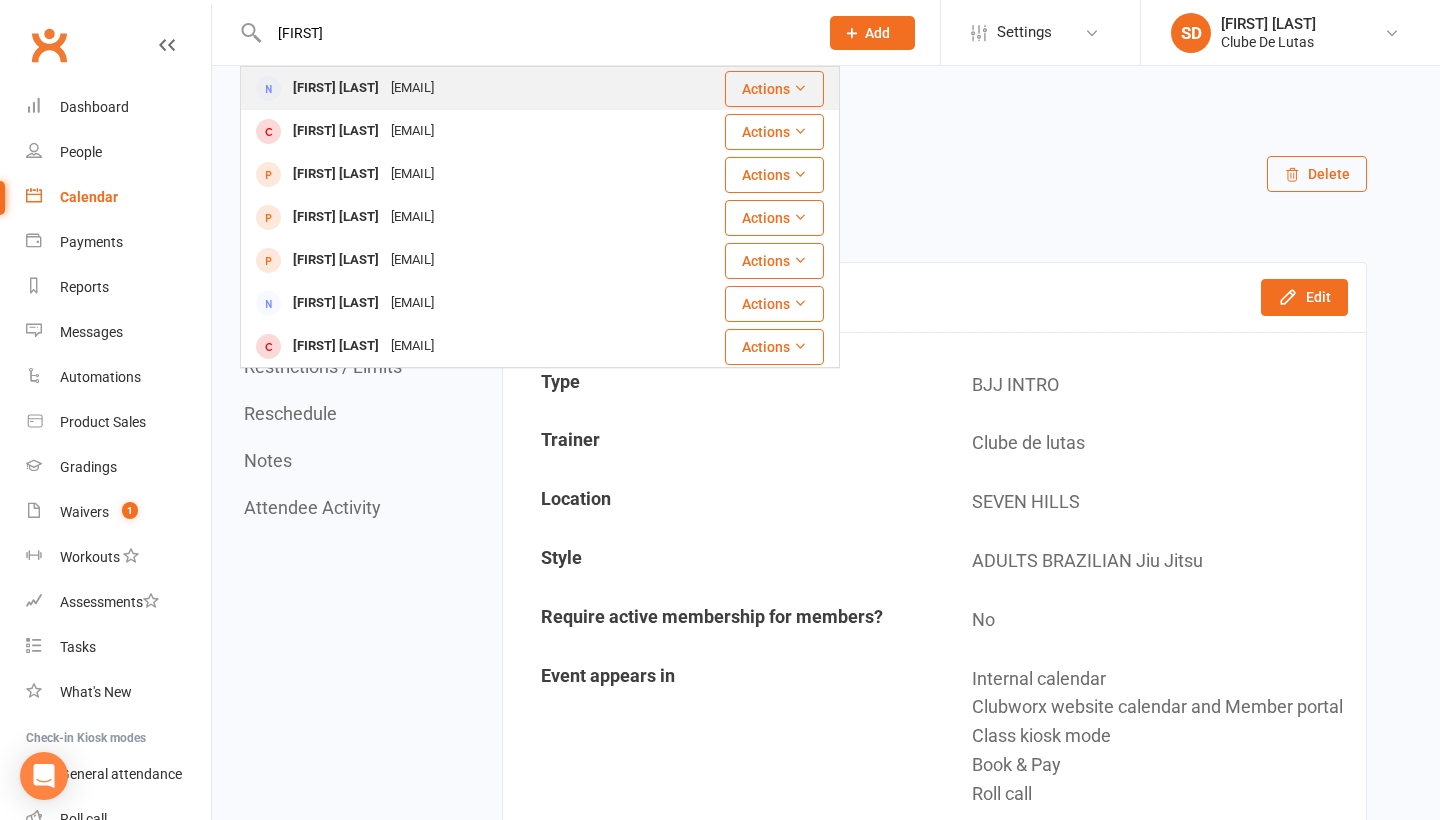 type on "Narges" 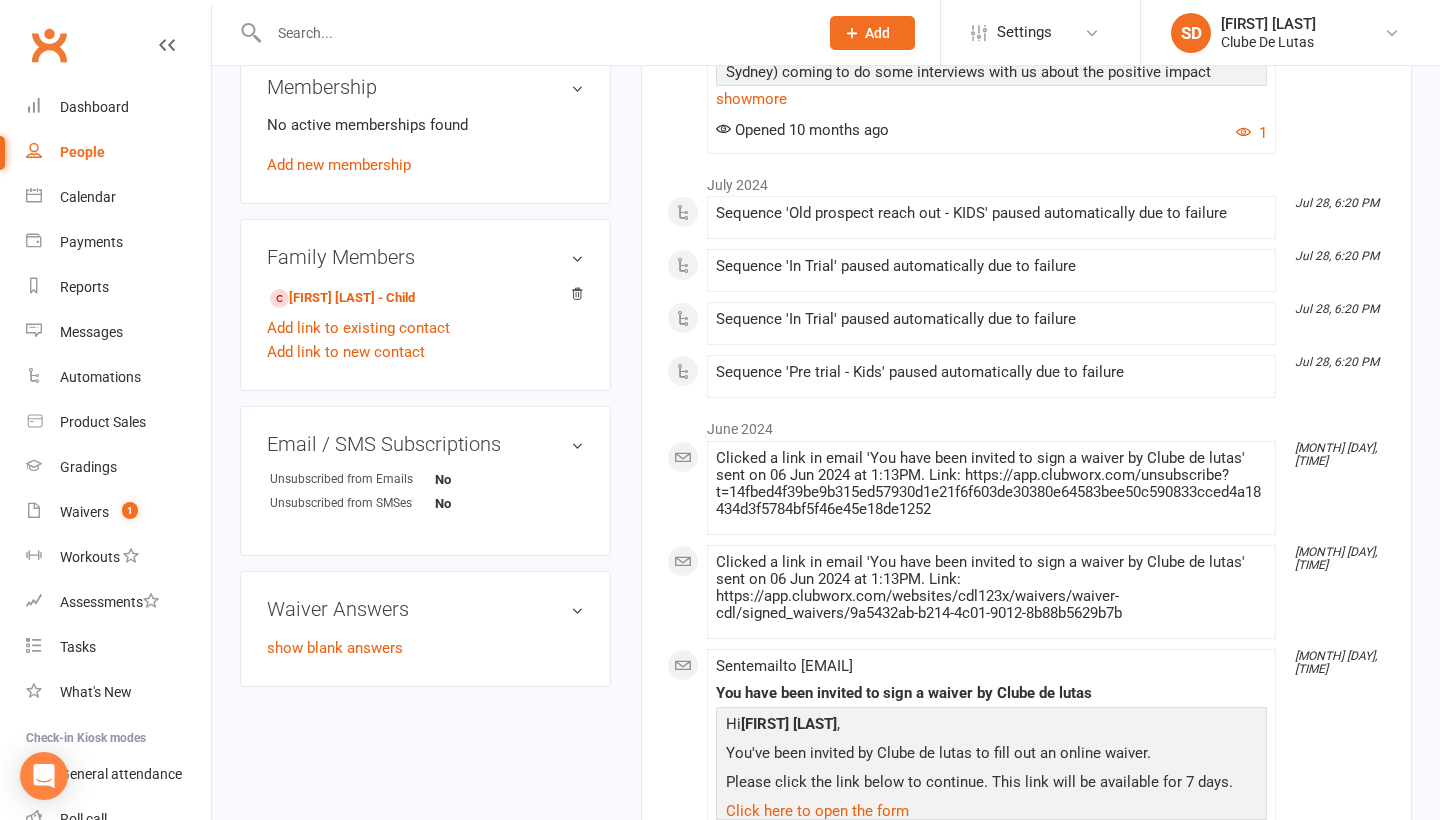 scroll, scrollTop: 826, scrollLeft: 0, axis: vertical 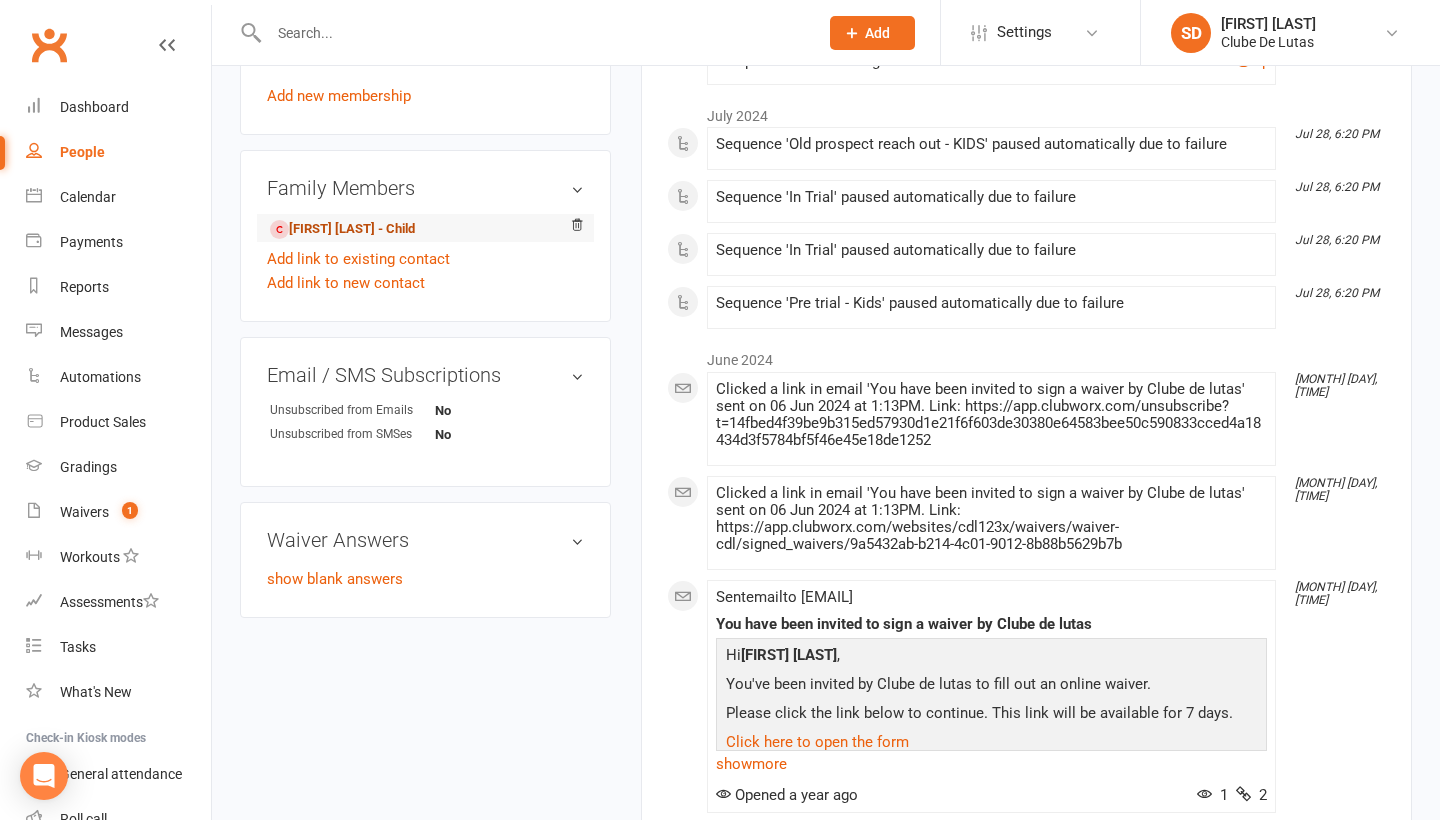 click on "Sufyaan Naziry - Child" at bounding box center [342, 229] 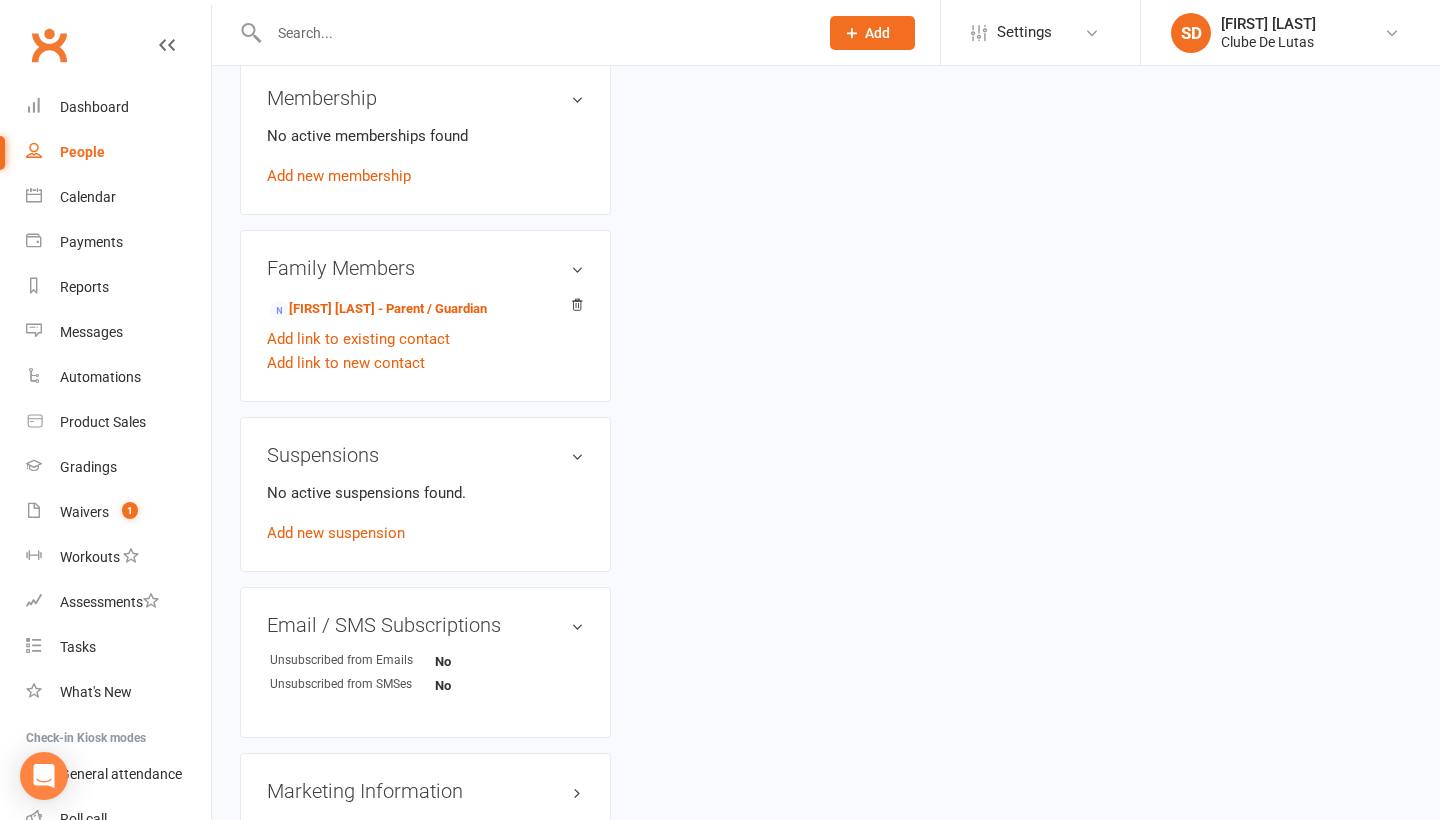 scroll, scrollTop: 0, scrollLeft: 0, axis: both 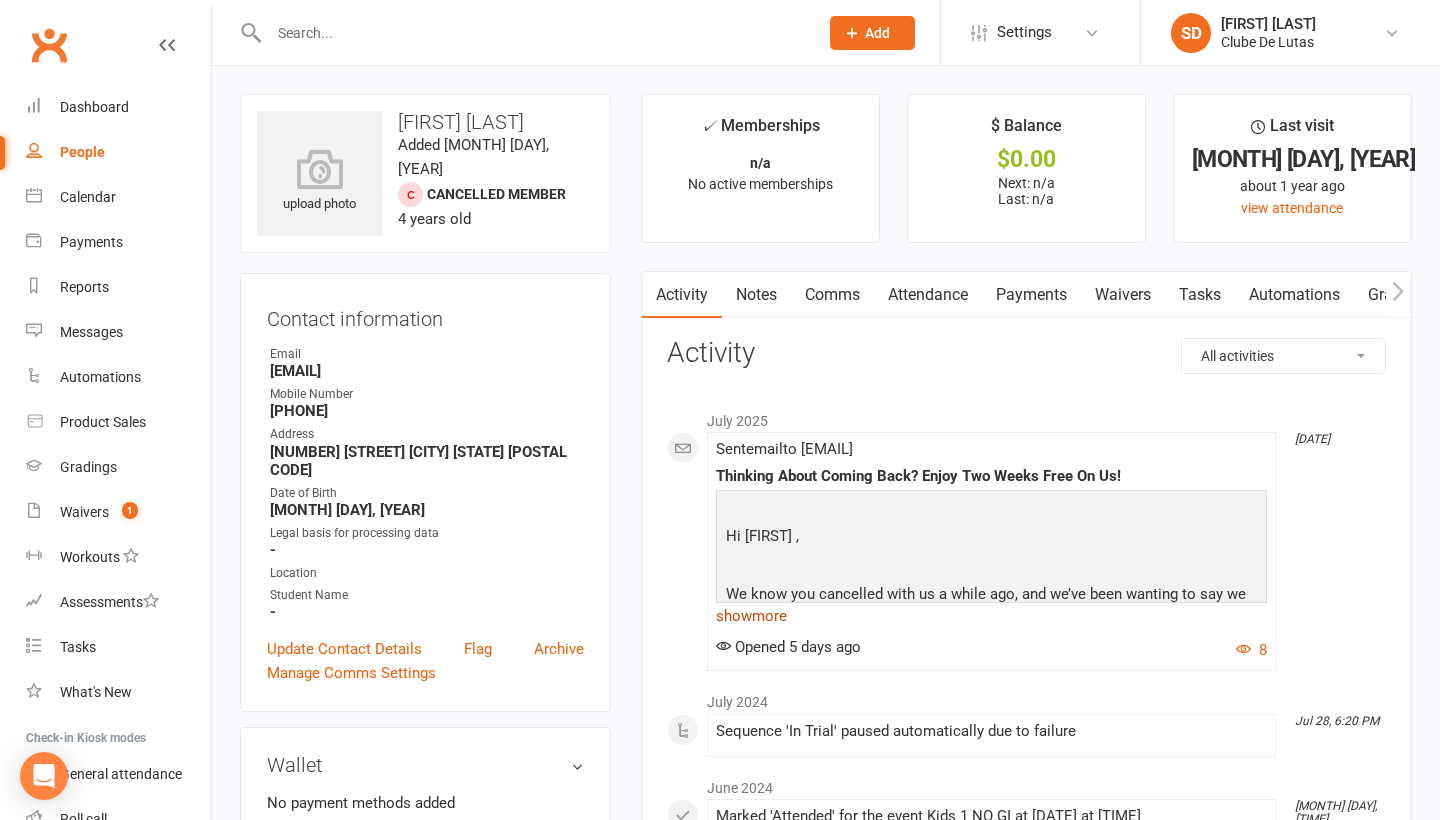 click on "show  more" at bounding box center [991, 616] 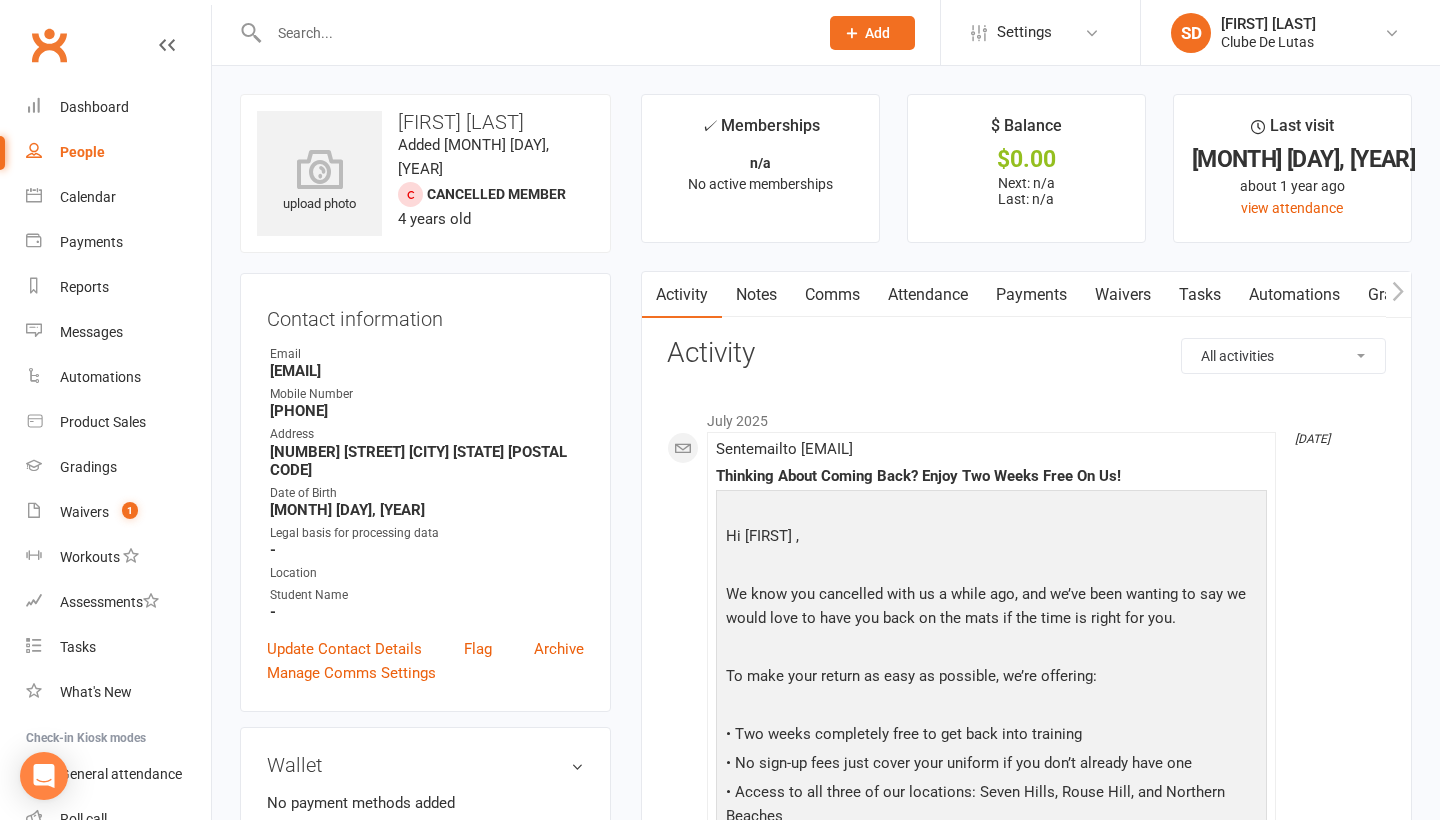 scroll, scrollTop: 0, scrollLeft: 0, axis: both 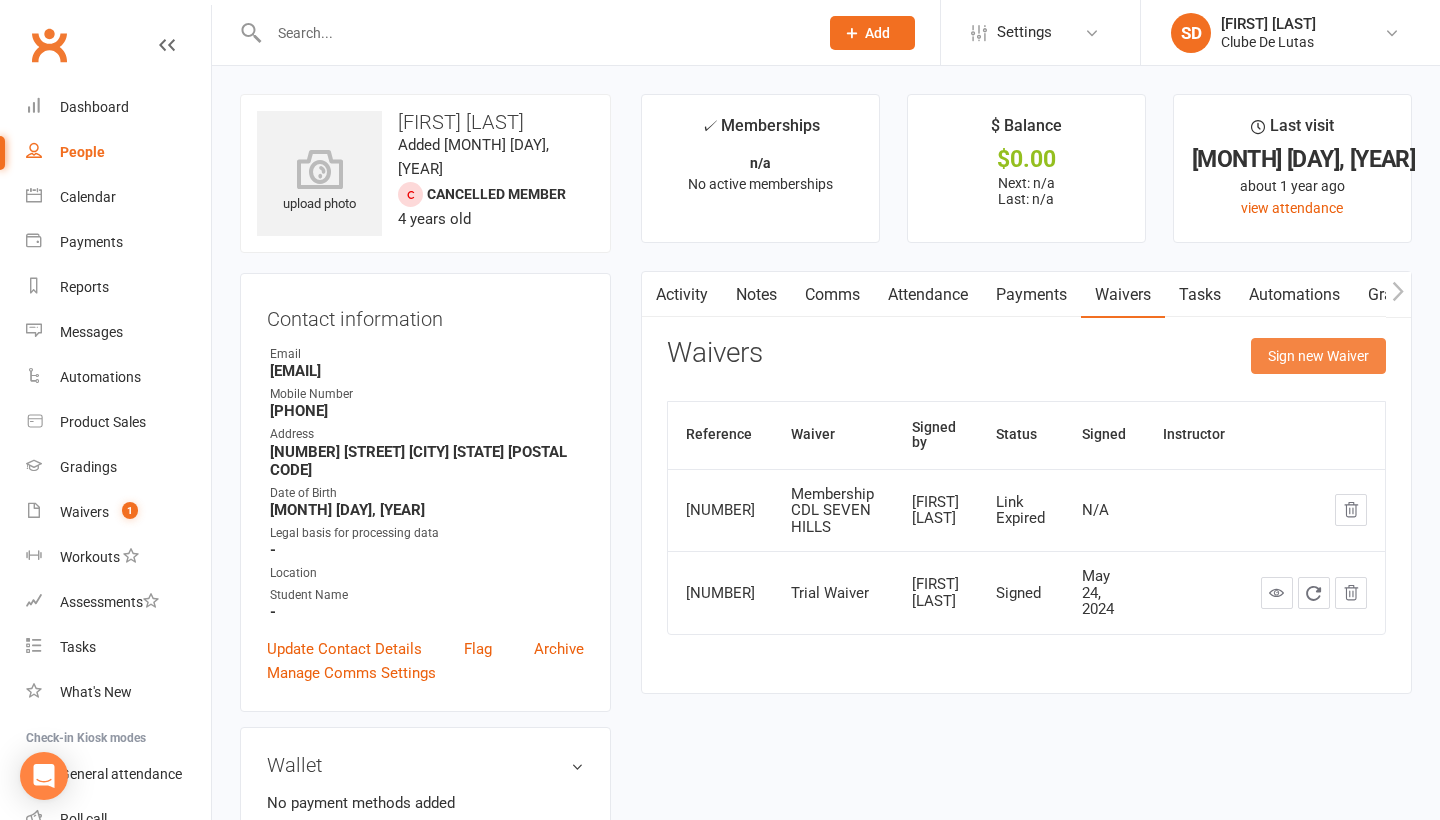 click on "Sign new Waiver" at bounding box center (1318, 356) 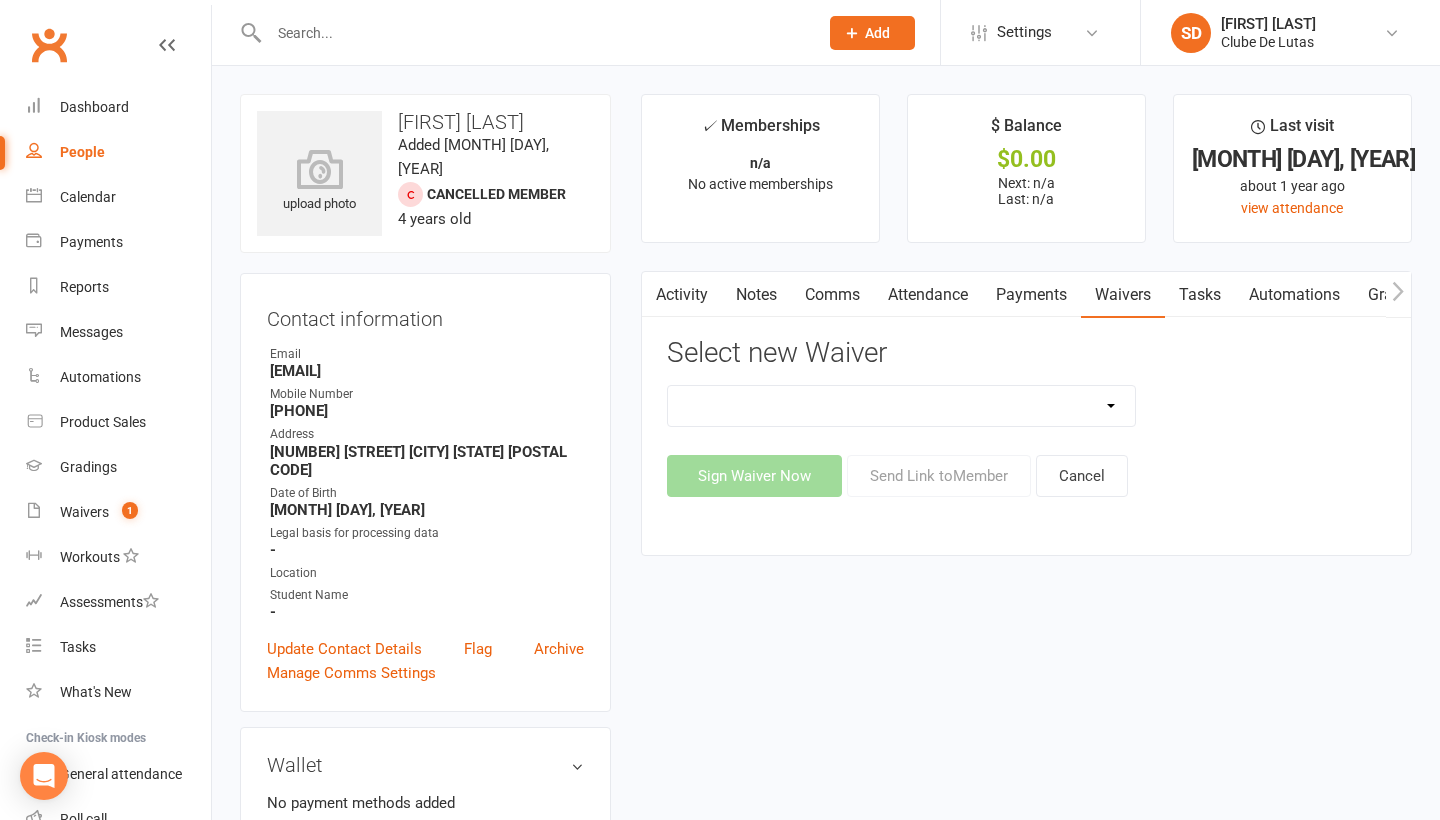 select on "7489" 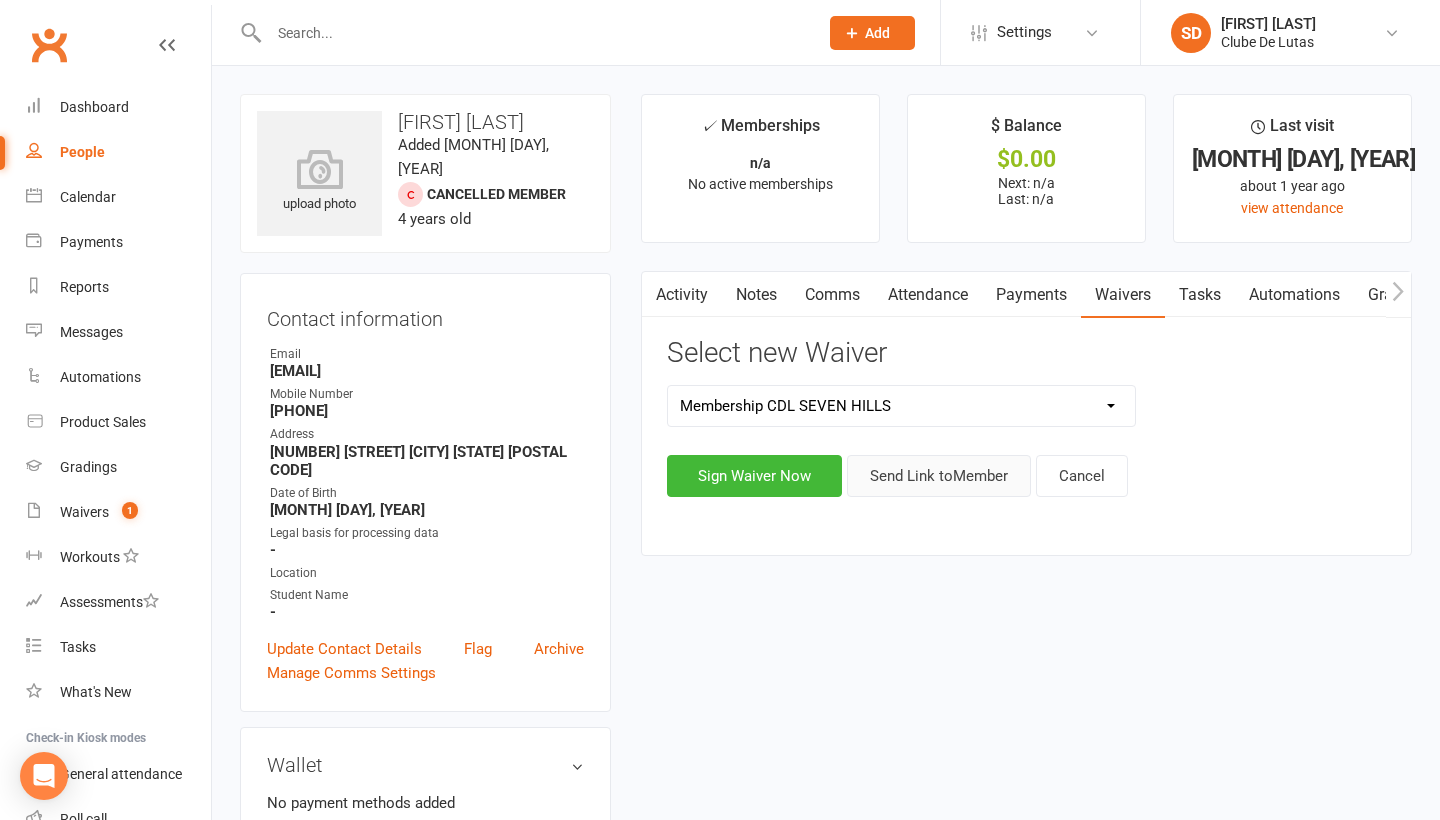 click on "Send Link to  Member" at bounding box center [939, 476] 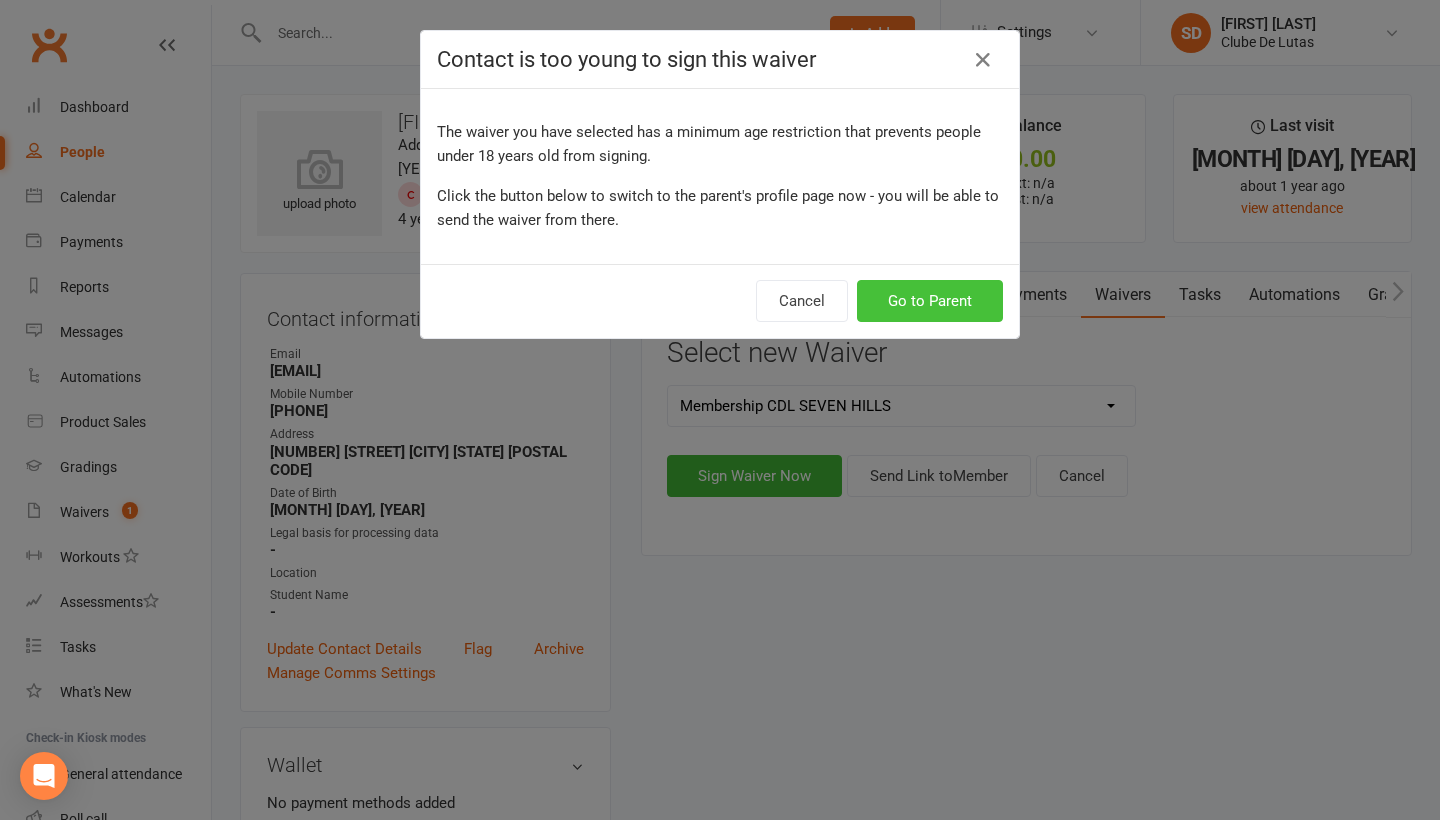 click on "Go to Parent" at bounding box center (930, 301) 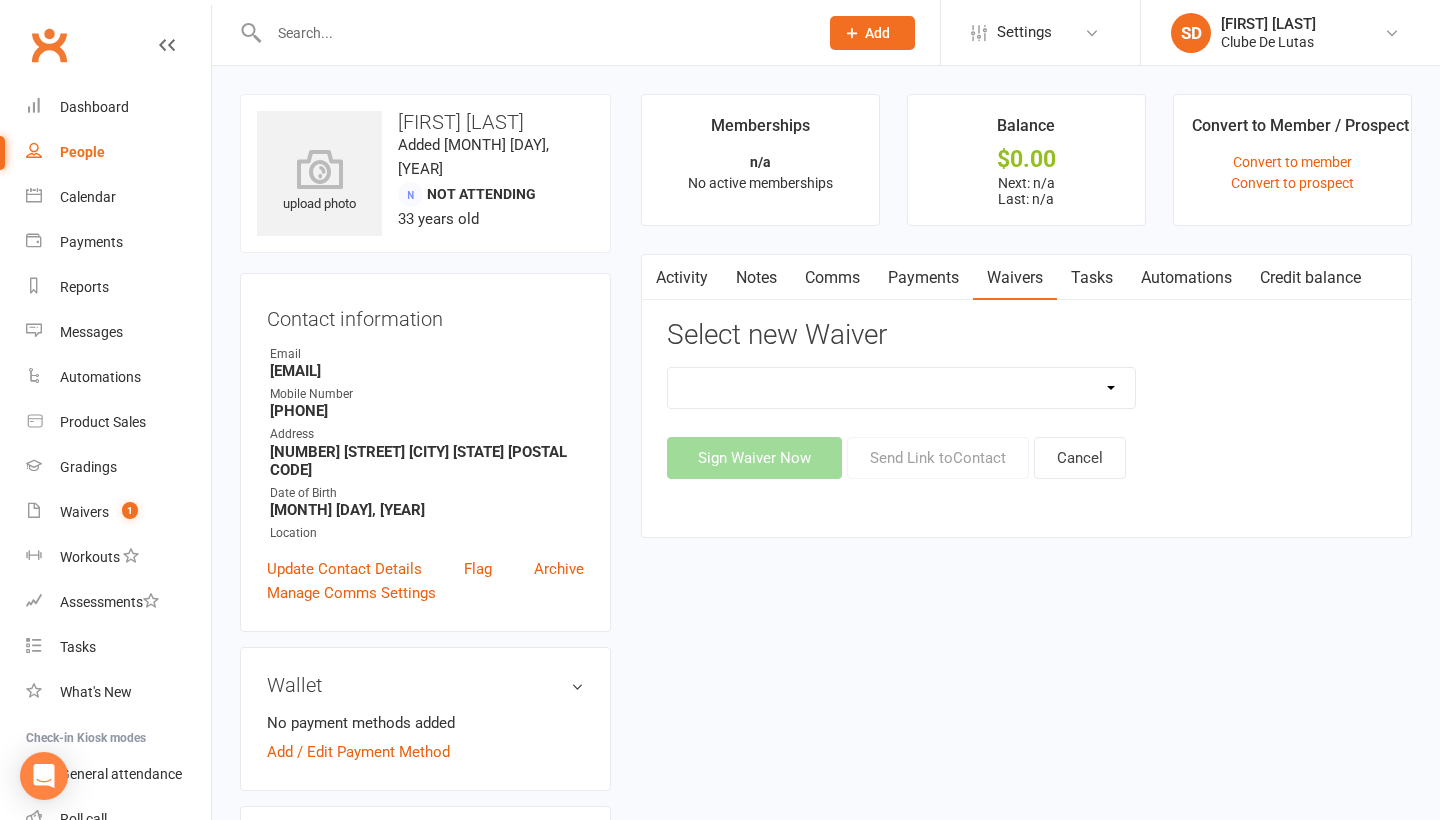 select on "7489" 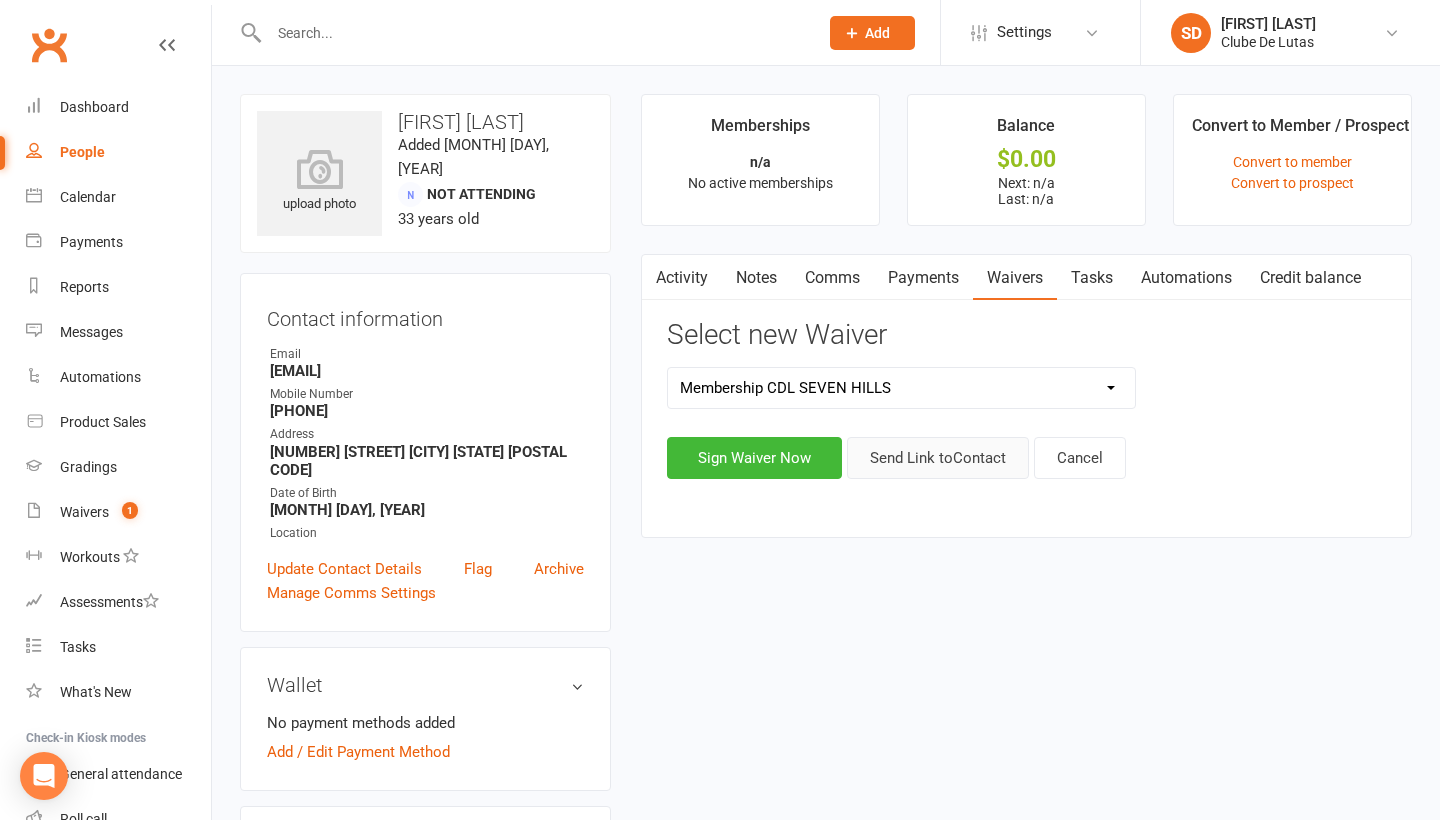 click on "Send Link to  Contact" at bounding box center [938, 458] 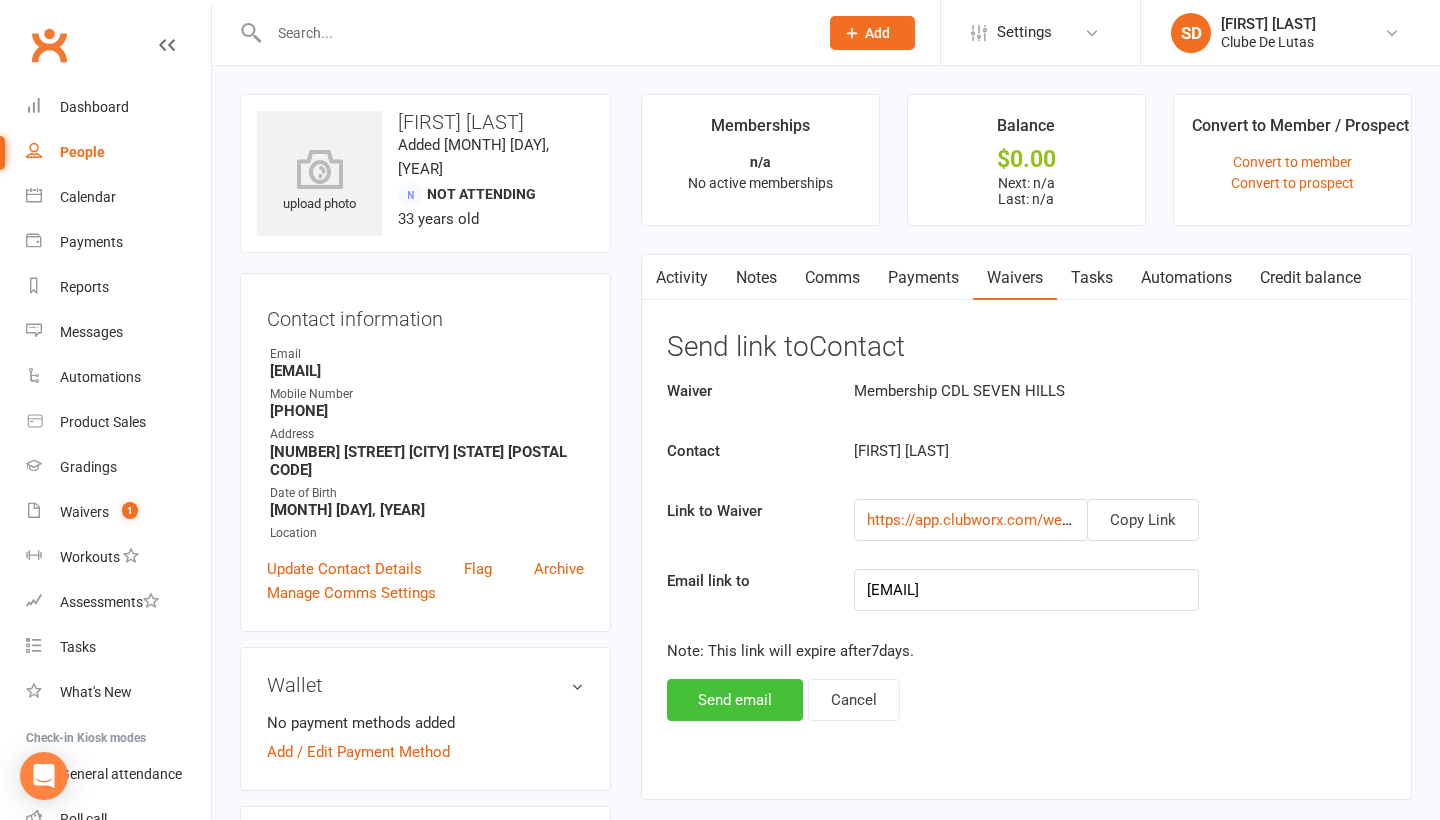 click on "Send email" at bounding box center [735, 700] 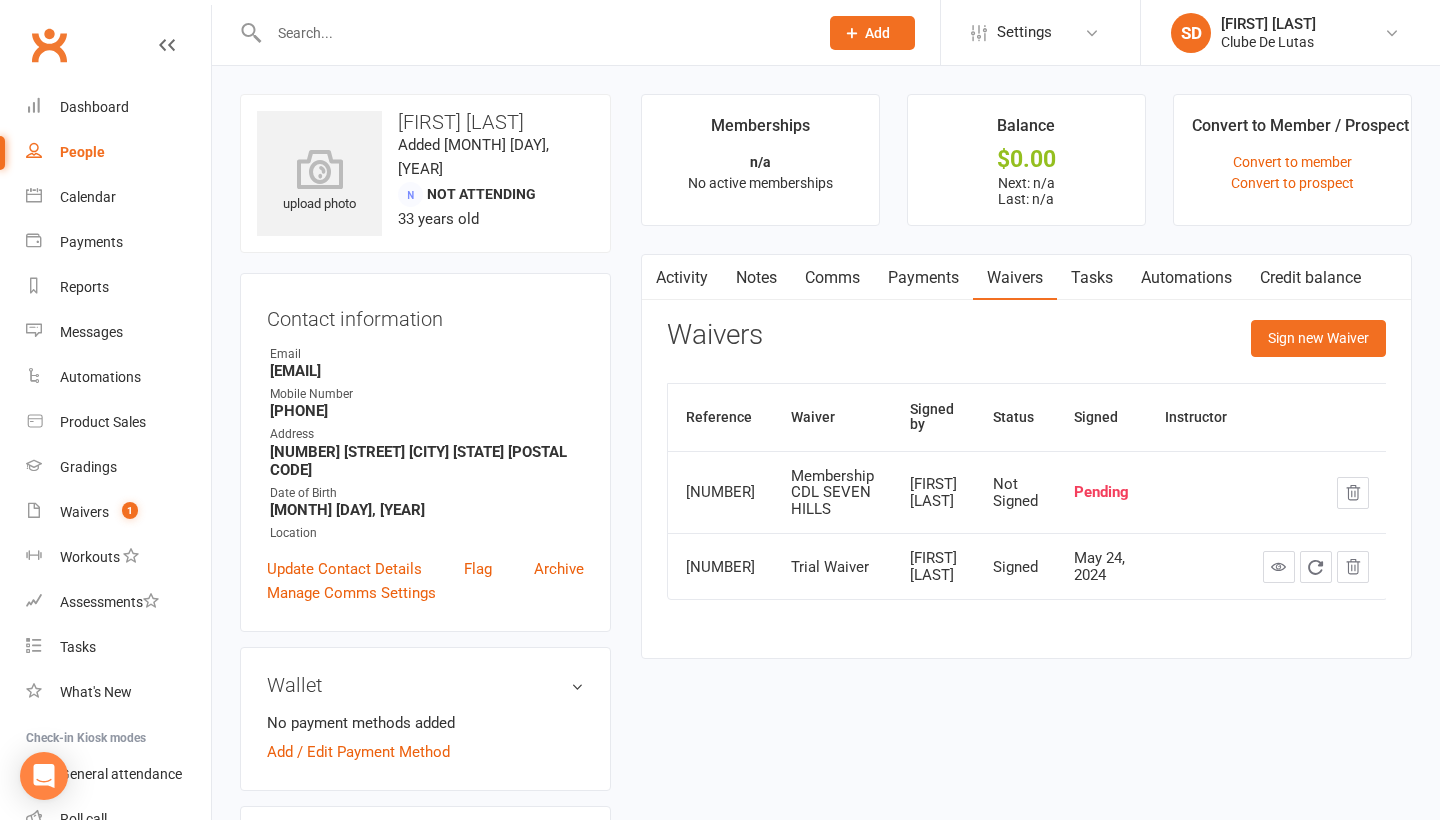 scroll, scrollTop: 0, scrollLeft: 0, axis: both 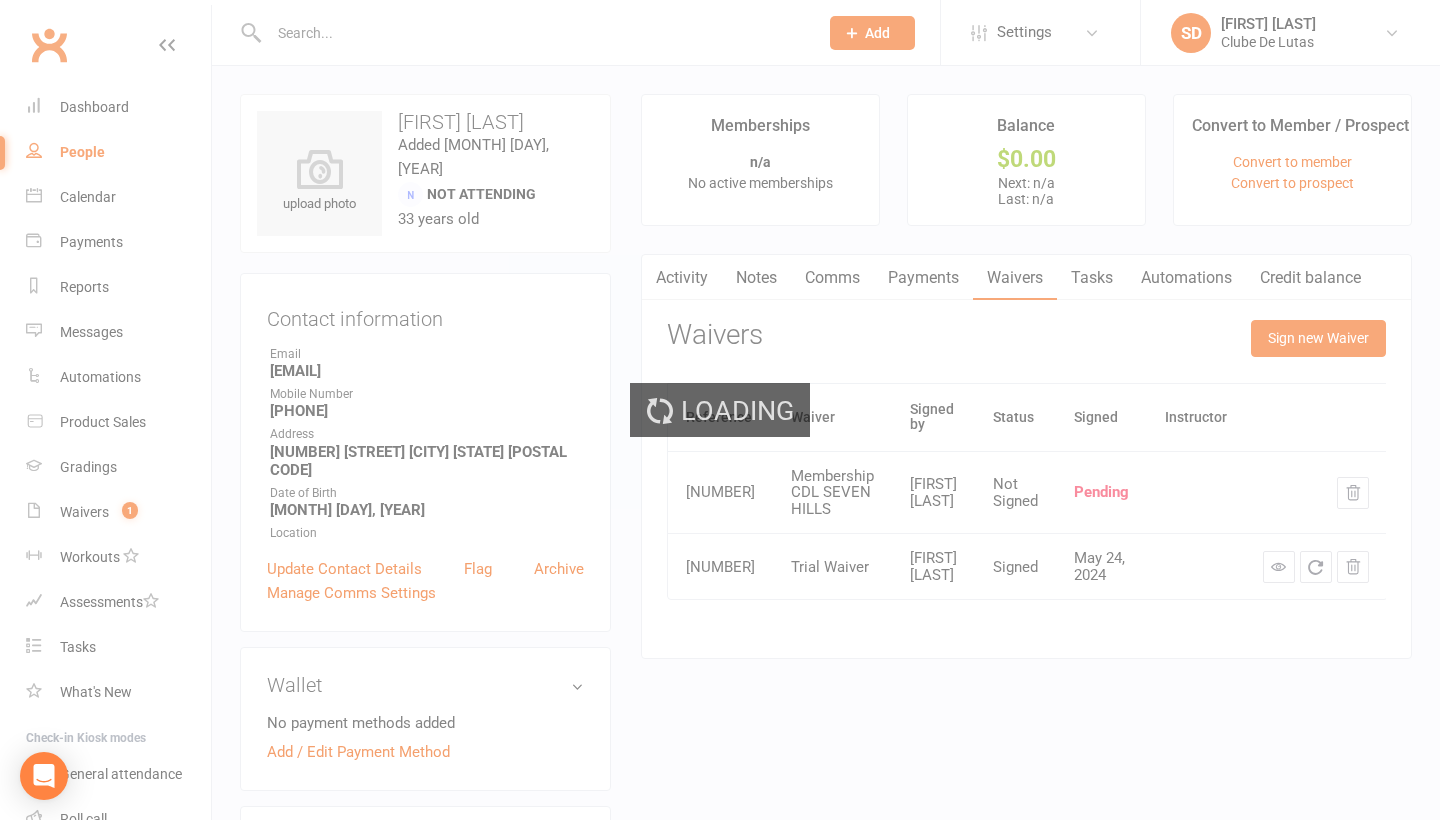 select on "100" 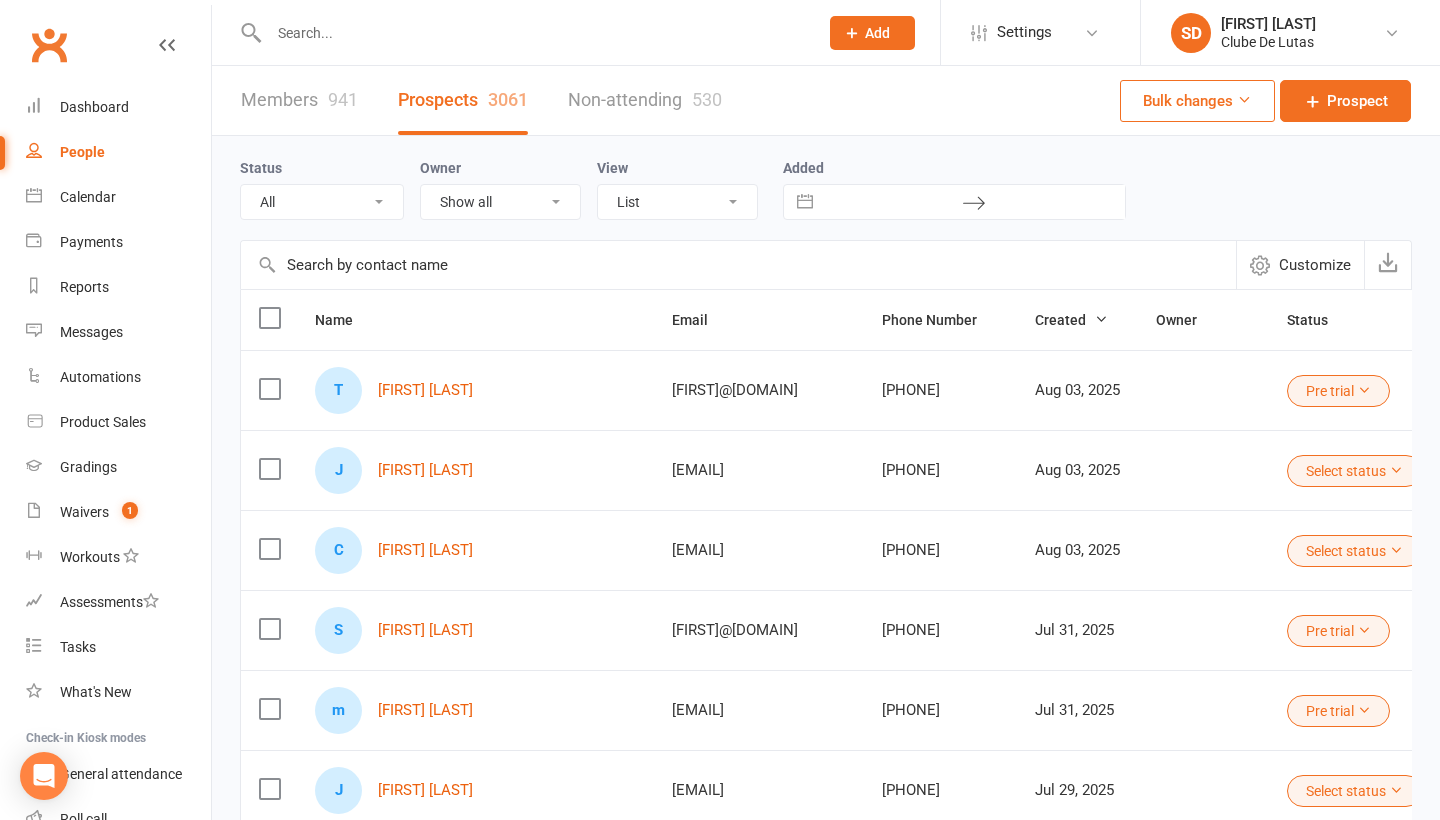 click on "People" at bounding box center (118, 152) 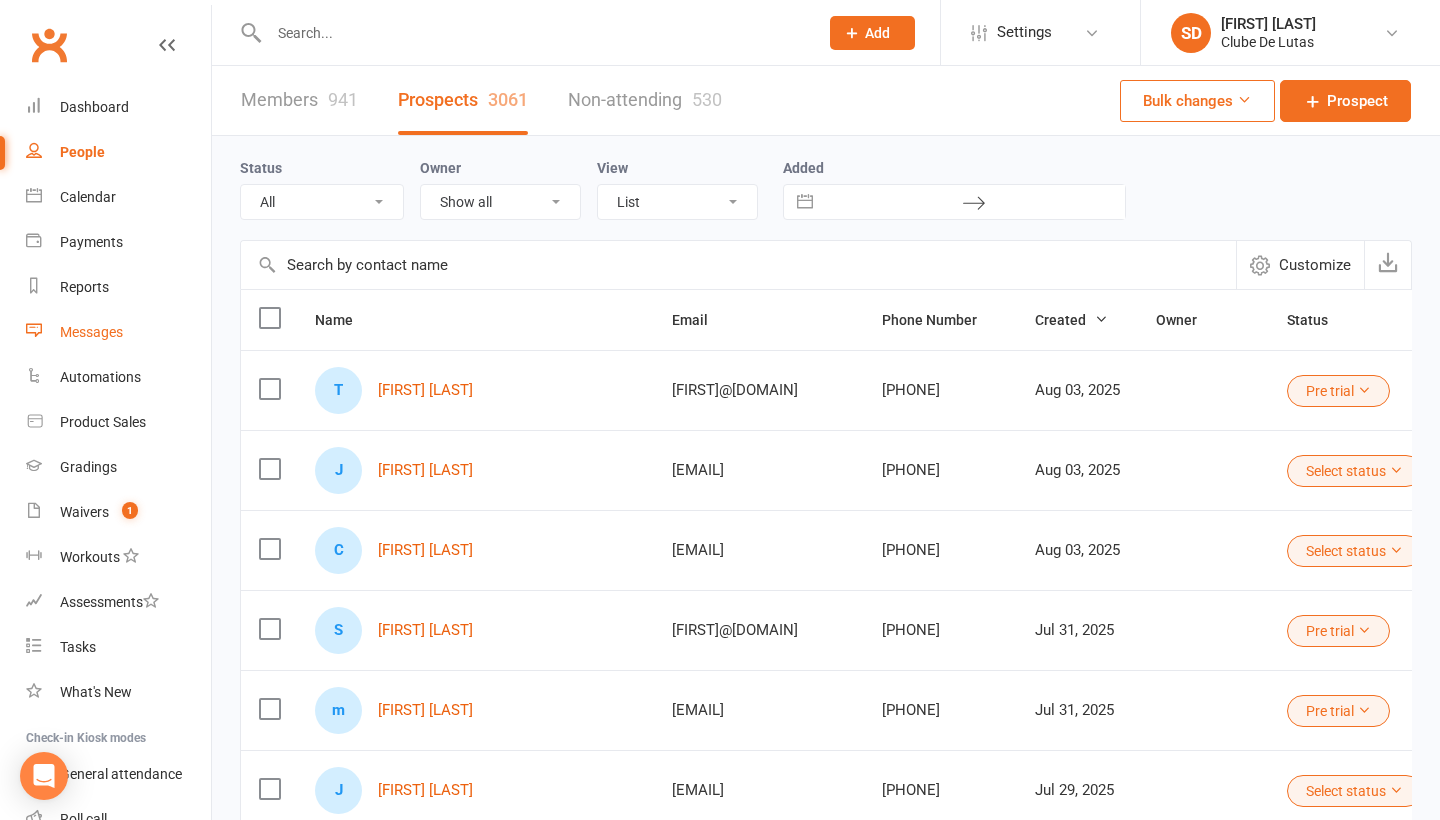 click on "Messages" at bounding box center (91, 332) 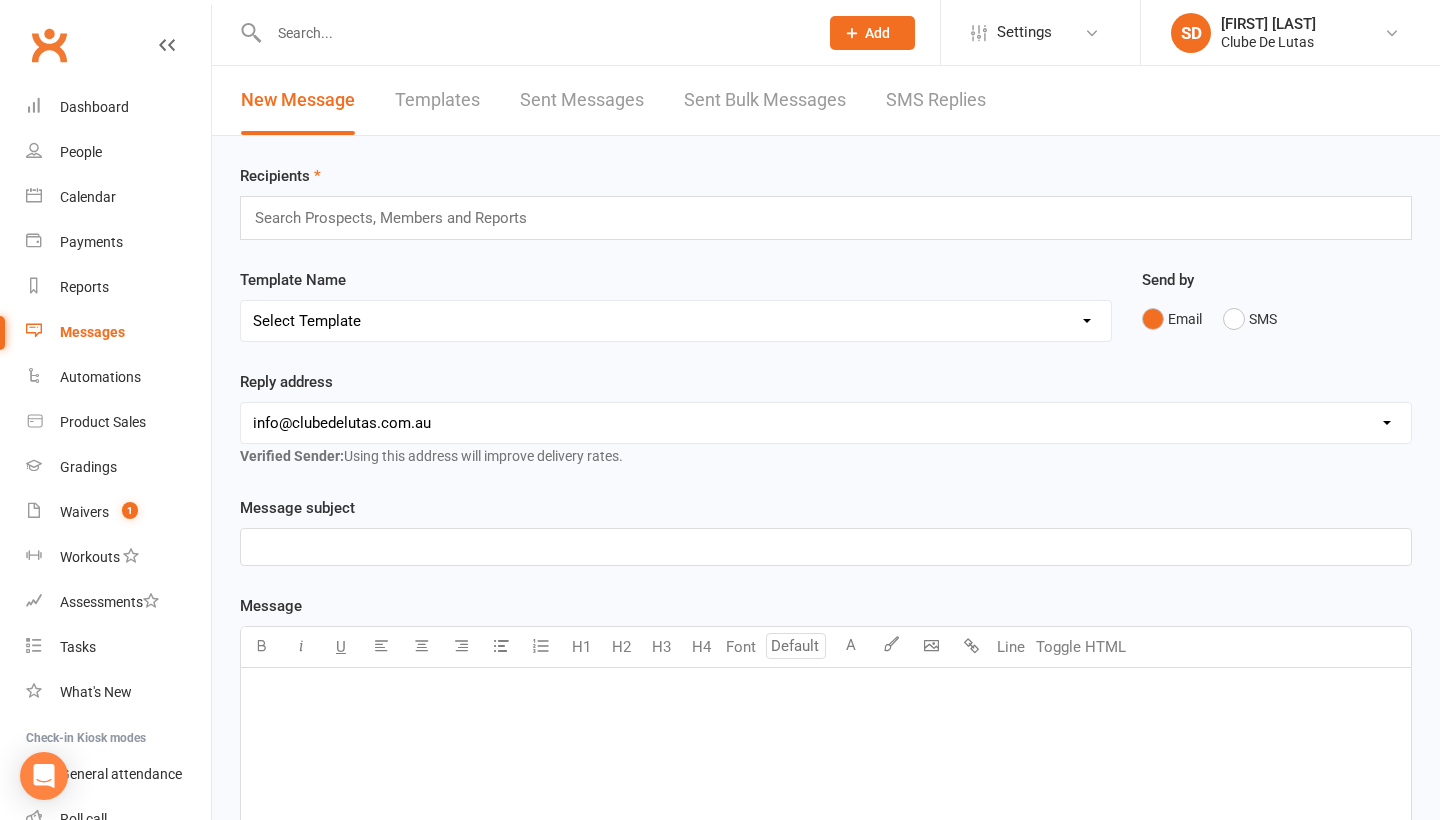 click on "Templates" at bounding box center (437, 100) 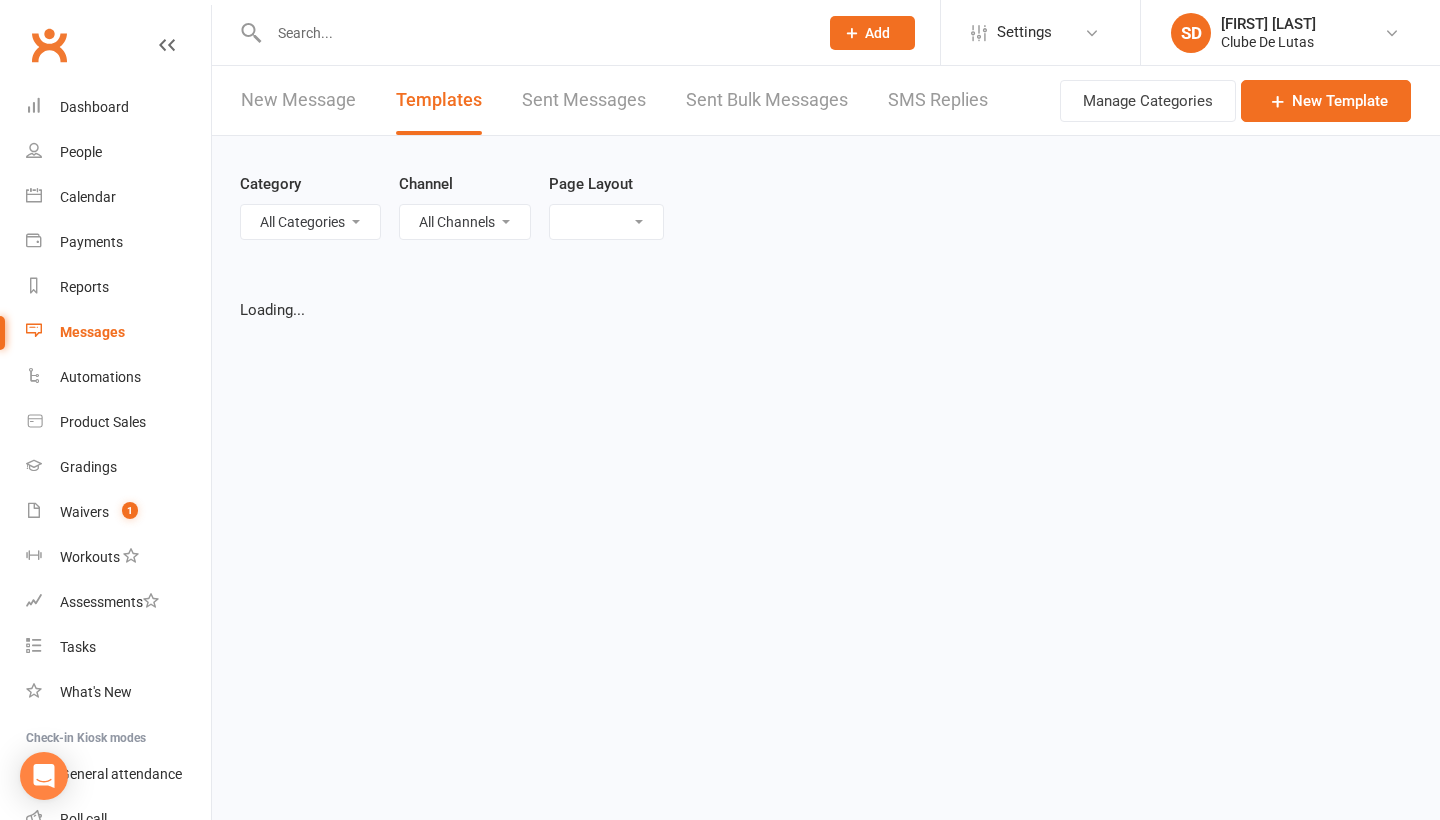 select on "grid" 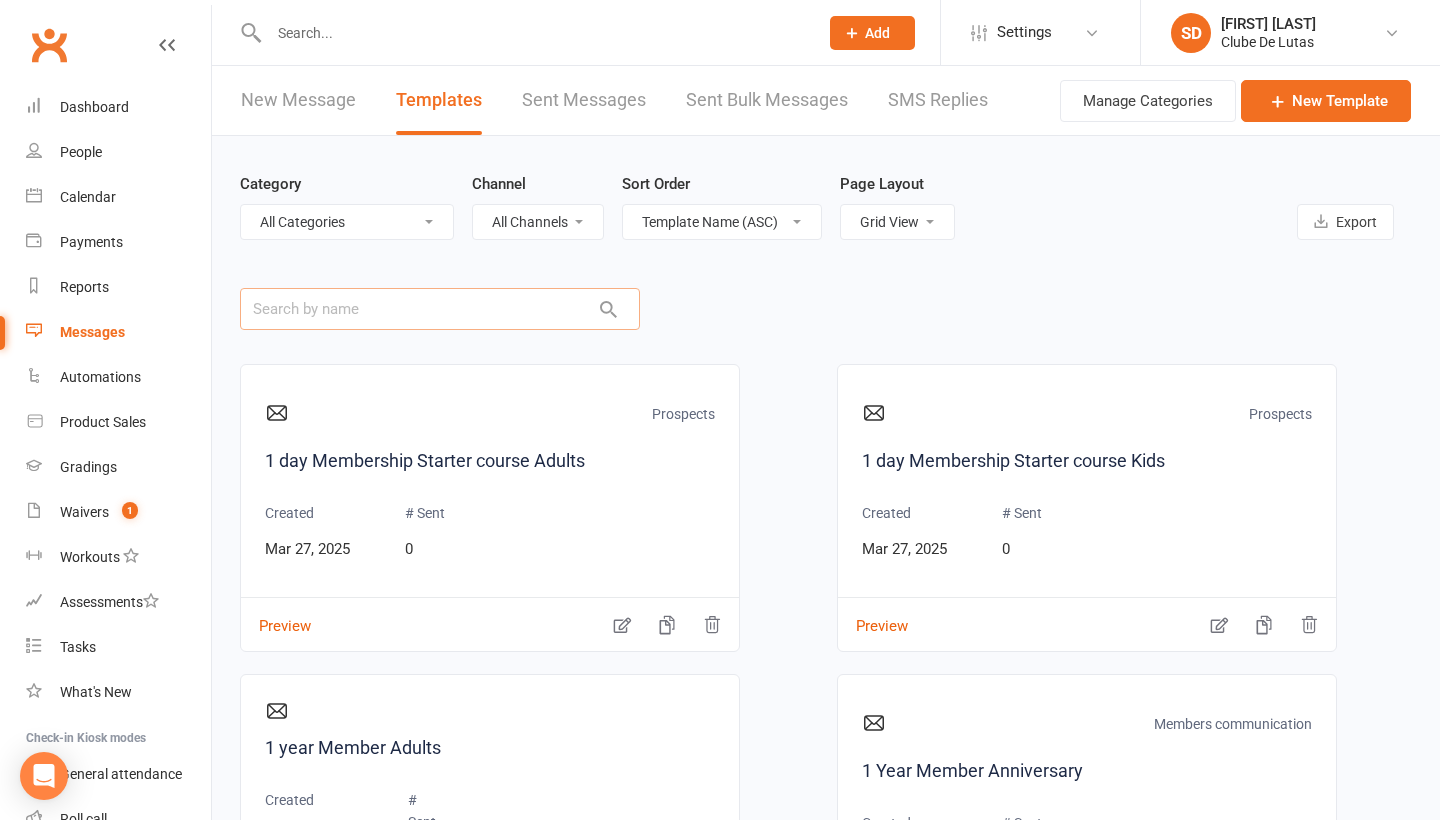 click at bounding box center [440, 309] 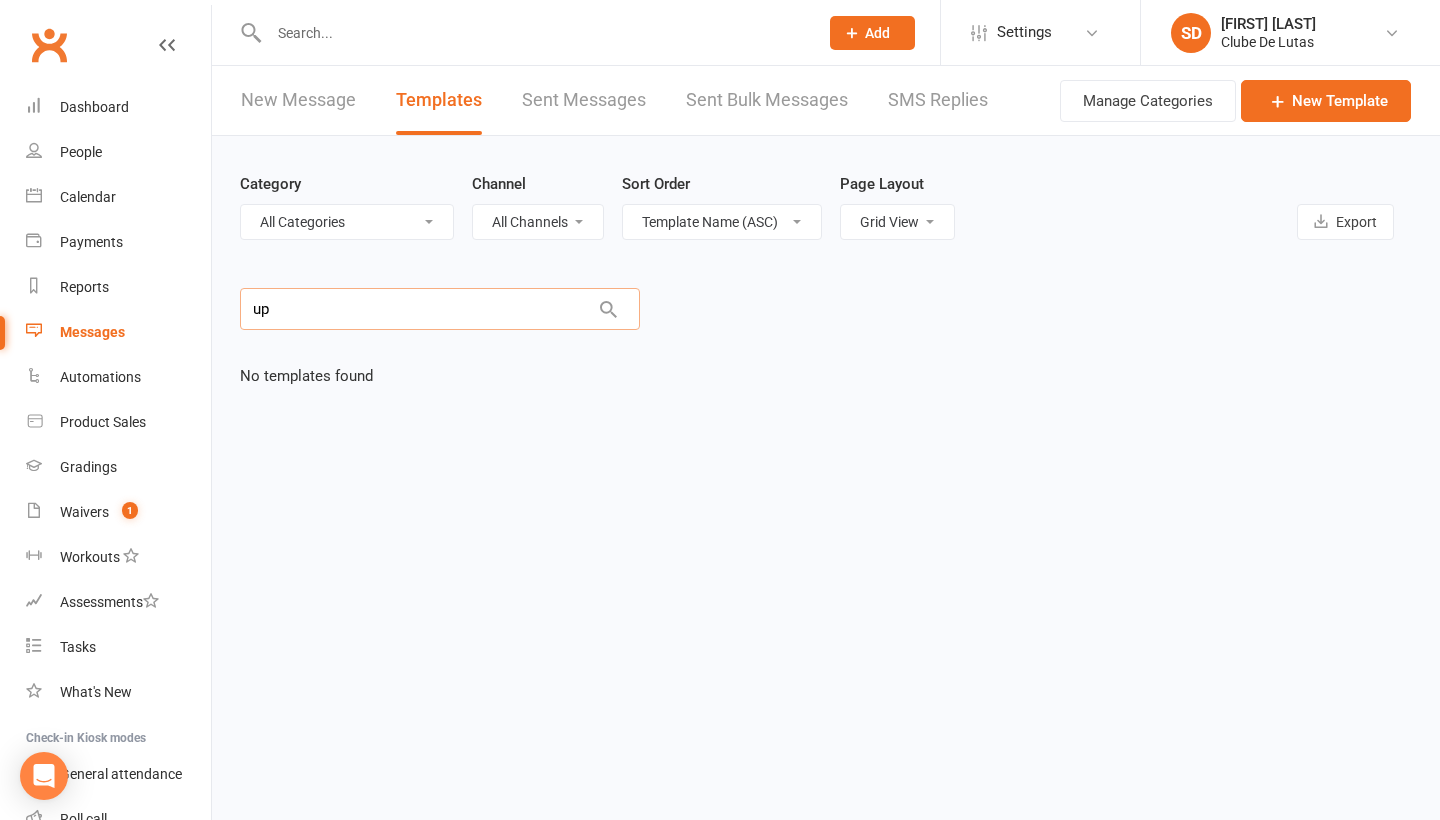 type on "u" 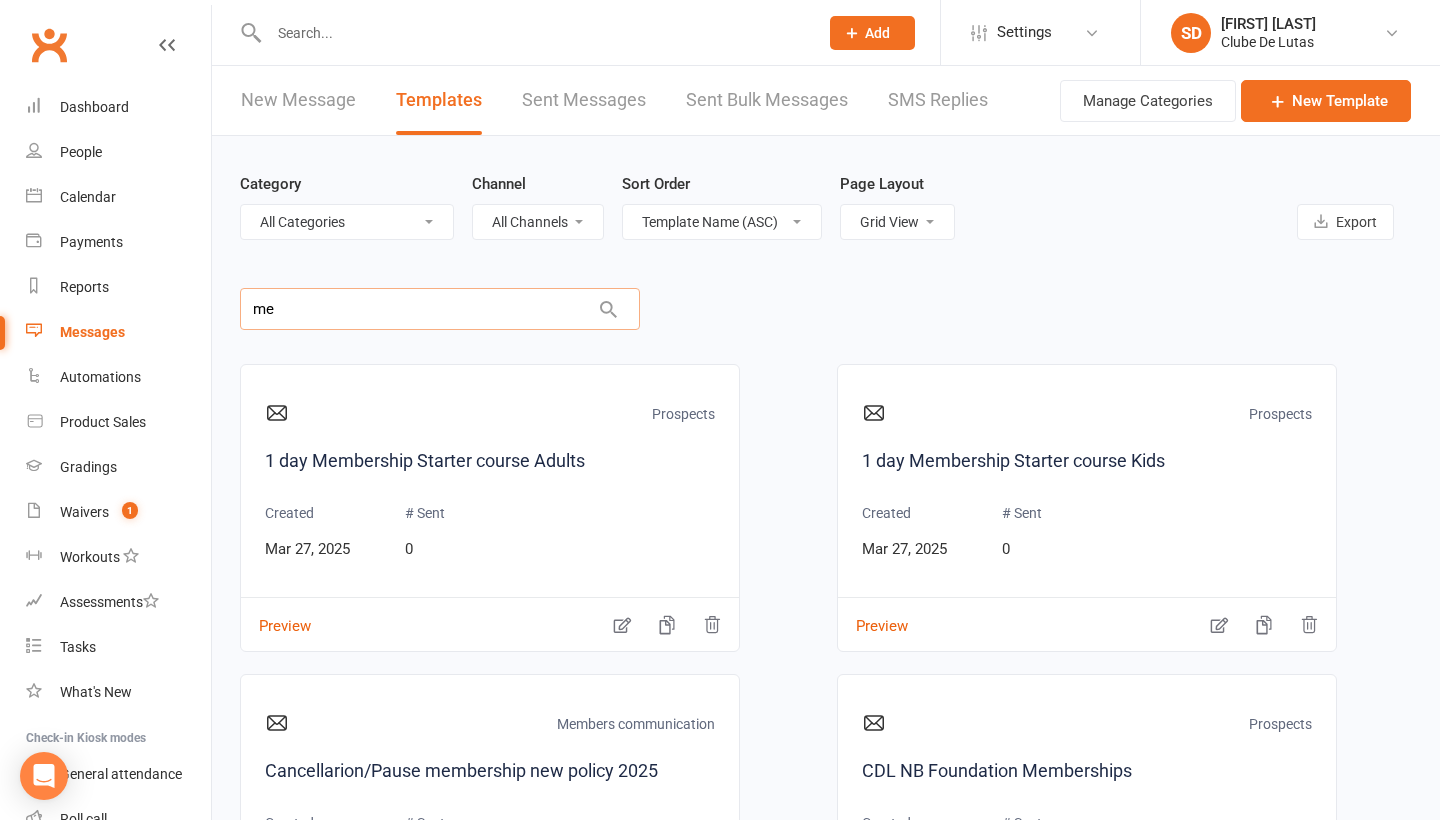 type on "m" 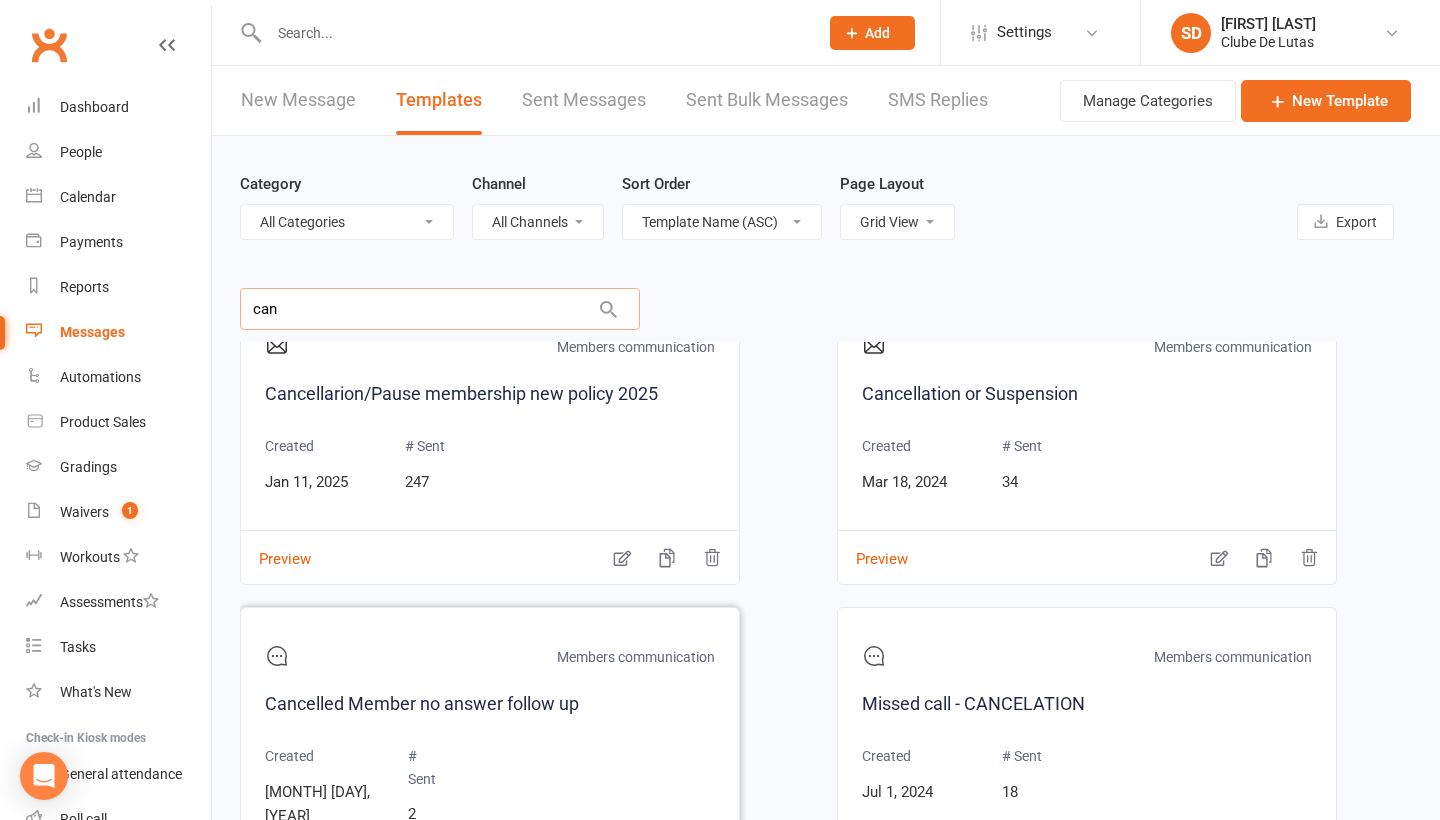 scroll, scrollTop: 396, scrollLeft: 0, axis: vertical 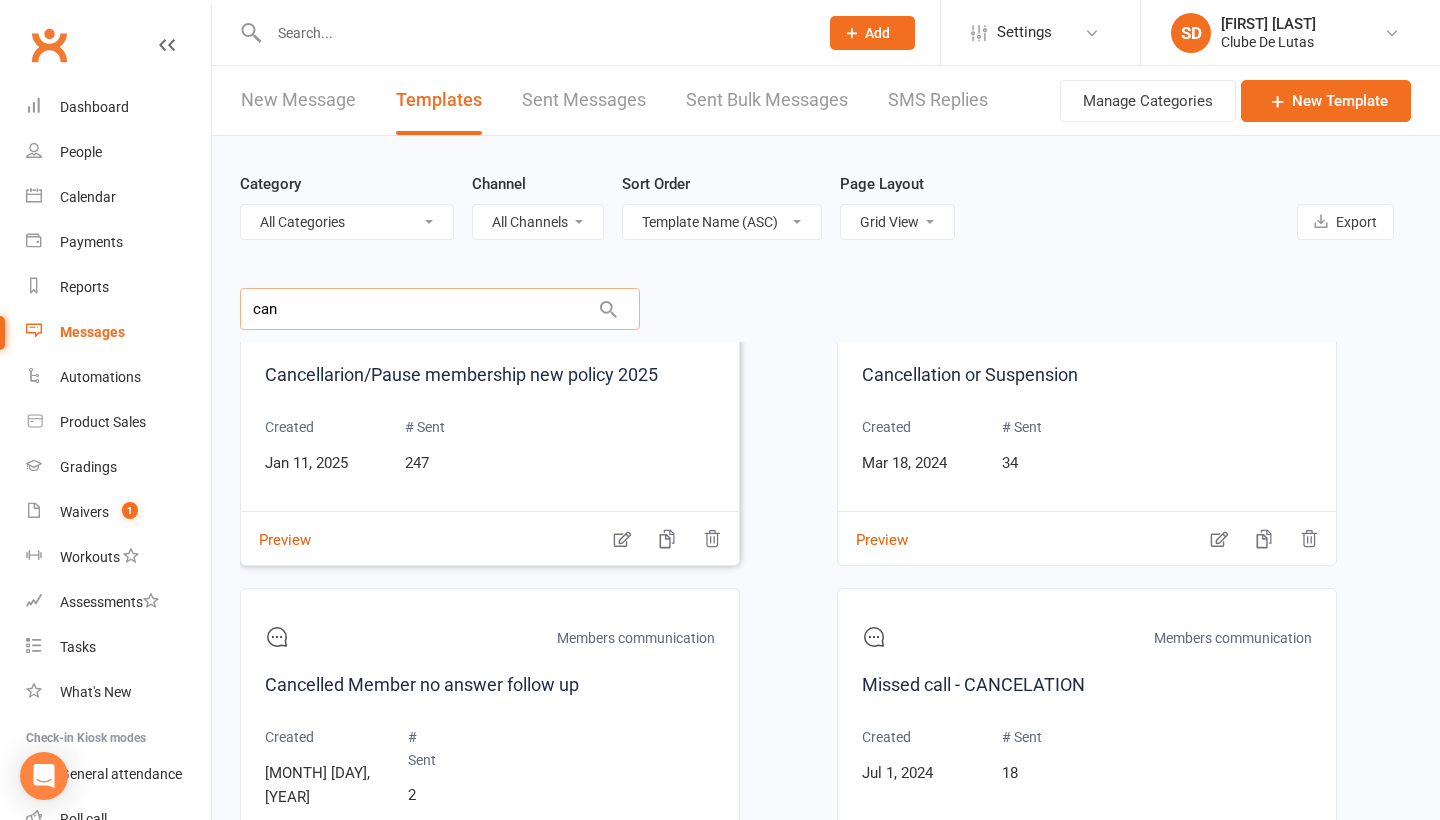 type on "can" 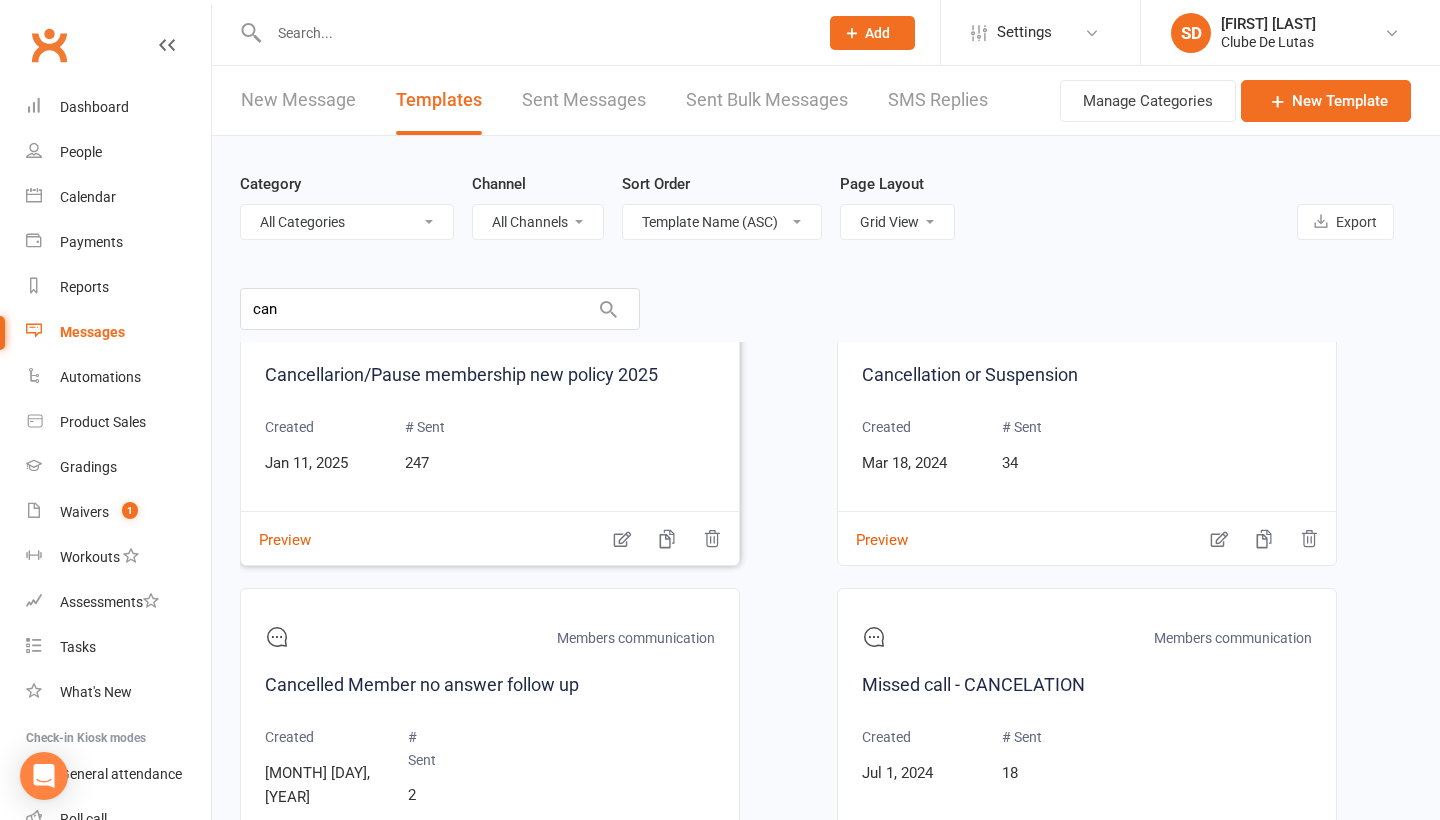 click on "Preview" at bounding box center (490, 526) 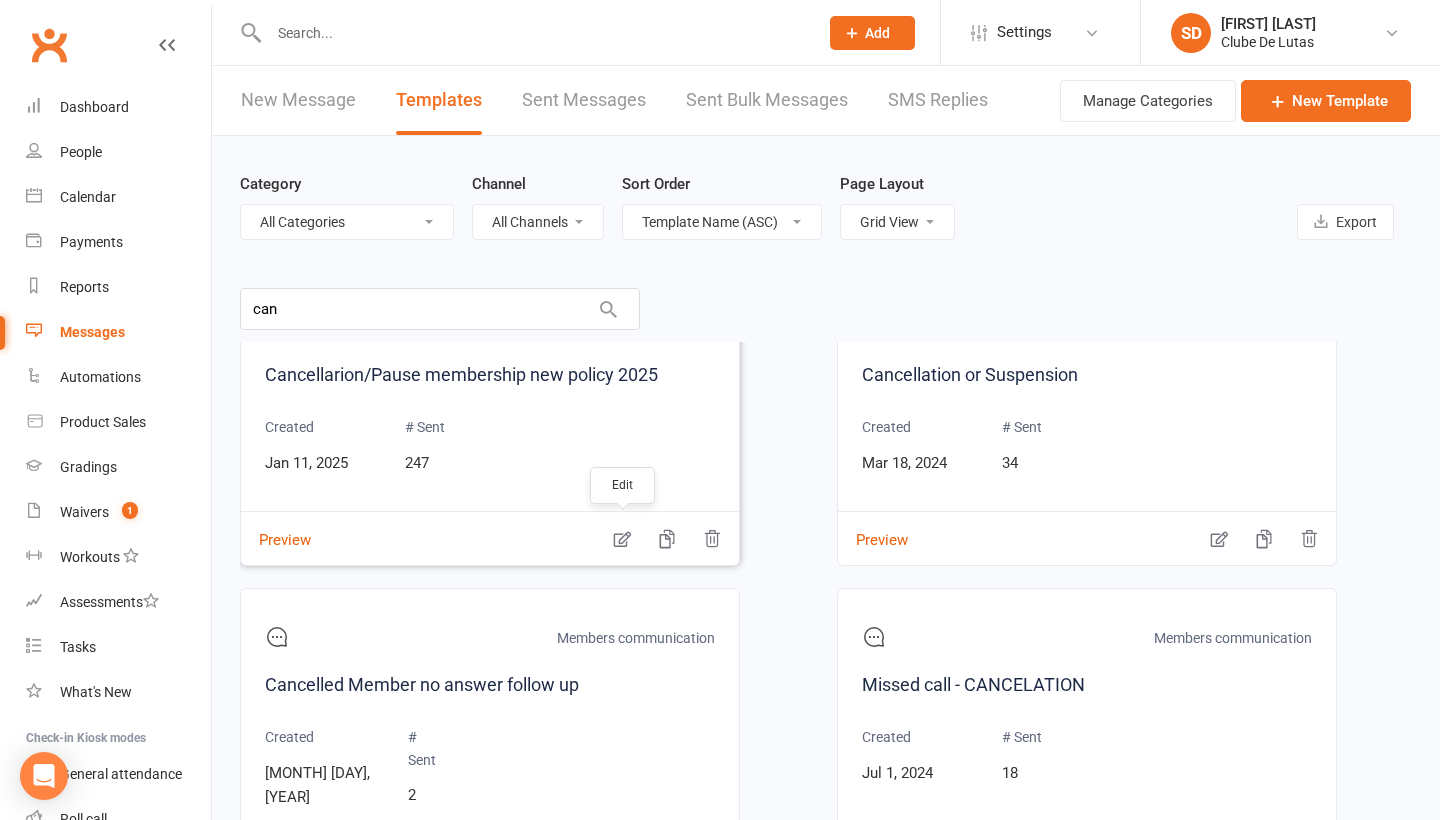 click 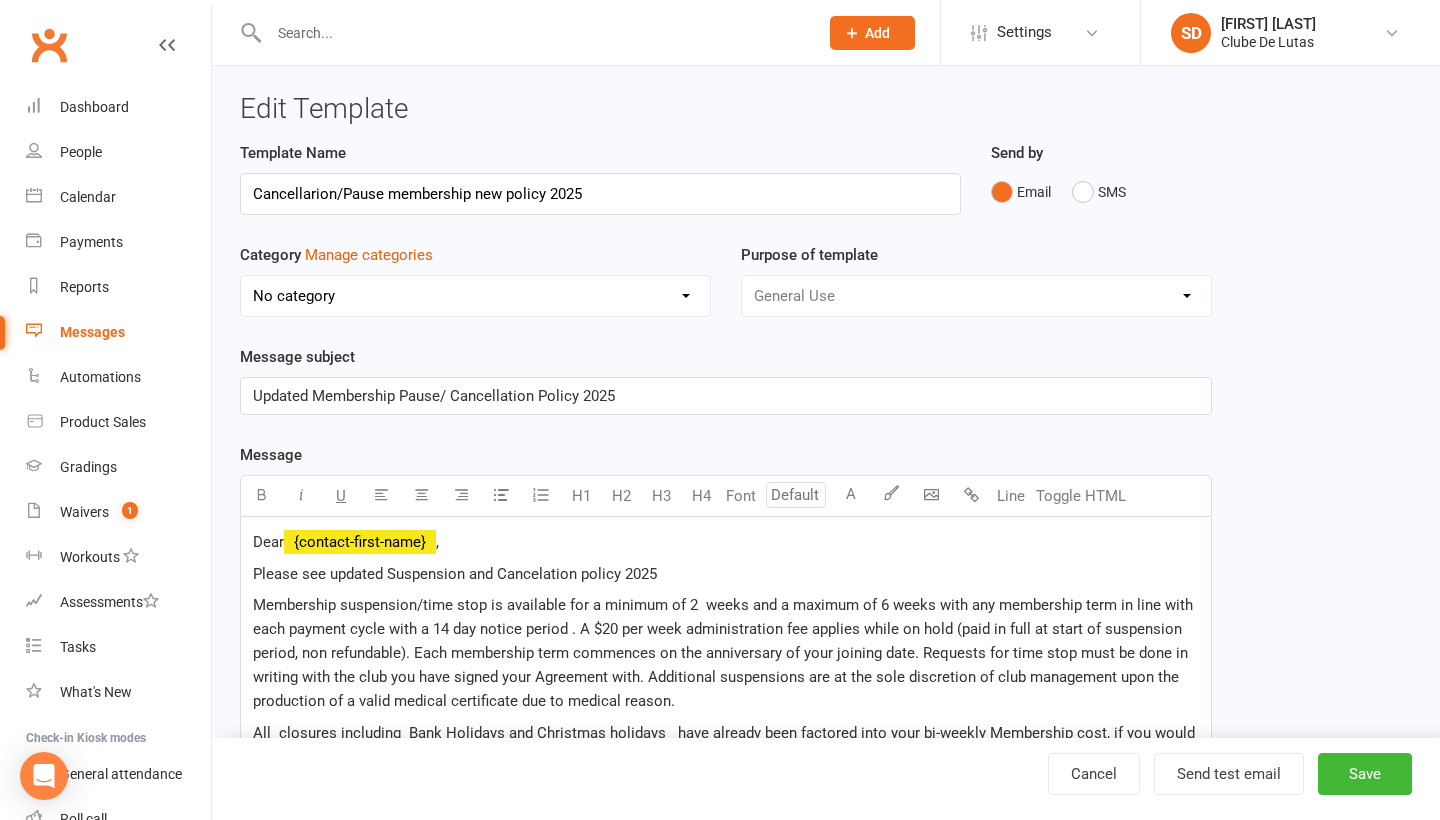 select on "5806" 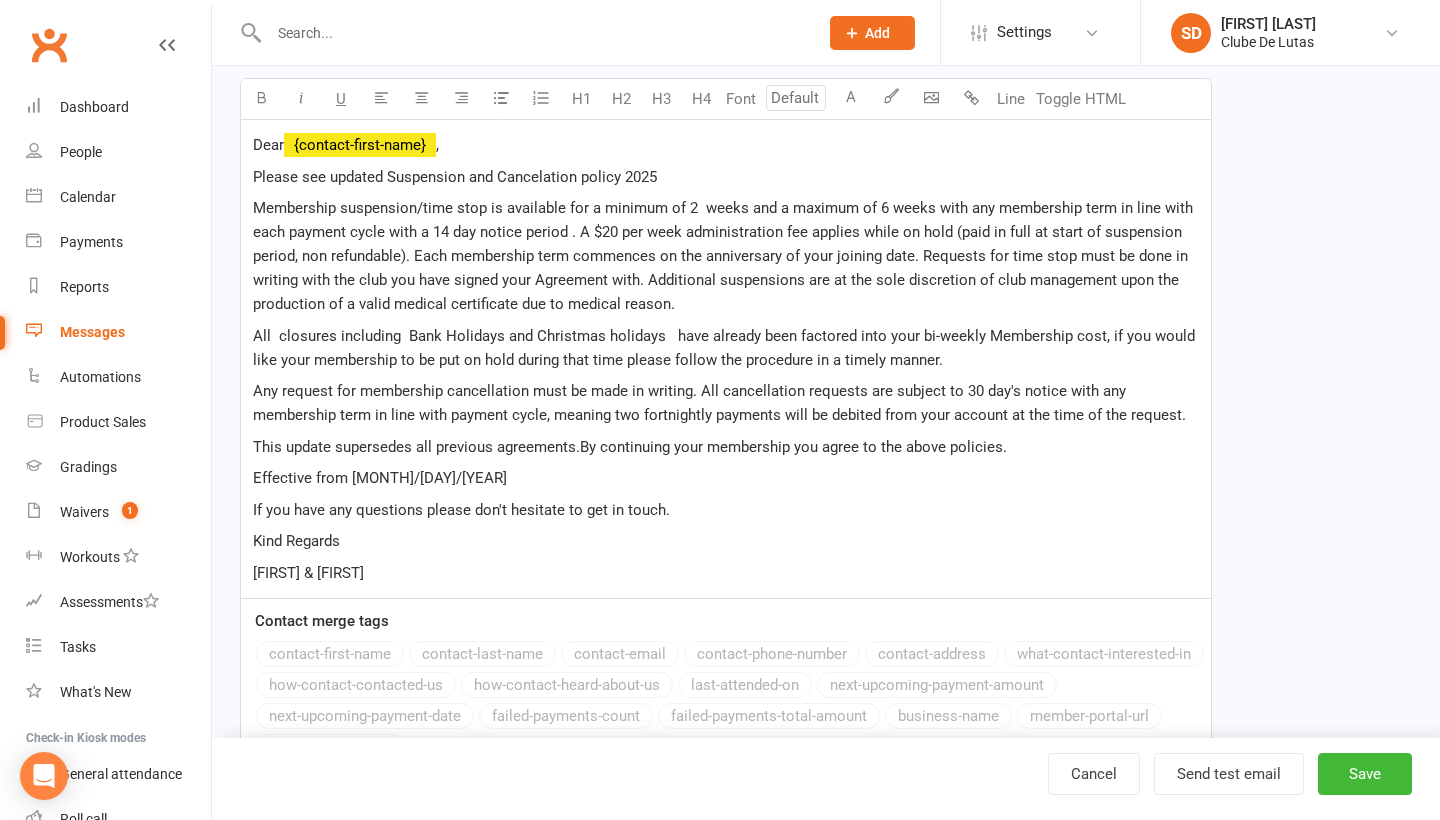 scroll, scrollTop: 399, scrollLeft: 0, axis: vertical 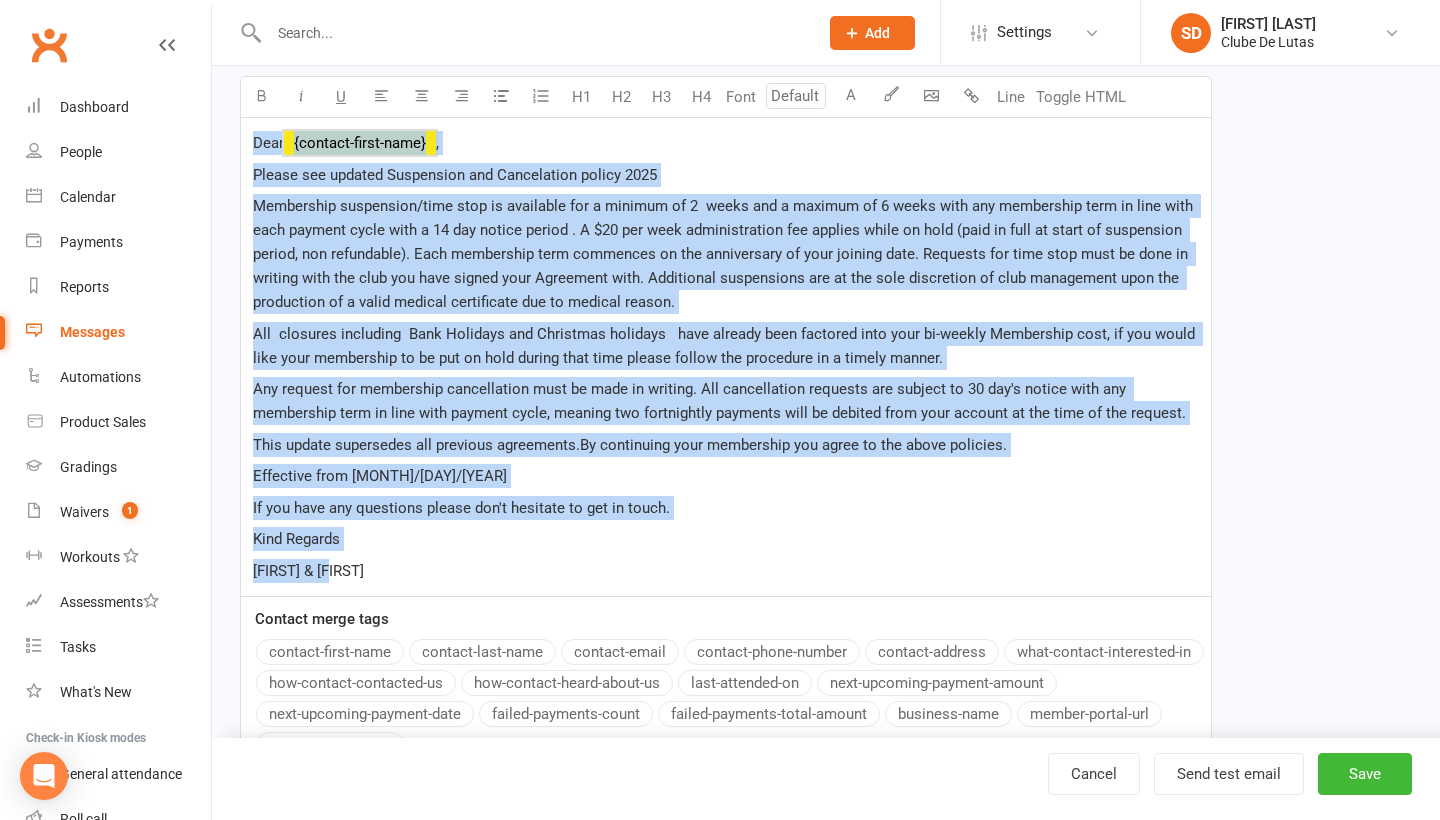 drag, startPoint x: 344, startPoint y: 569, endPoint x: 241, endPoint y: 144, distance: 437.3031 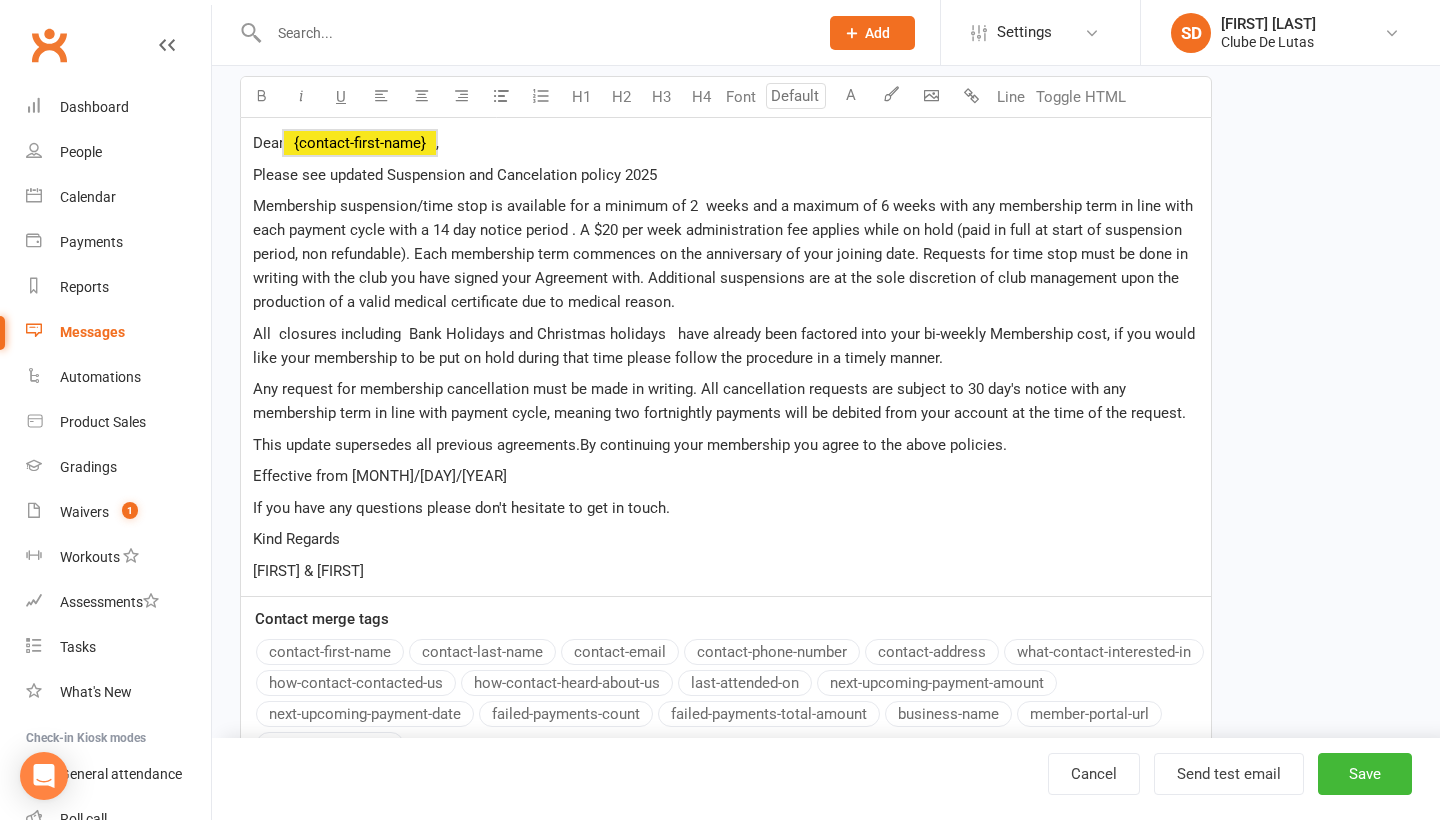 click on "Template Name Cancellarion/Pause membership new policy 2025 Send by Email SMS Category   Manage categories No category Business partnership Campaigns/Sequence Corporate Enquiries Events Events/Prospecting Judo Grading Kaizen foundation Members communication Promotion Prospects Schools Purpose of template General Use Grading Events Message subject Updated Membership Pause/ Cancellation Policy 2025 Message U H1 H2 H3 H4 Font A Line Toggle HTML Dear   ﻿ {contact-first-name}   ,   Please see updated Suspension and Cancelation policy 2025   All  closures including  Bank Holidays and Christmas holidays   have already been factored into your bi-weekly Membership cost, if you would like your membership to be put on hold during that time please follow the procedure in a timely manner. This update supersedes all previous agreements.By continuing your membership you agree to the above policies. Effective from 13/1/2025 If you have any questions please don't hesitate to get in touch. Kind Regards Kalil & Alex Select" at bounding box center [826, 296] 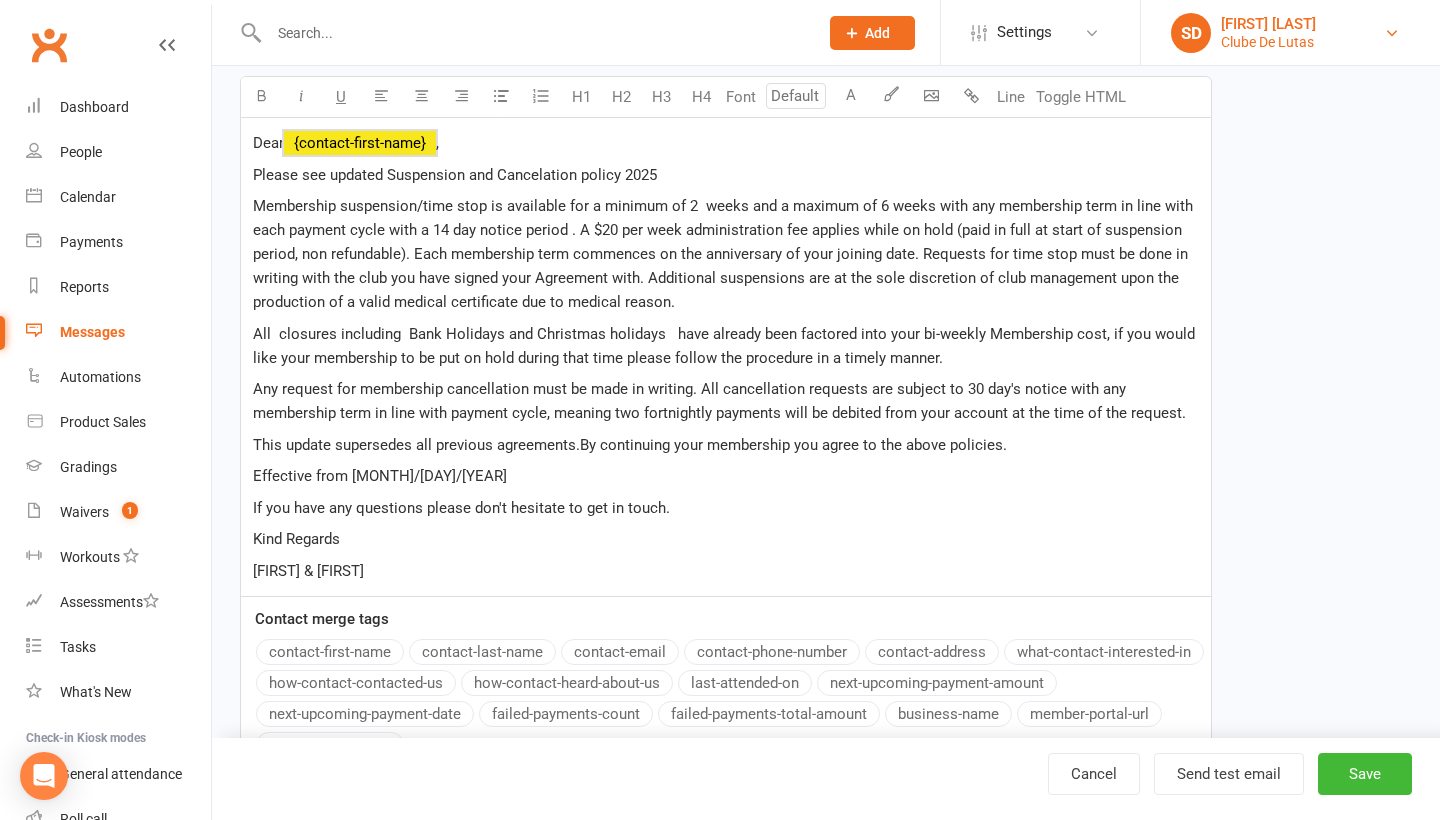 click on "SD Siobhan Duffy Clube De Lutas" at bounding box center (1290, 33) 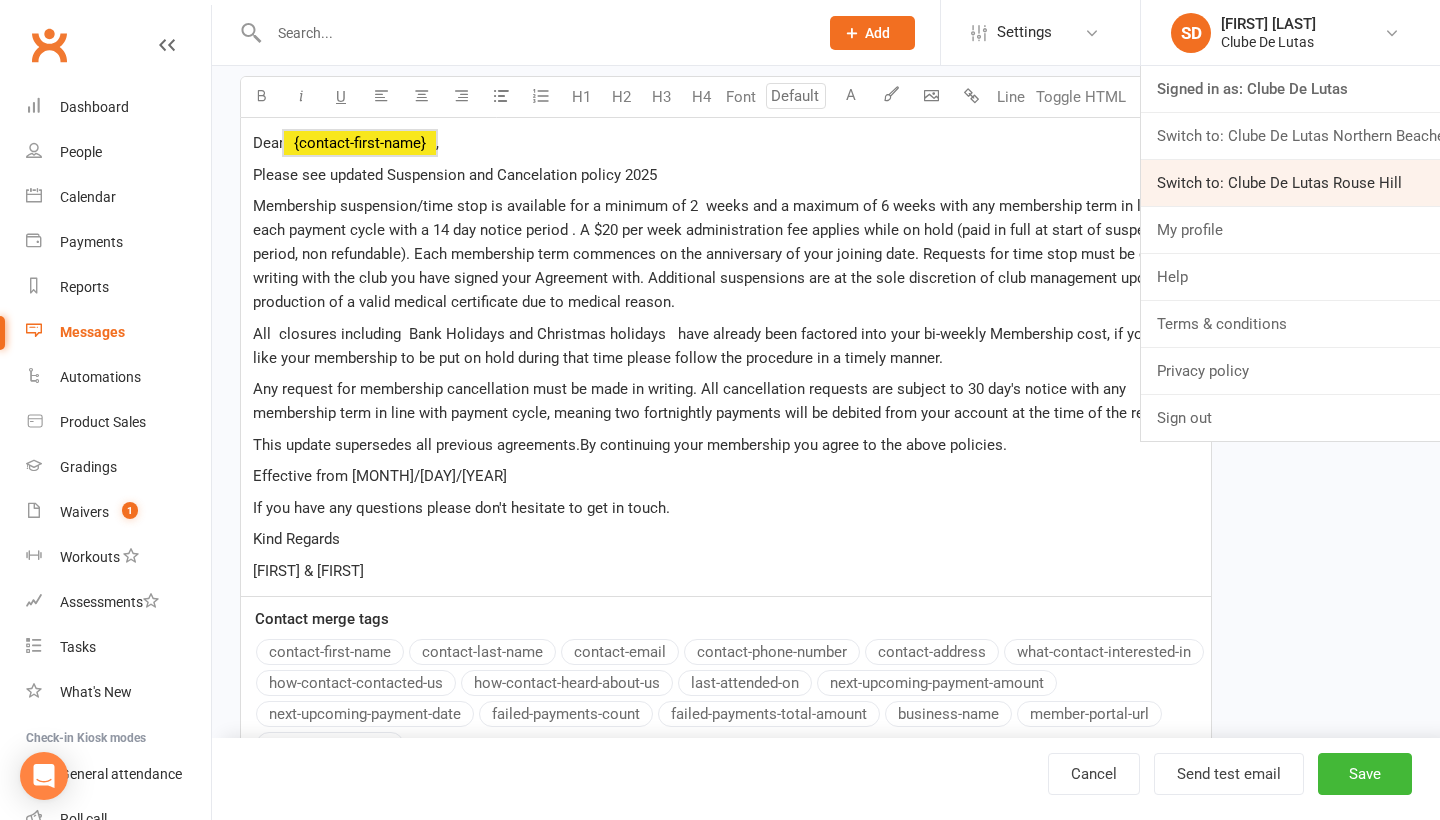 click on "Switch to: Clube De Lutas Rouse Hill" at bounding box center [1290, 183] 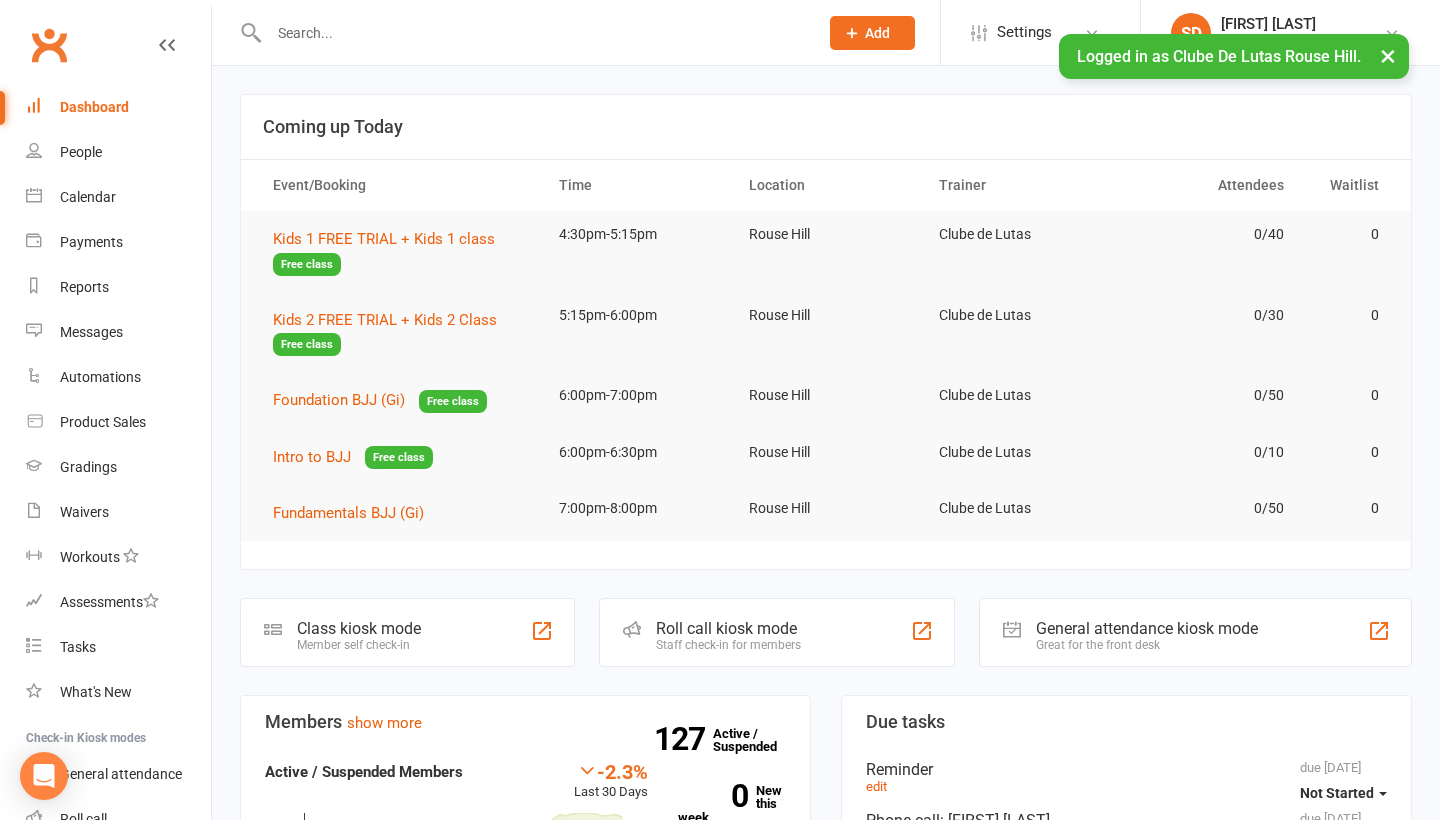 scroll, scrollTop: 0, scrollLeft: 0, axis: both 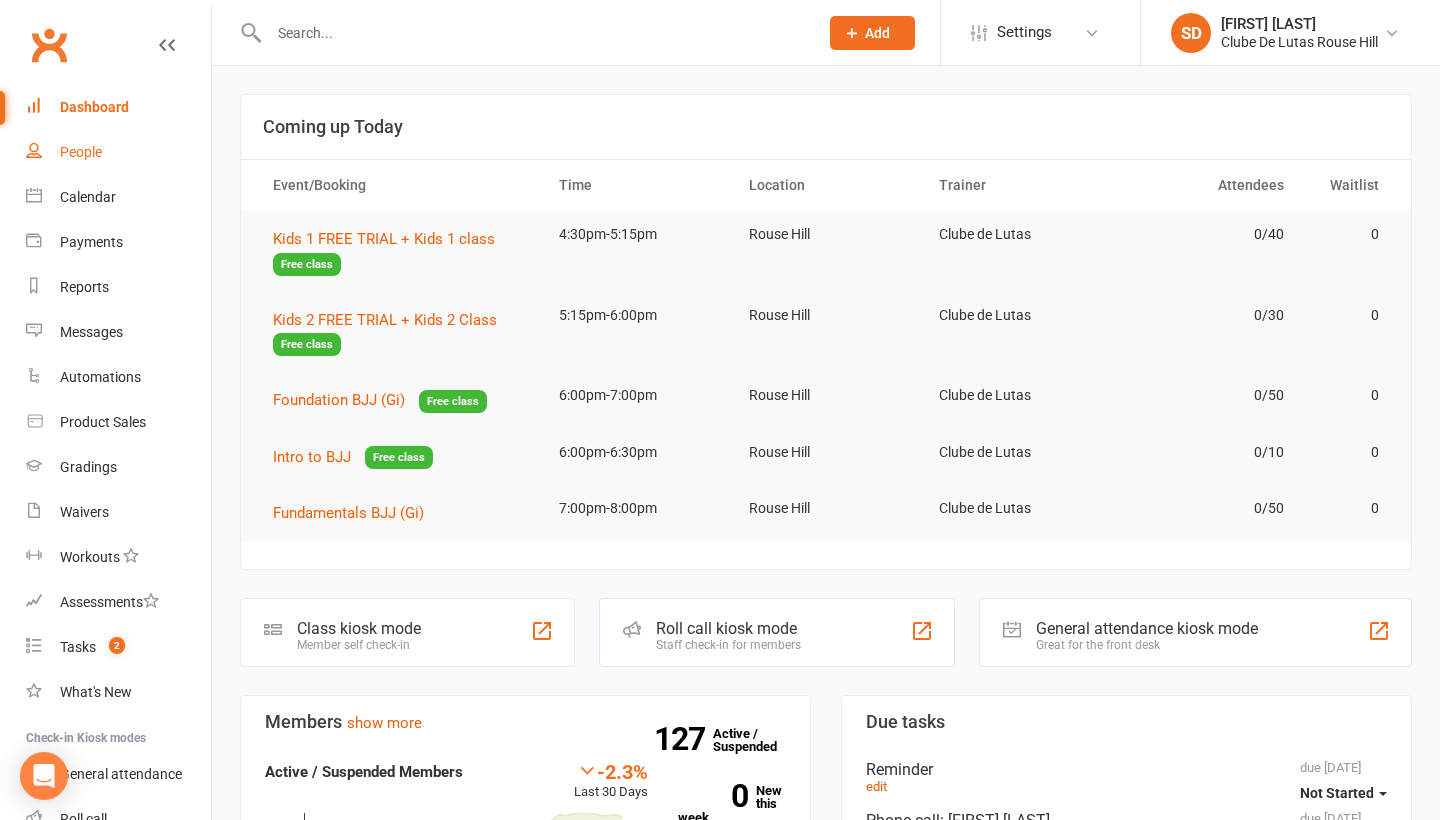 click on "People" at bounding box center (81, 152) 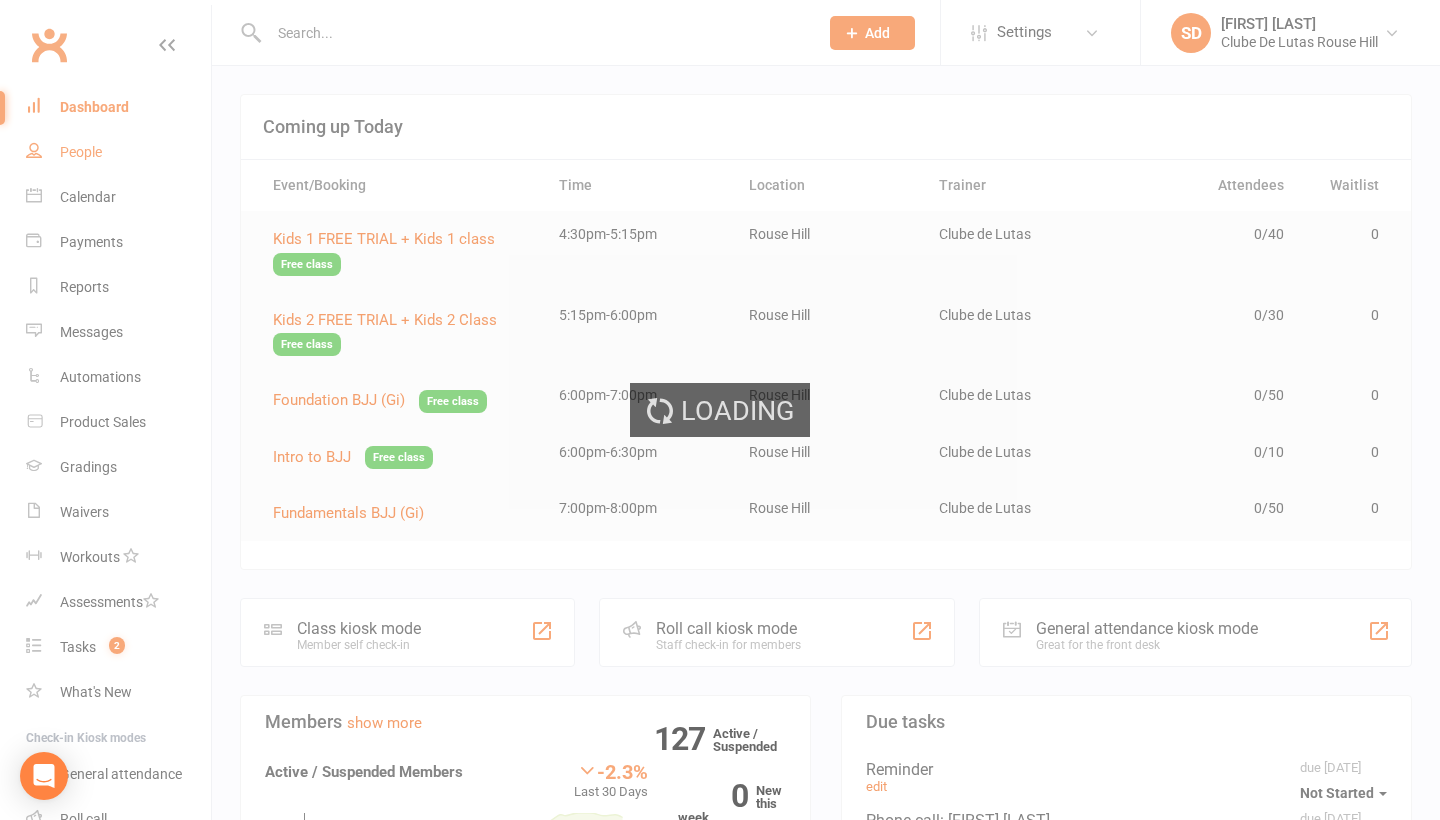 select on "100" 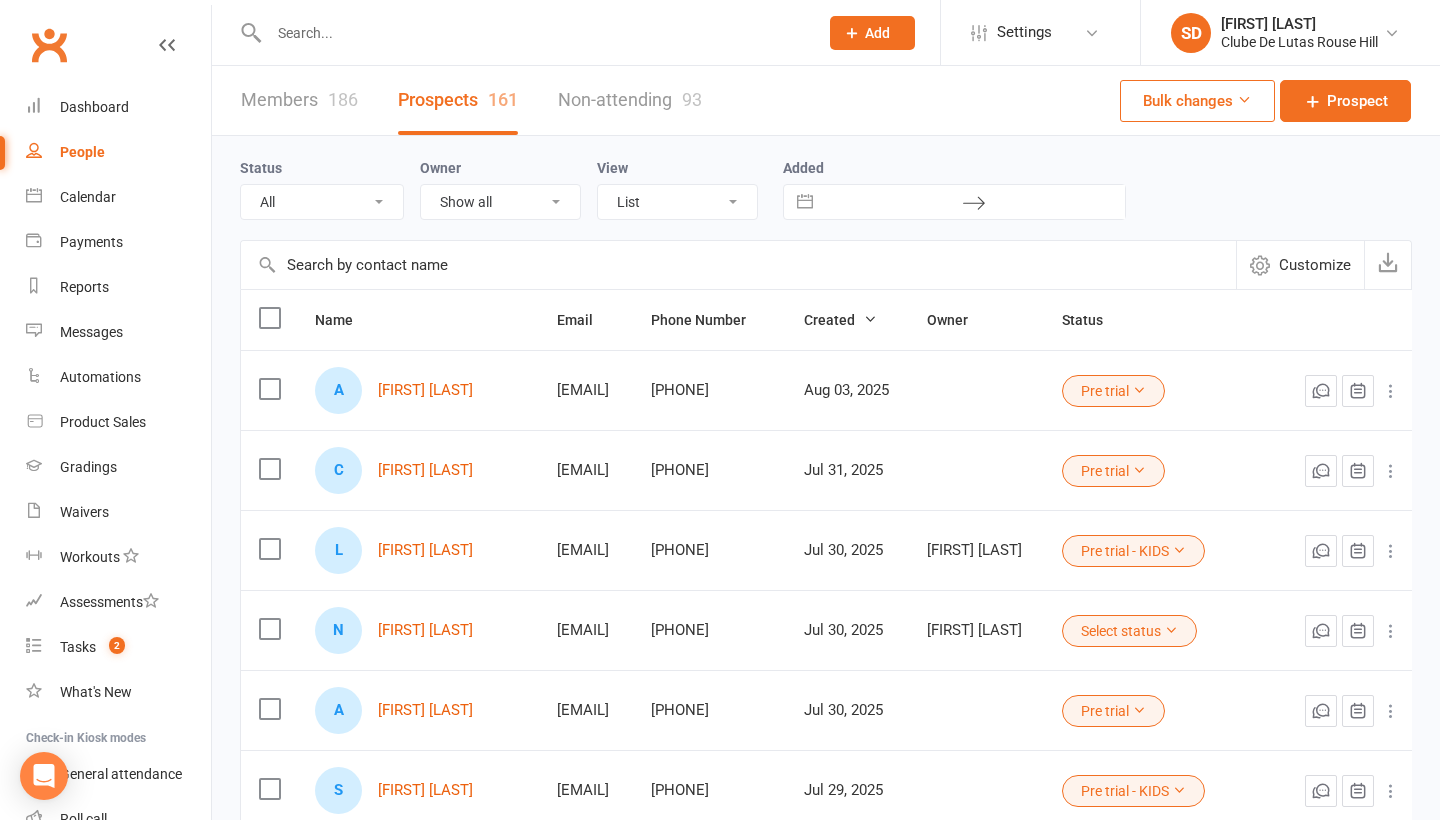 click at bounding box center (533, 33) 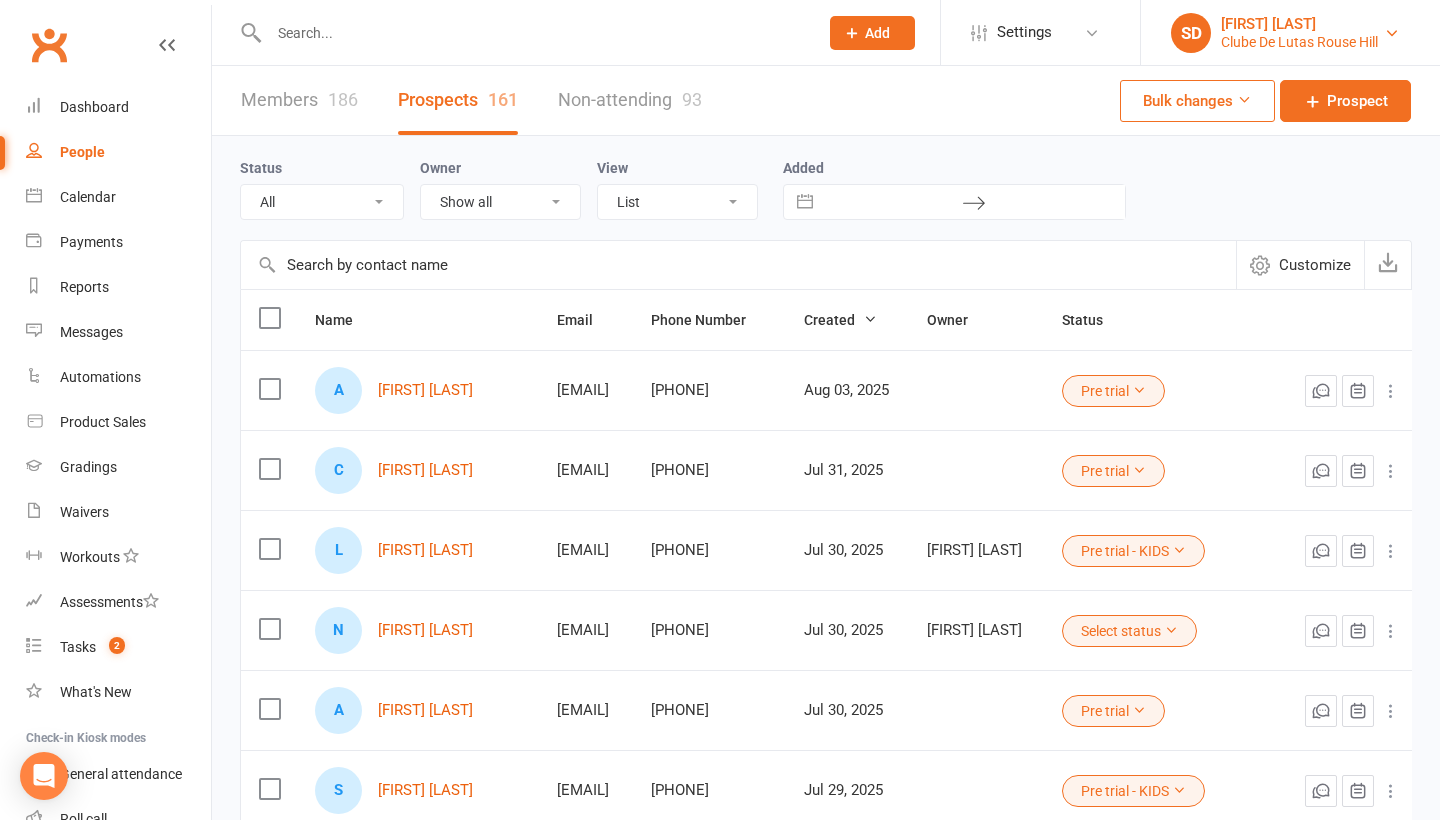 click on "[FIRST] [LAST]" at bounding box center [1299, 24] 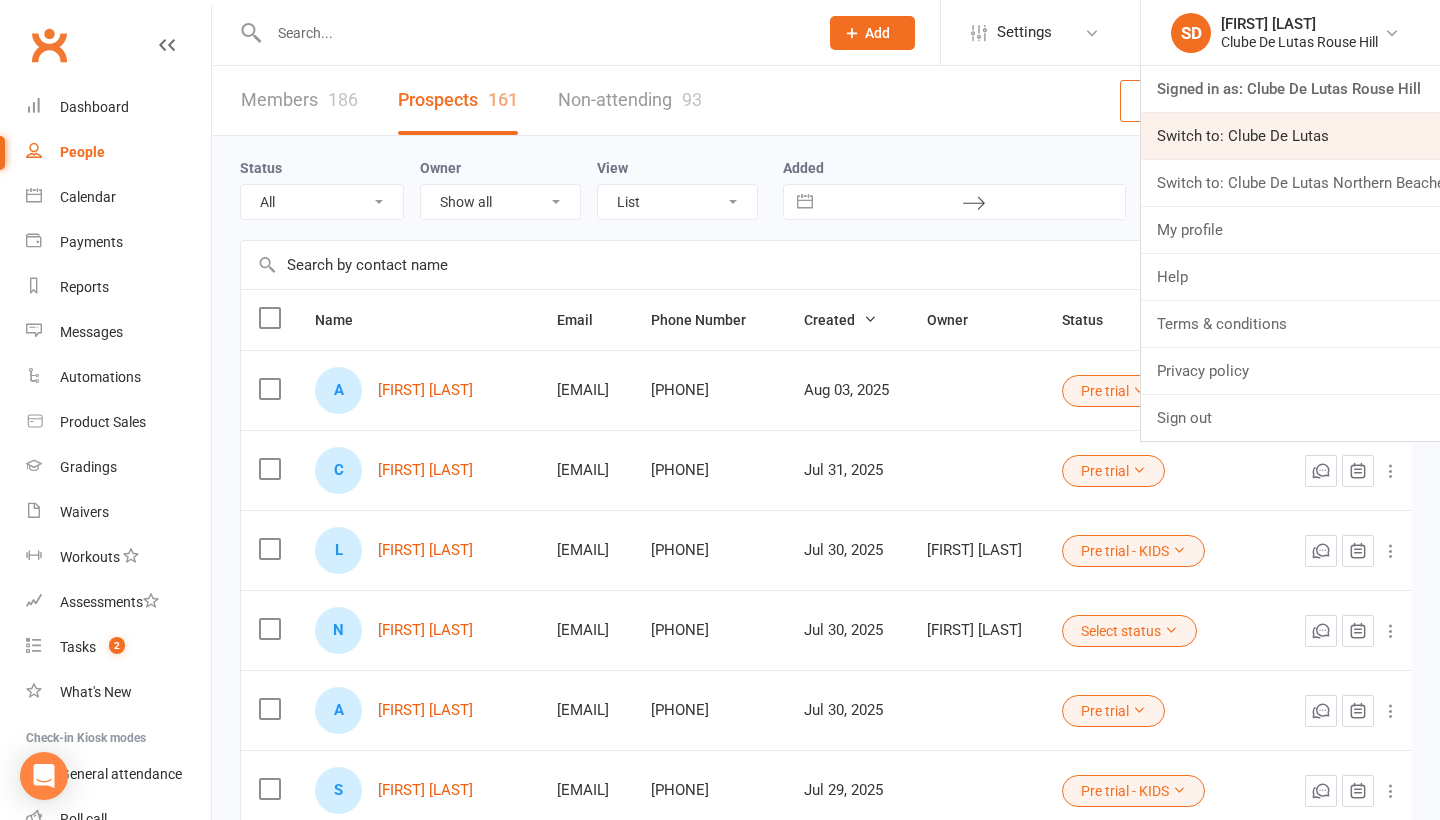 click on "Switch to: Clube De Lutas" at bounding box center [1290, 136] 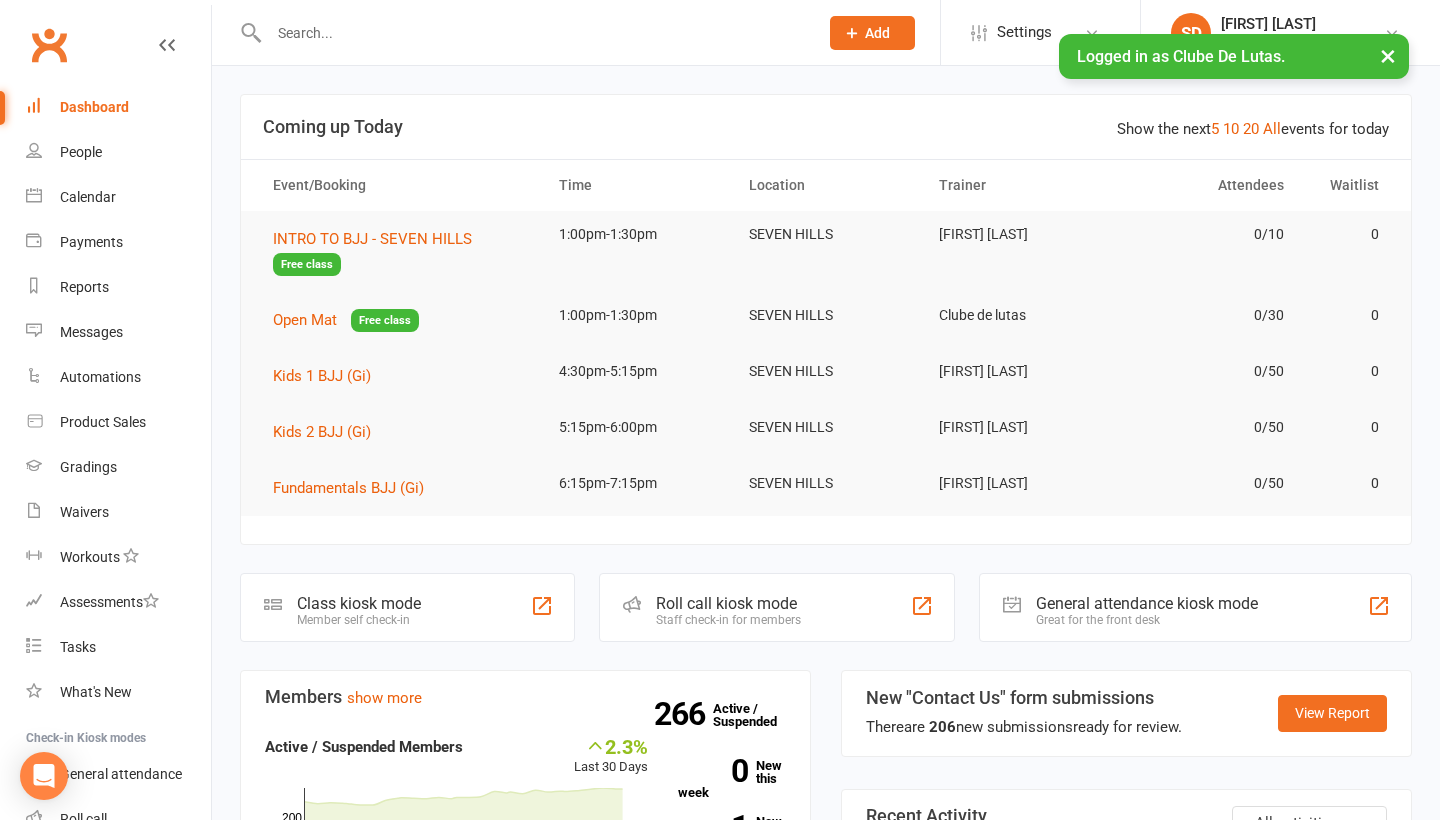 scroll, scrollTop: 0, scrollLeft: 0, axis: both 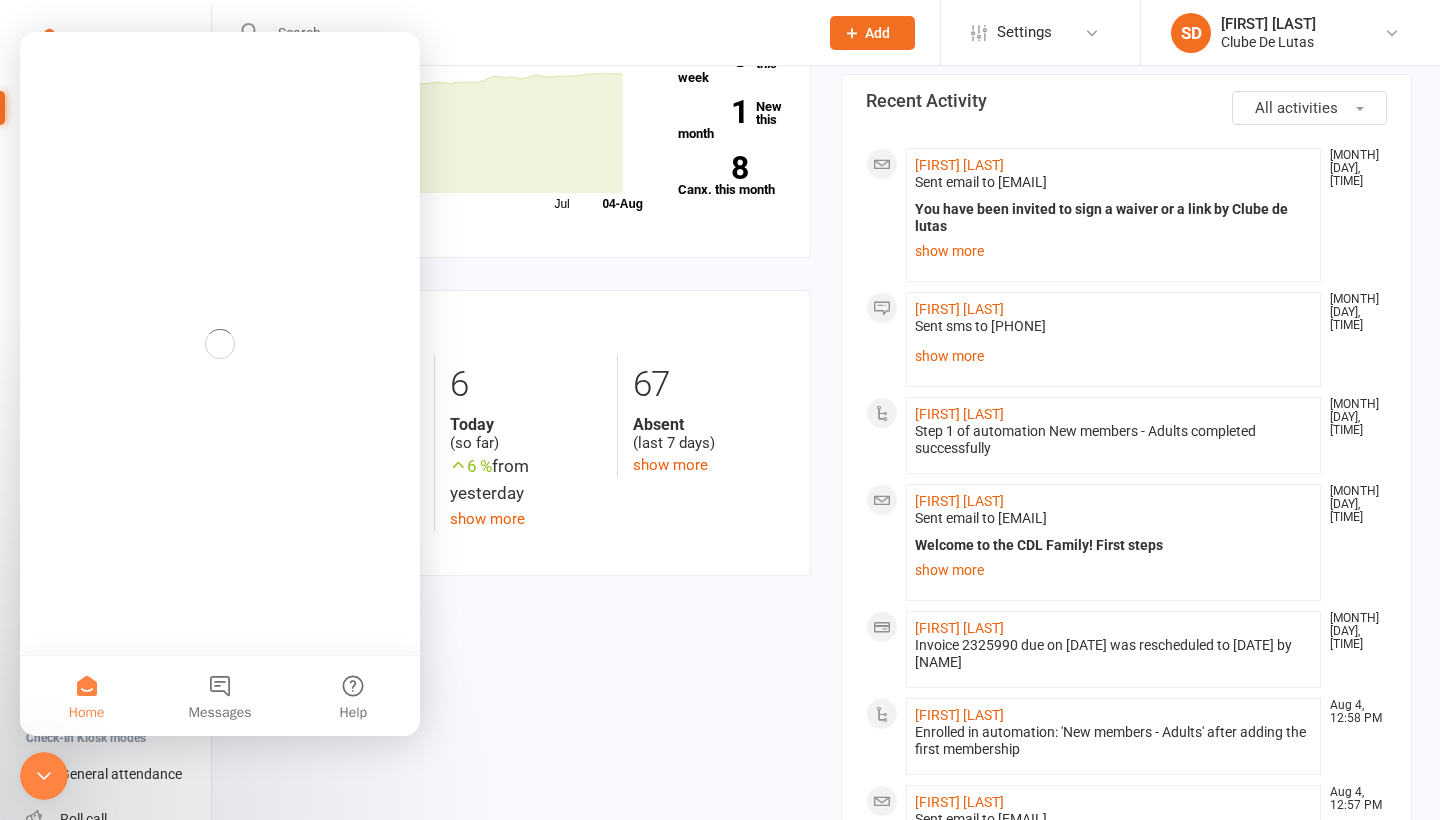 click on "Members  show more 2.3% Last 30 Days Active / Suspended Members [MONTH] [MONTH] Month [DATE] [DATE]  0 100 200 266 Active / Suspended 0 New this week 1 New this month 8 Canx. this month" at bounding box center [525, 106] 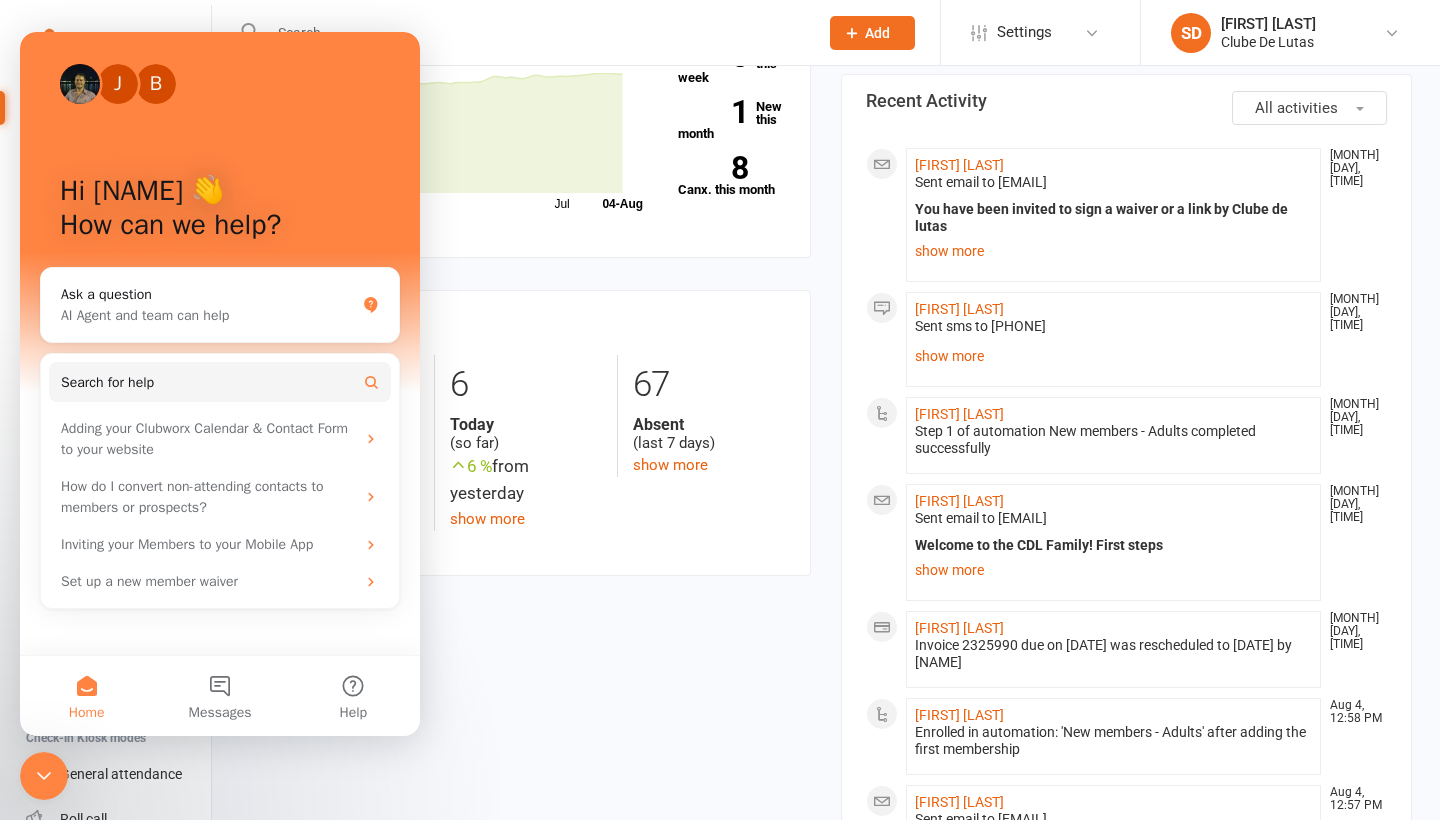 click at bounding box center (522, 32) 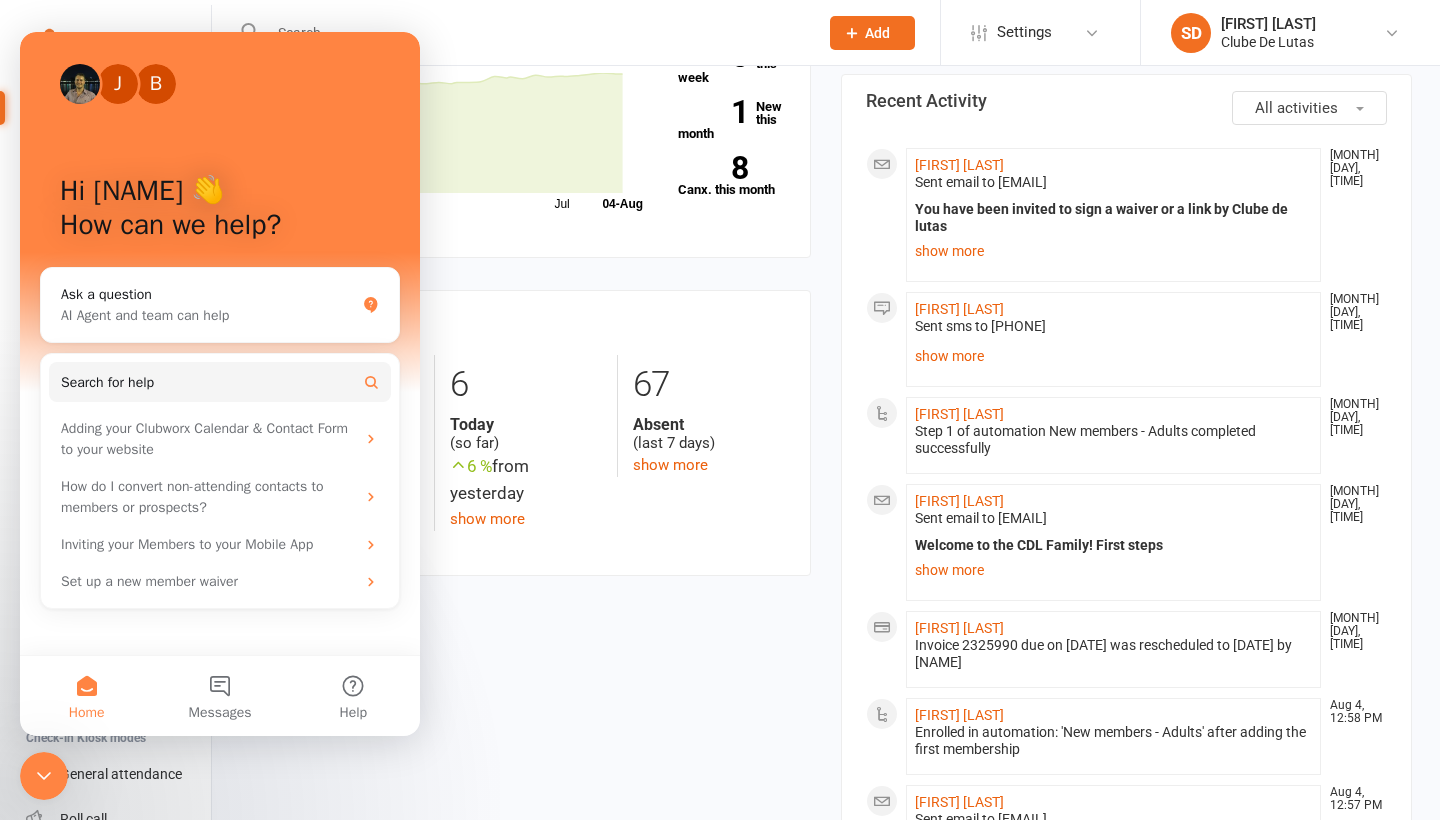 click 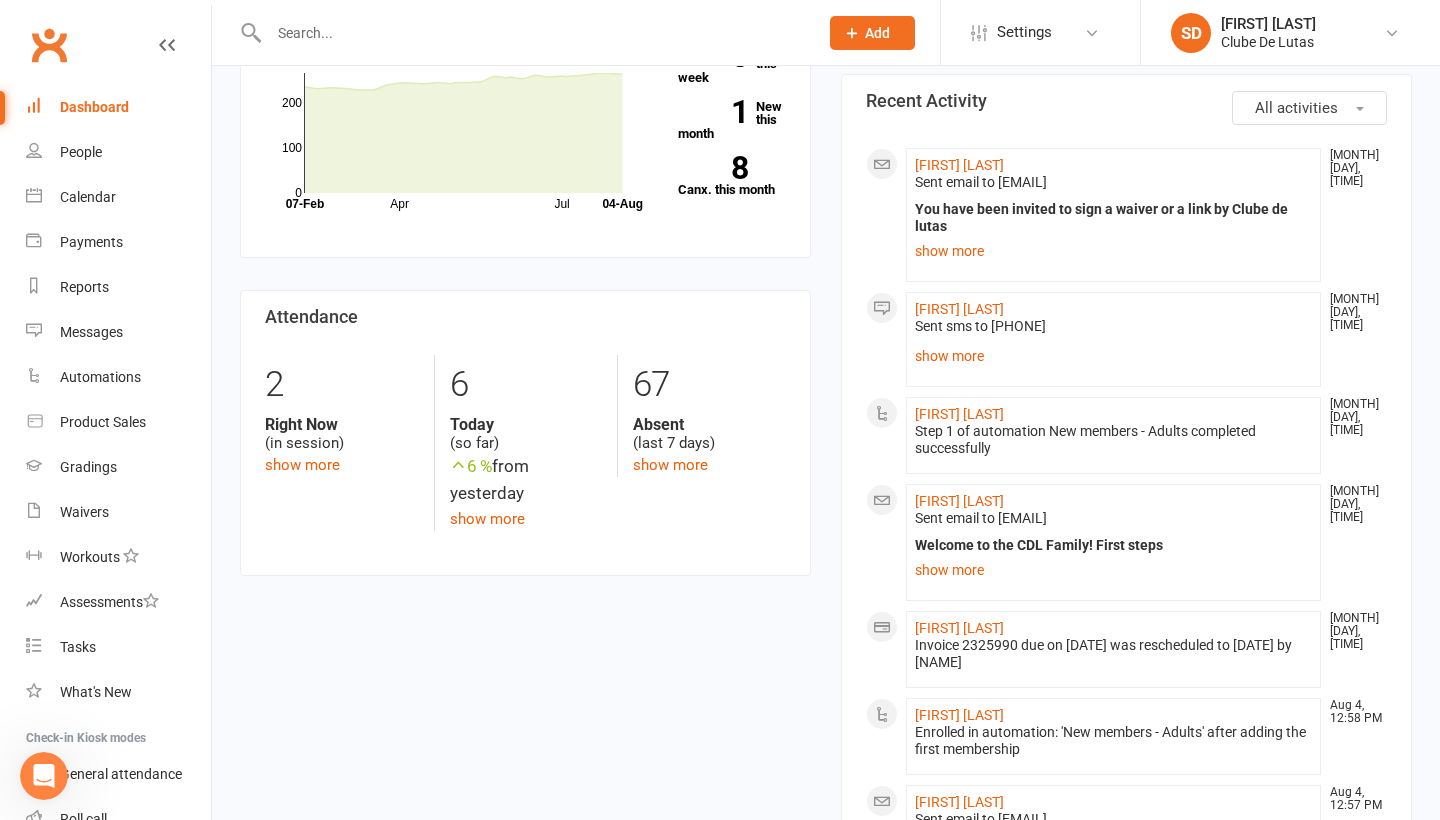 click at bounding box center [533, 33] 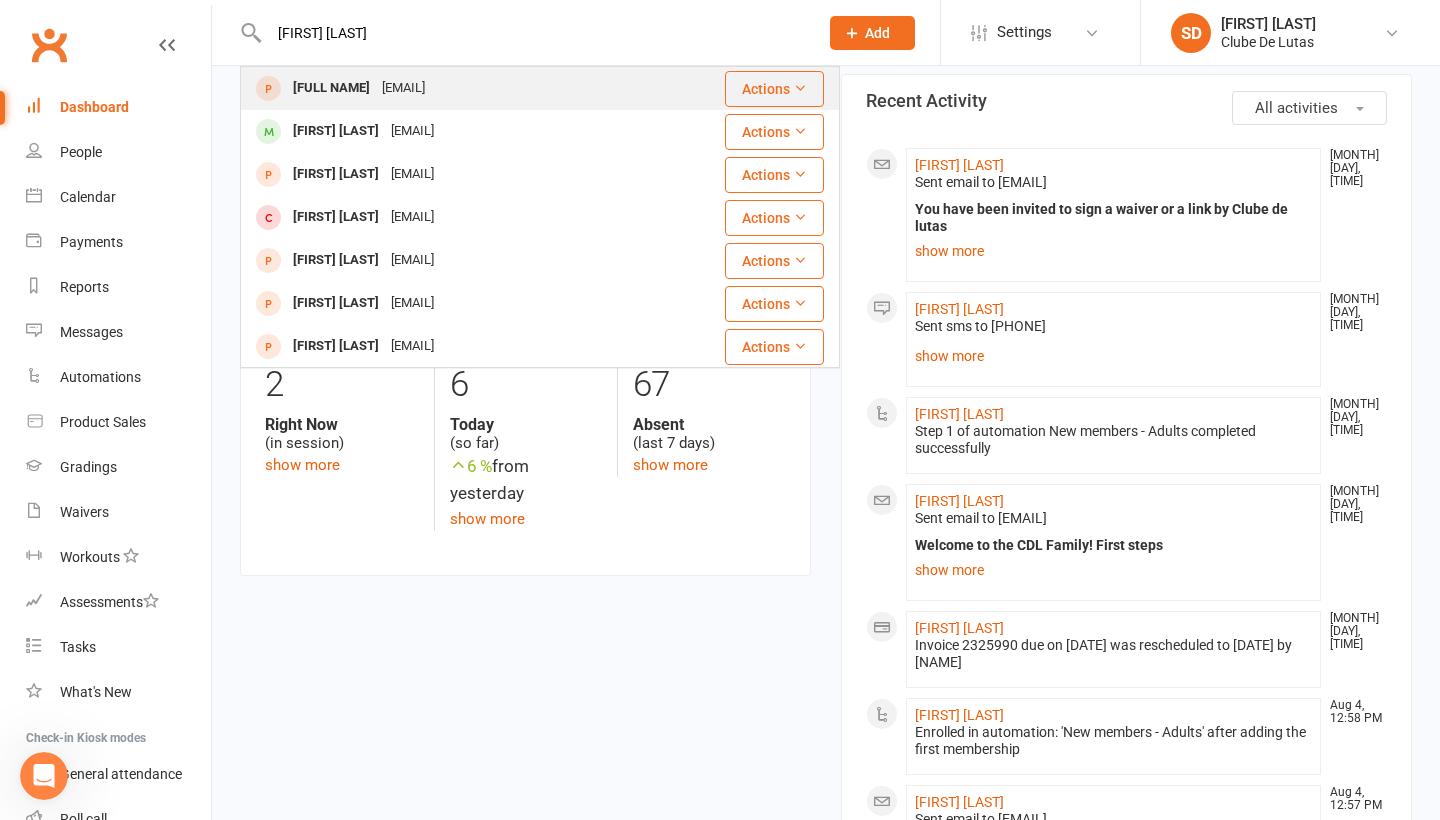 type on "[FIRST] [LAST]" 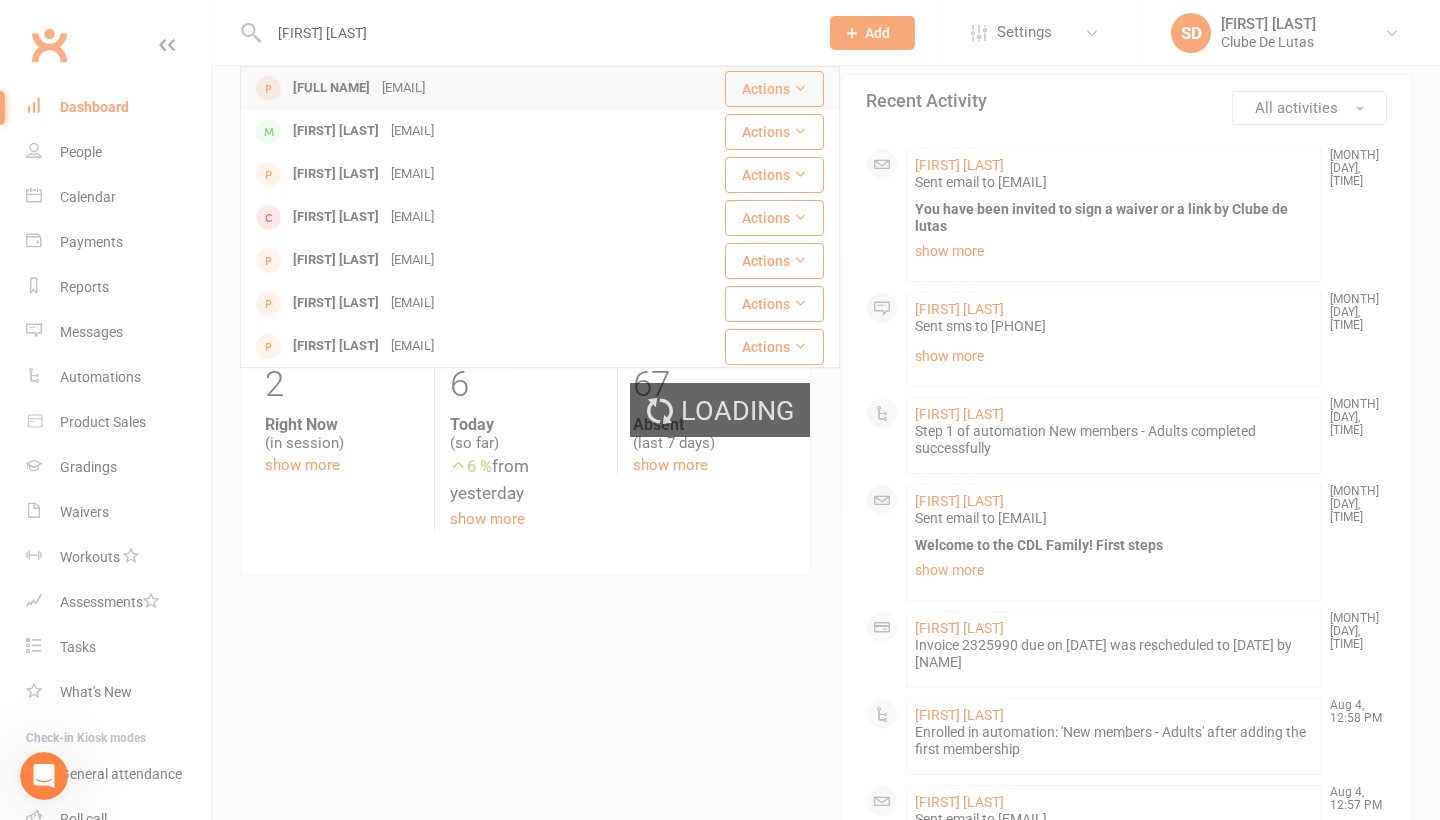 type 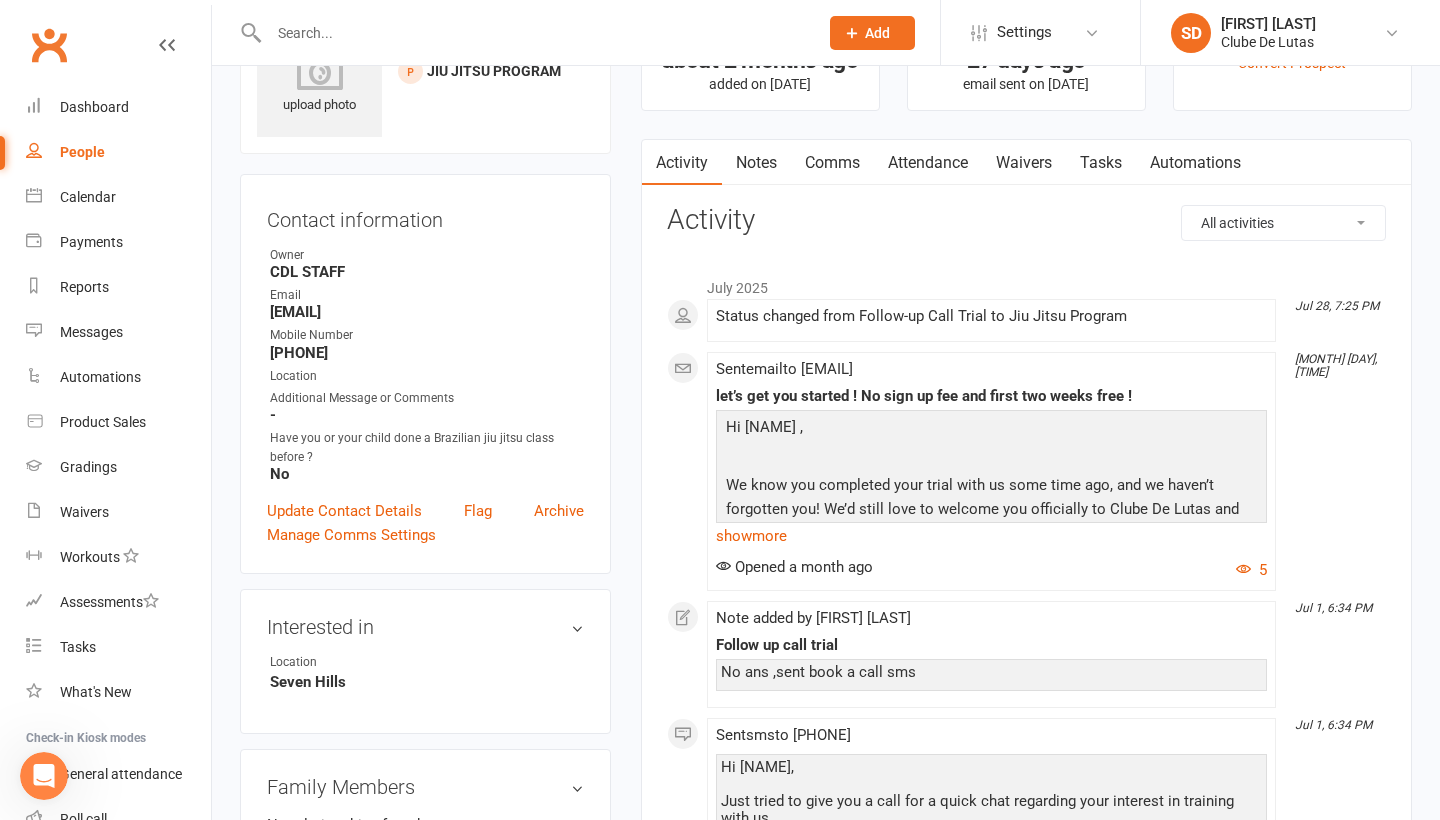 scroll, scrollTop: 107, scrollLeft: 0, axis: vertical 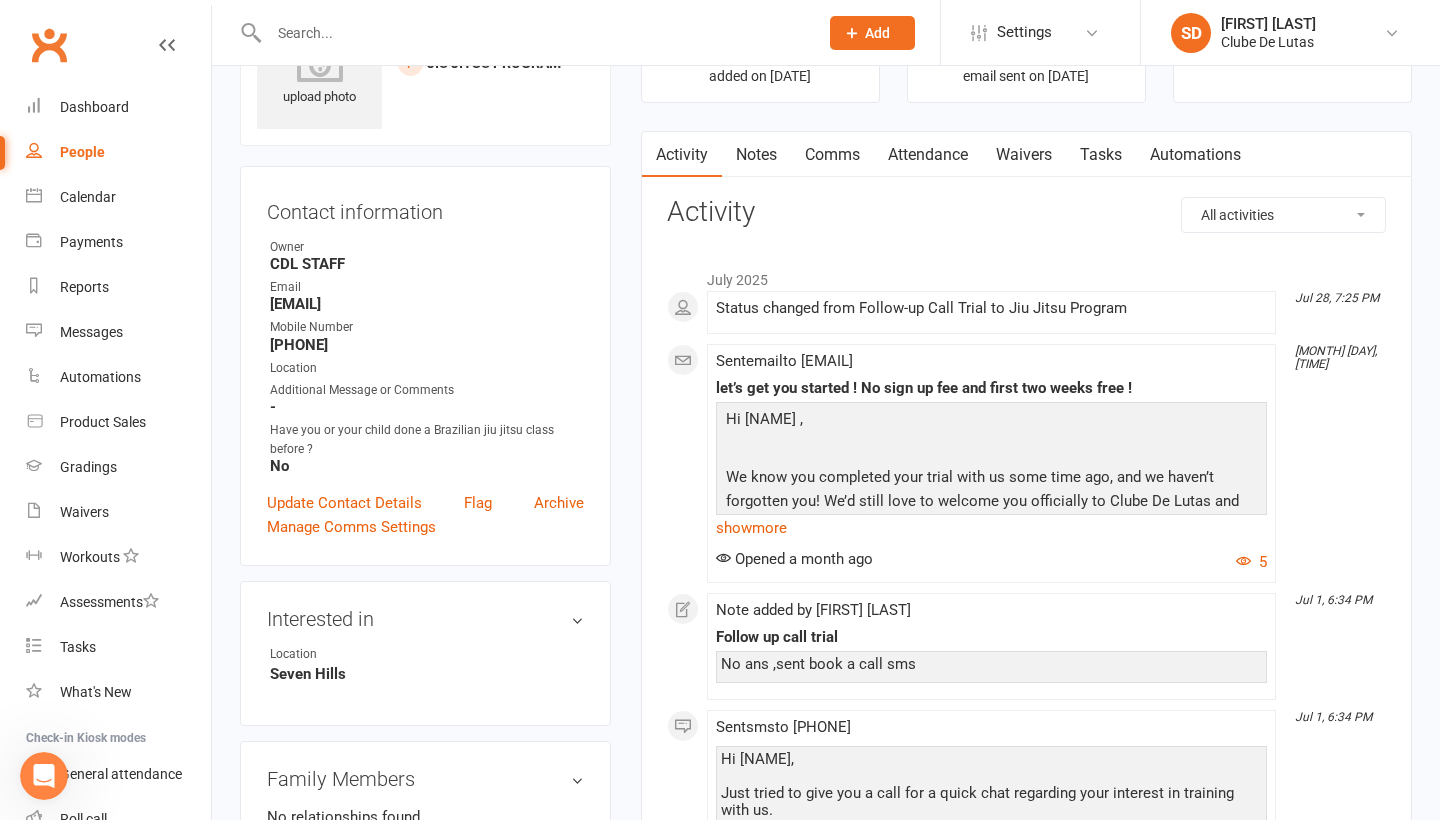 click on "Waivers" at bounding box center [1024, 155] 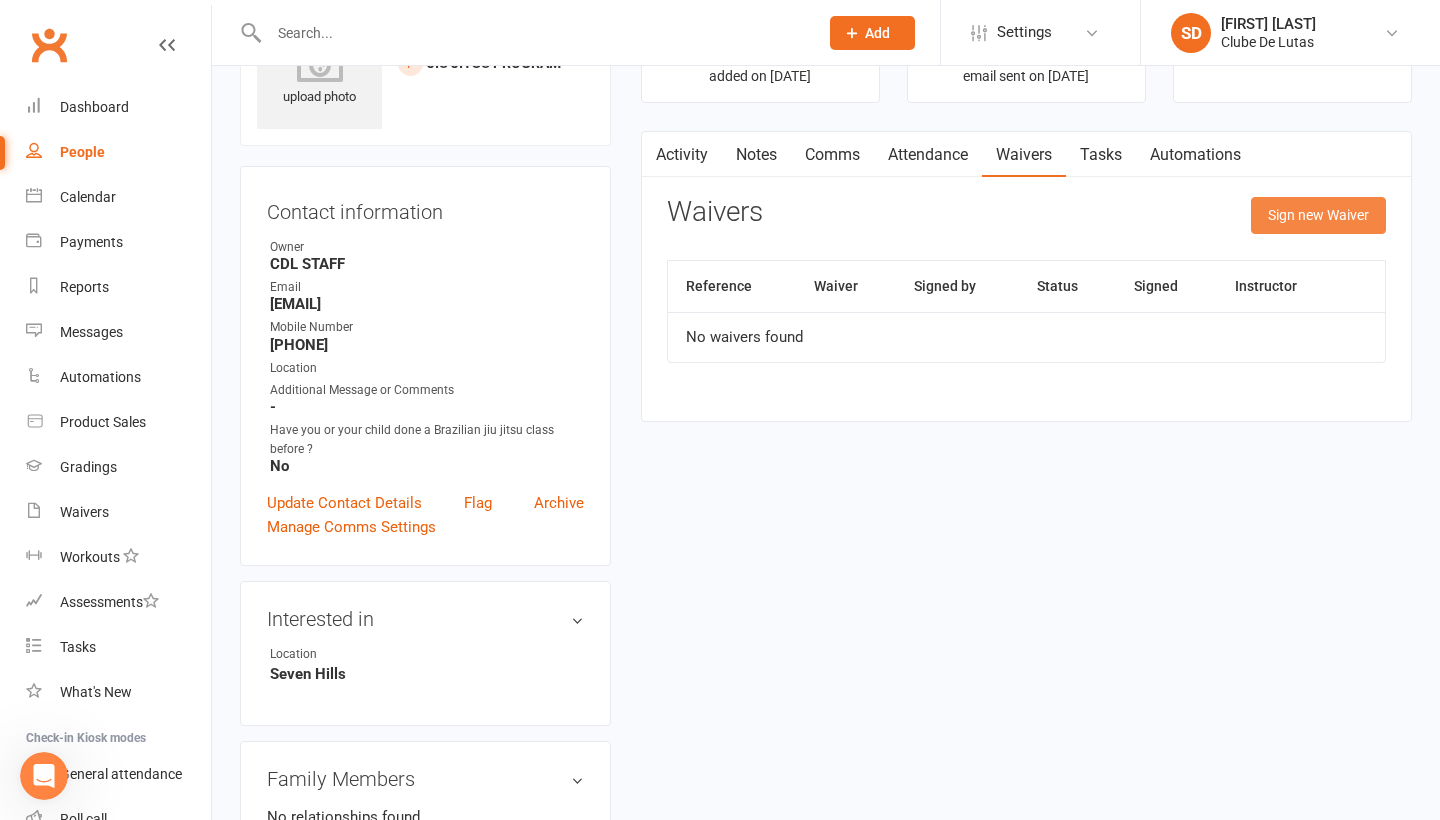 click on "Sign new Waiver" at bounding box center (1318, 215) 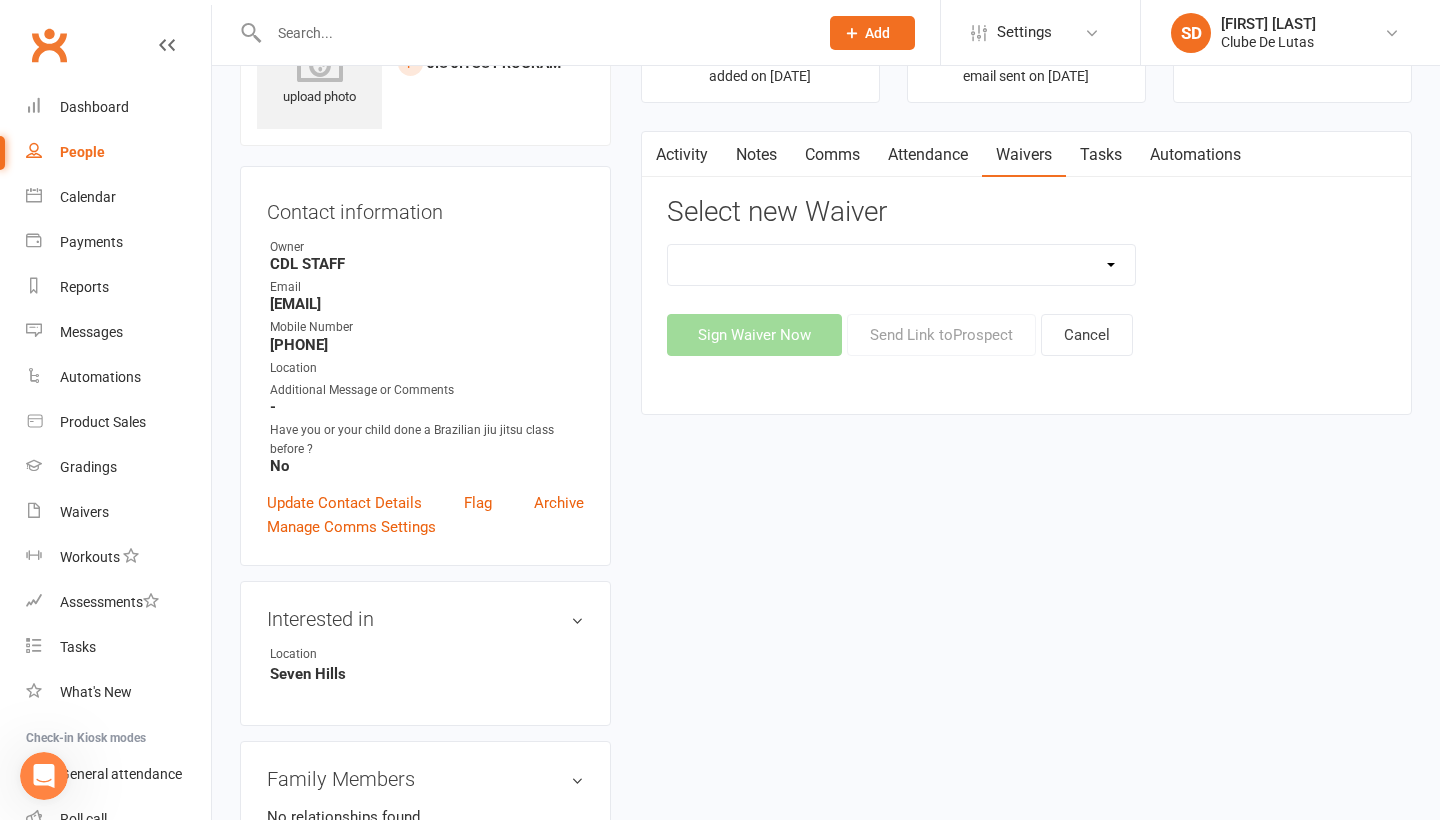 scroll, scrollTop: 0, scrollLeft: 0, axis: both 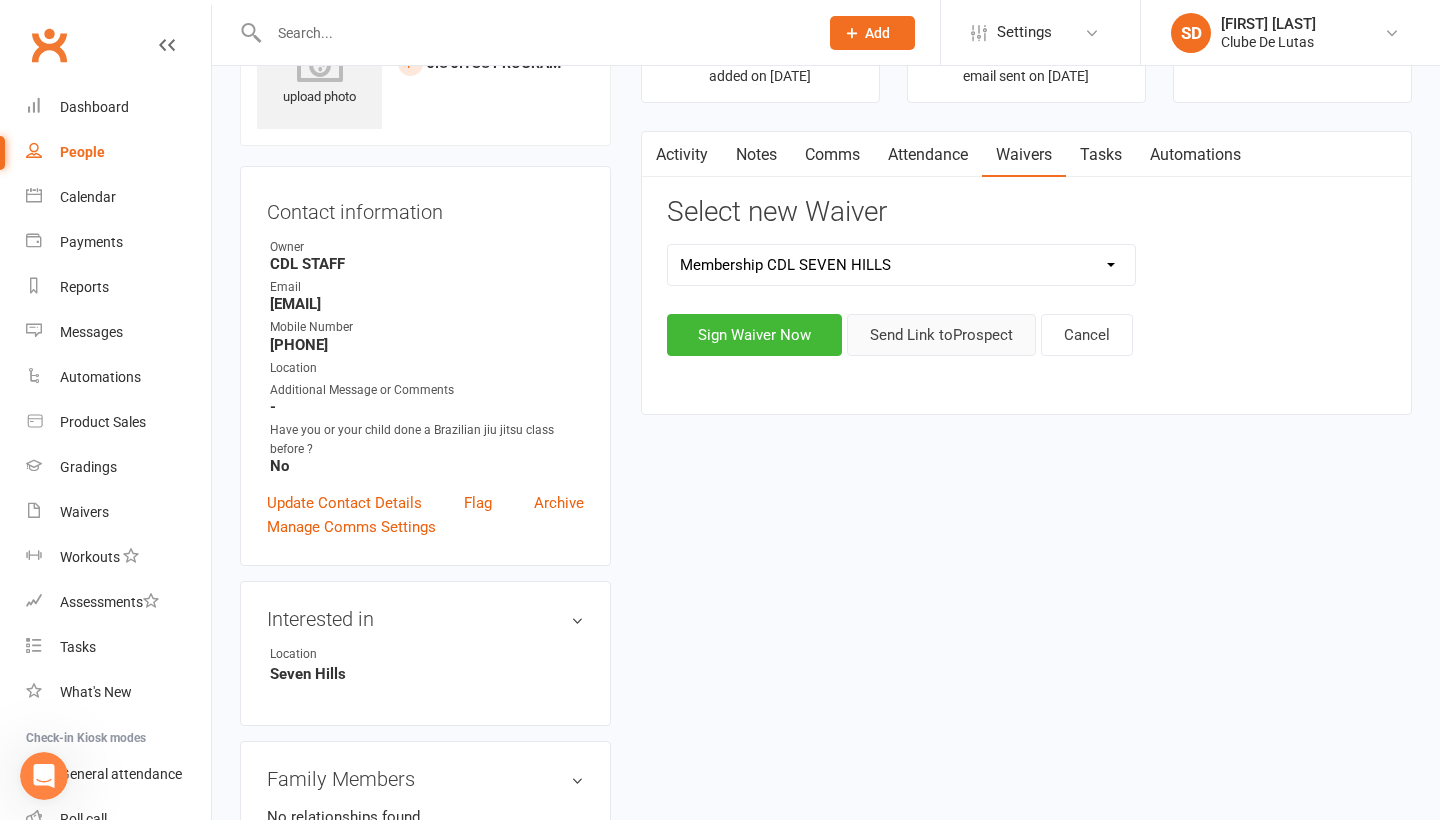 click on "Send Link to  Prospect" at bounding box center (941, 335) 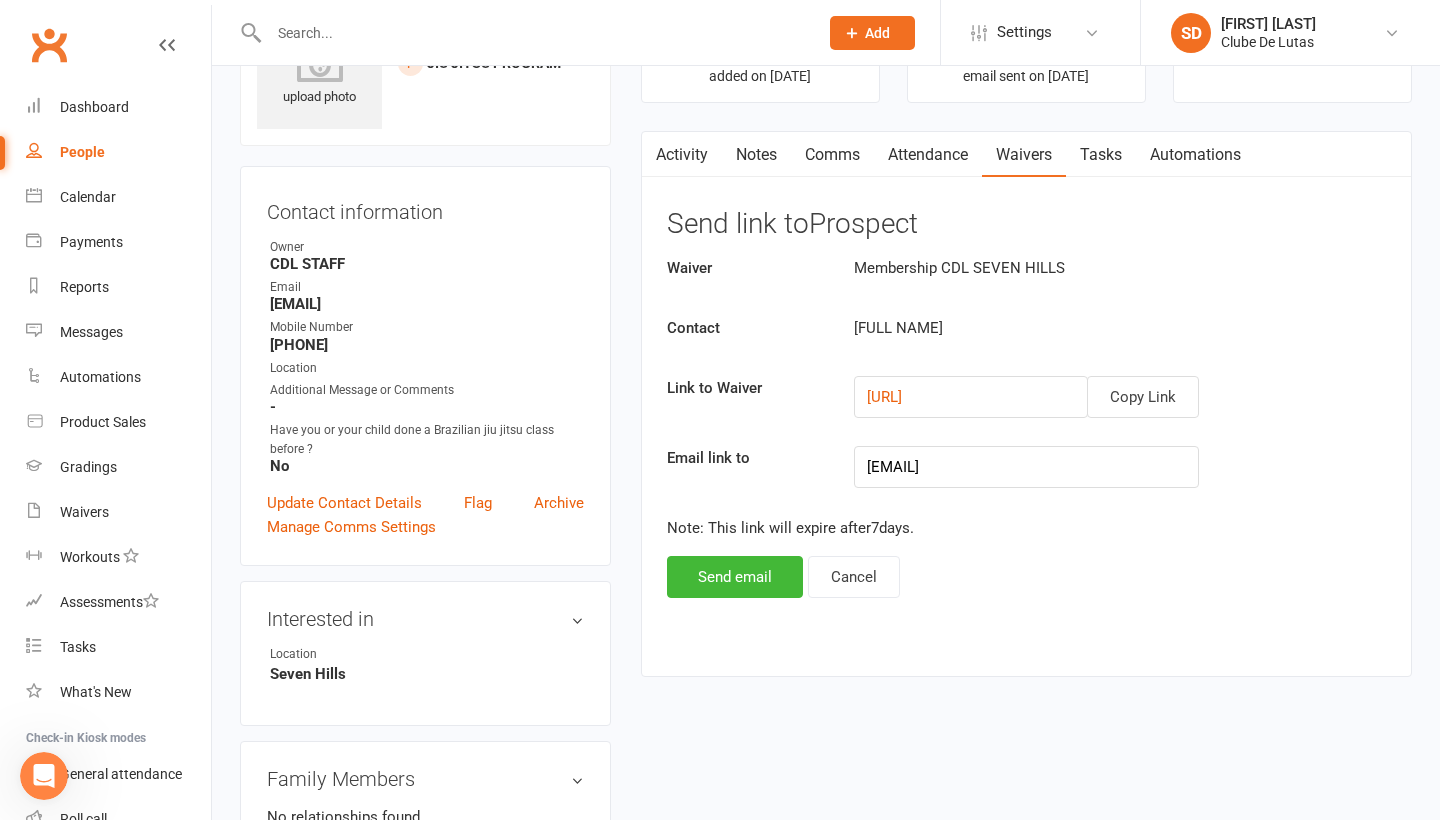 click on "Send email" at bounding box center (735, 577) 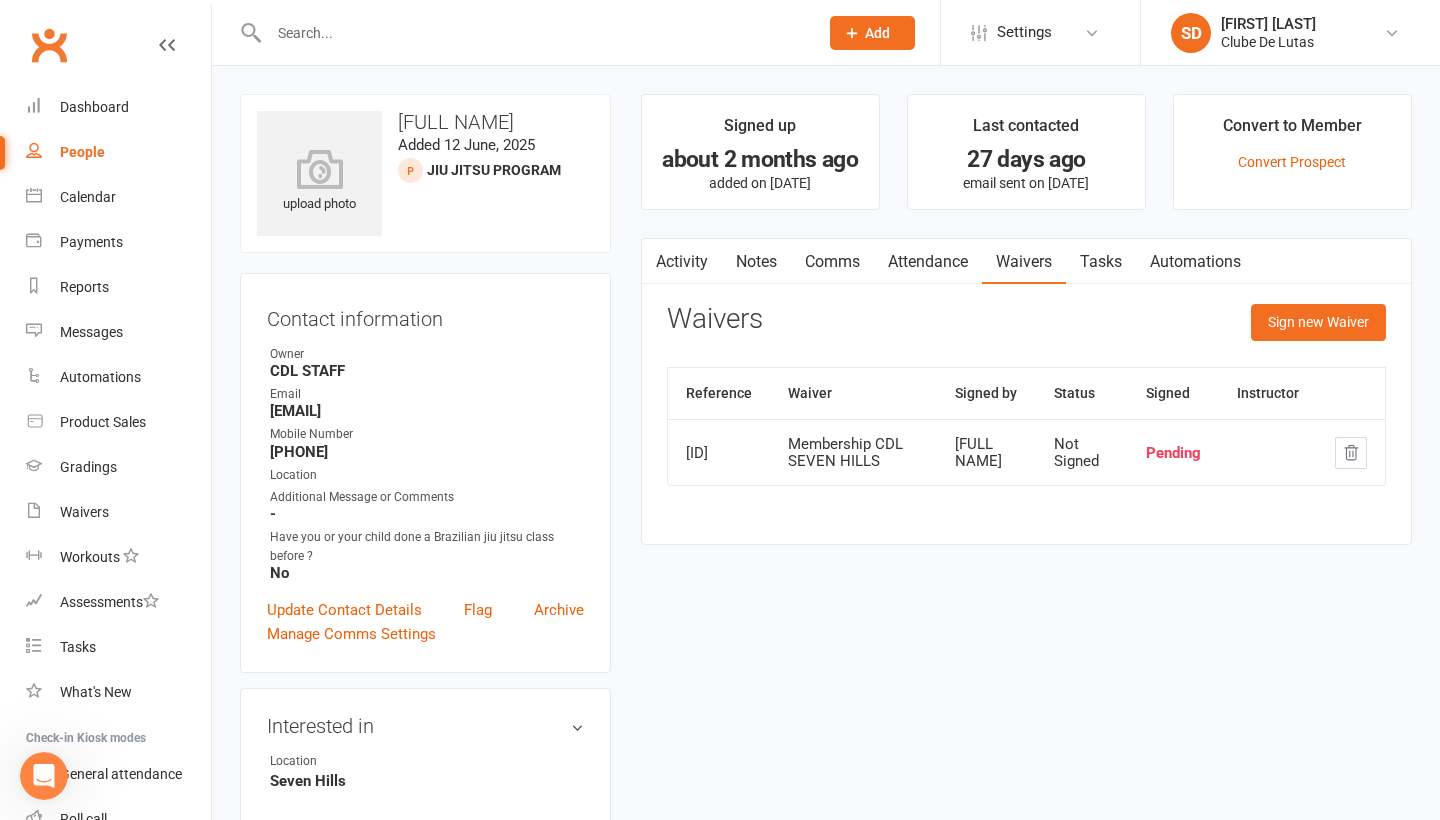 scroll, scrollTop: 0, scrollLeft: 0, axis: both 